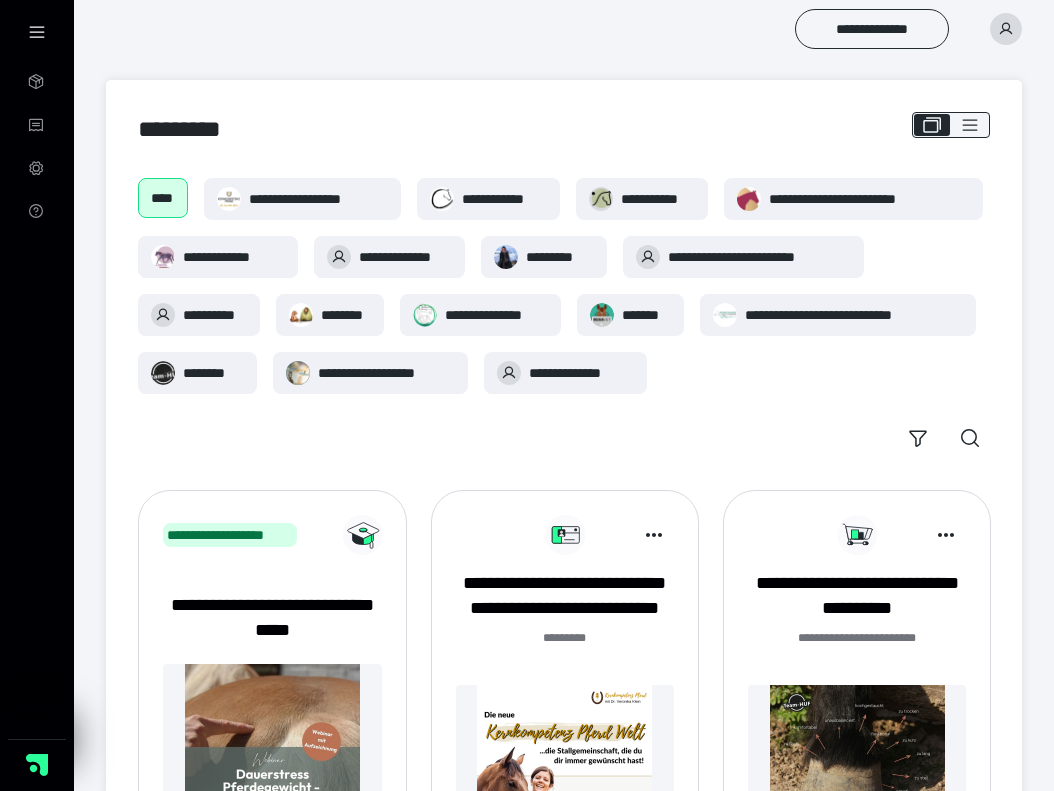 scroll, scrollTop: 0, scrollLeft: 0, axis: both 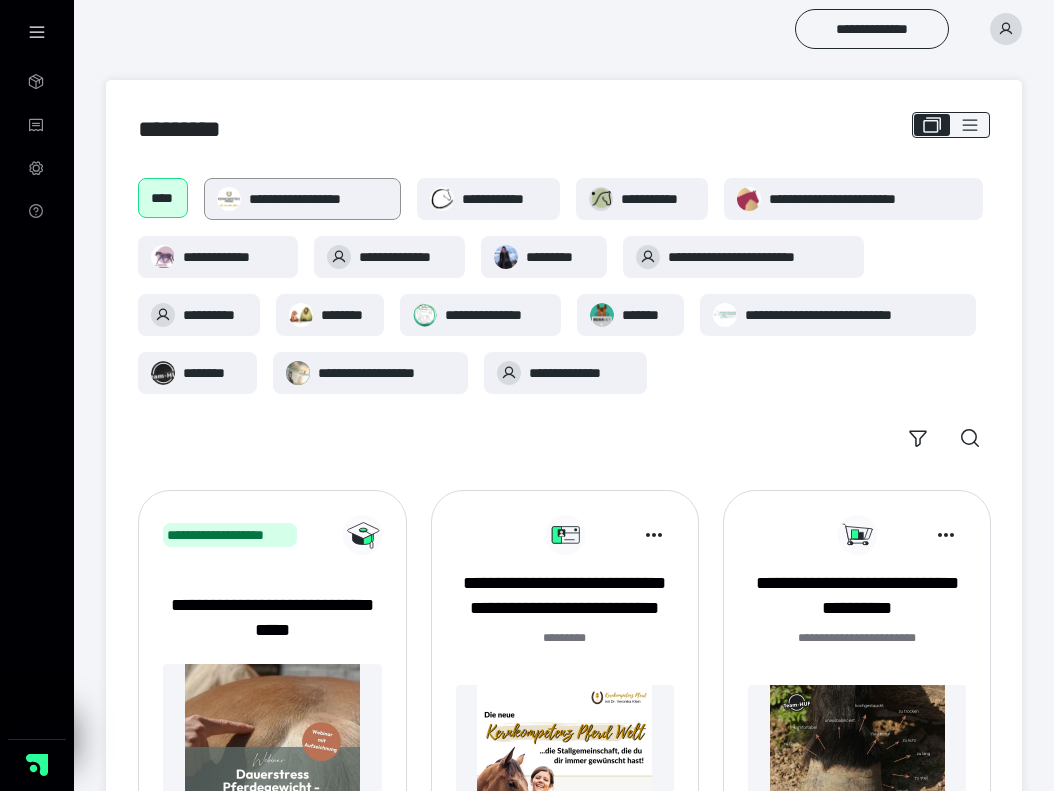 click on "**********" at bounding box center [318, 199] 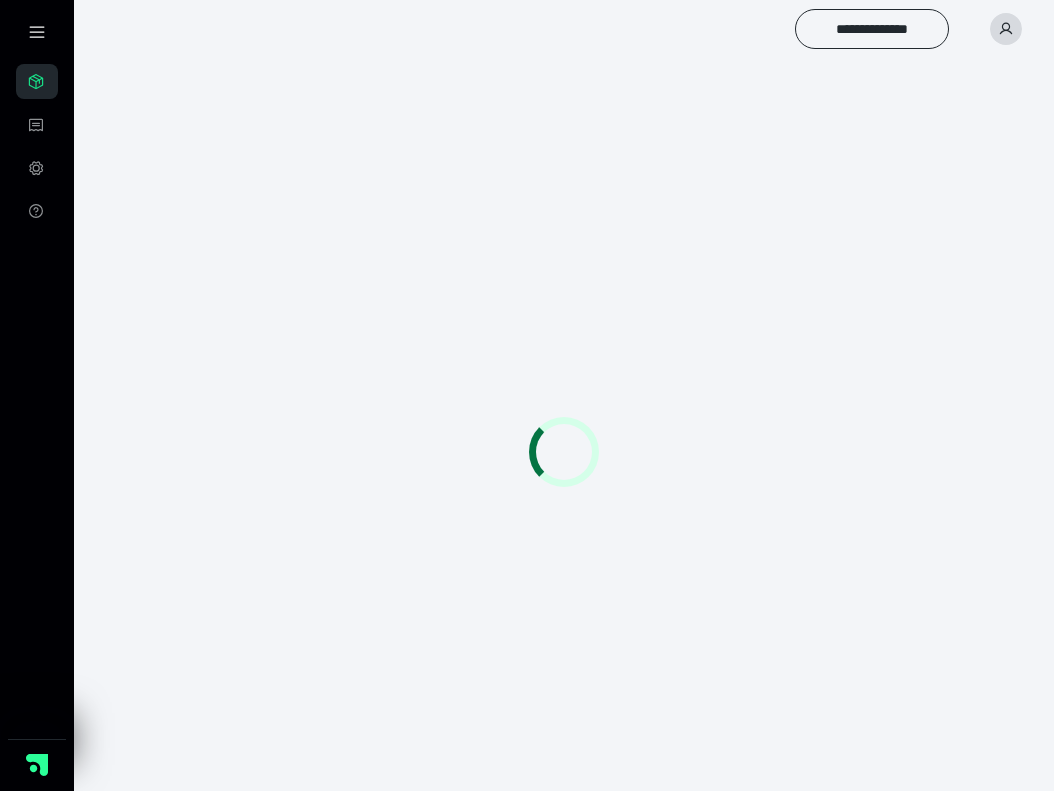 scroll, scrollTop: 0, scrollLeft: 0, axis: both 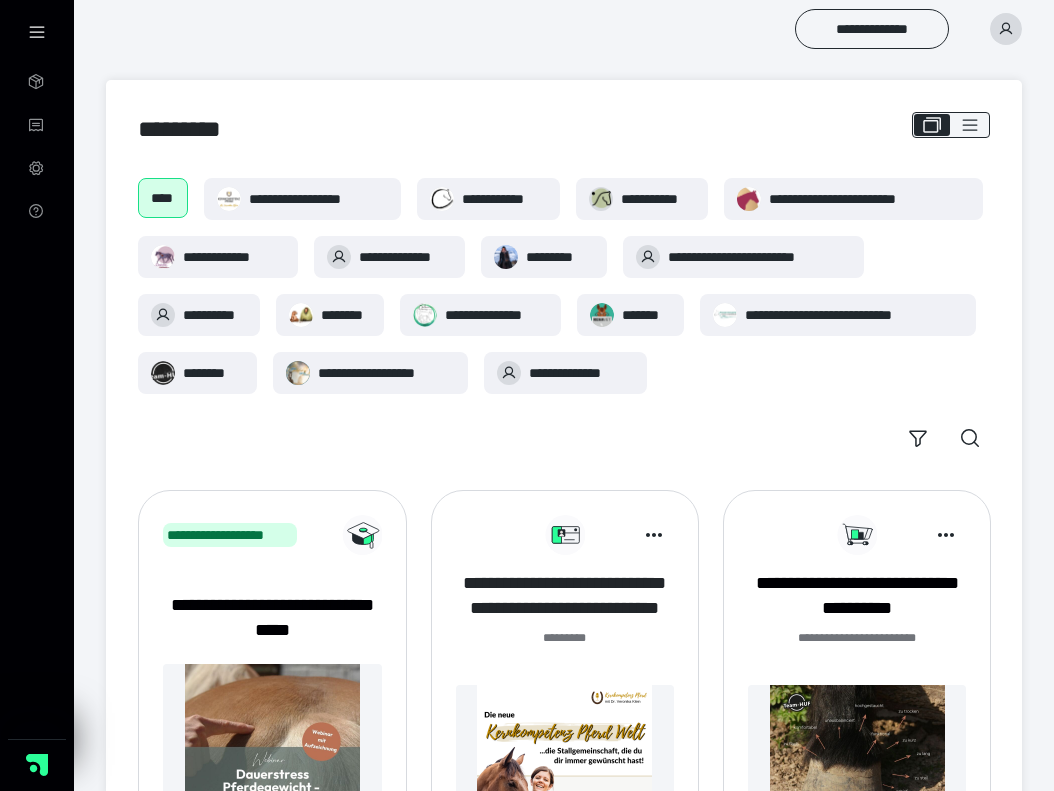 click on "**********" at bounding box center (565, 596) 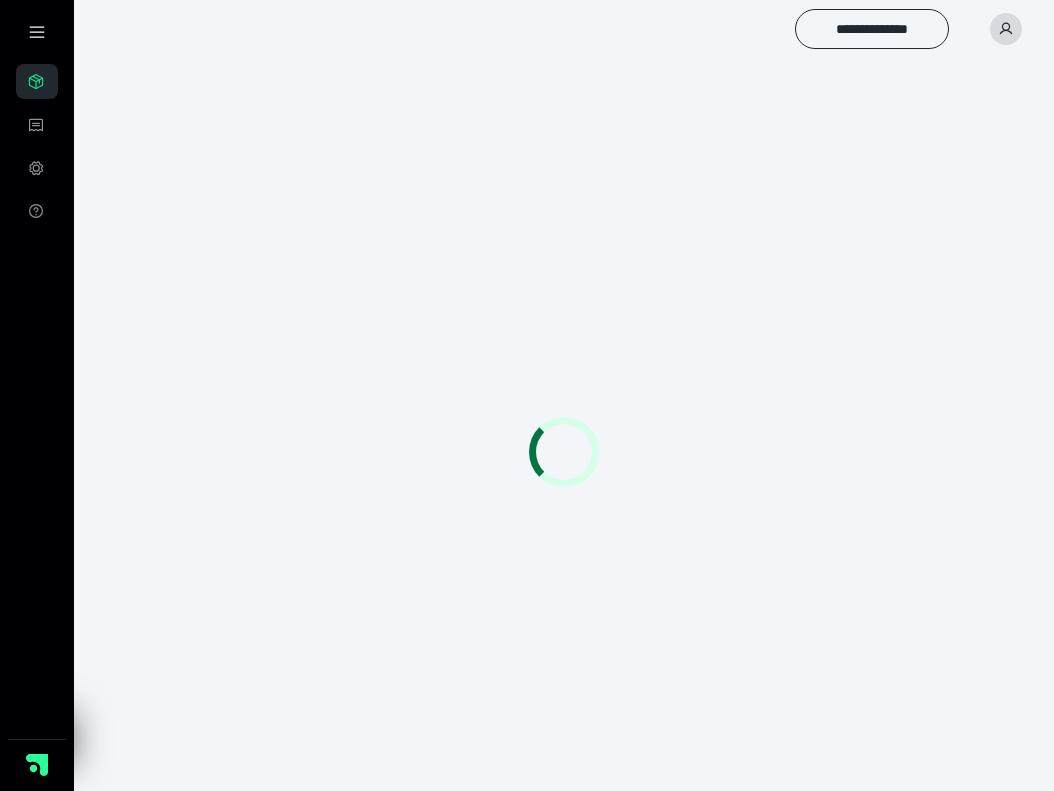 scroll, scrollTop: 0, scrollLeft: 0, axis: both 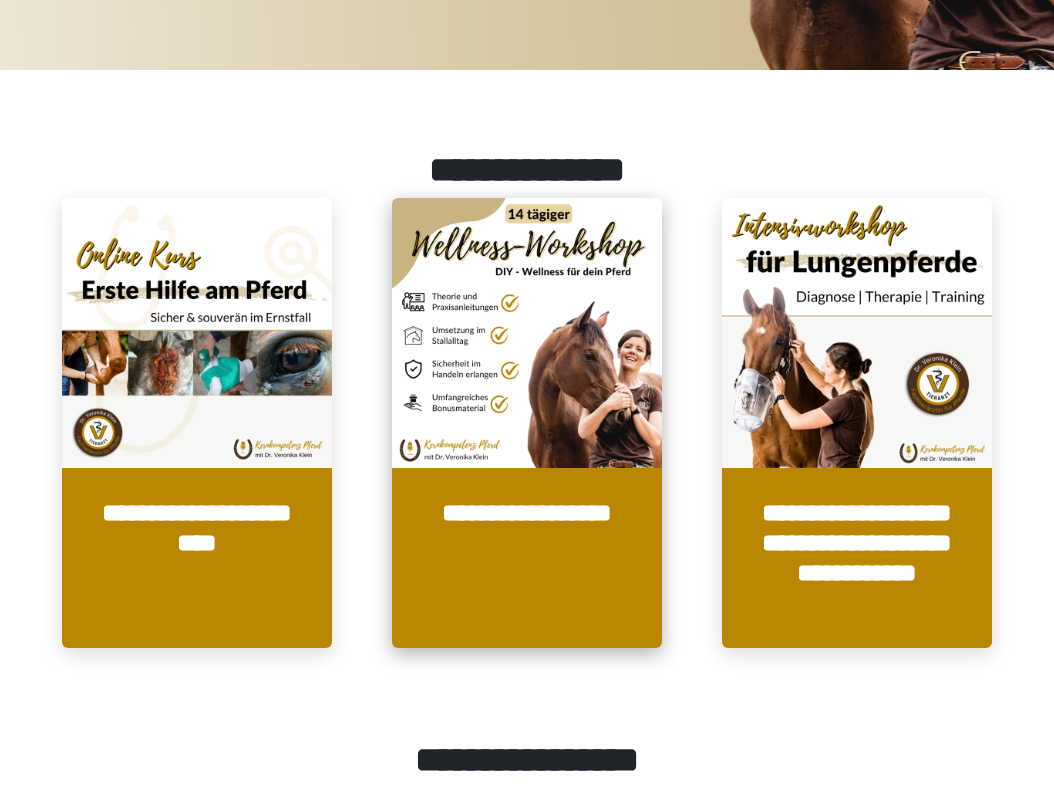 click at bounding box center (527, 333) 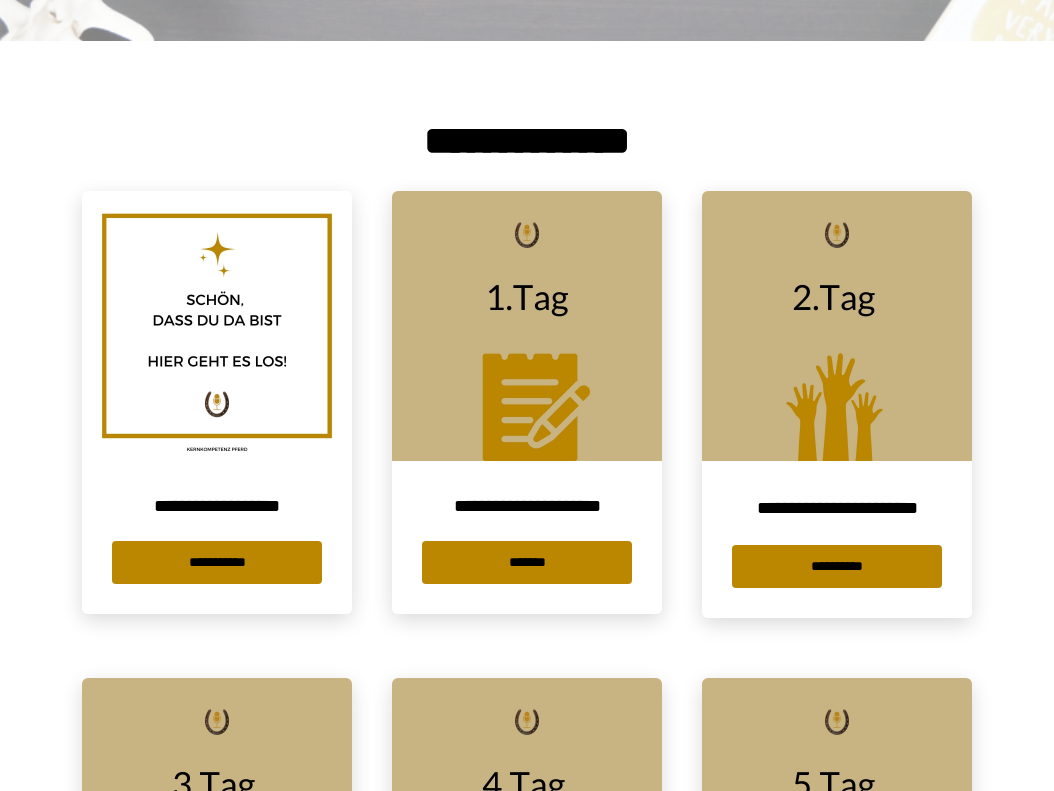 scroll, scrollTop: 333, scrollLeft: 0, axis: vertical 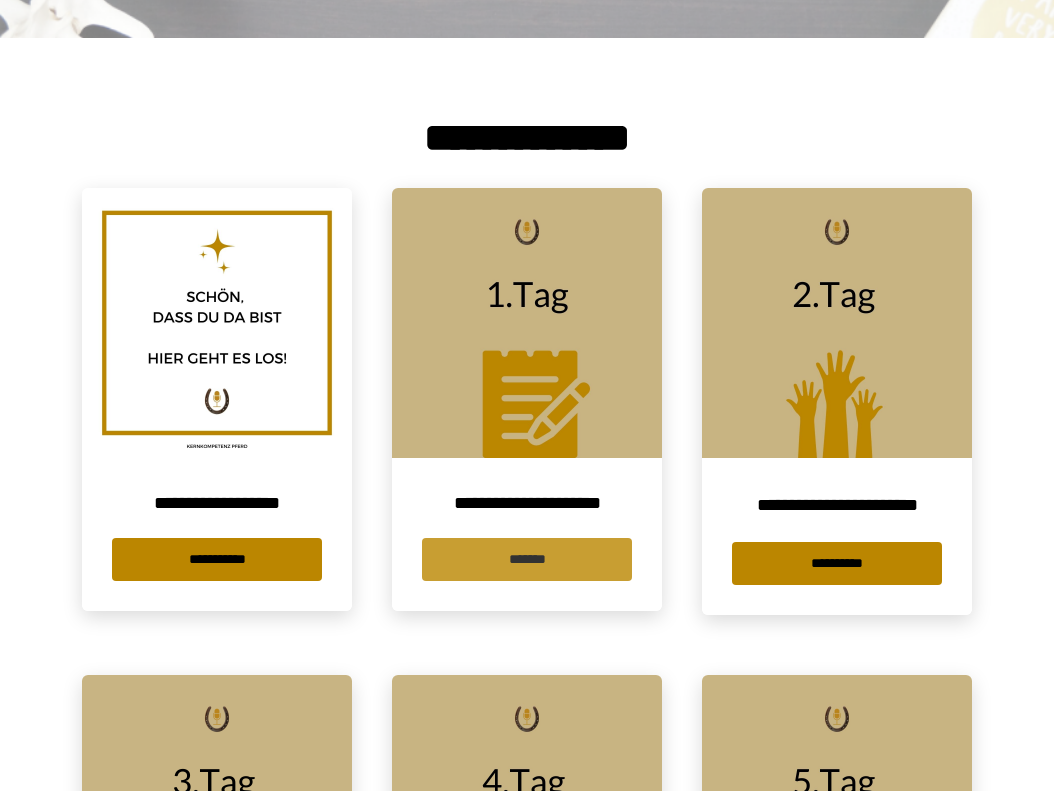 click on "*******" at bounding box center [527, 559] 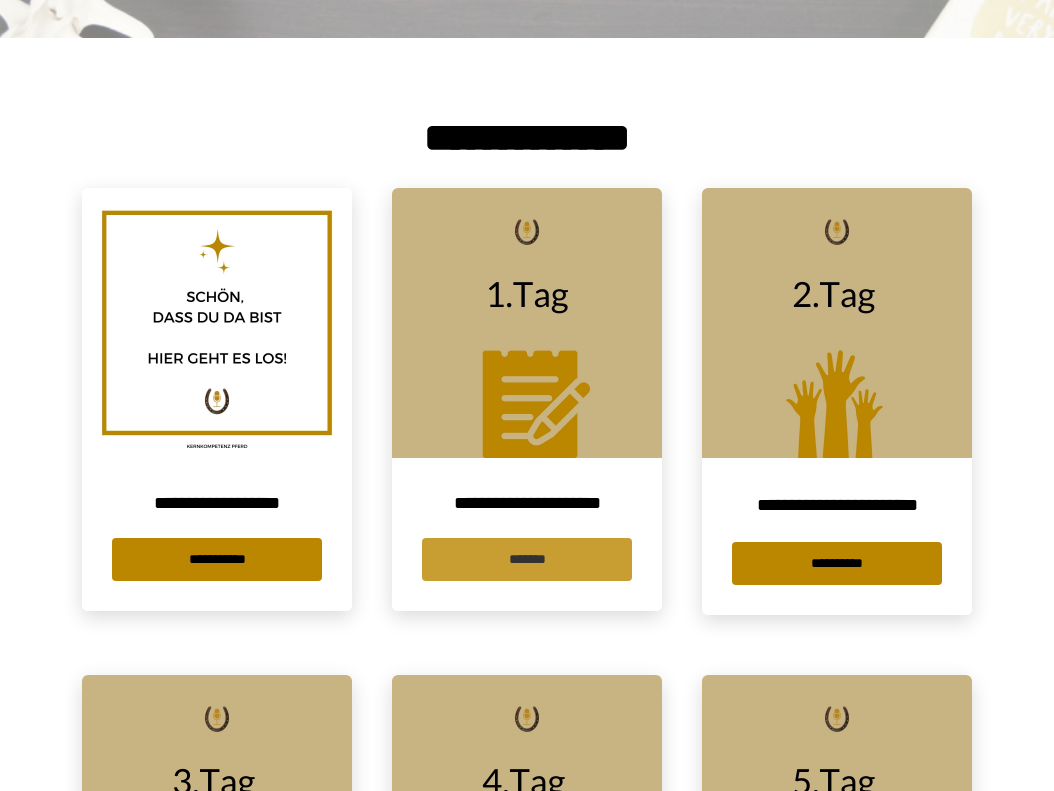 scroll, scrollTop: 0, scrollLeft: 0, axis: both 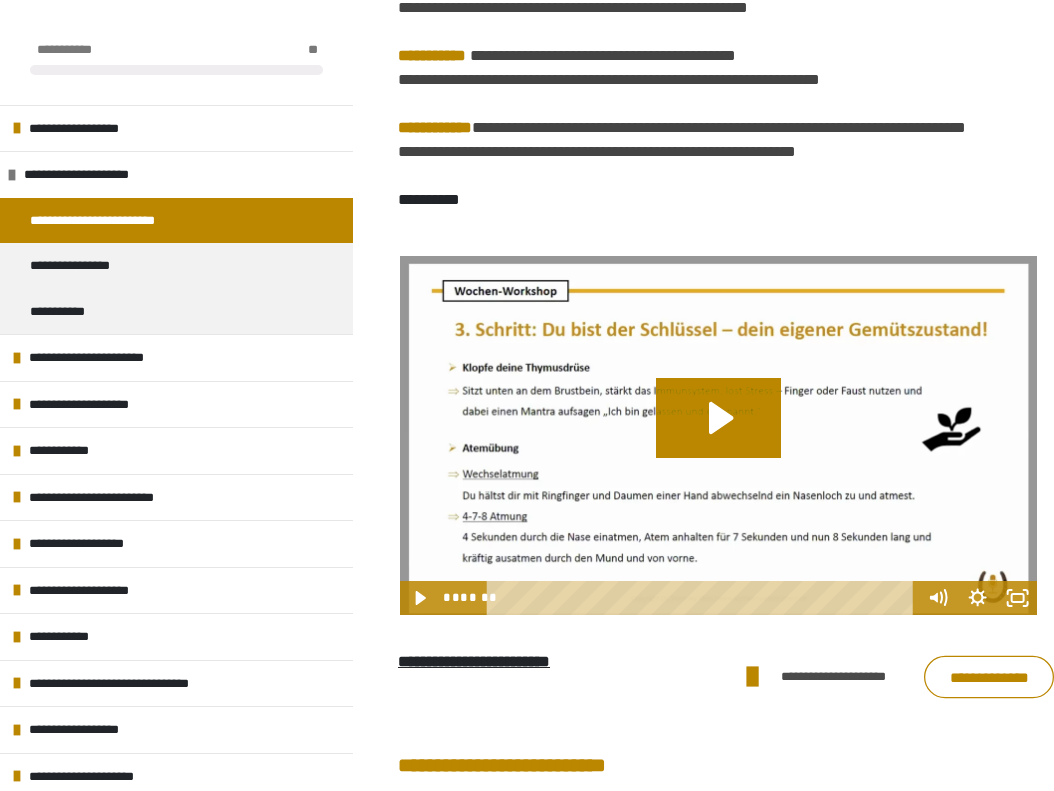 click on "**********" at bounding box center [989, 677] 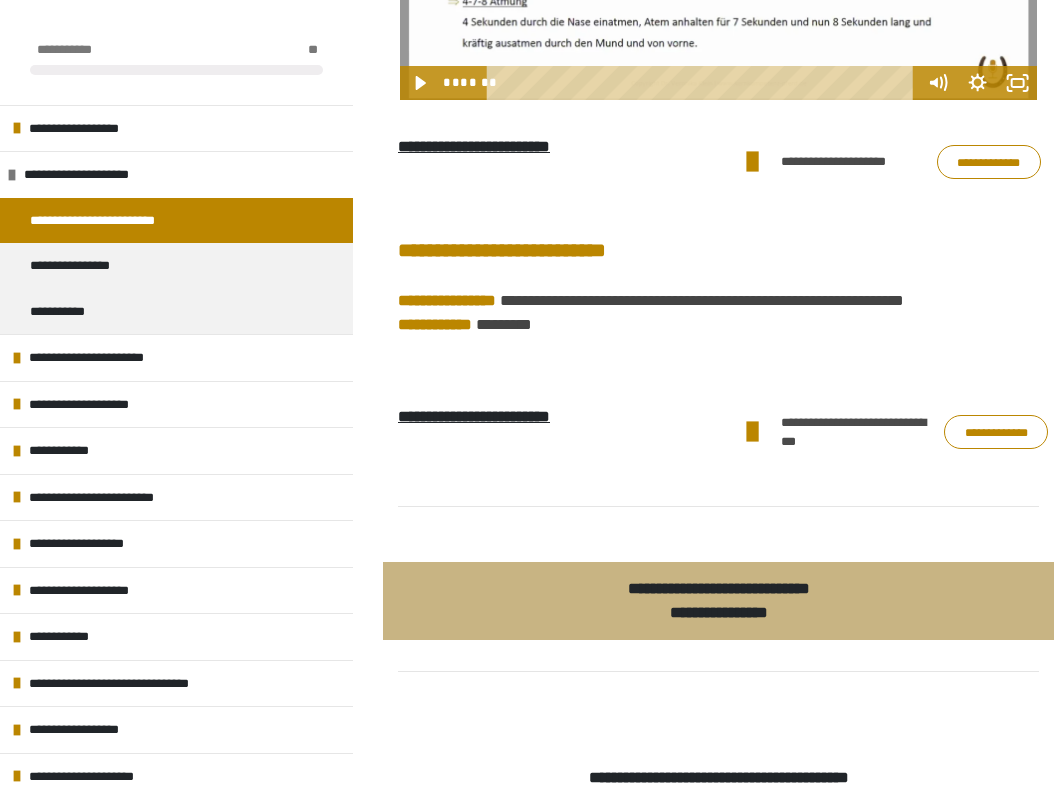 scroll, scrollTop: 1236, scrollLeft: 0, axis: vertical 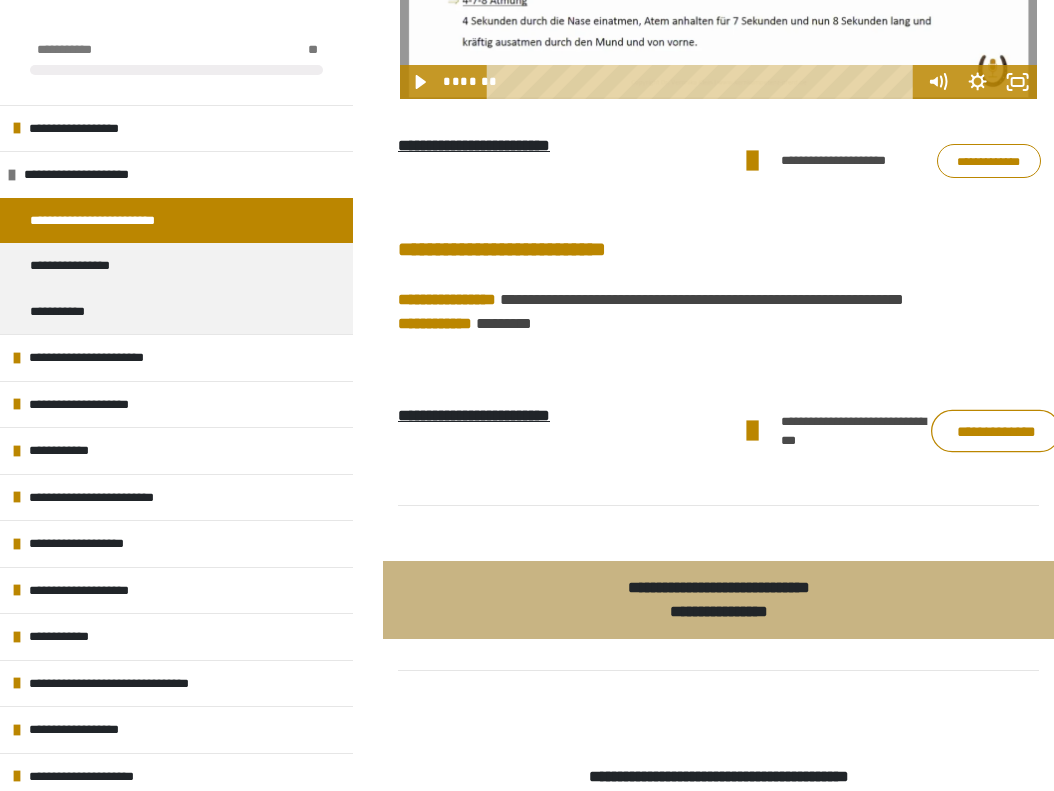 click on "**********" at bounding box center (996, 431) 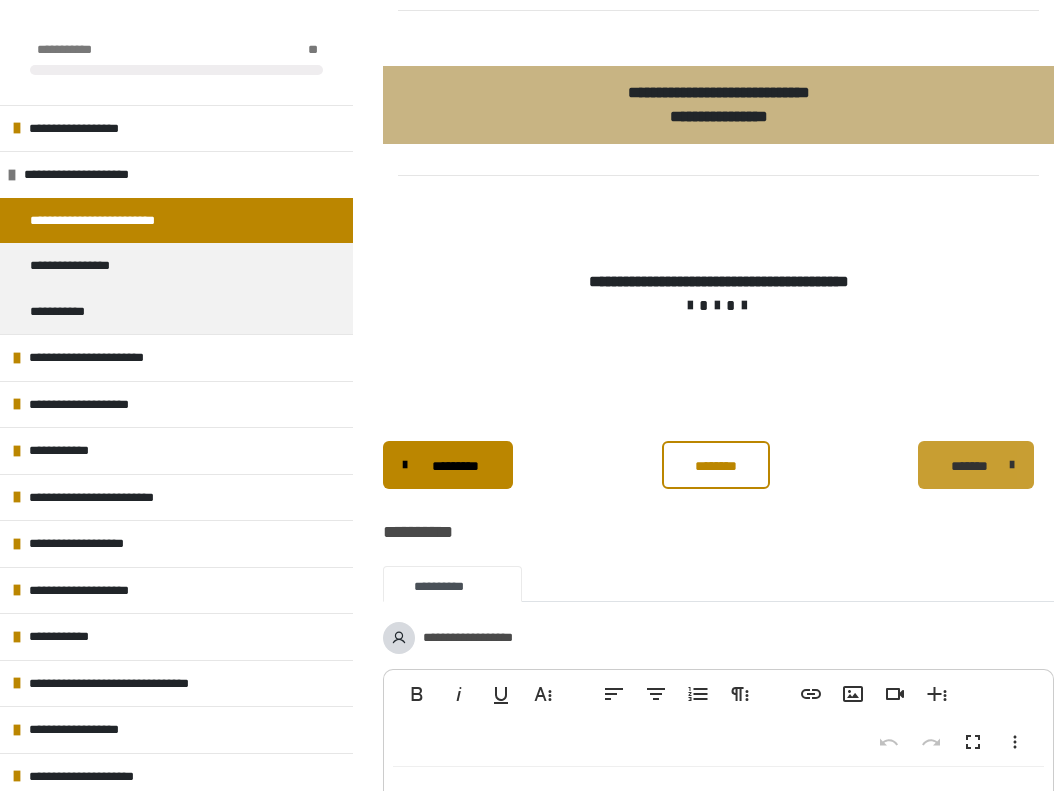 scroll, scrollTop: 1732, scrollLeft: 0, axis: vertical 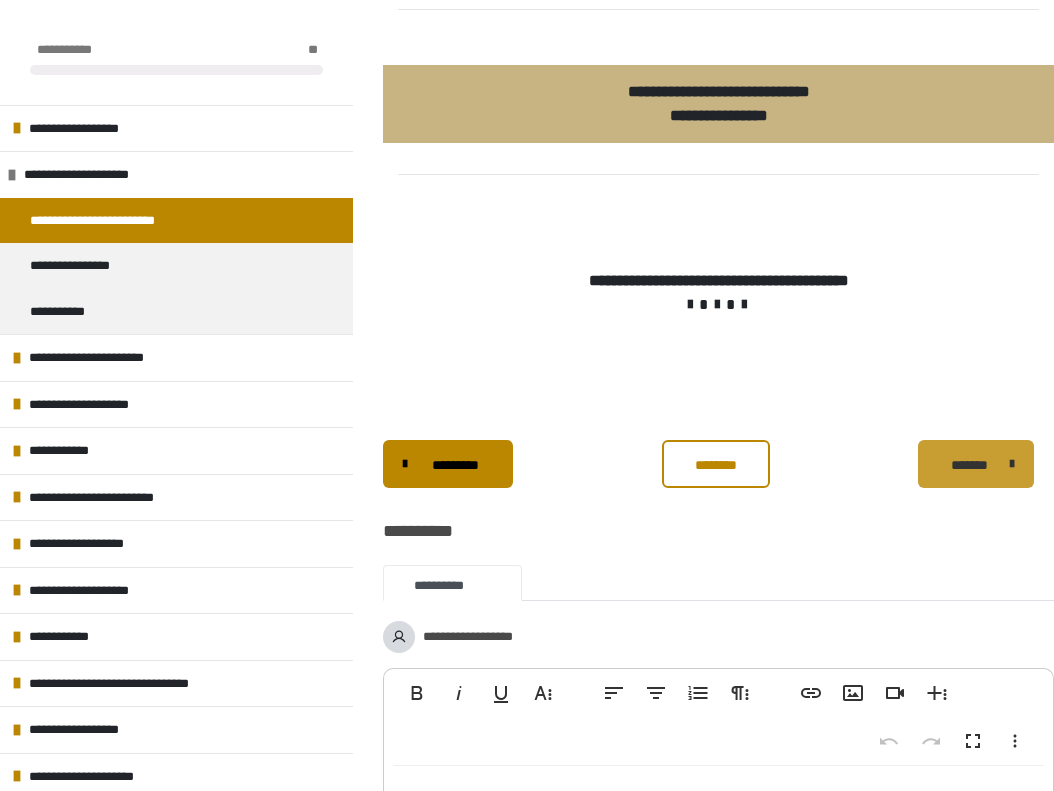click on "*******" at bounding box center (969, 465) 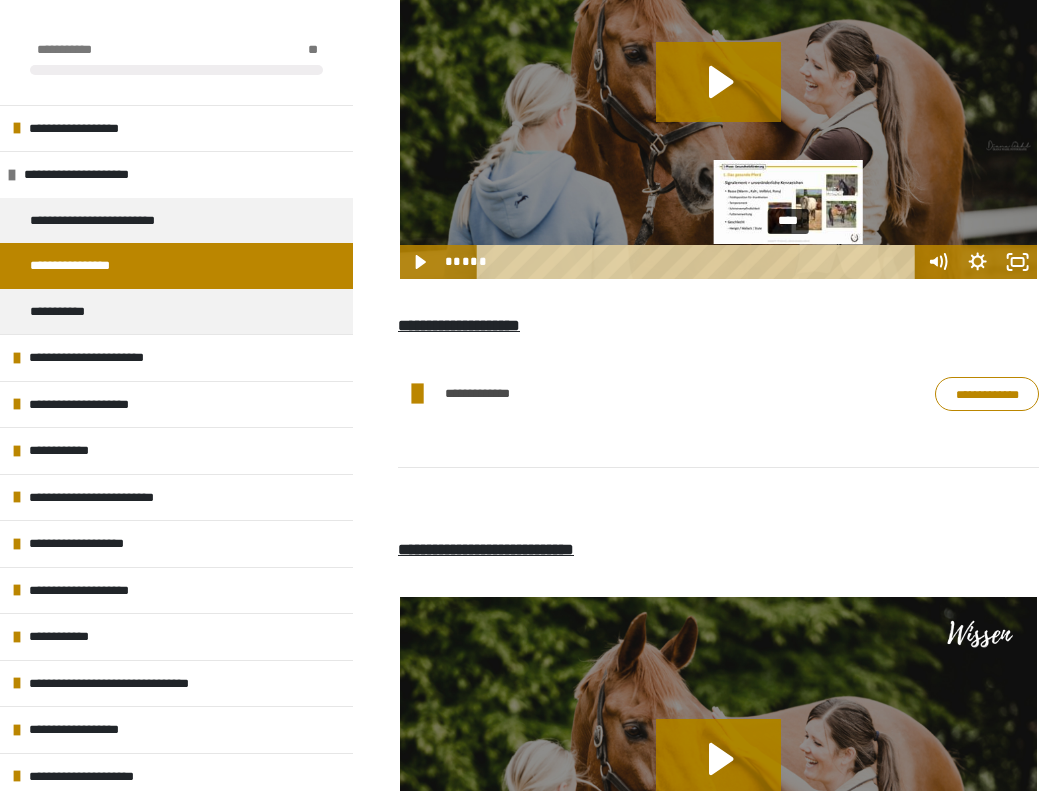 scroll, scrollTop: 886, scrollLeft: 0, axis: vertical 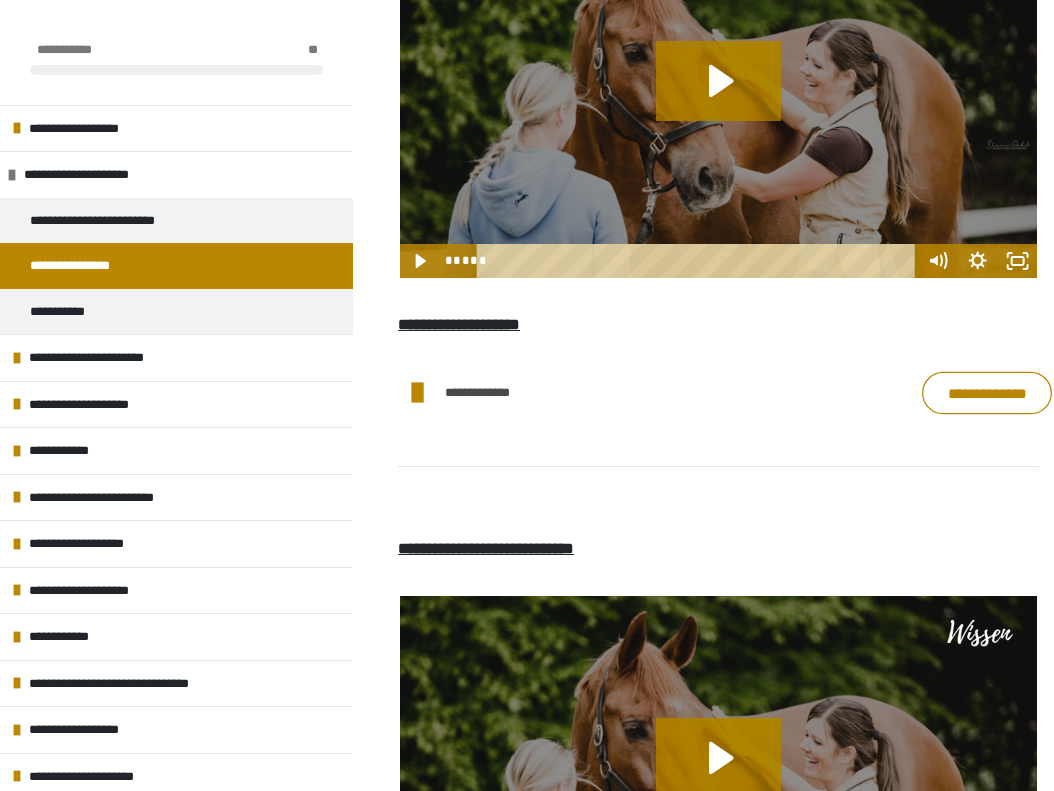 click on "**********" at bounding box center (987, 393) 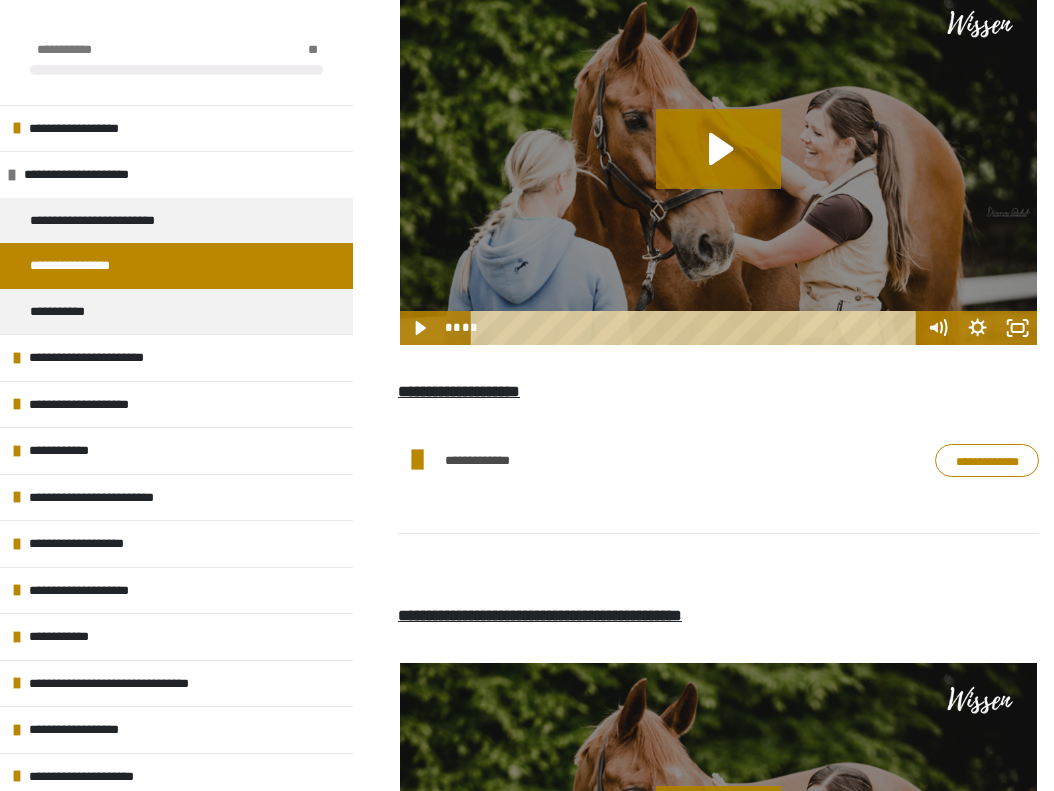scroll, scrollTop: 1496, scrollLeft: 0, axis: vertical 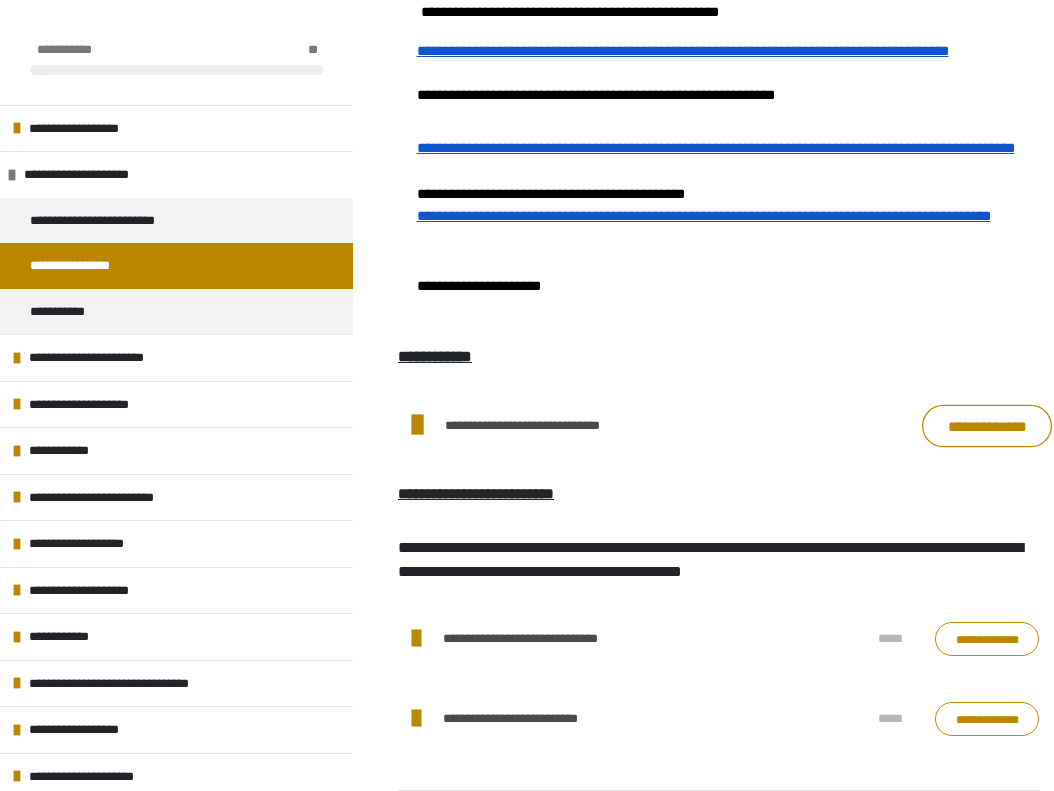 click on "**********" at bounding box center [987, 426] 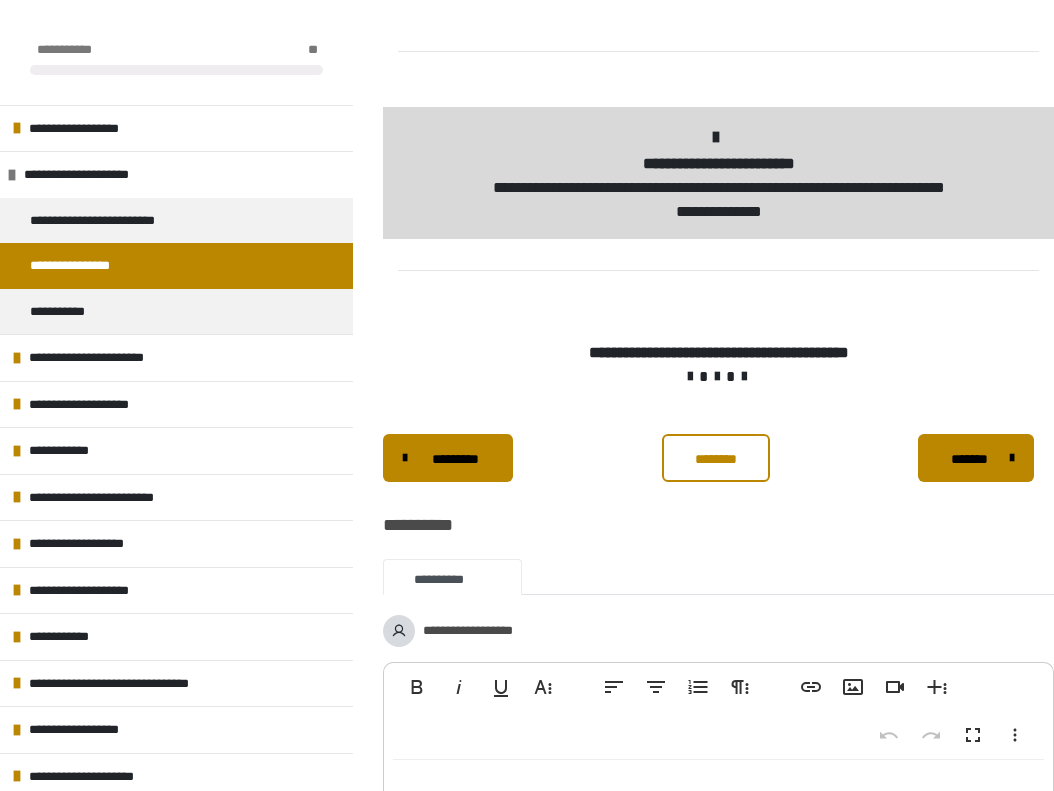 scroll, scrollTop: 5219, scrollLeft: 0, axis: vertical 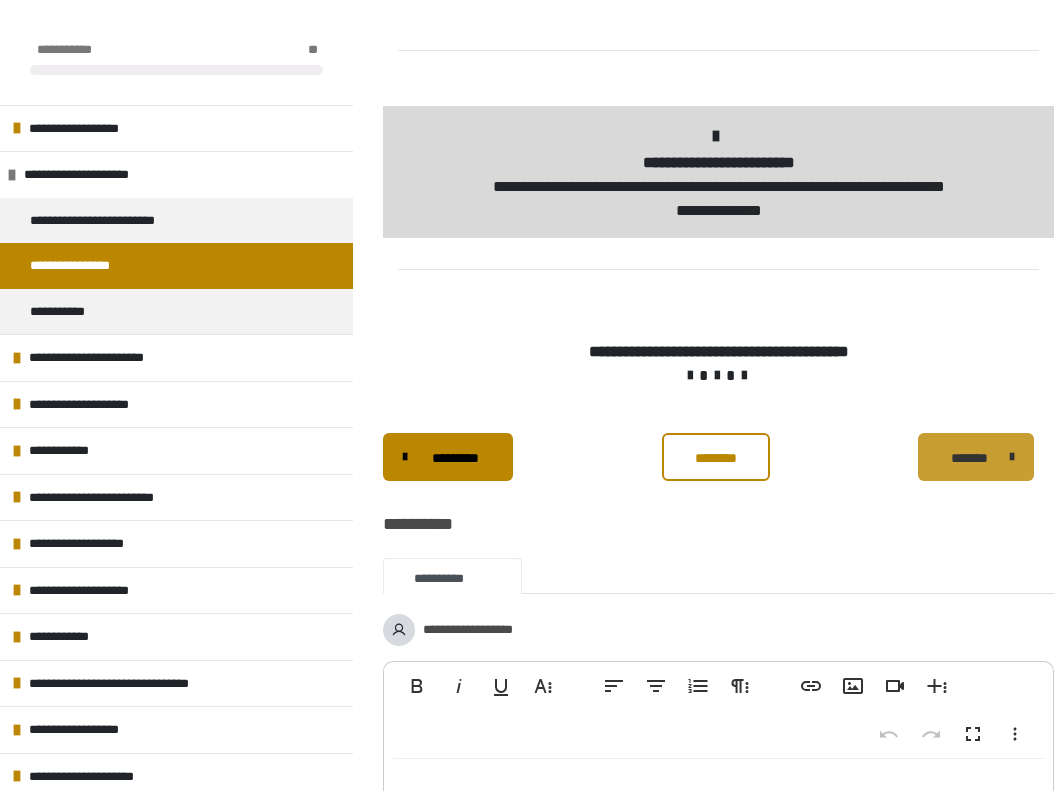 click on "*******" at bounding box center [976, 457] 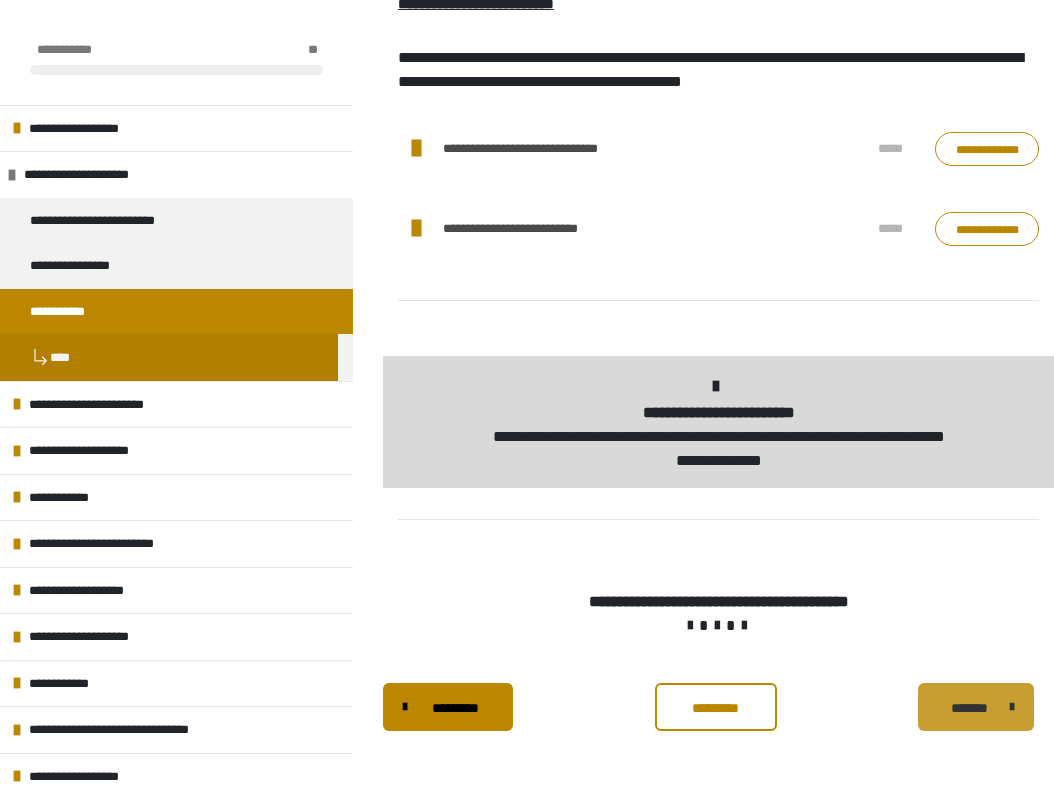 scroll, scrollTop: 431, scrollLeft: 0, axis: vertical 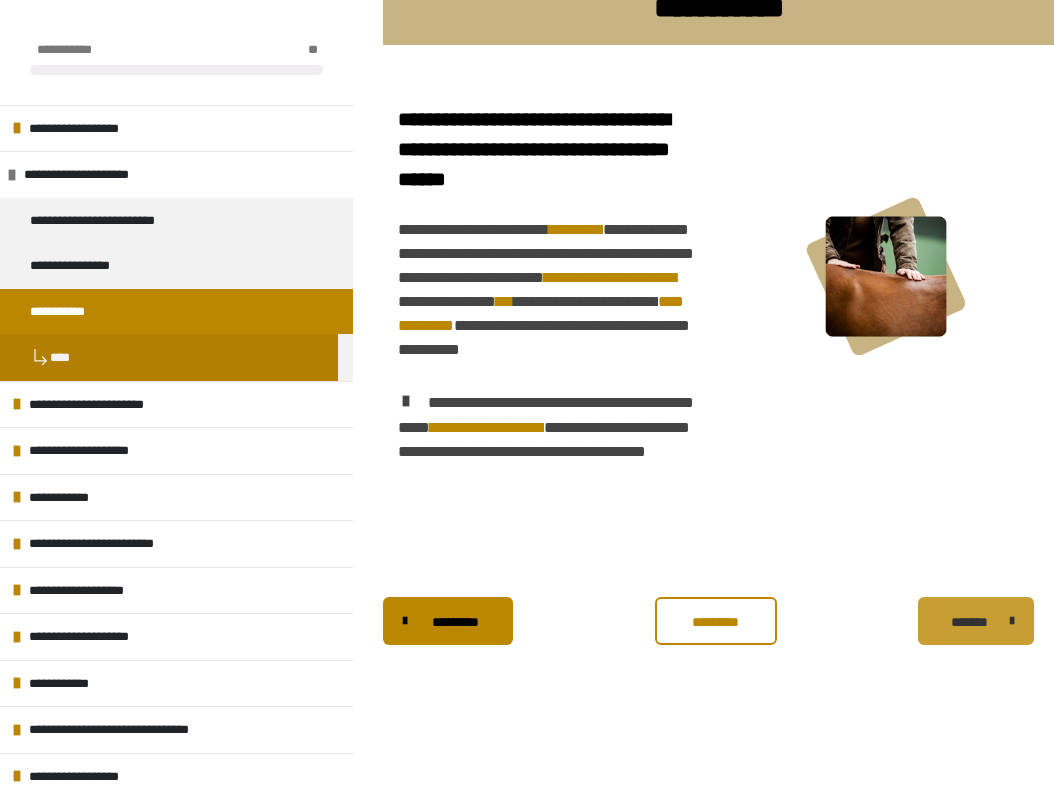 click on "*******" at bounding box center (976, 621) 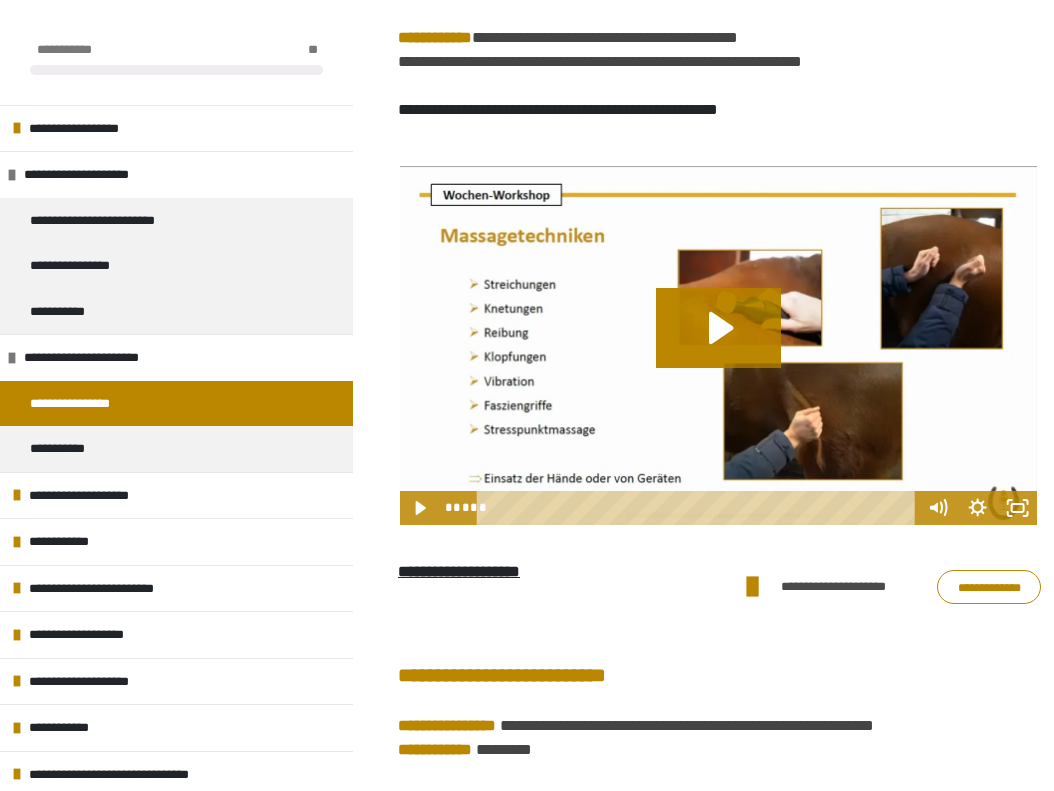 scroll, scrollTop: 1101, scrollLeft: 0, axis: vertical 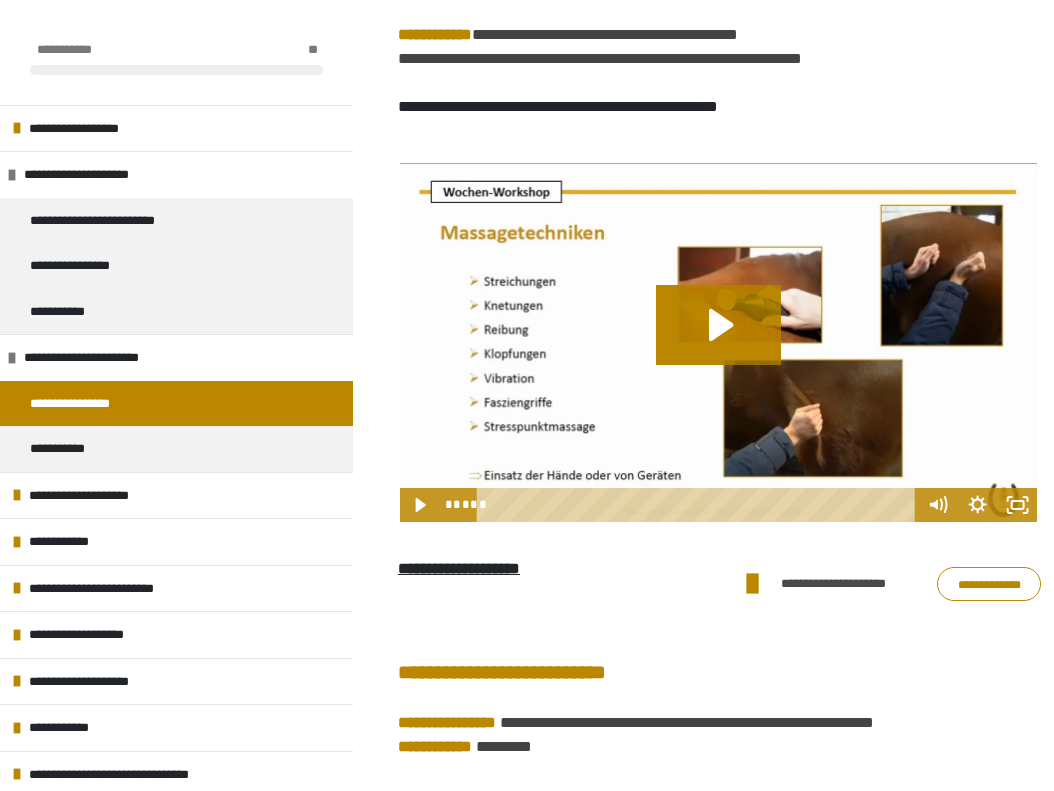 click on "[FIRST] [LAST] [ADDRESS] [CITY] [STATE]" at bounding box center [718, 732] 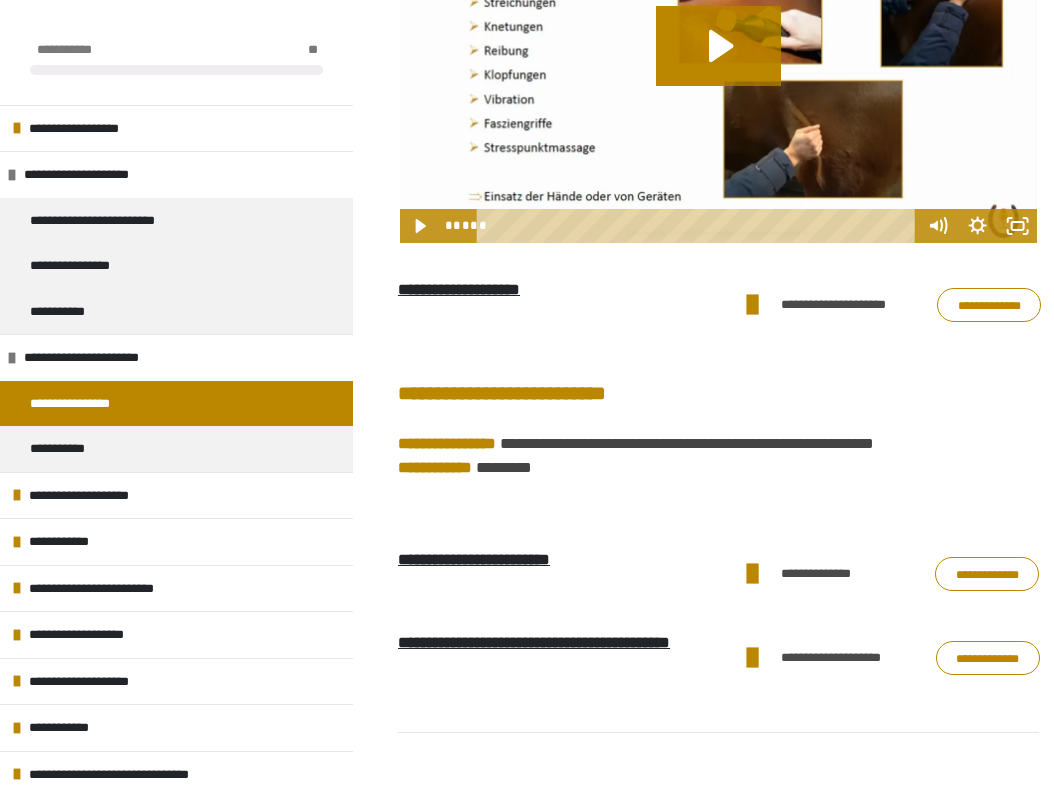 scroll, scrollTop: 1436, scrollLeft: 0, axis: vertical 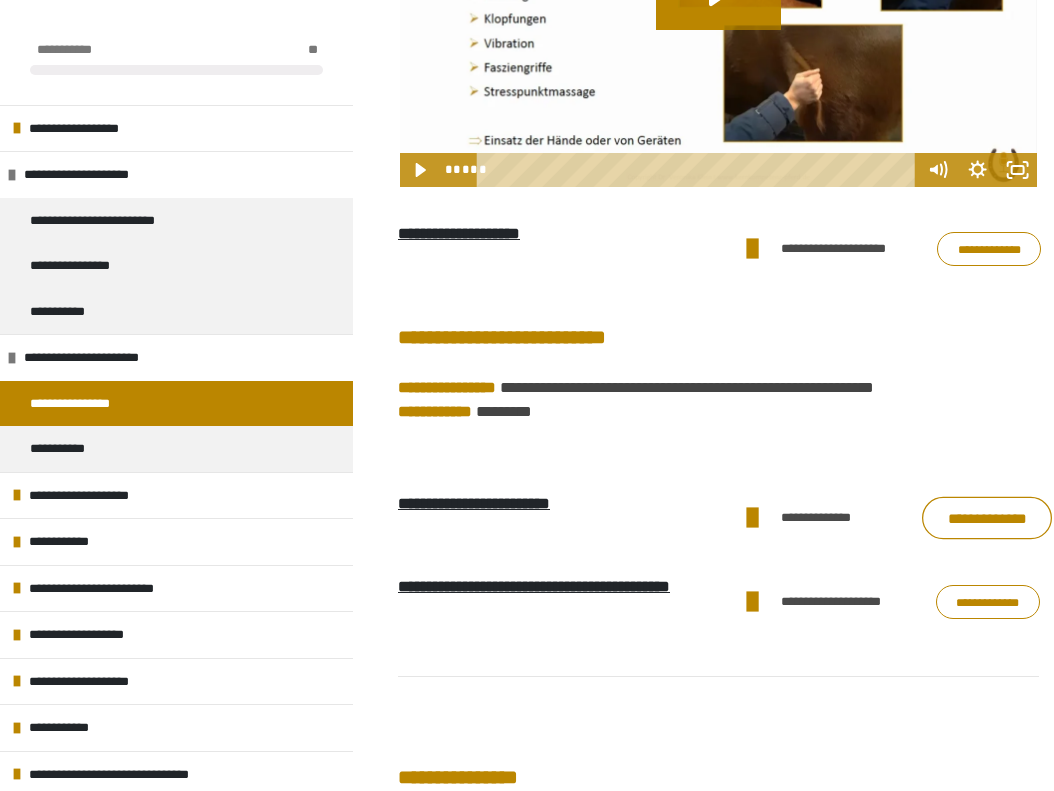 click on "**********" at bounding box center (987, 518) 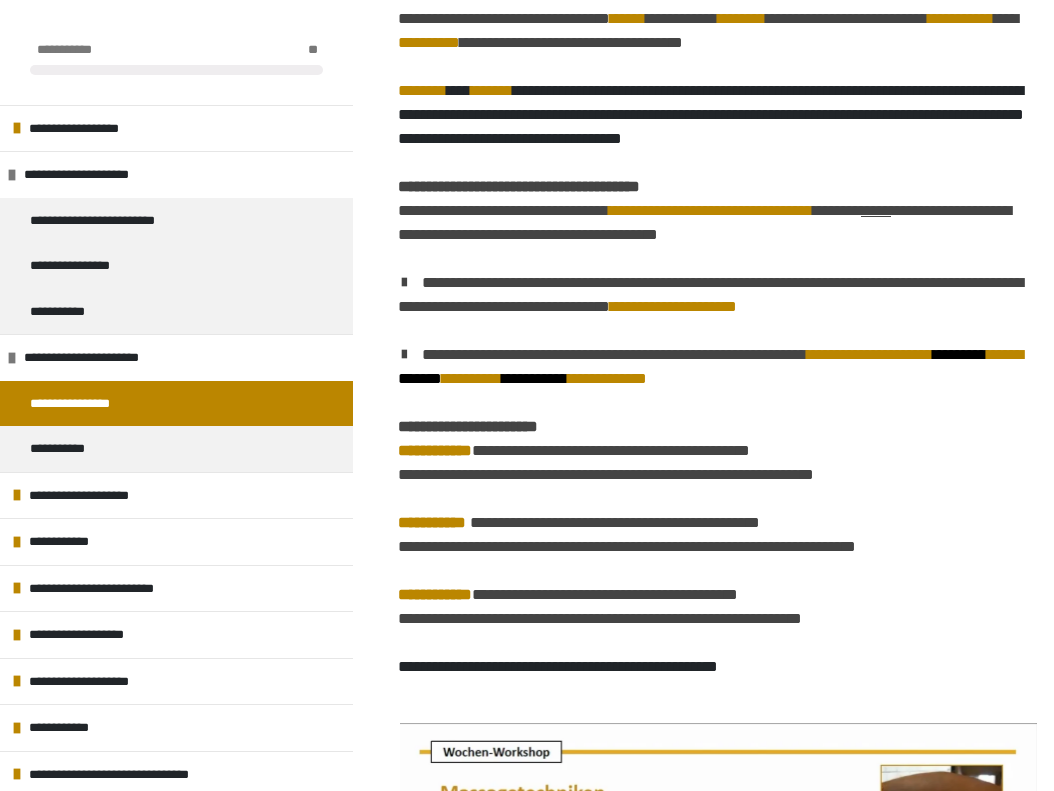 scroll, scrollTop: 542, scrollLeft: 0, axis: vertical 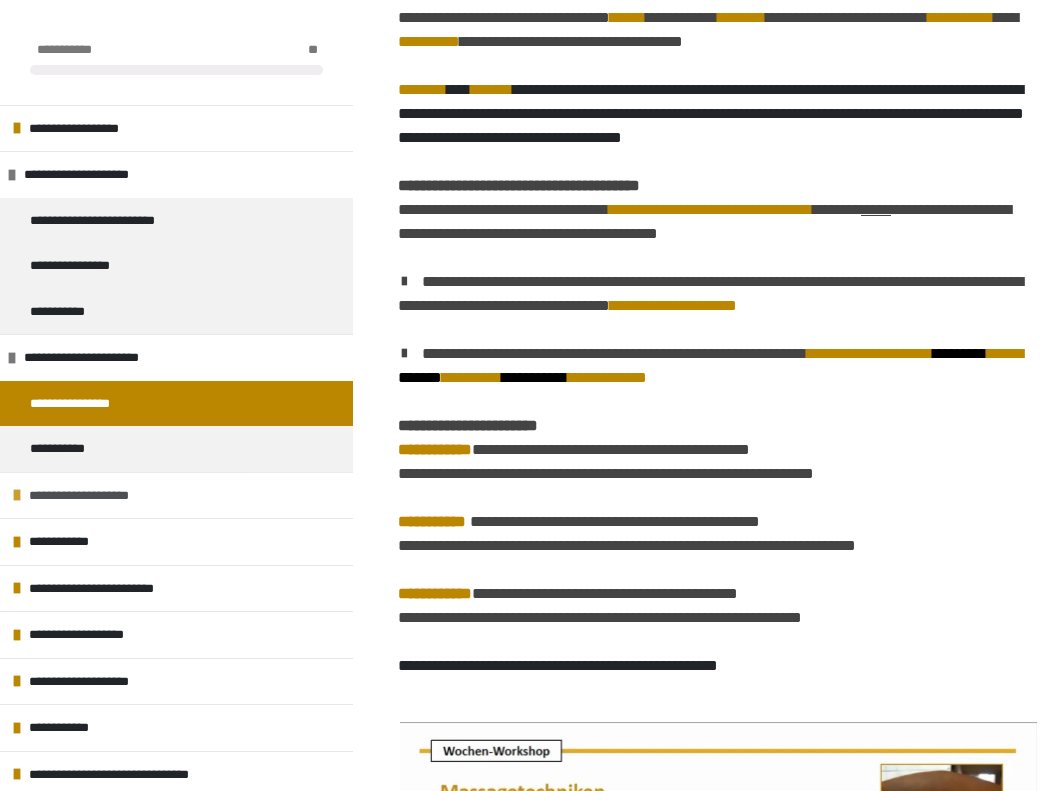click on "**********" at bounding box center (101, 496) 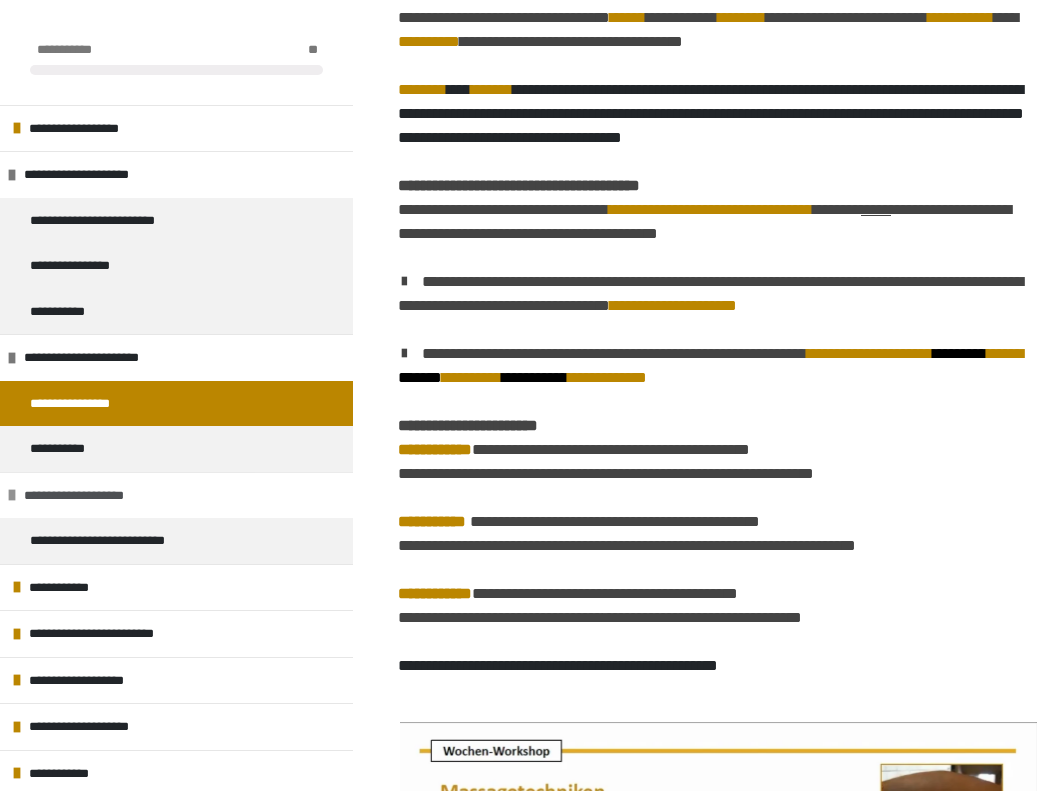 click on "**********" at bounding box center [176, 495] 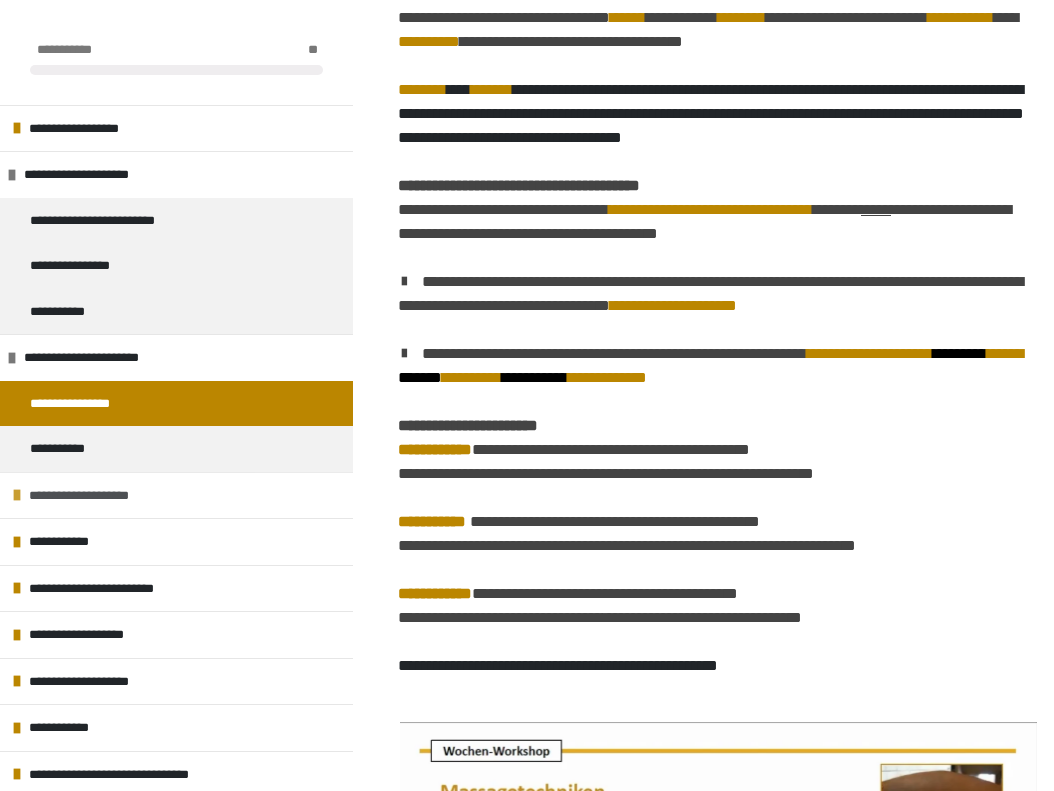 click on "**********" at bounding box center [176, 495] 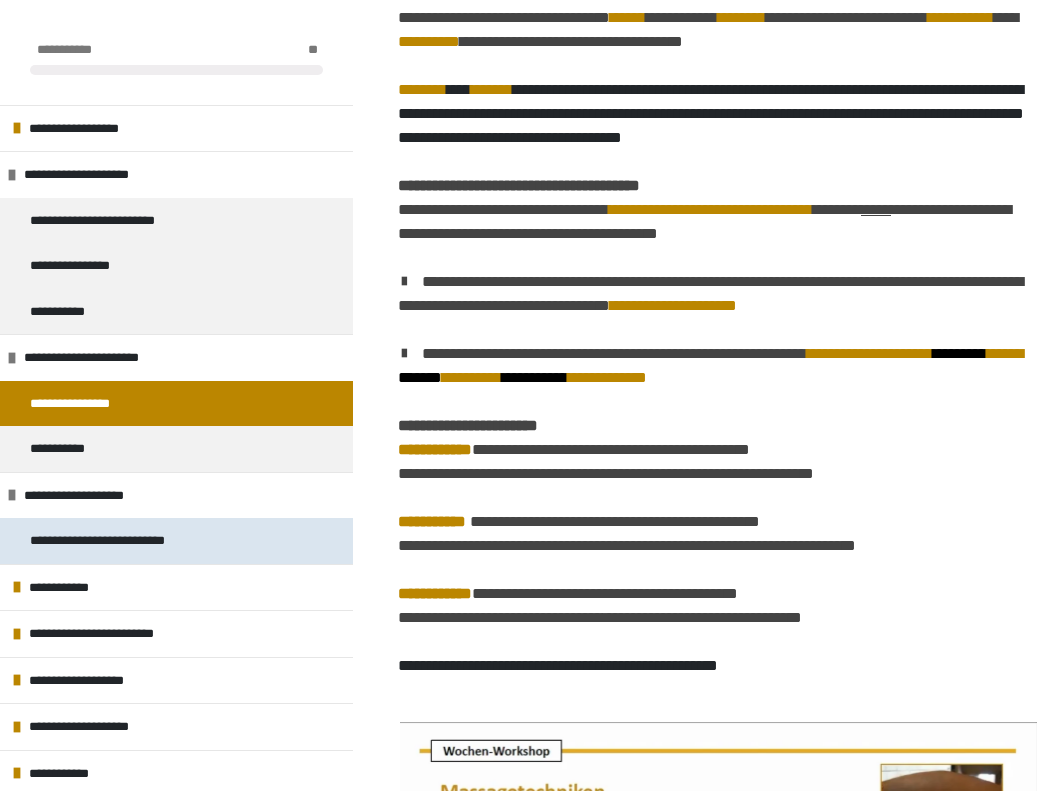 click on "**********" at bounding box center (129, 541) 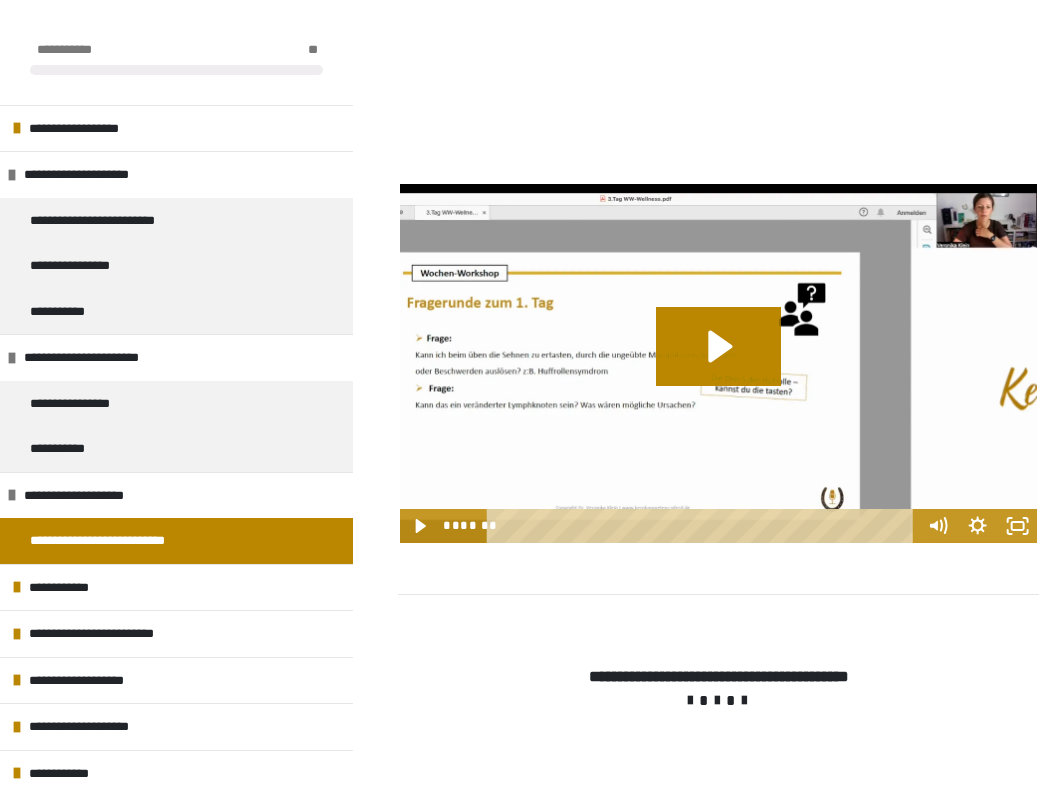 scroll, scrollTop: 1624, scrollLeft: 0, axis: vertical 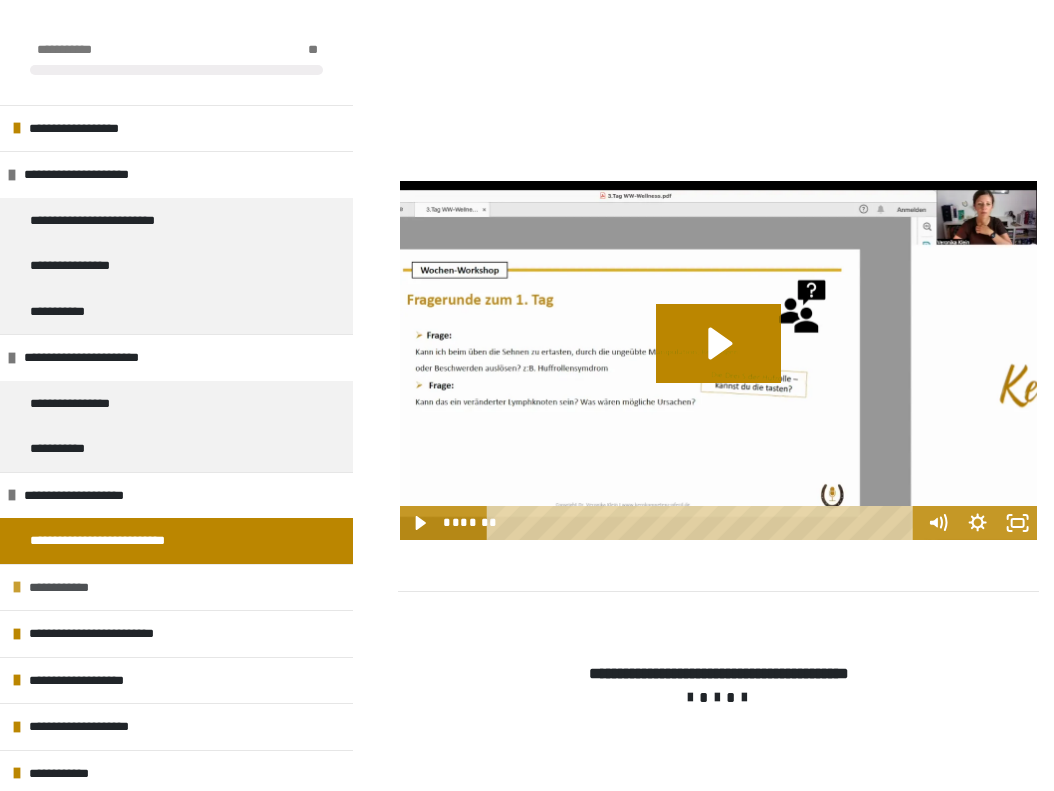 click on "**********" at bounding box center (176, 587) 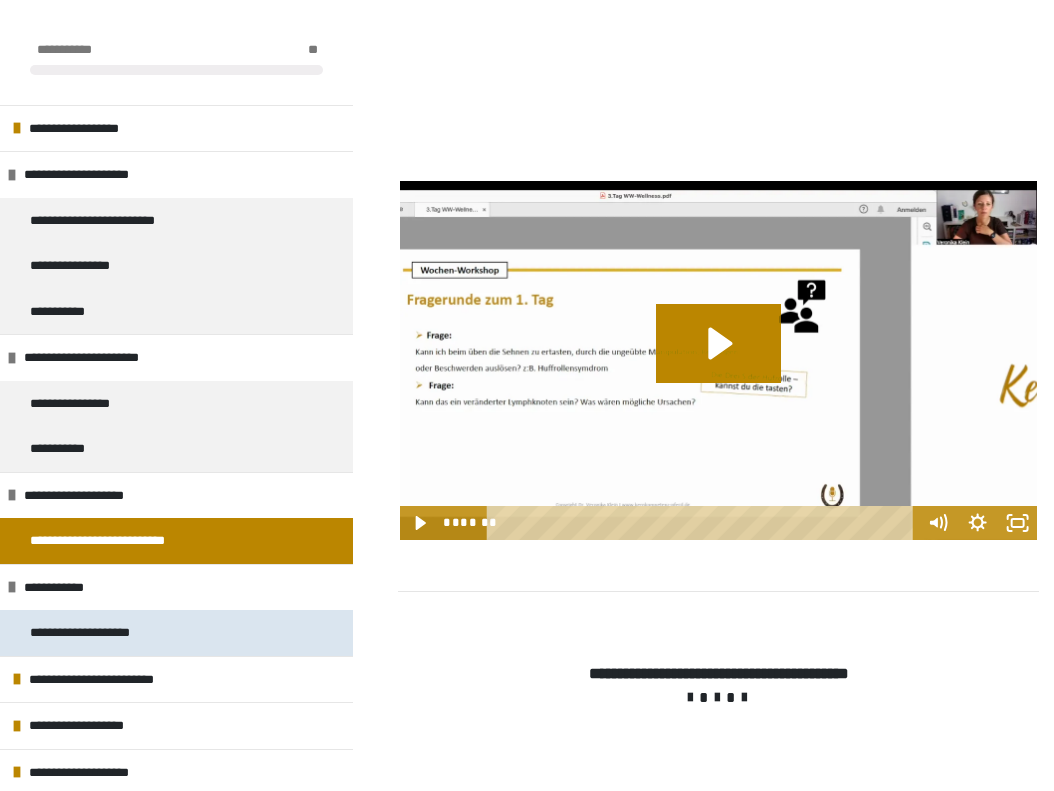 click on "**********" at bounding box center (105, 633) 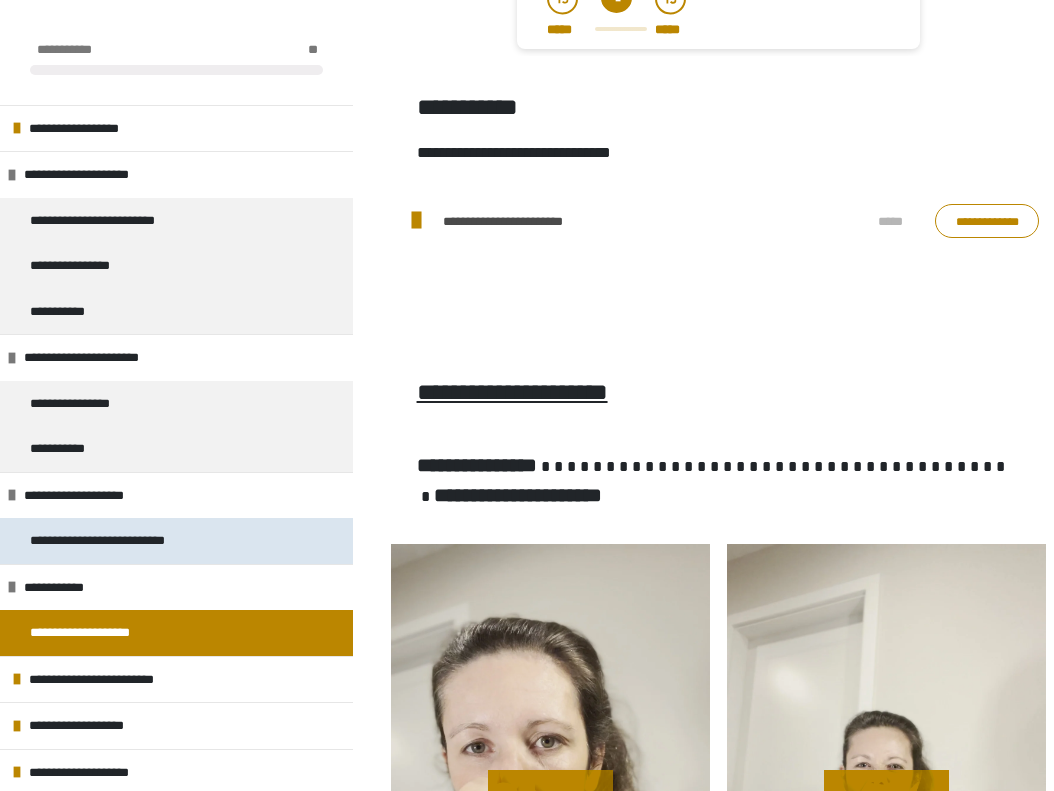 scroll, scrollTop: 1239, scrollLeft: 0, axis: vertical 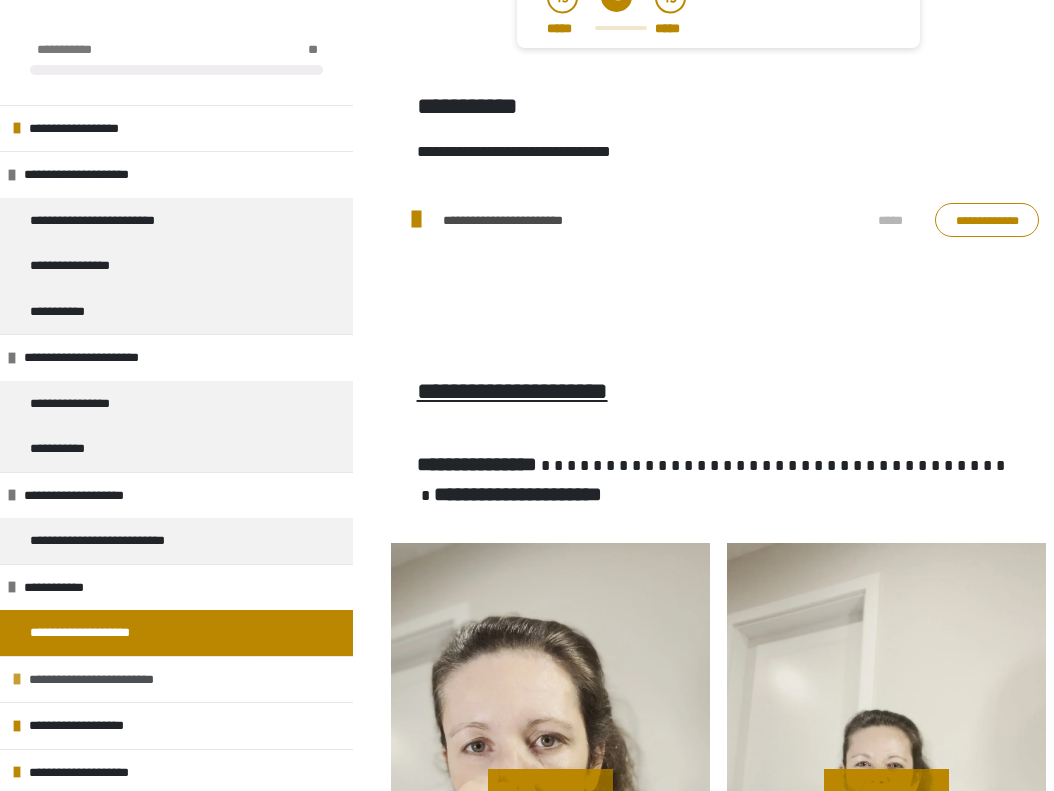 click on "**********" at bounding box center [117, 680] 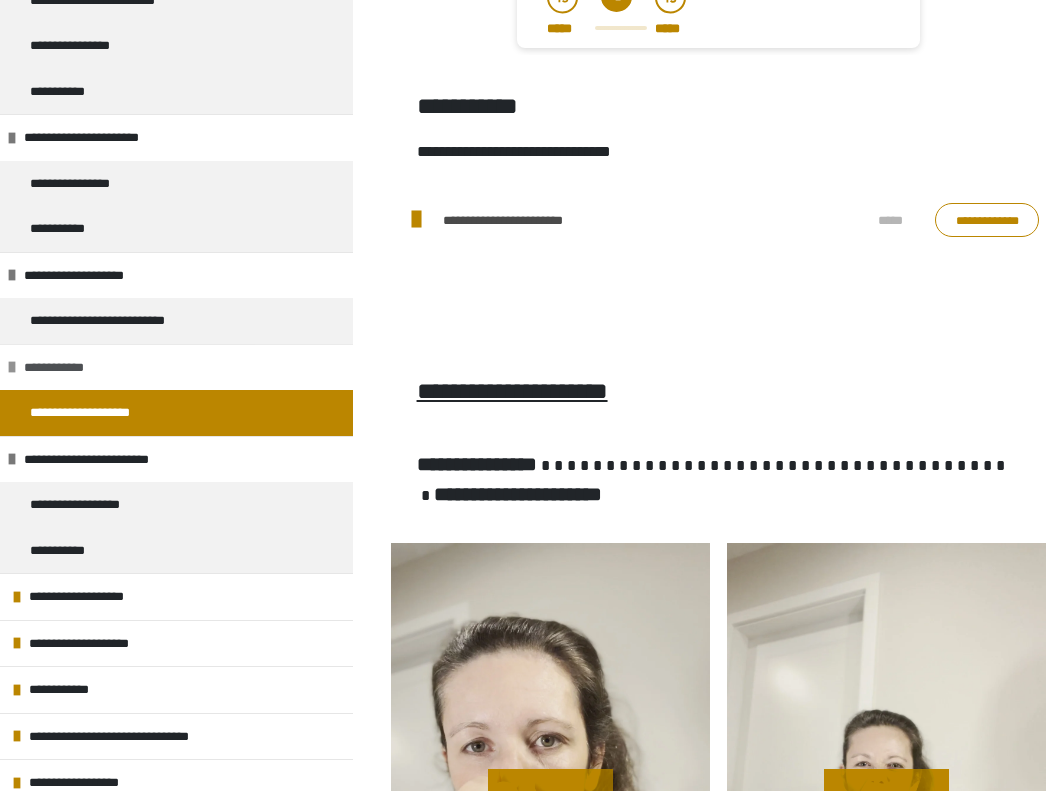 scroll, scrollTop: 226, scrollLeft: 0, axis: vertical 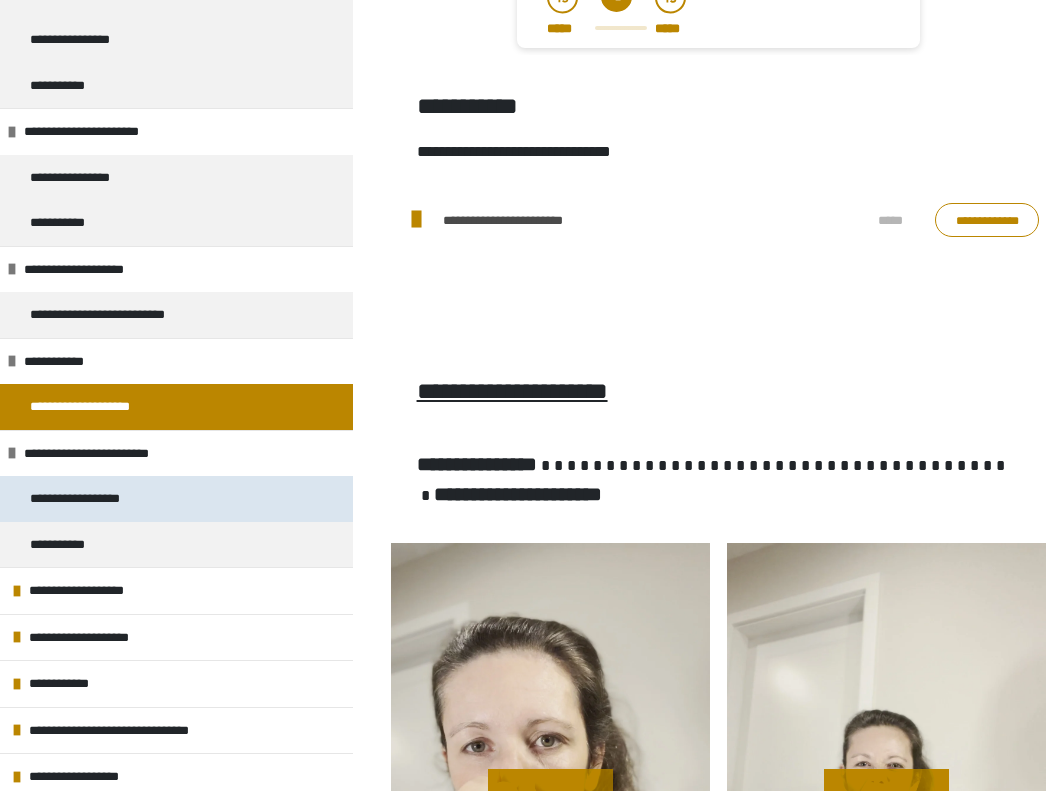 click on "**********" at bounding box center [176, 499] 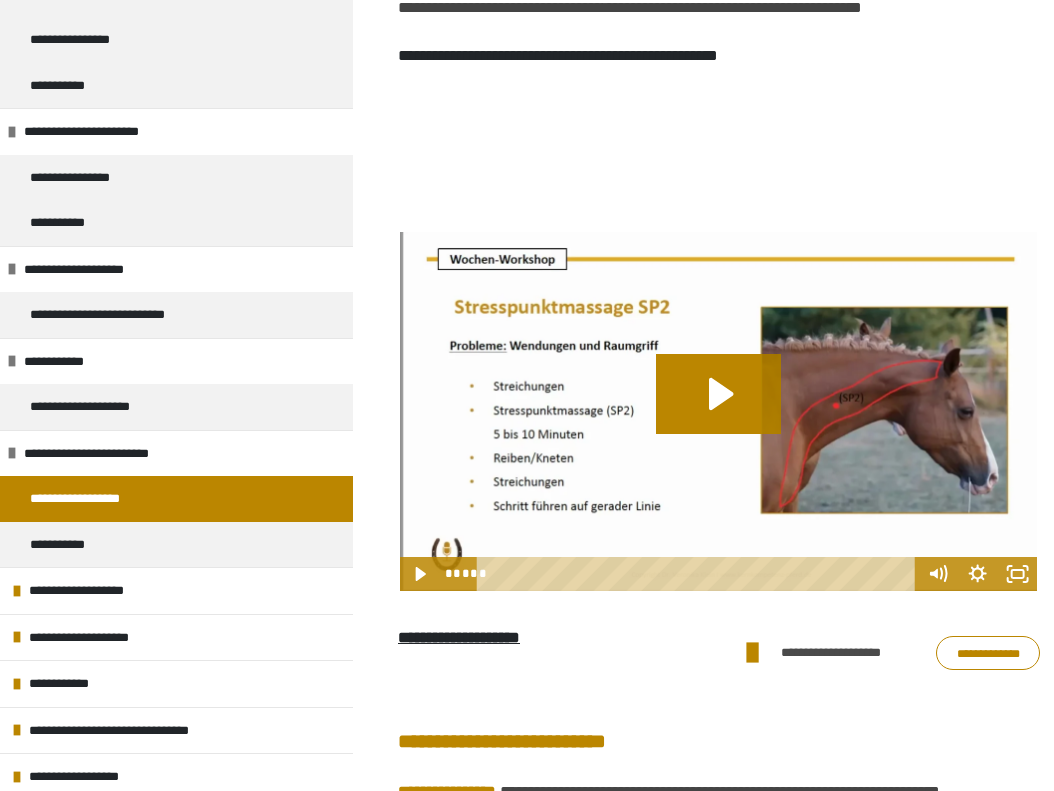 scroll, scrollTop: 1297, scrollLeft: 0, axis: vertical 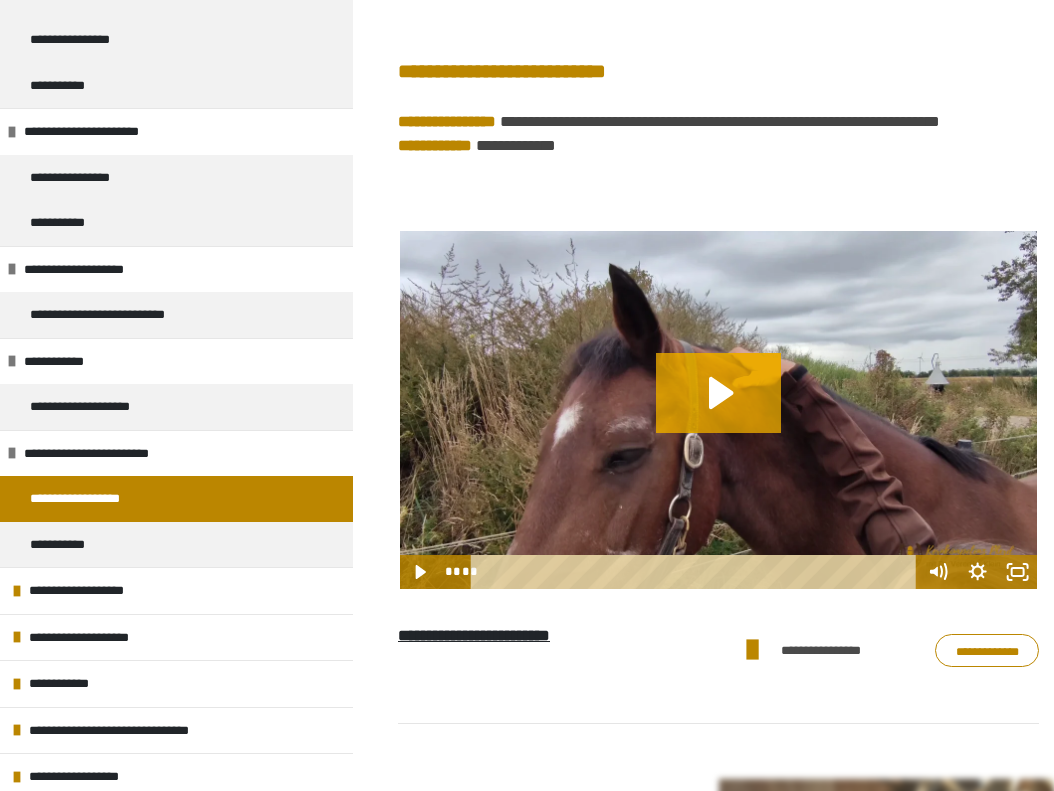 click 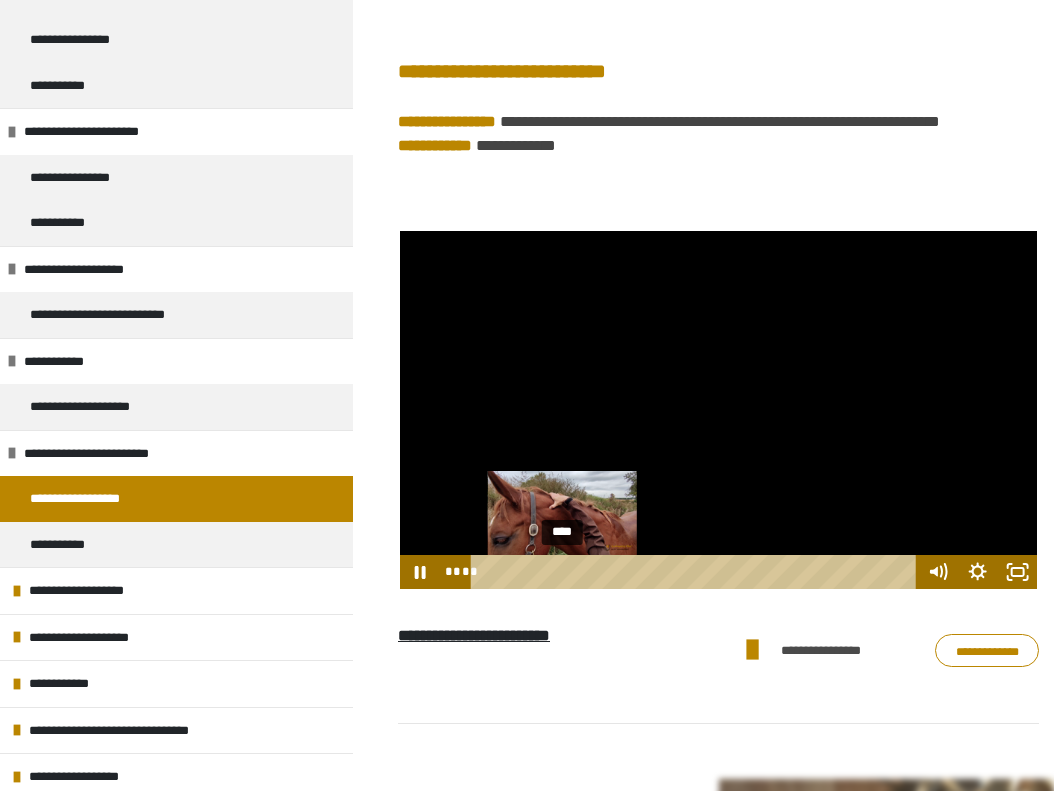 click on "****" at bounding box center (697, 572) 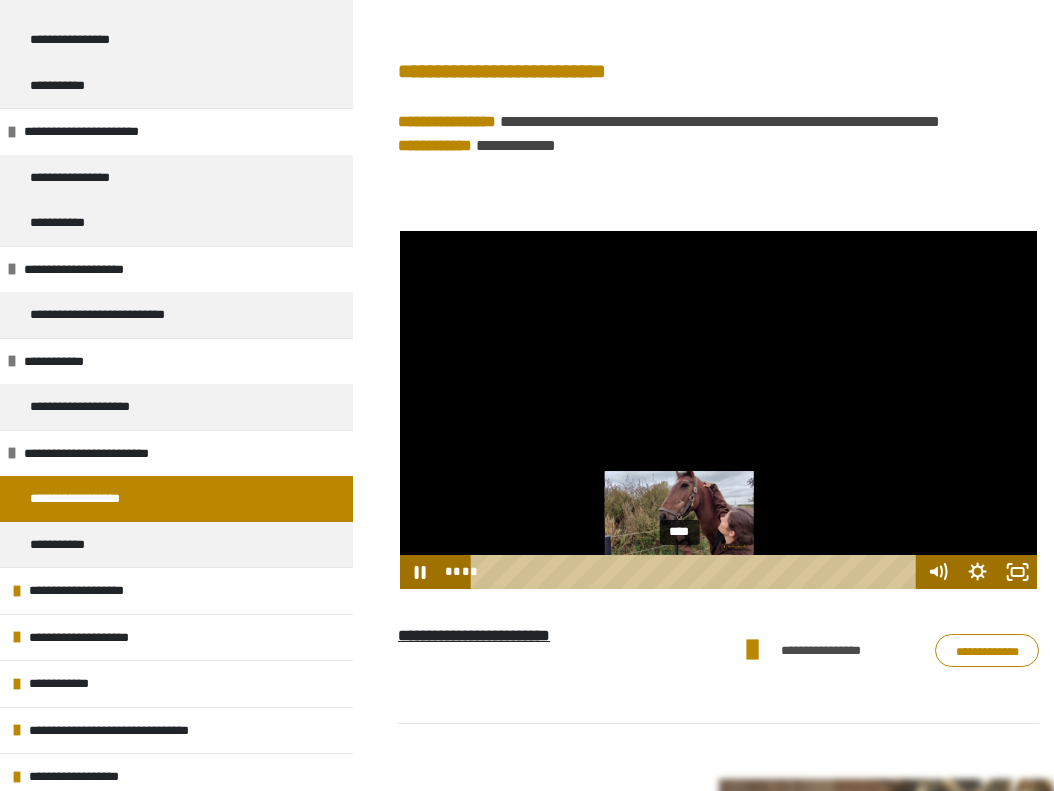 click on "****" at bounding box center (697, 572) 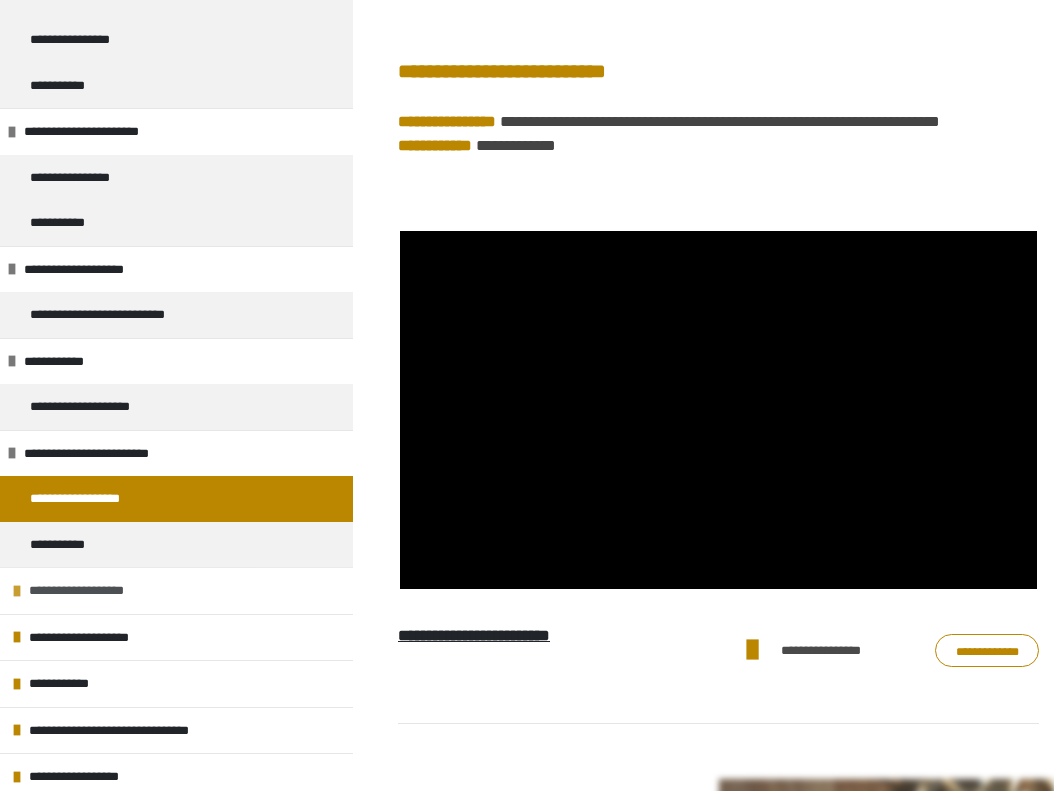 click on "**********" at bounding box center [89, 591] 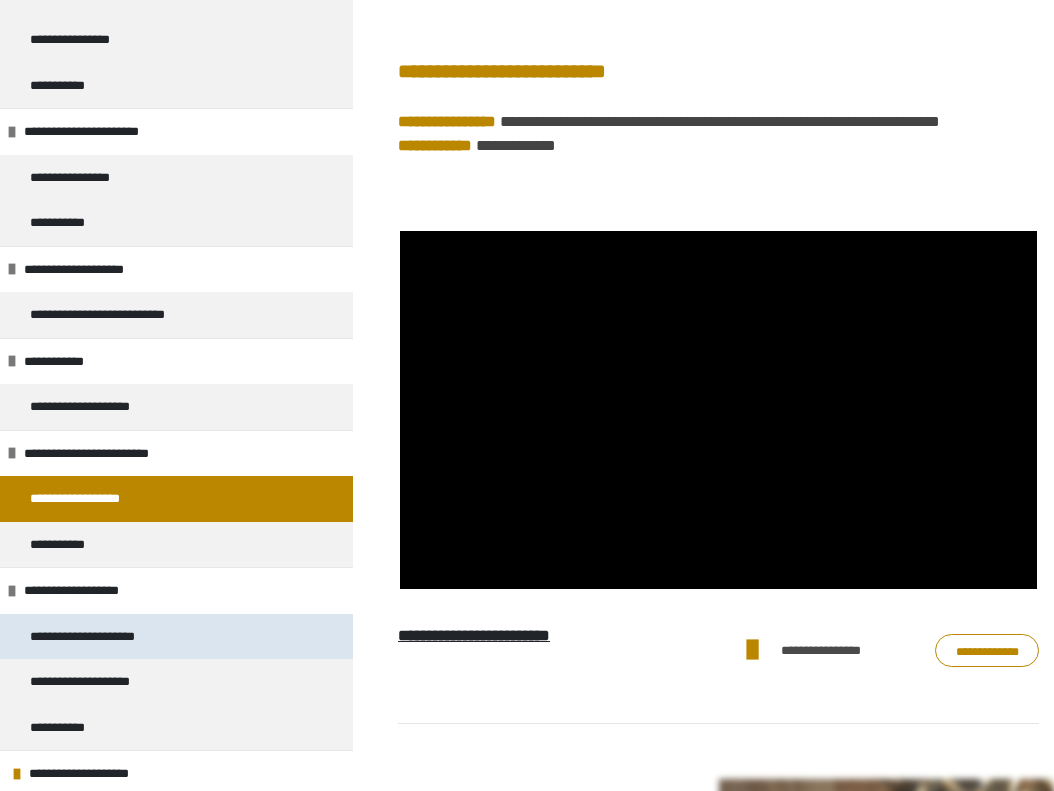 click on "**********" at bounding box center (111, 637) 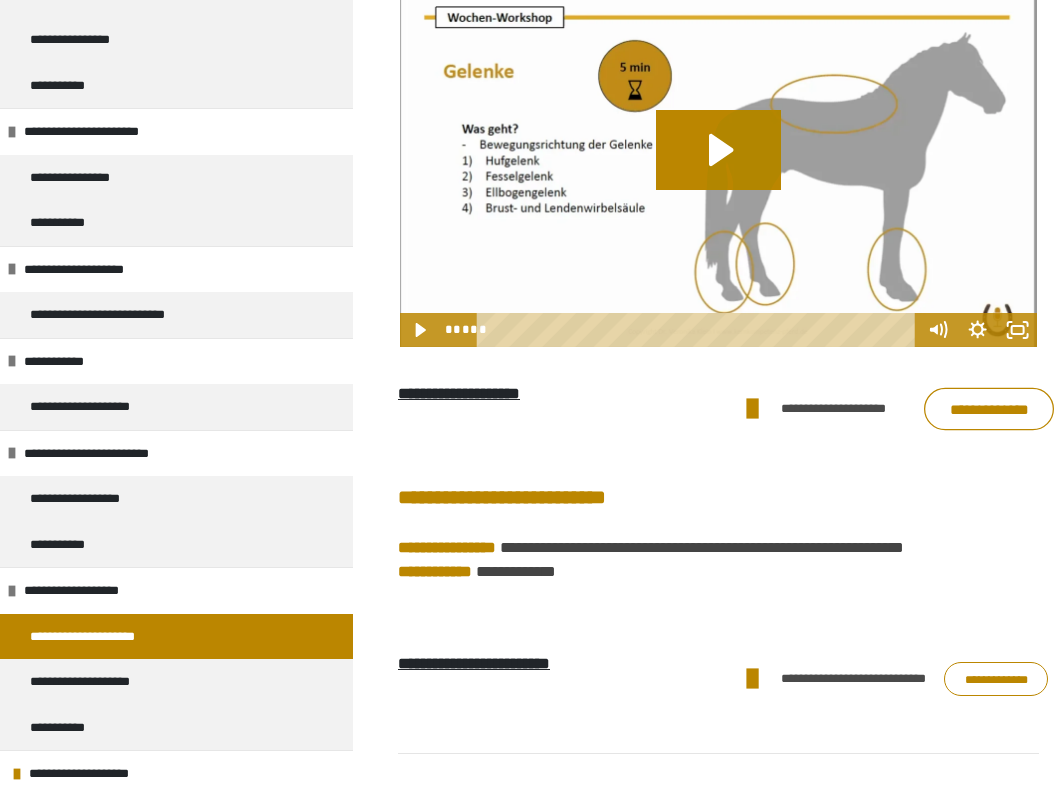 scroll, scrollTop: 1253, scrollLeft: 0, axis: vertical 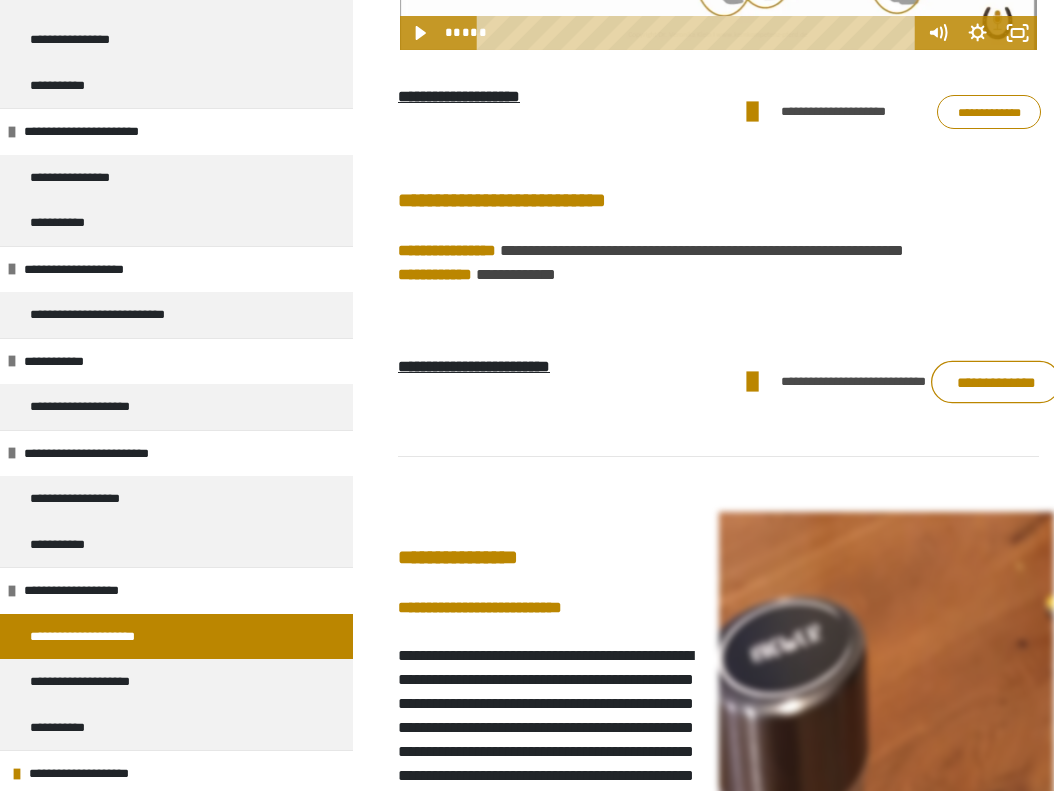 click on "**********" at bounding box center (996, 382) 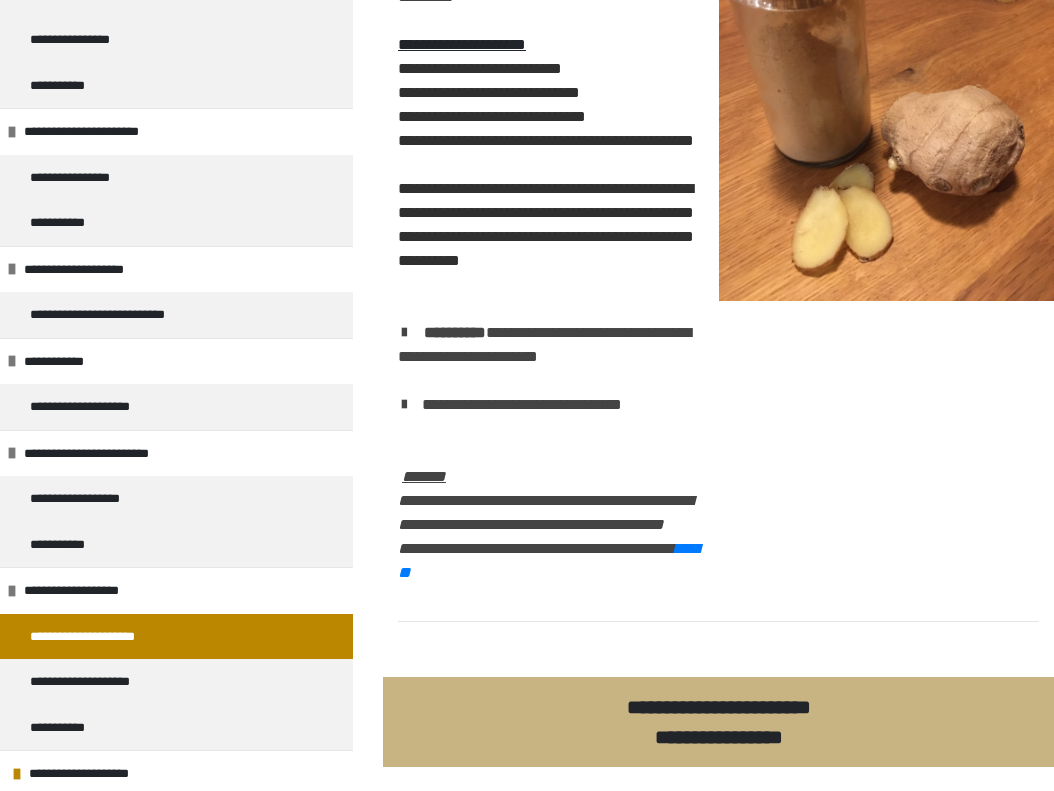 scroll, scrollTop: 2388, scrollLeft: 0, axis: vertical 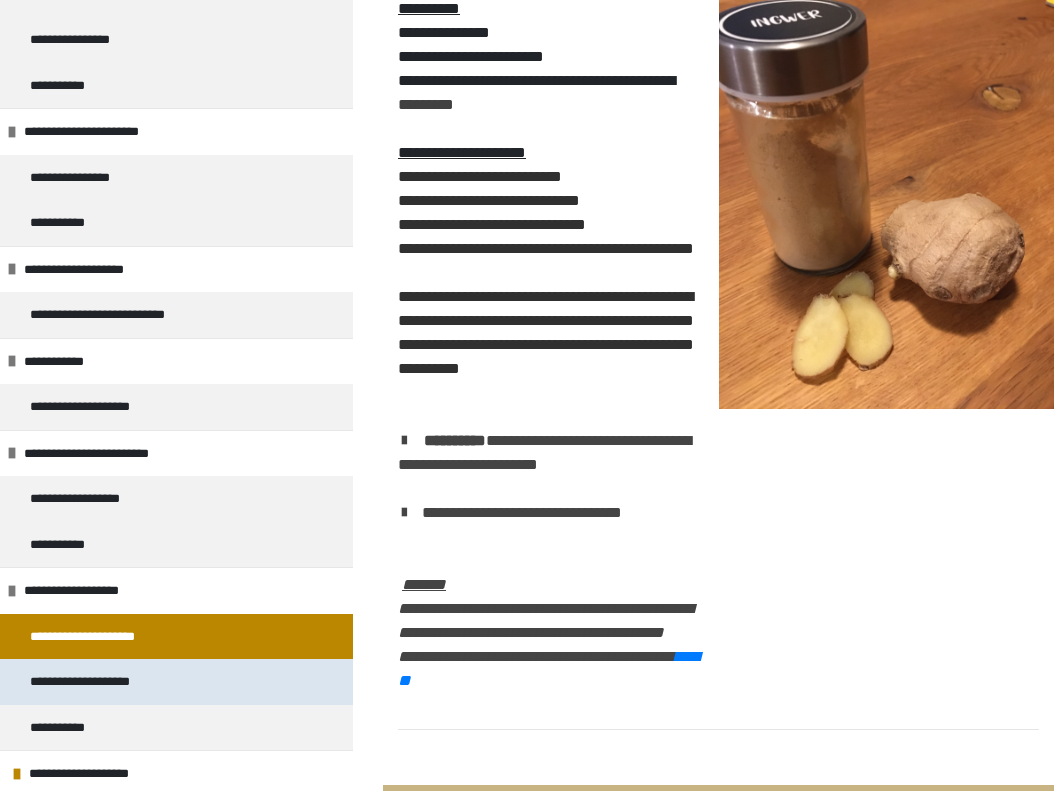 click on "**********" at bounding box center (176, 682) 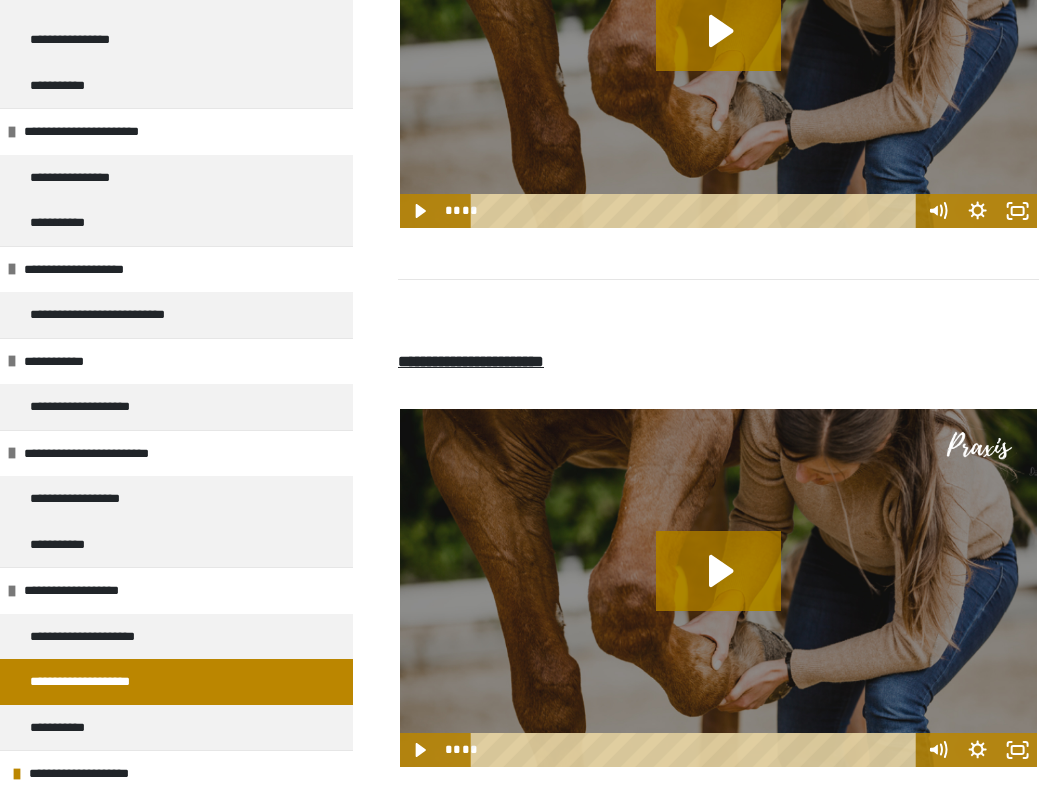 scroll, scrollTop: 1140, scrollLeft: 0, axis: vertical 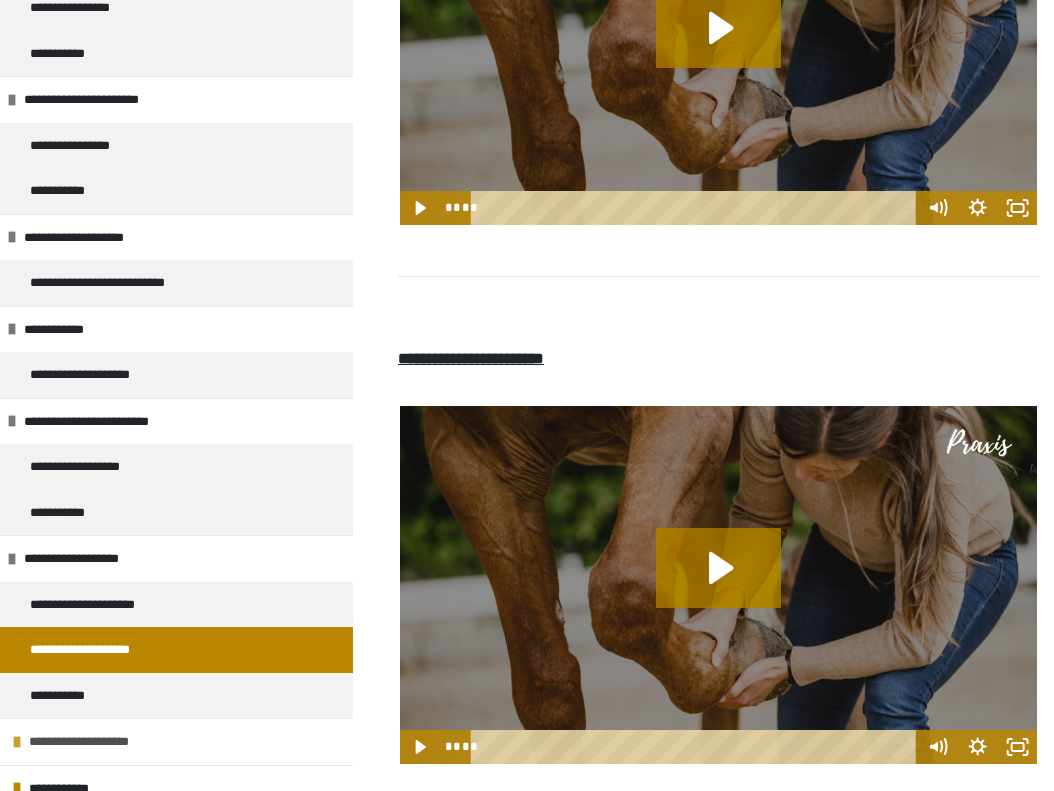 click on "**********" at bounding box center [176, 741] 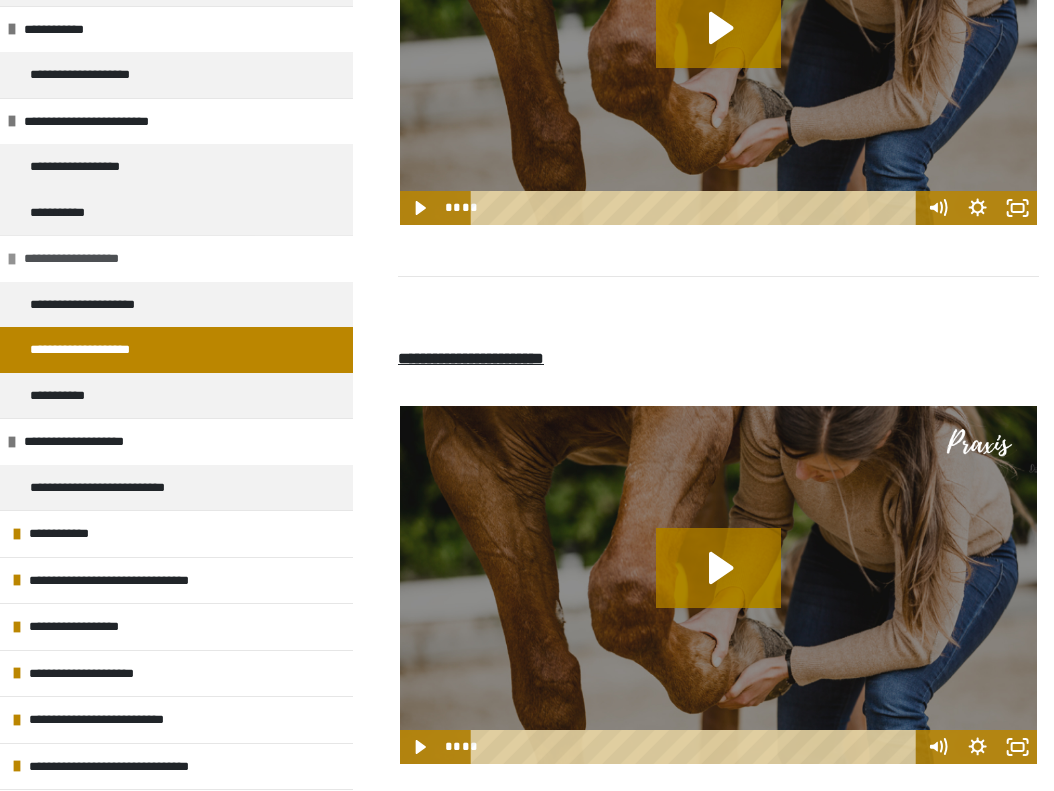 scroll, scrollTop: 559, scrollLeft: 0, axis: vertical 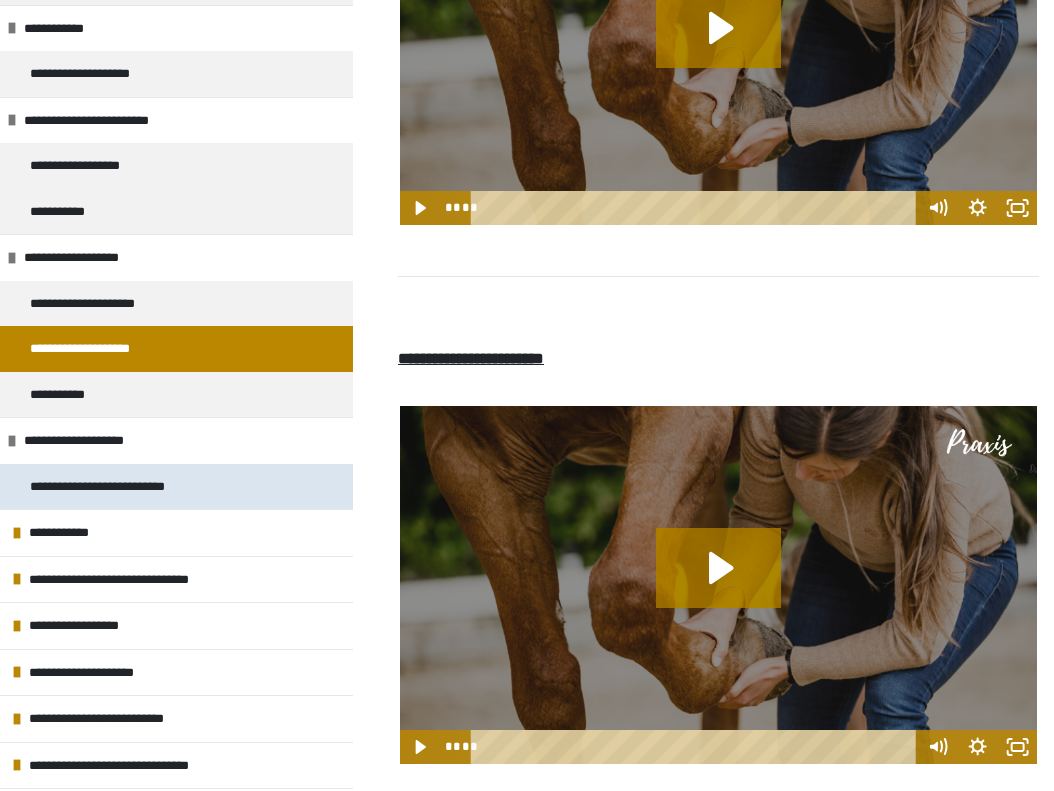 click on "**********" at bounding box center [129, 487] 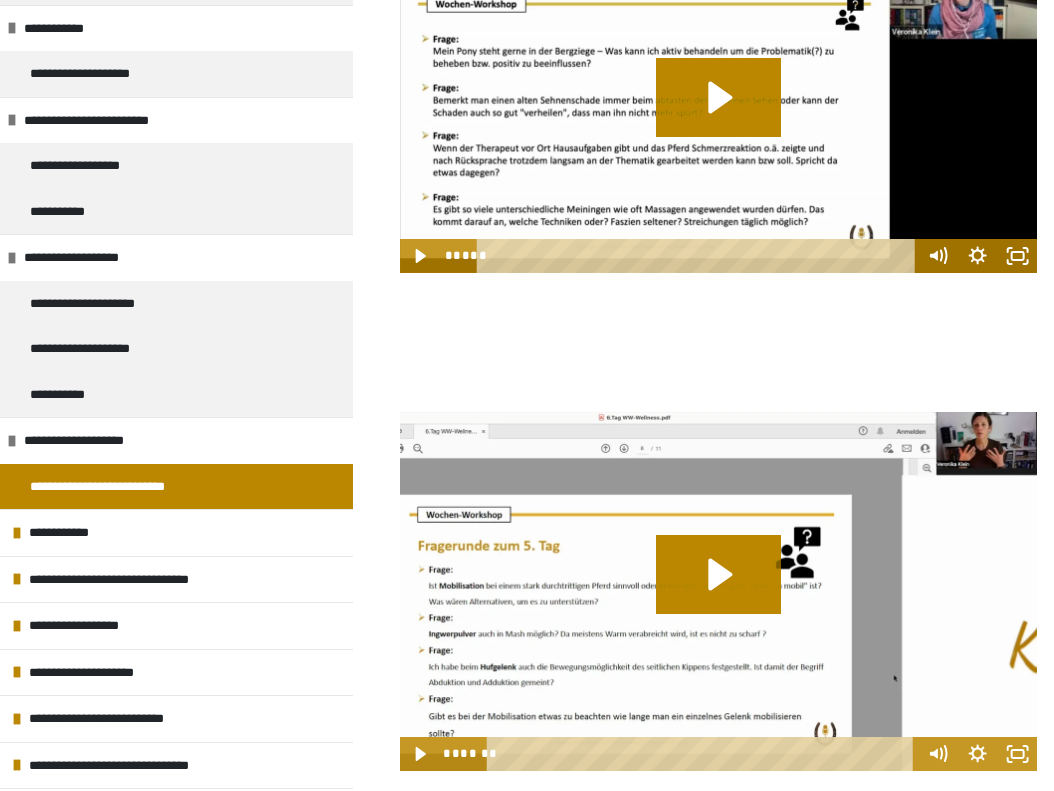 scroll, scrollTop: 1107, scrollLeft: 0, axis: vertical 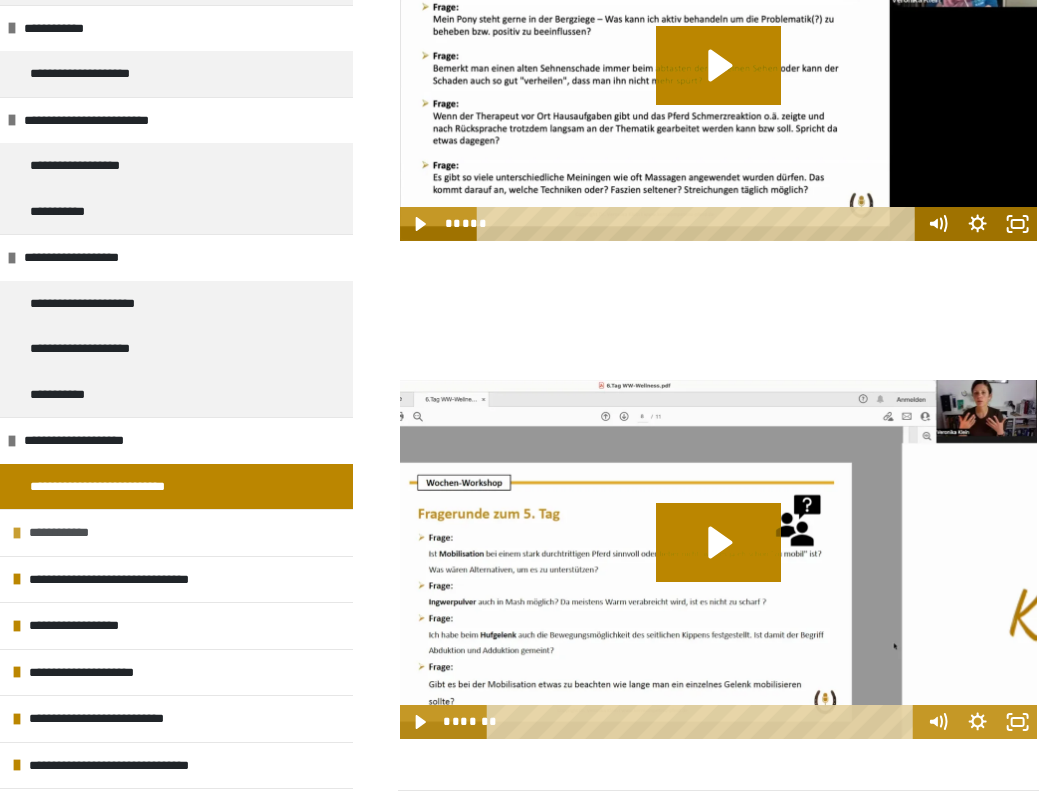 click on "**********" at bounding box center [69, 533] 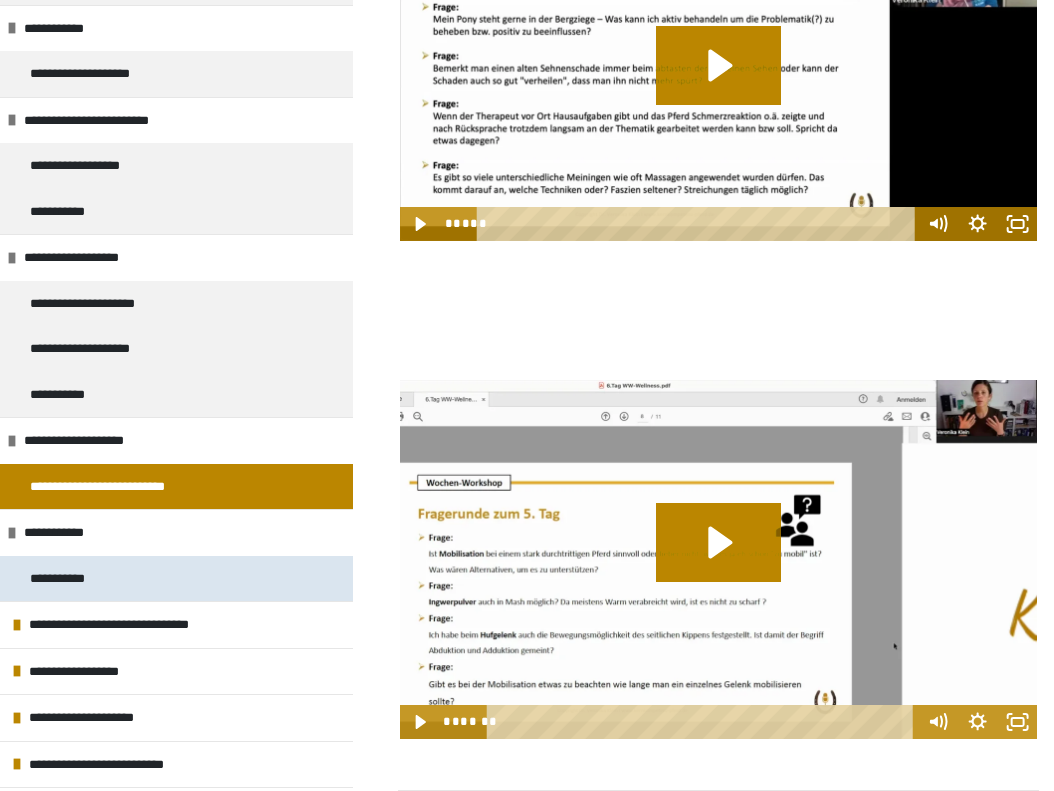 click on "**********" at bounding box center (71, 579) 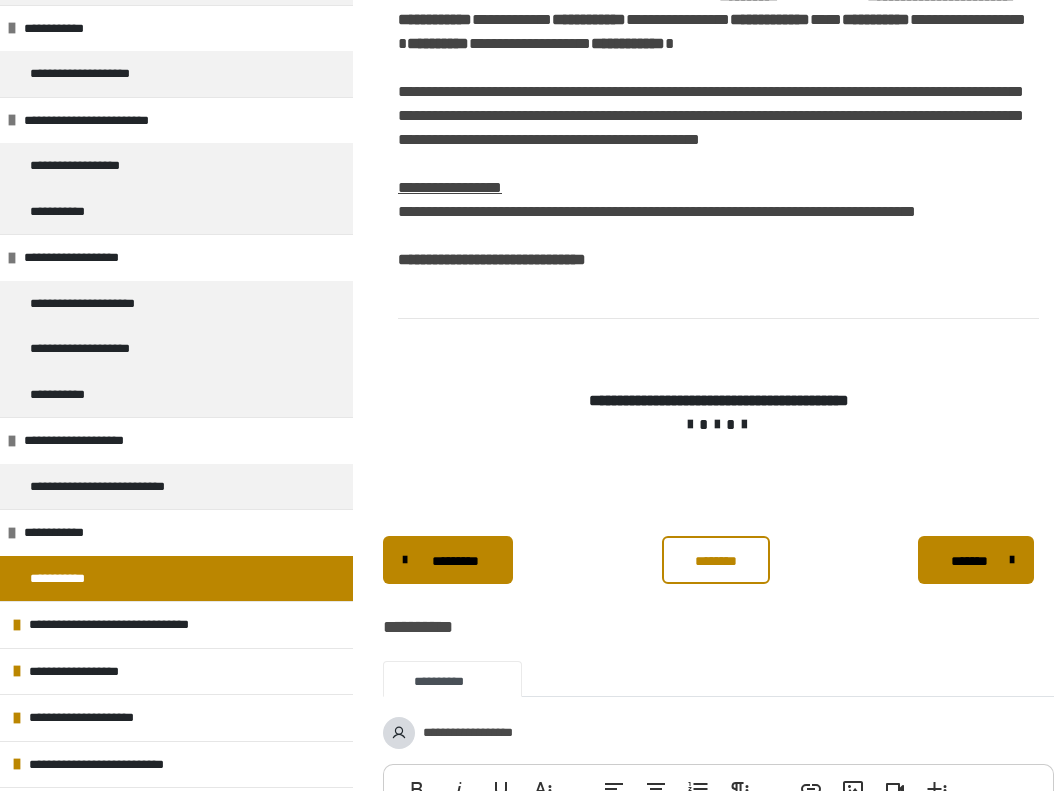 scroll, scrollTop: 865, scrollLeft: 0, axis: vertical 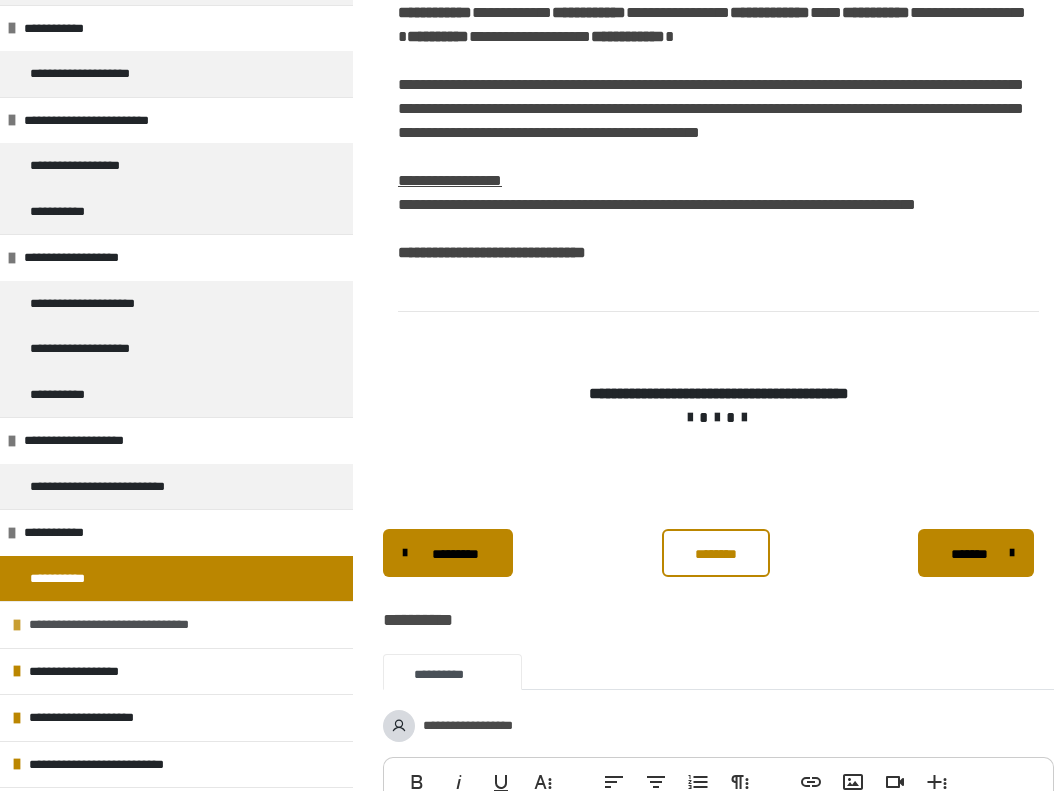 click on "**********" at bounding box center (143, 625) 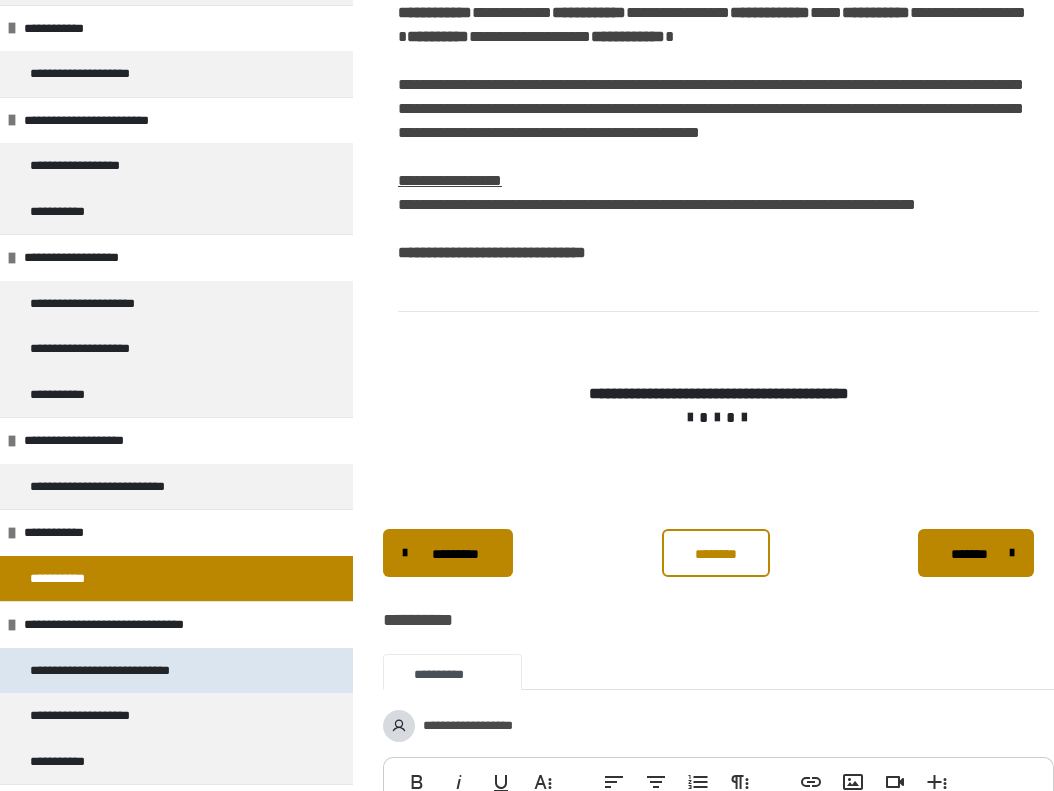 click on "**********" at bounding box center (126, 671) 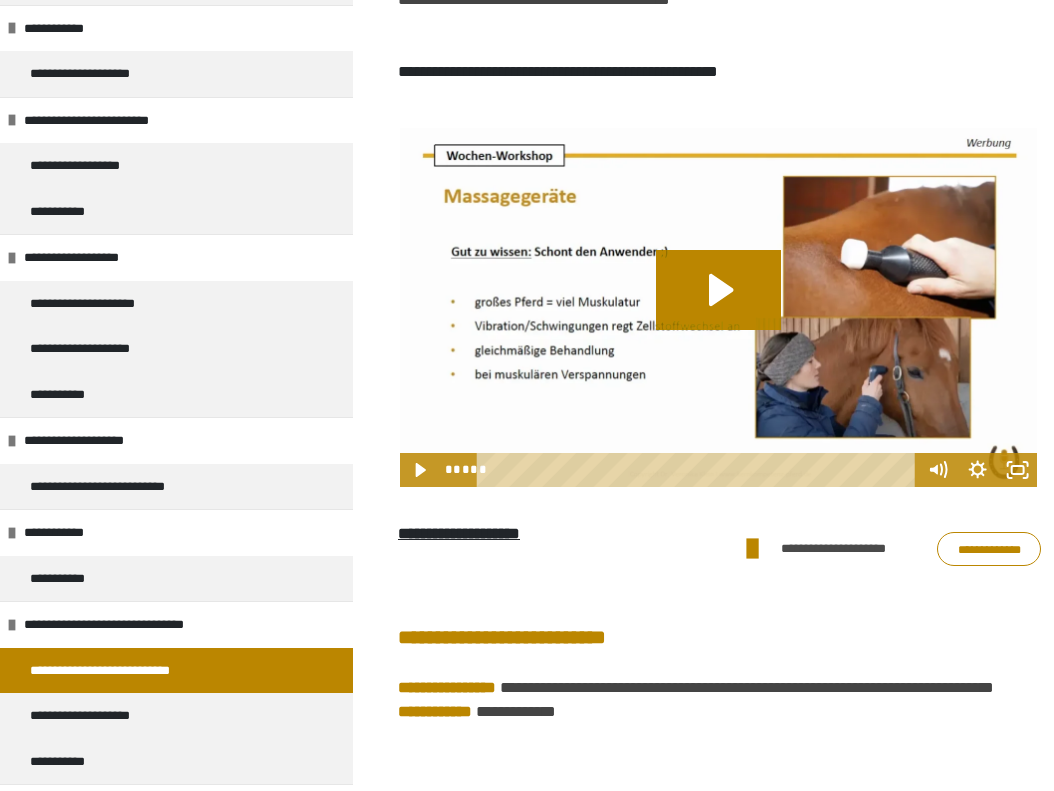 scroll, scrollTop: 1161, scrollLeft: 0, axis: vertical 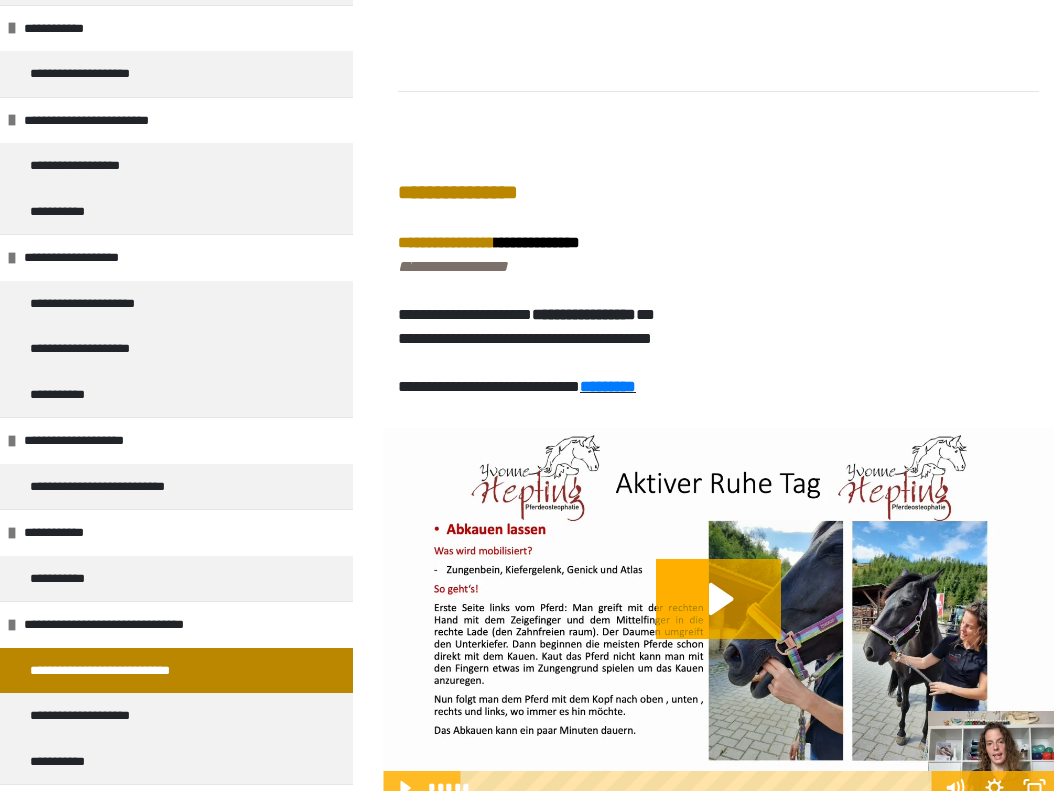click on "[FIRST] [LAST] [LAST] [STREET] [STREET] [CITY] [STATE] [ZIP]" at bounding box center (718, 300) 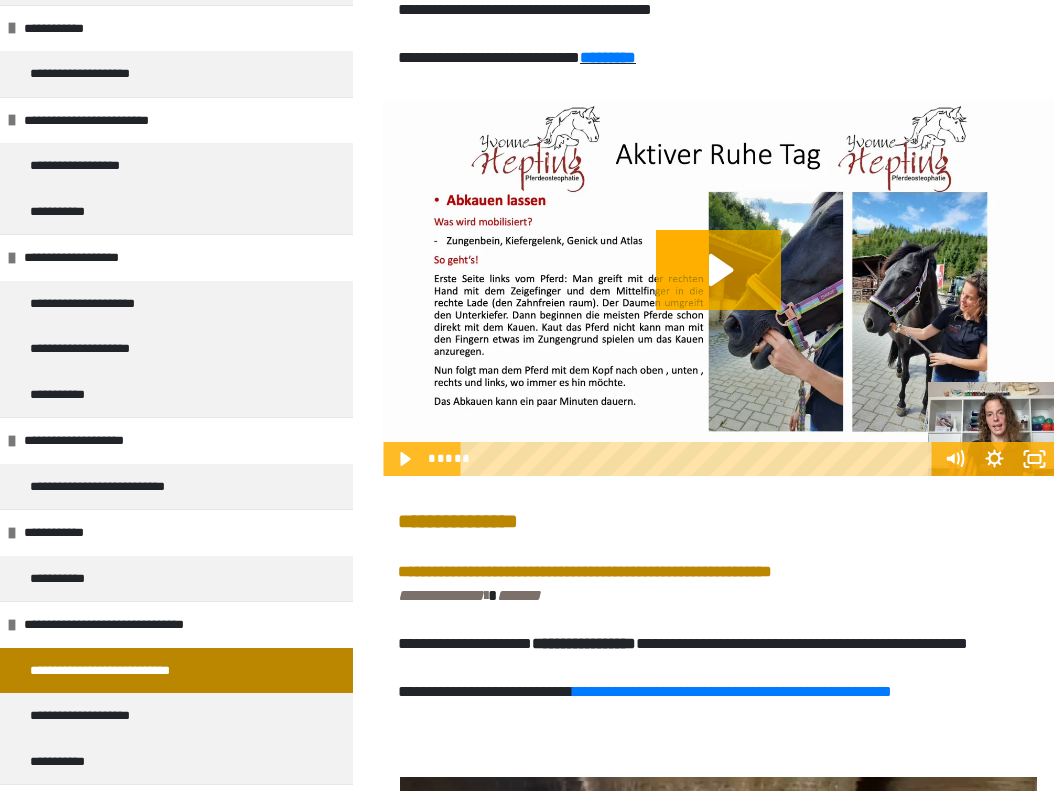 scroll, scrollTop: 2212, scrollLeft: 0, axis: vertical 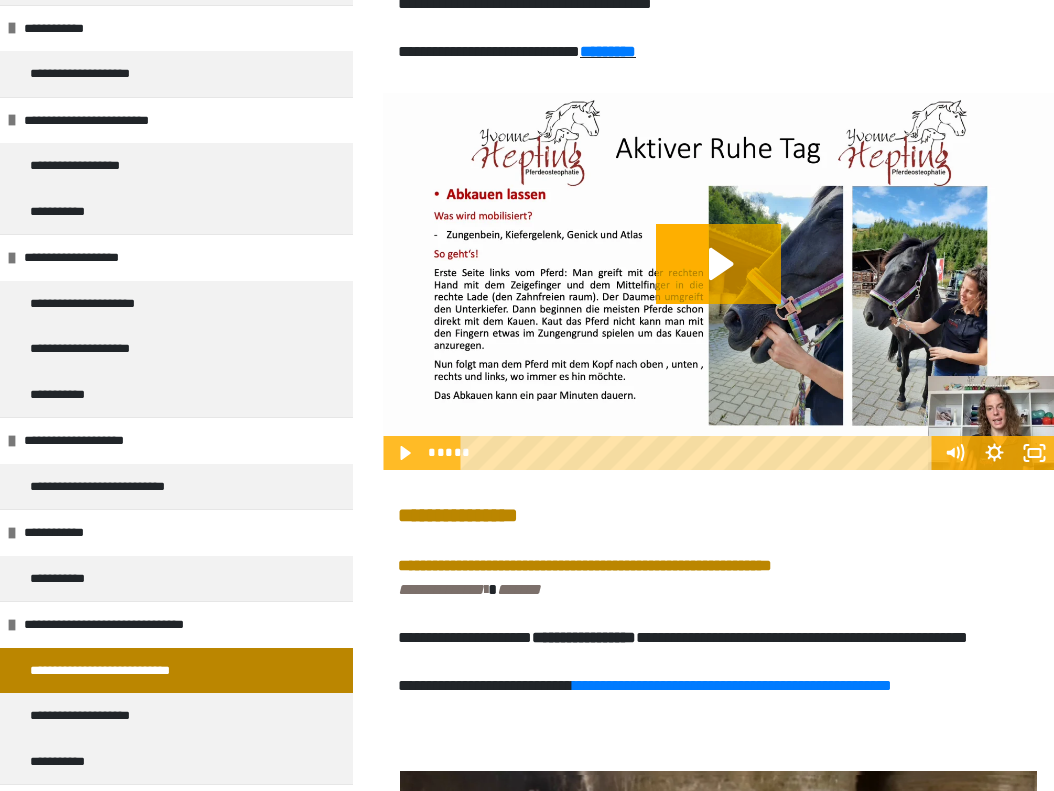 click on "[FIRST] [LAST] [ADDRESS] [CITY] [STATE] [ZIP]" at bounding box center (718, 623) 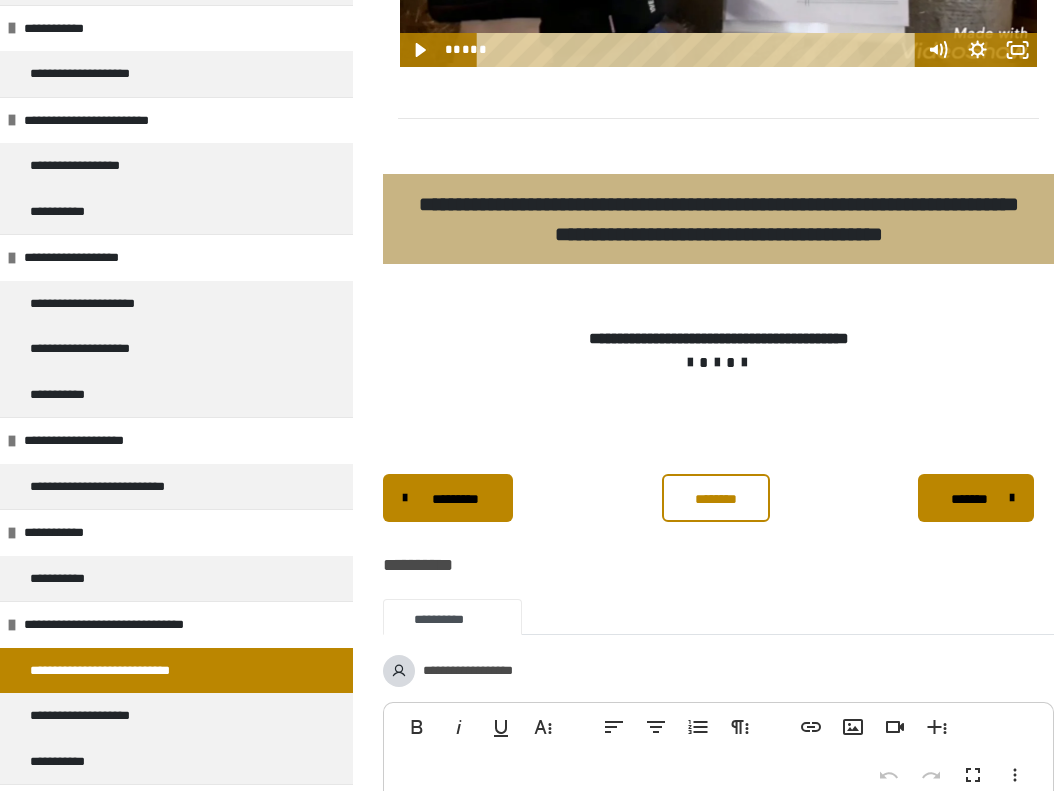 scroll, scrollTop: 3277, scrollLeft: 0, axis: vertical 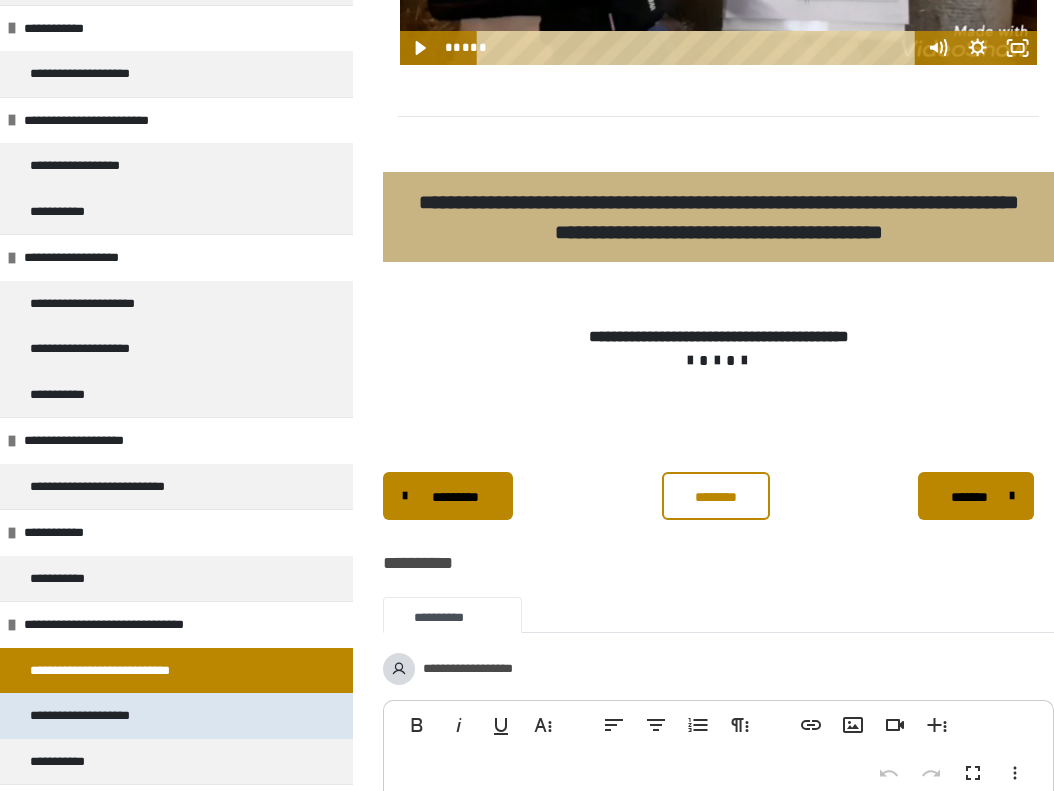 click on "**********" at bounding box center (98, 716) 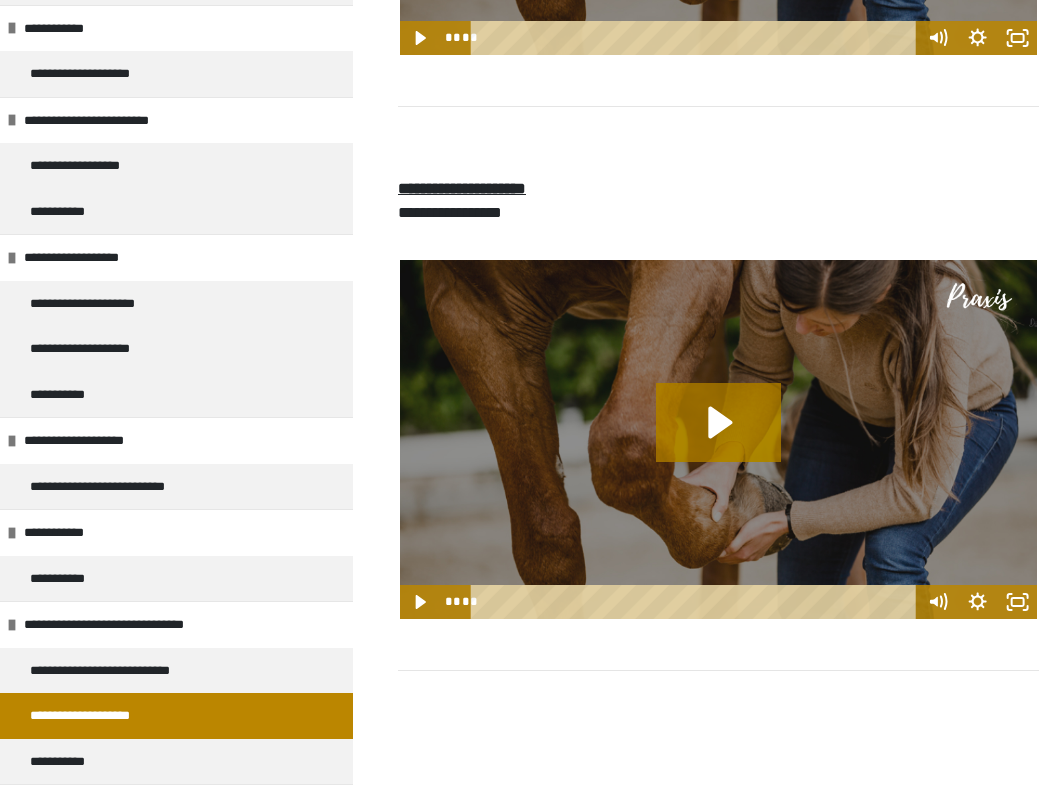 scroll, scrollTop: 1635, scrollLeft: 0, axis: vertical 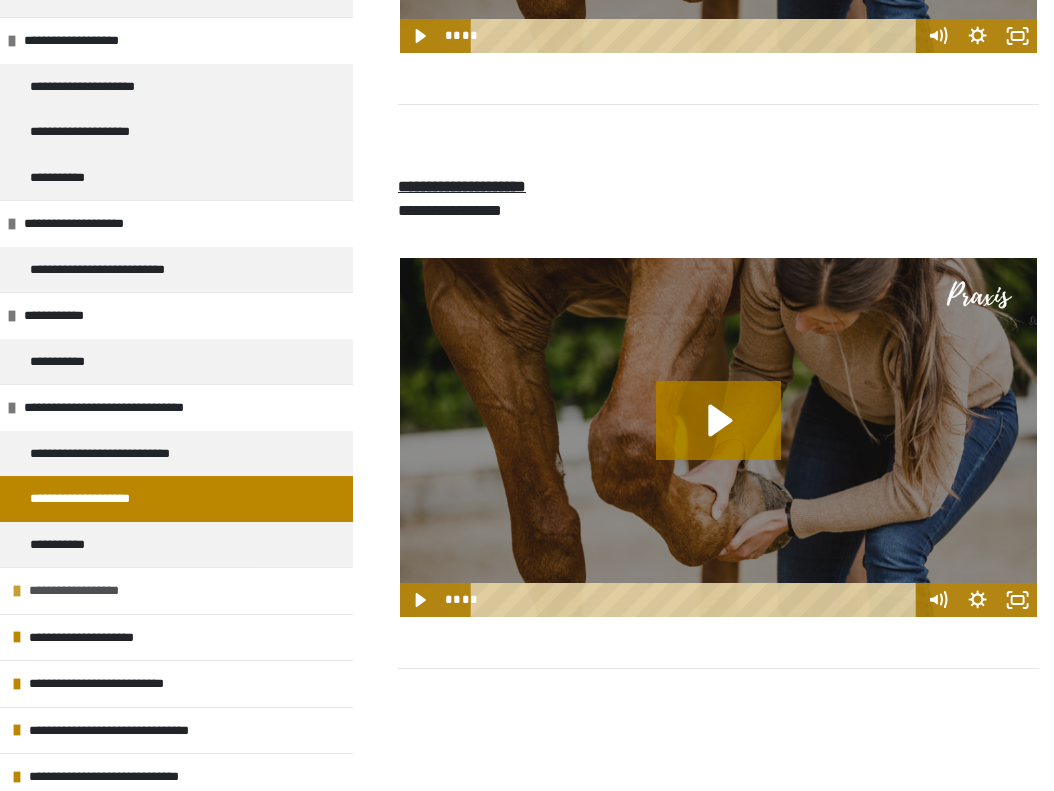 click on "**********" at bounding box center (89, 591) 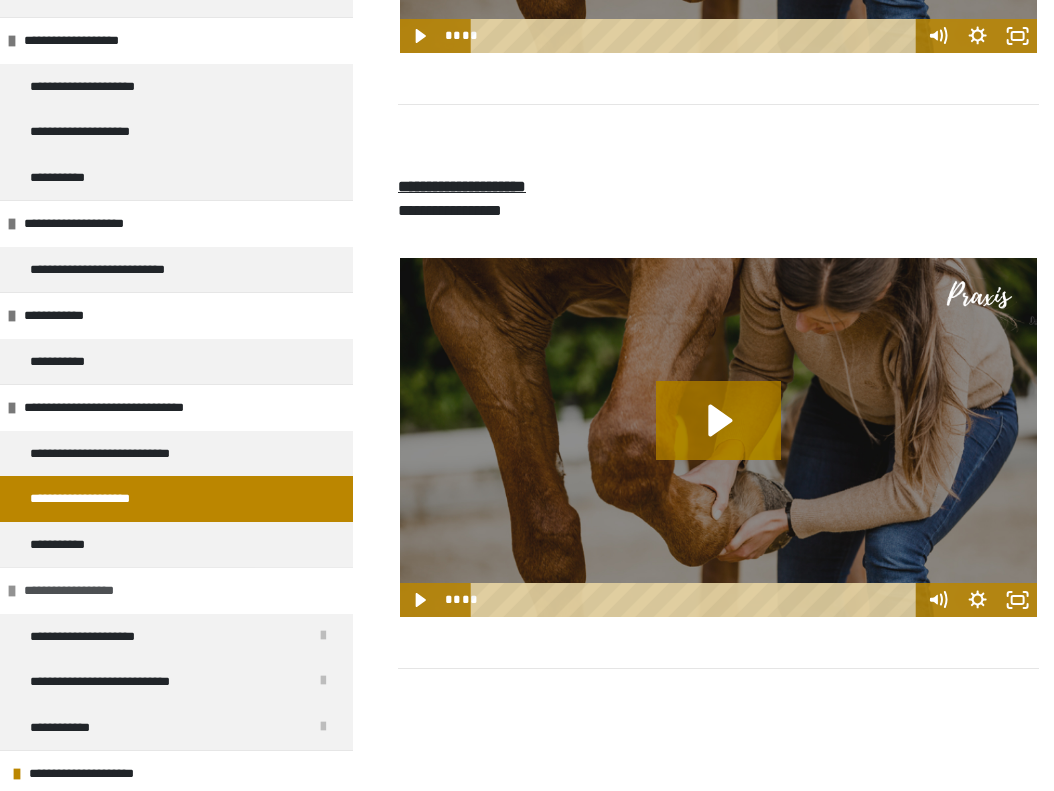 click on "**********" at bounding box center (84, 591) 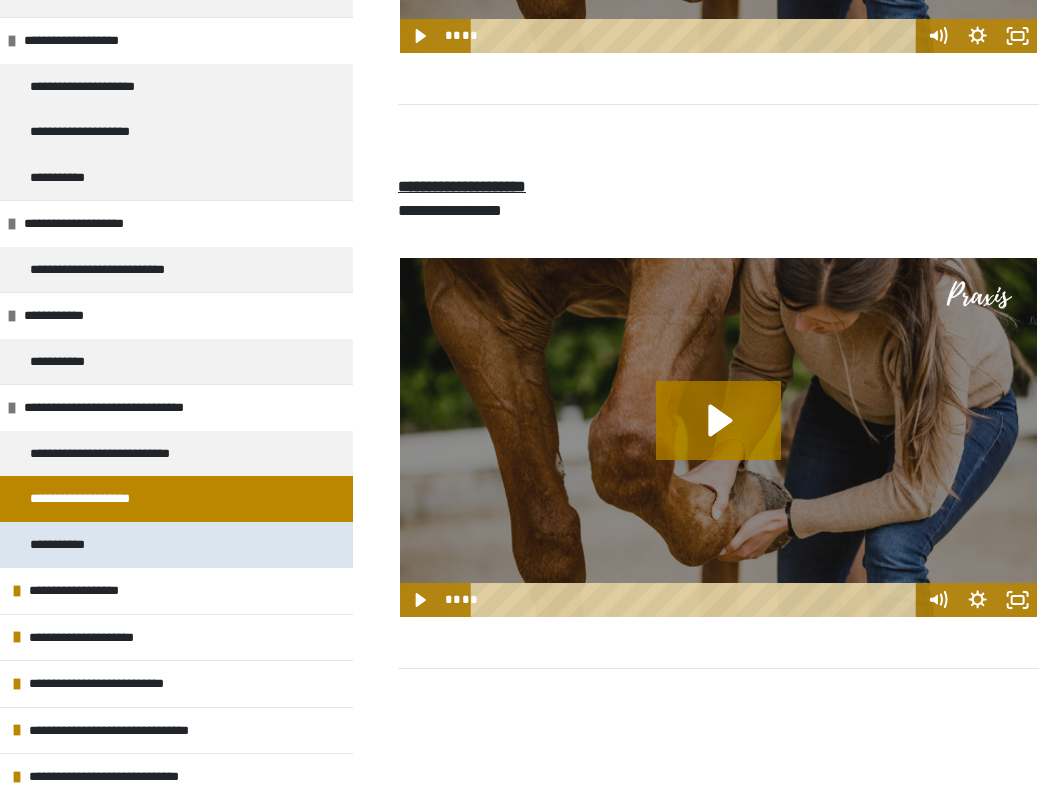 click on "**********" at bounding box center (176, 545) 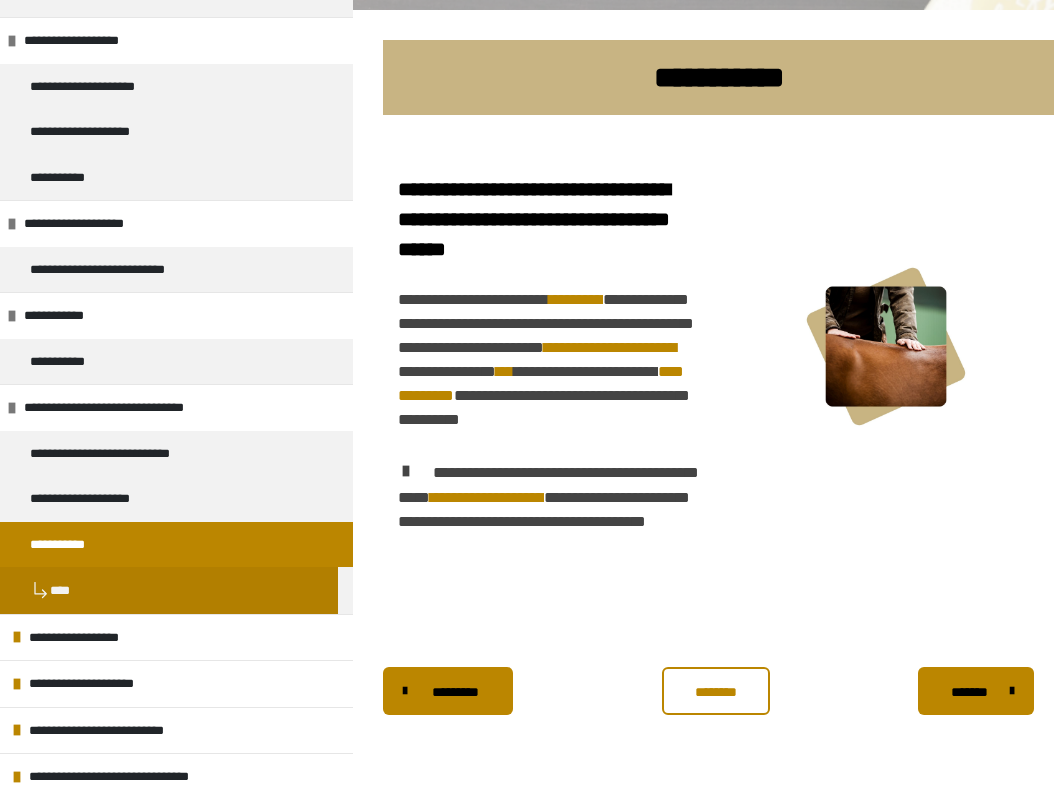 scroll, scrollTop: 431, scrollLeft: 0, axis: vertical 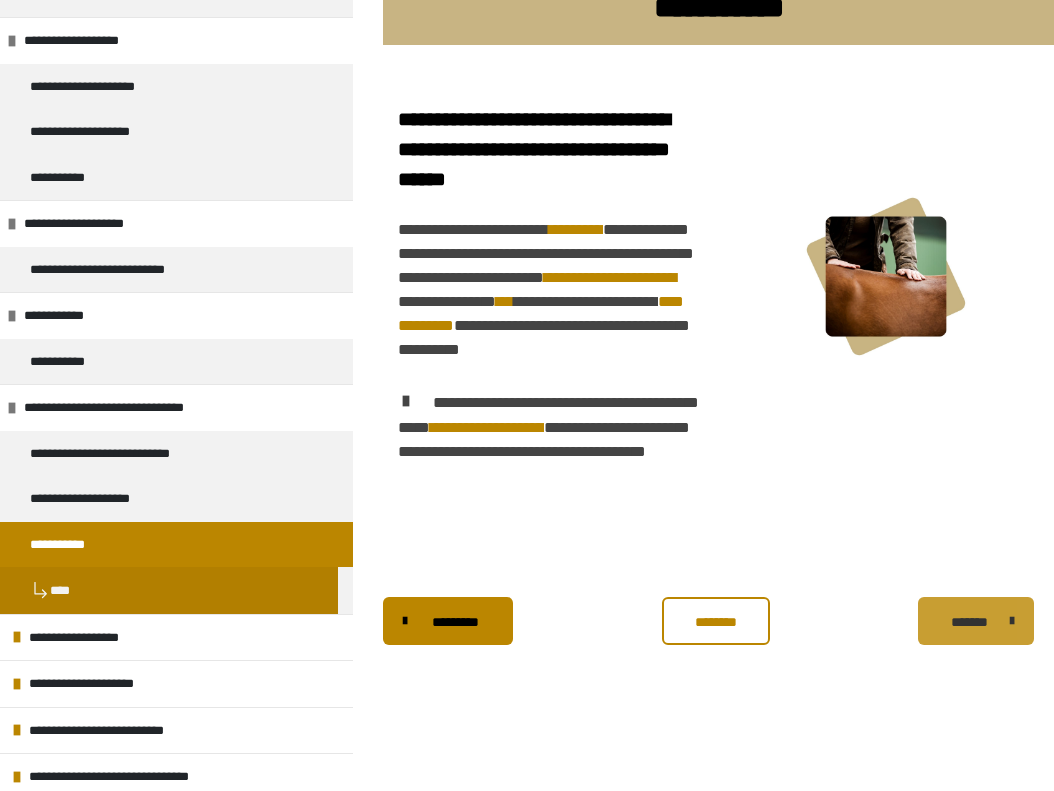 click on "*******" at bounding box center [969, 622] 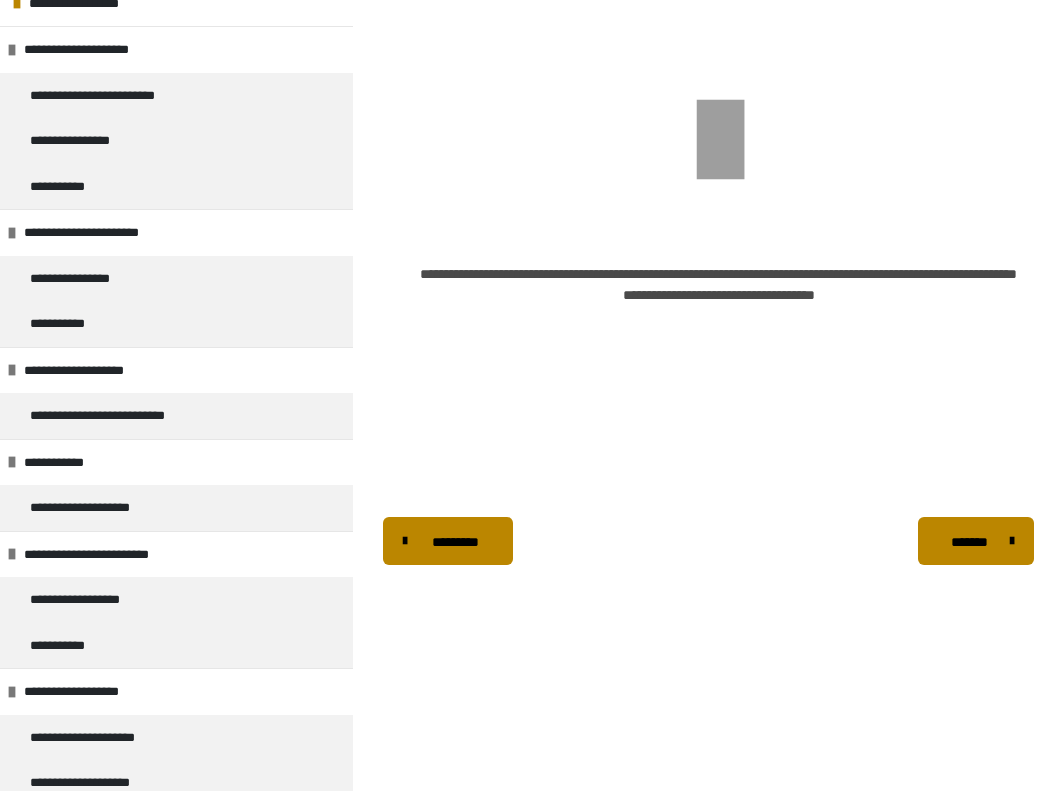 scroll, scrollTop: 0, scrollLeft: 0, axis: both 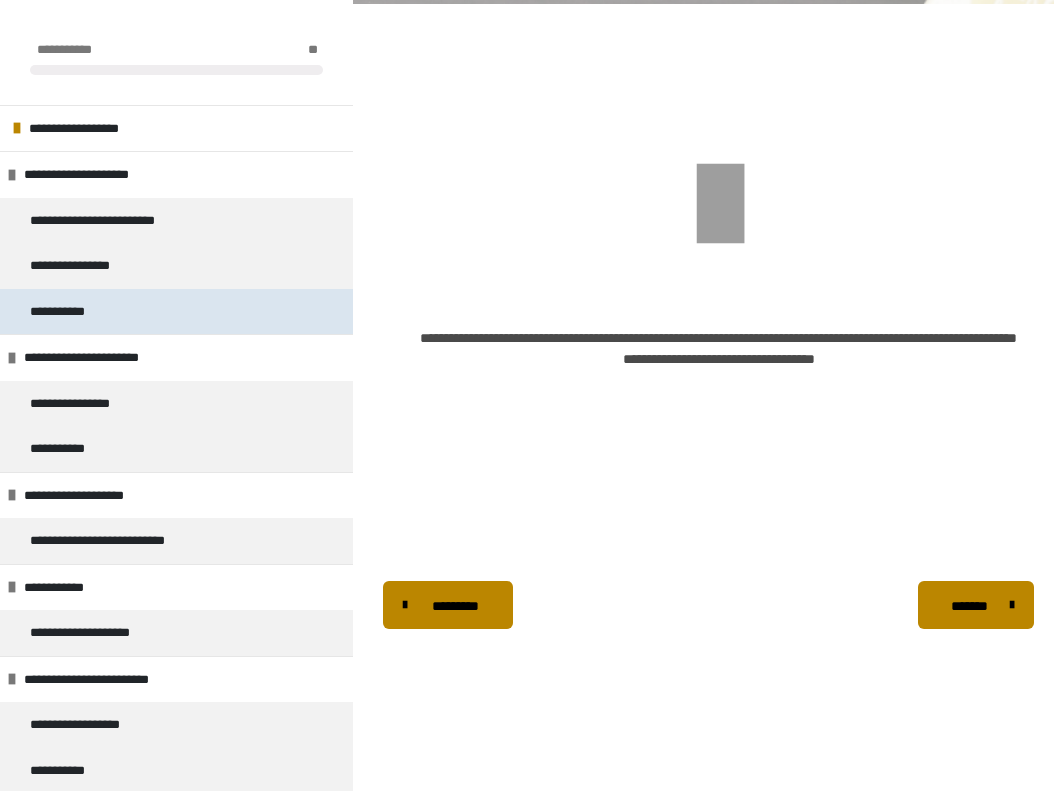 click on "**********" at bounding box center (176, 312) 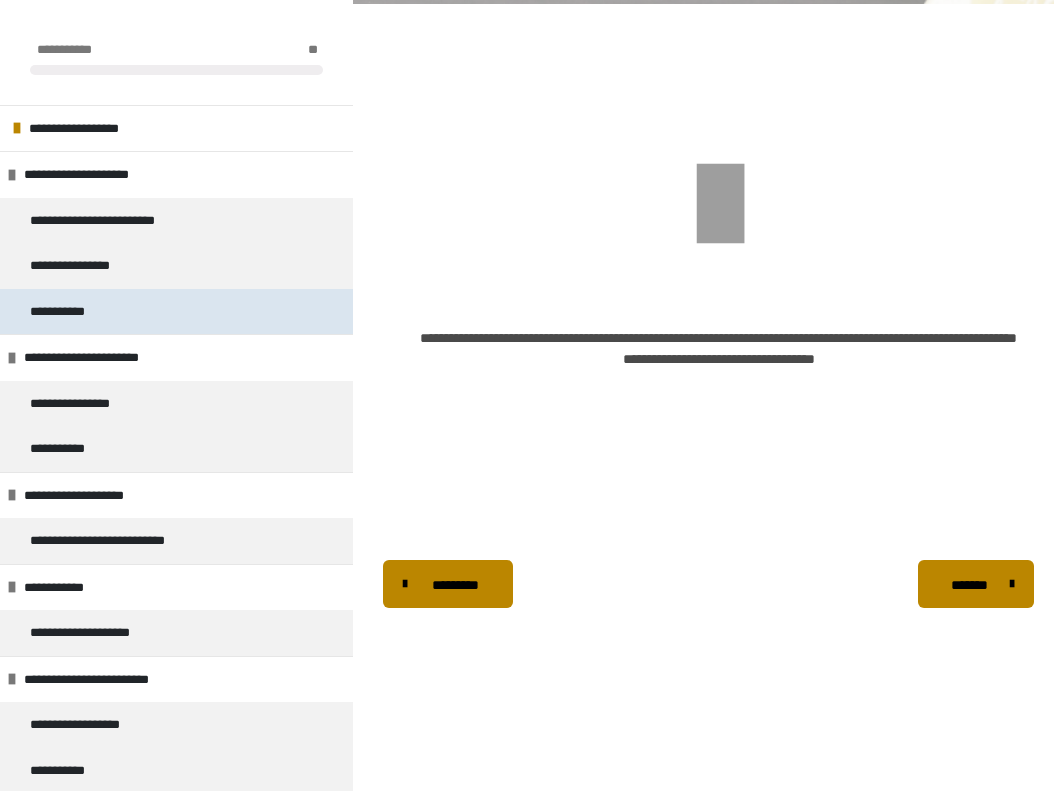 scroll, scrollTop: 361, scrollLeft: 0, axis: vertical 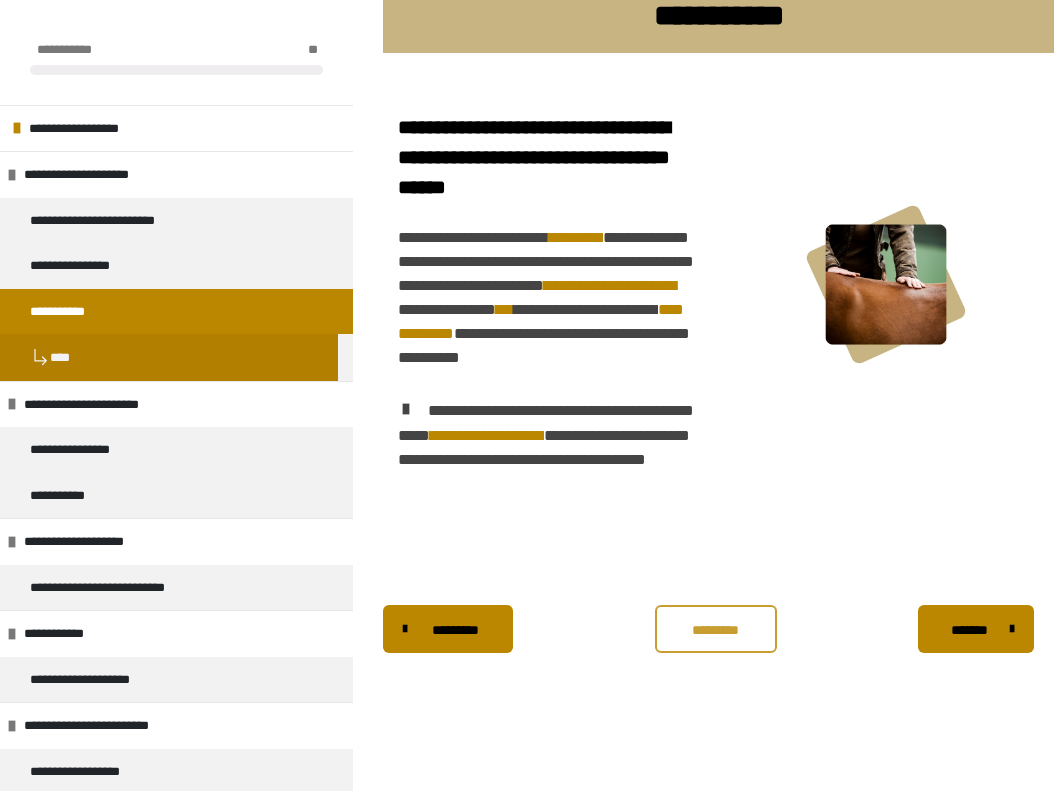 click on "*********" at bounding box center [716, 629] 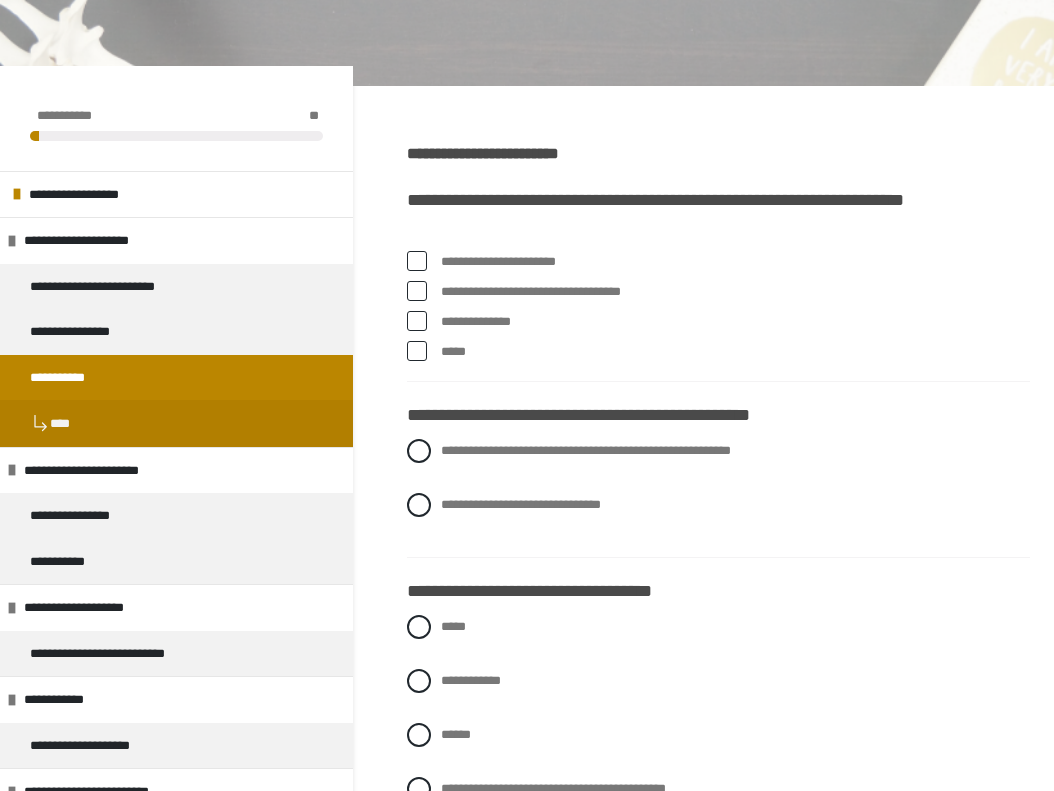scroll, scrollTop: 283, scrollLeft: 0, axis: vertical 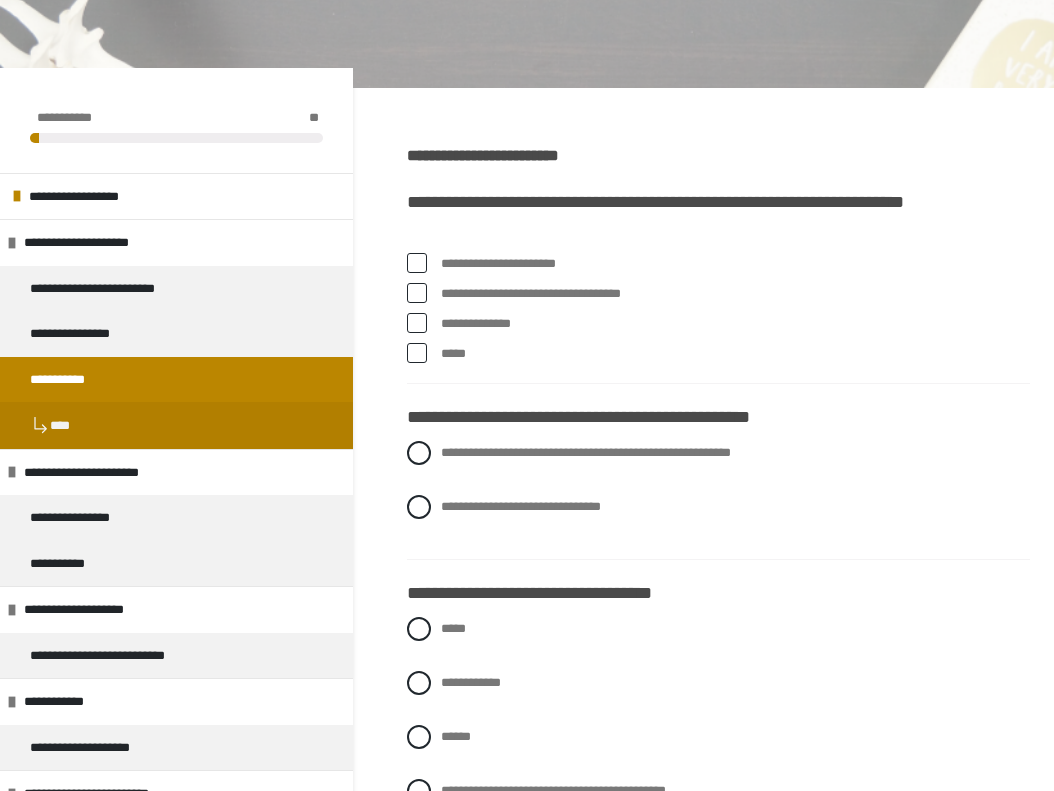 click on "**********" at bounding box center [735, 294] 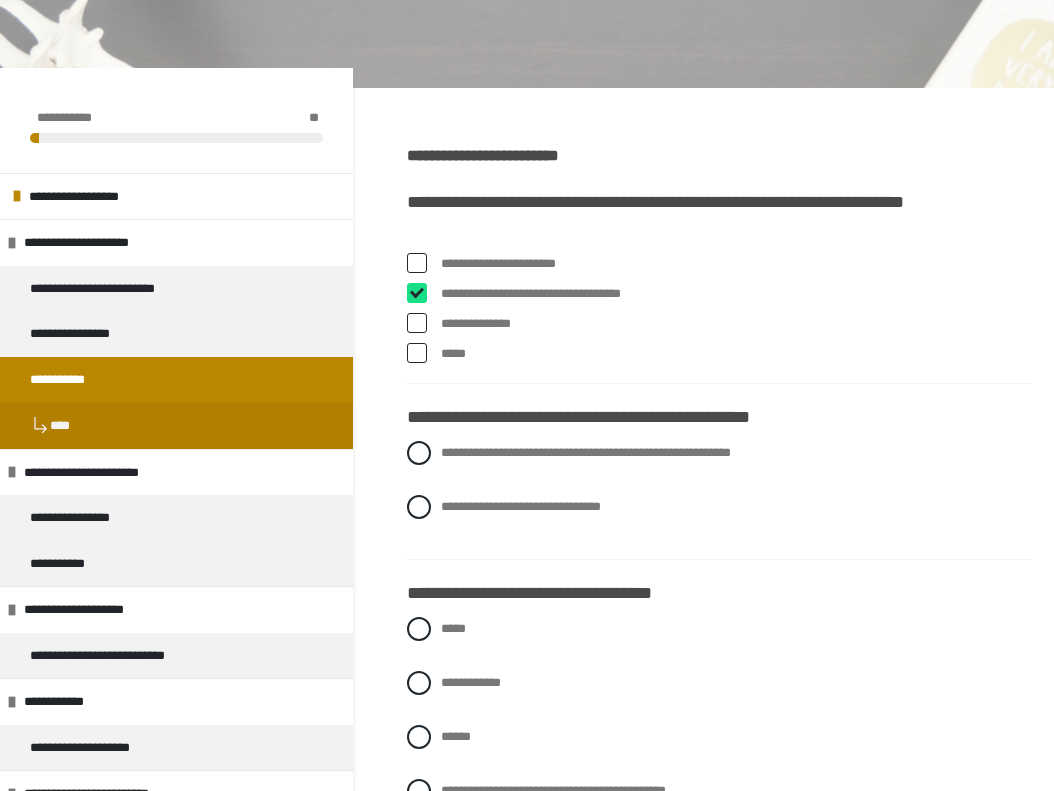 checkbox on "****" 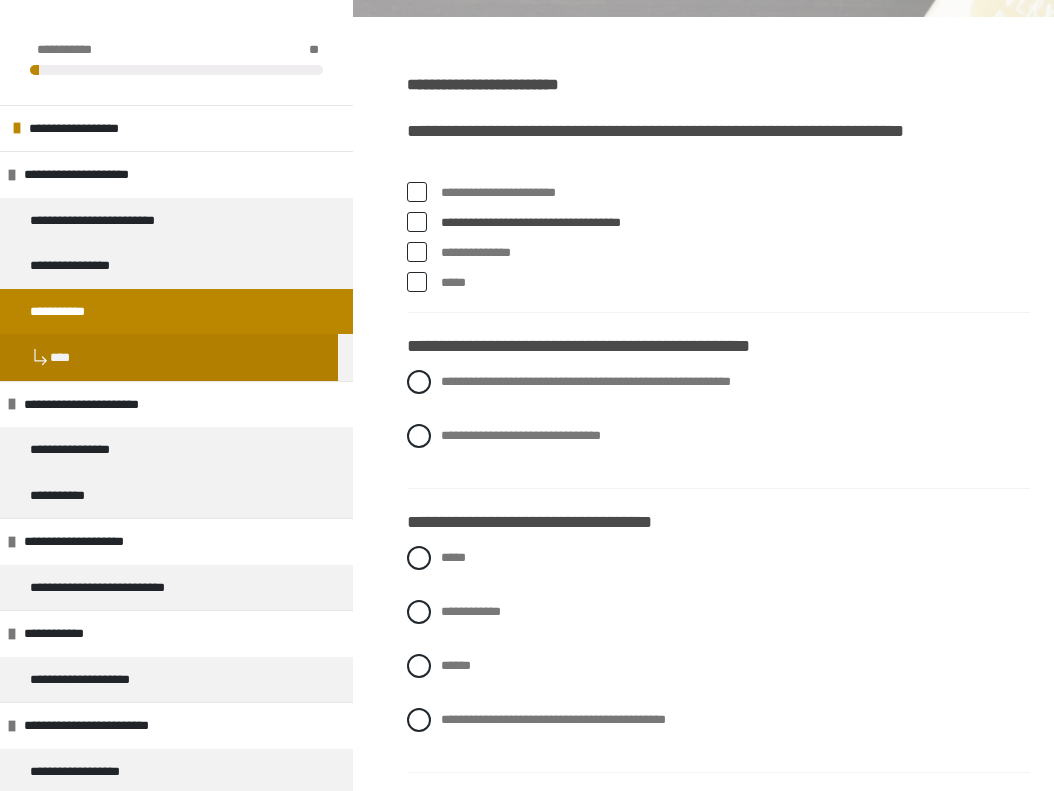 scroll, scrollTop: 355, scrollLeft: 0, axis: vertical 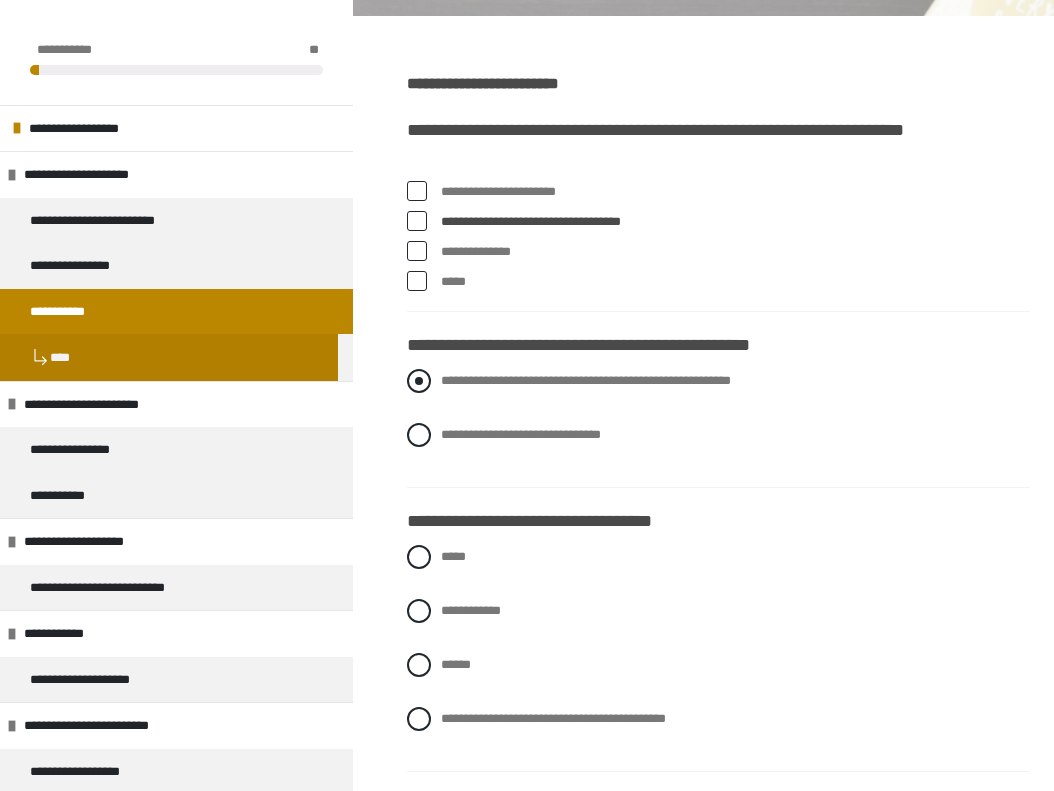 click on "**********" at bounding box center [586, 380] 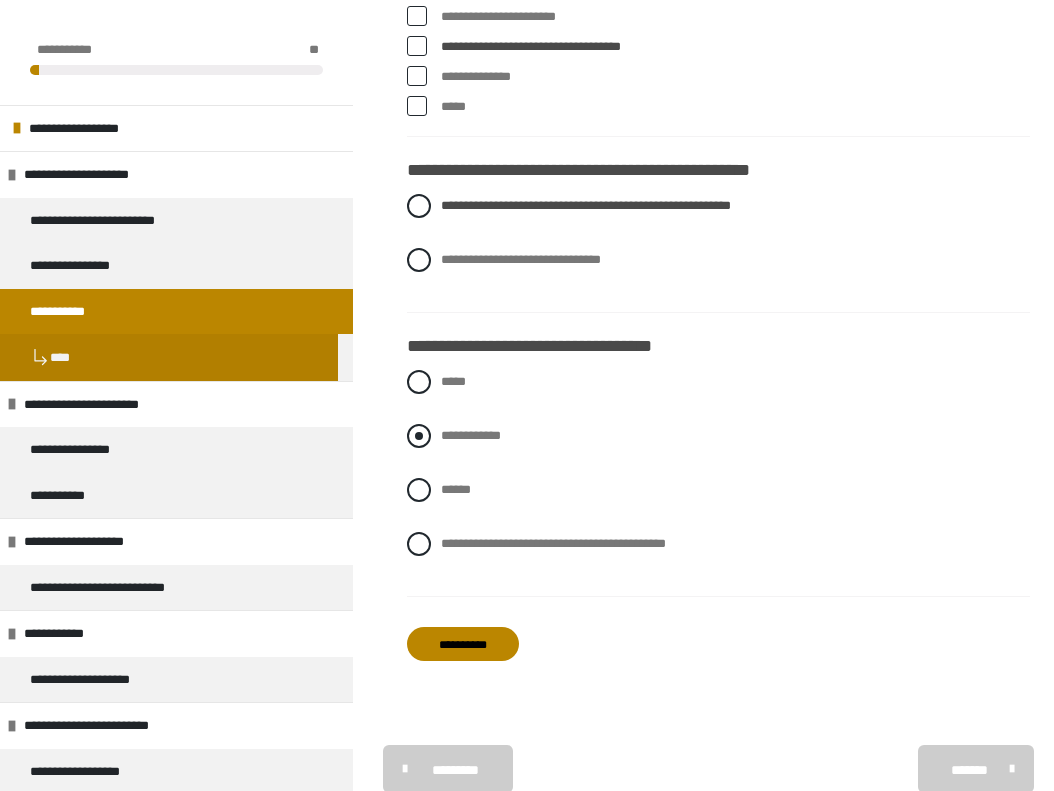scroll, scrollTop: 538, scrollLeft: 0, axis: vertical 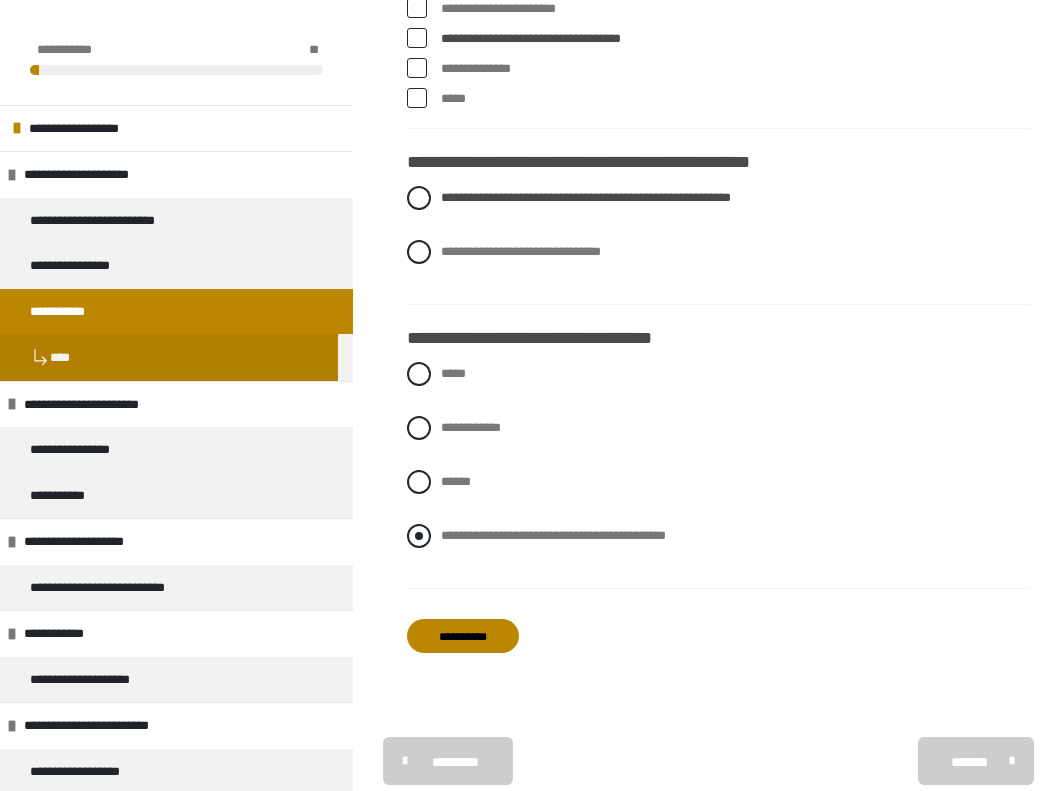 click on "**********" at bounding box center [553, 535] 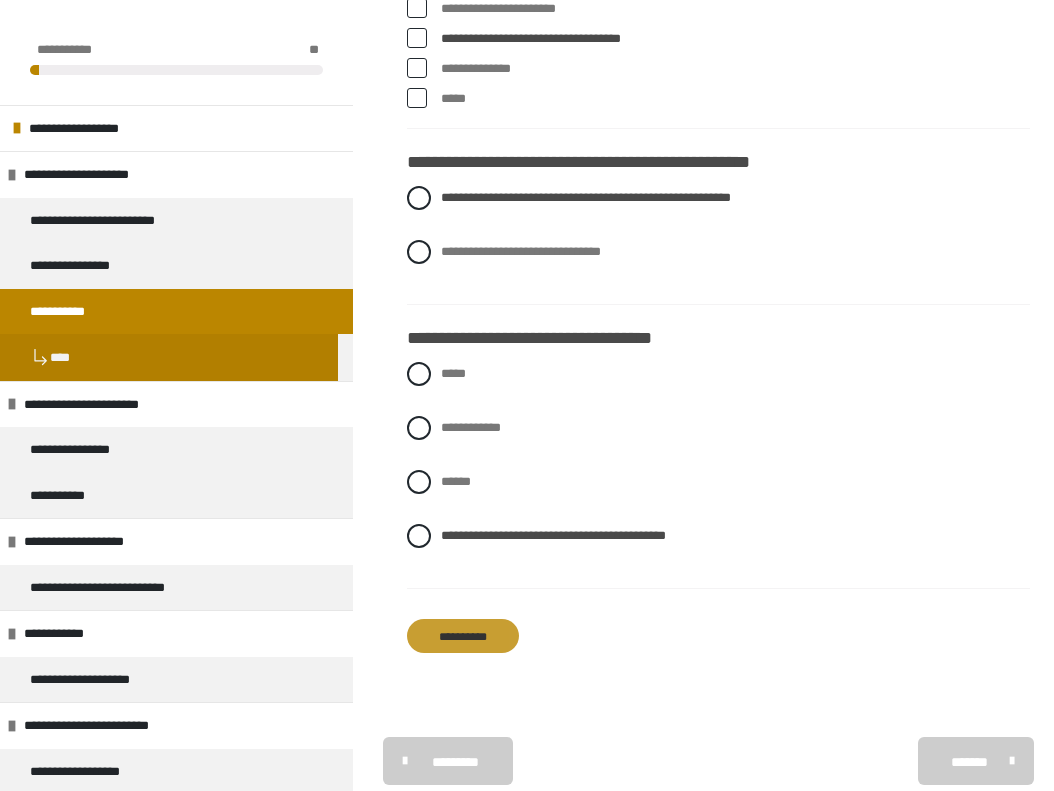 click on "**********" at bounding box center (463, 636) 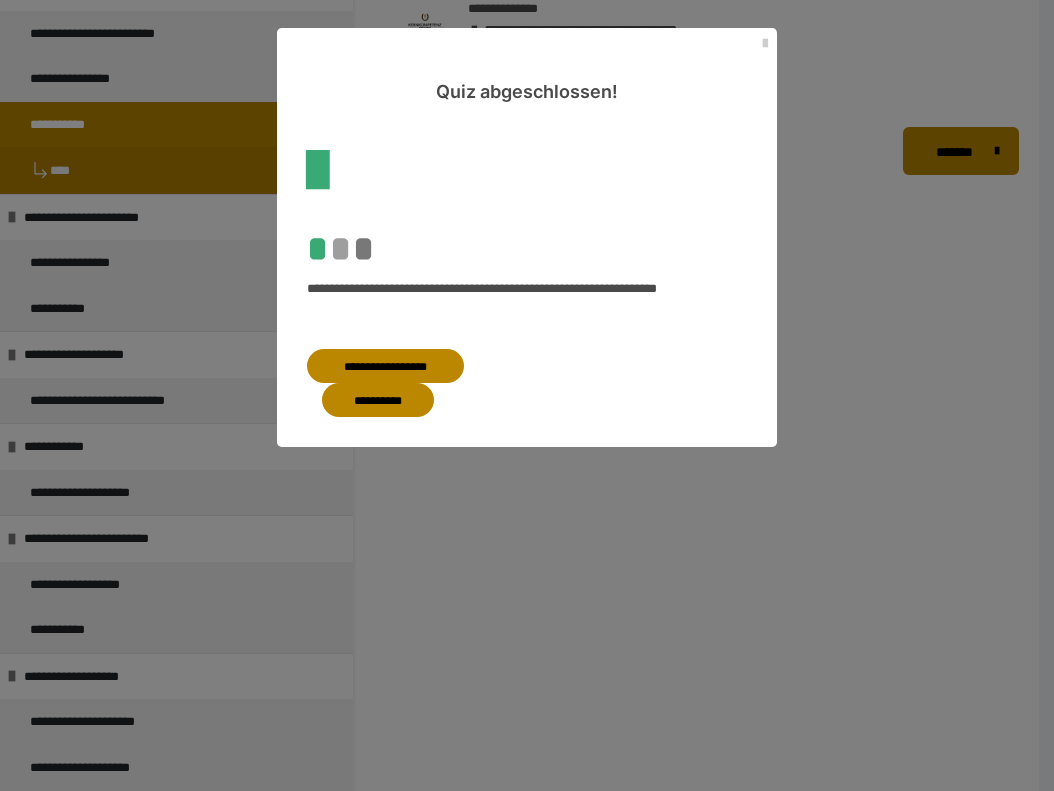 scroll, scrollTop: 0, scrollLeft: 0, axis: both 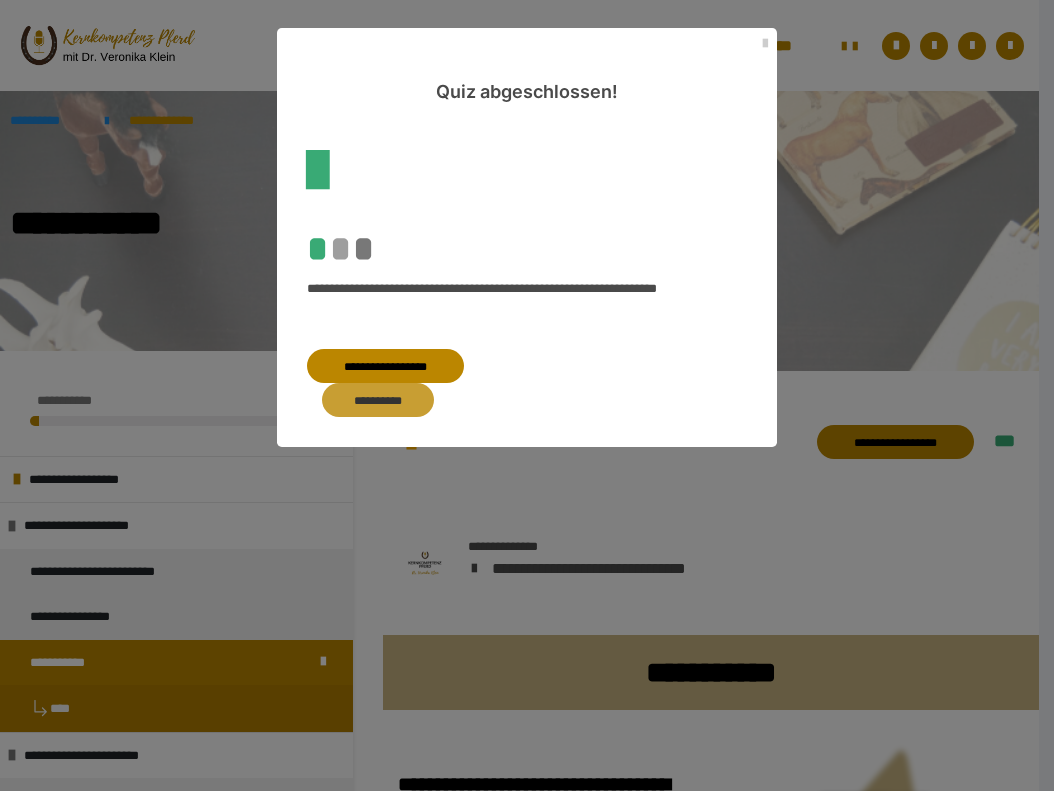 click on "**********" at bounding box center (378, 400) 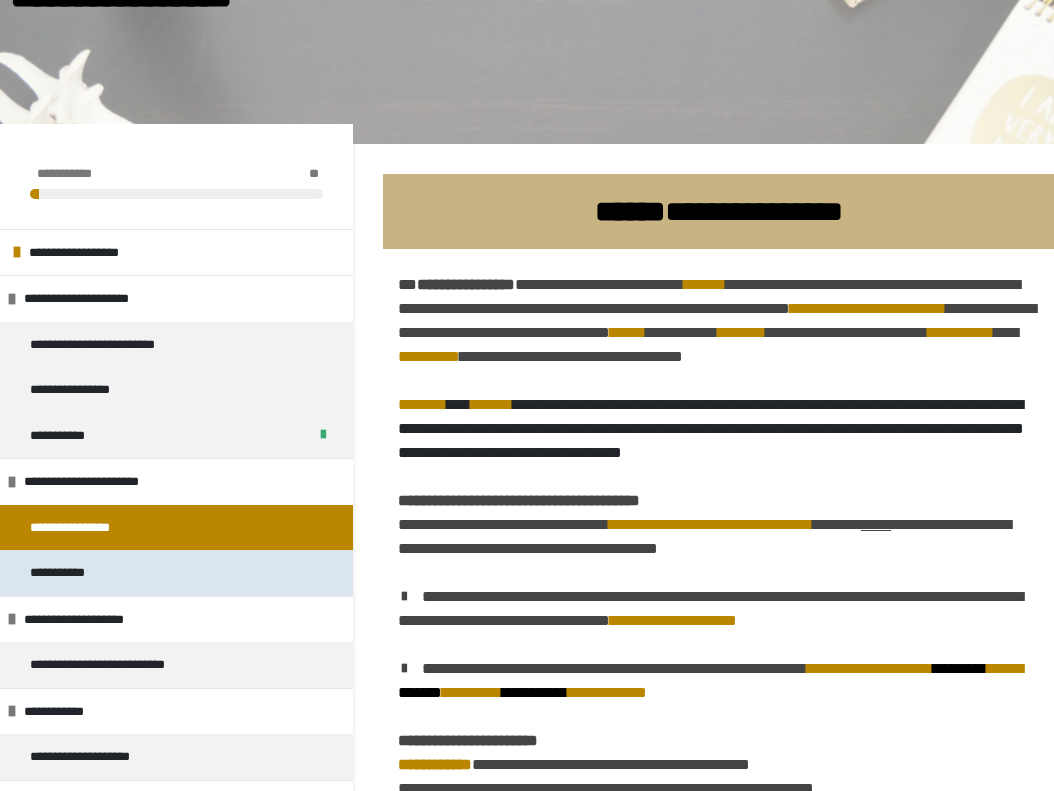scroll, scrollTop: 228, scrollLeft: 0, axis: vertical 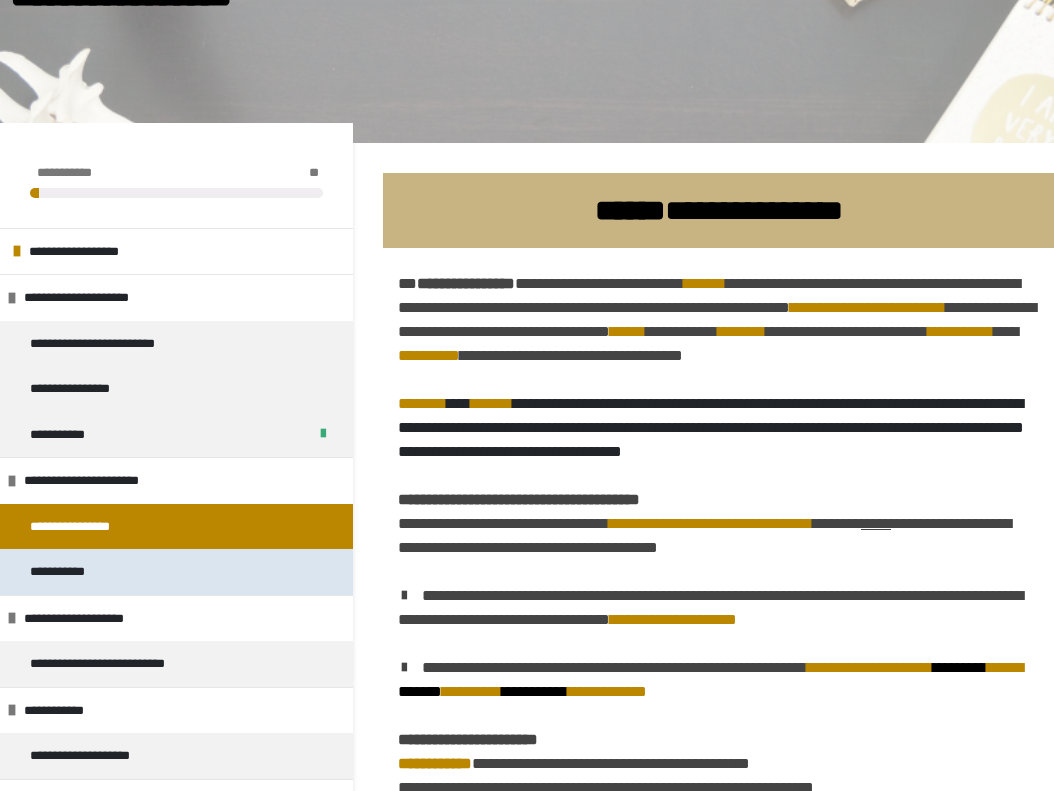 click on "**********" at bounding box center (176, 572) 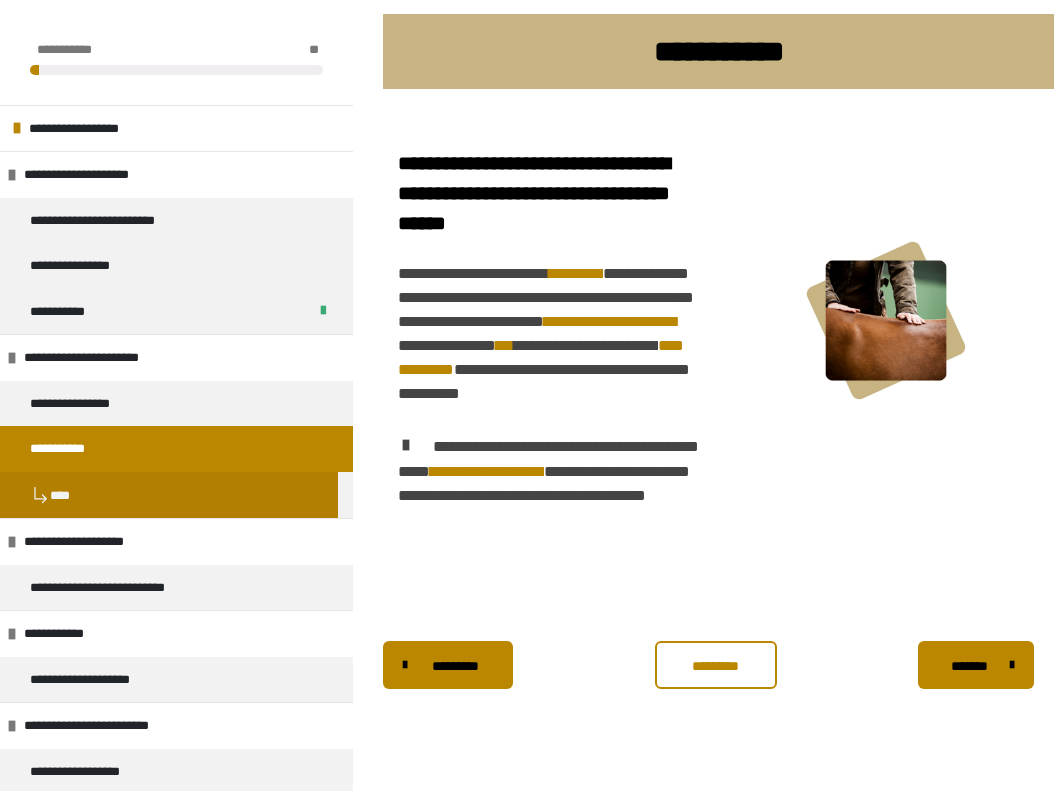 scroll, scrollTop: 431, scrollLeft: 0, axis: vertical 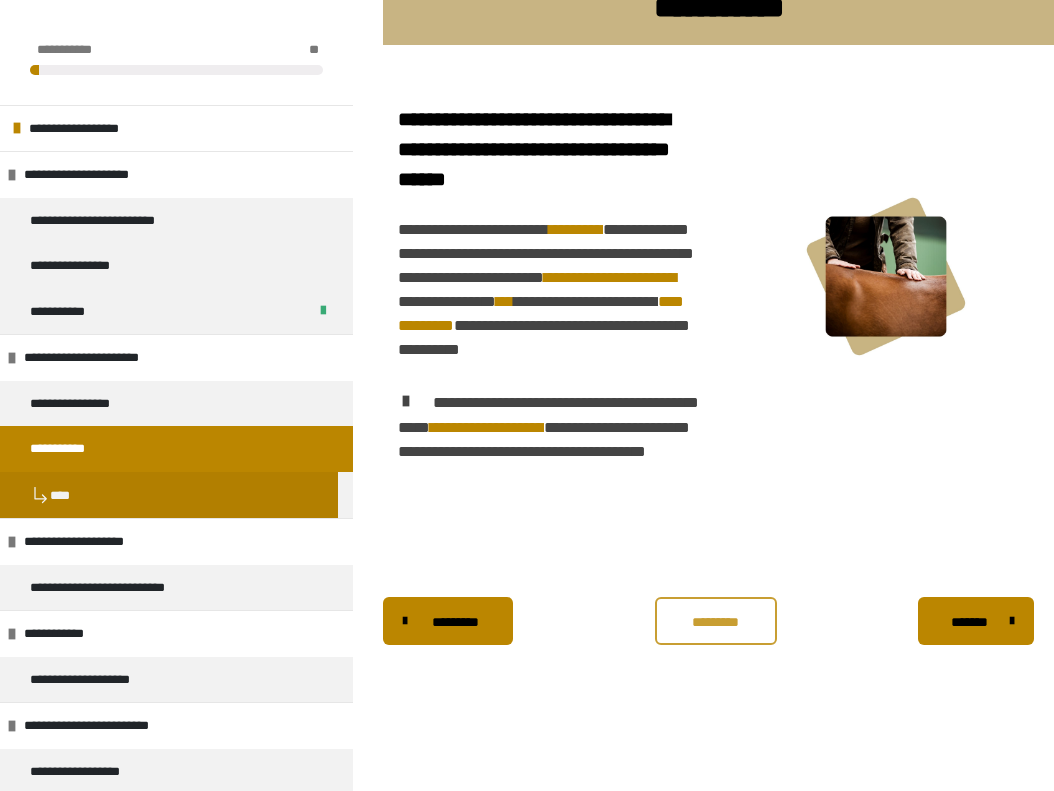 click on "*********" at bounding box center (716, 622) 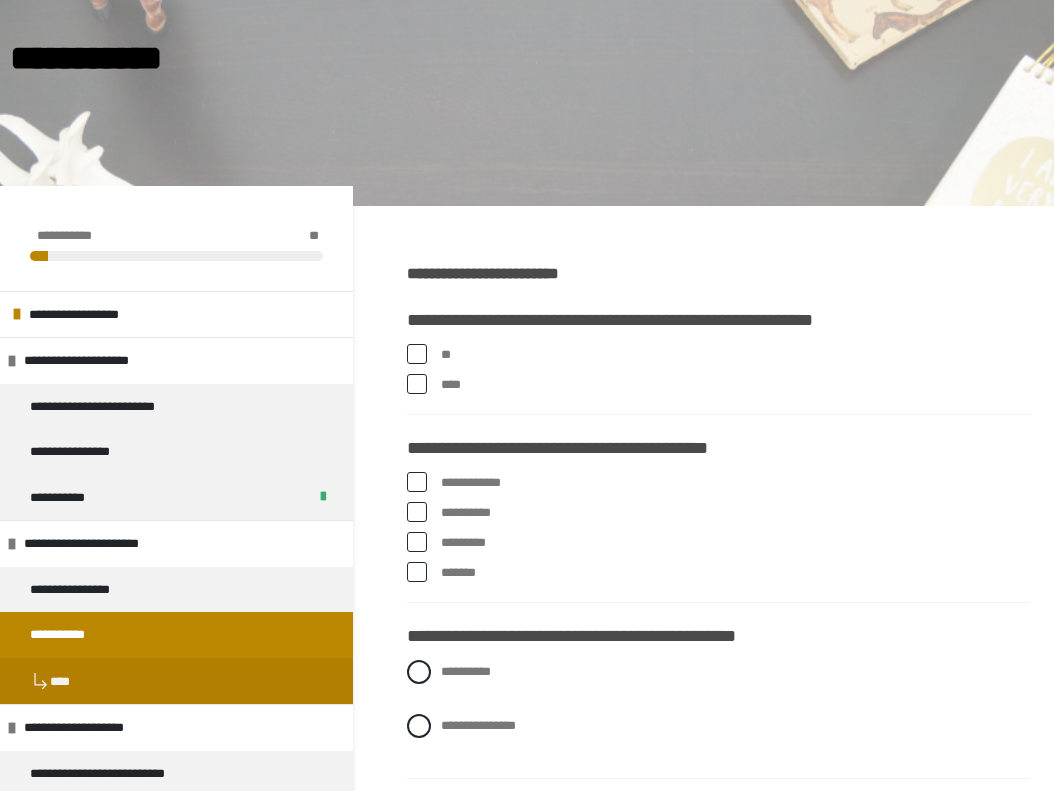 scroll, scrollTop: 176, scrollLeft: 0, axis: vertical 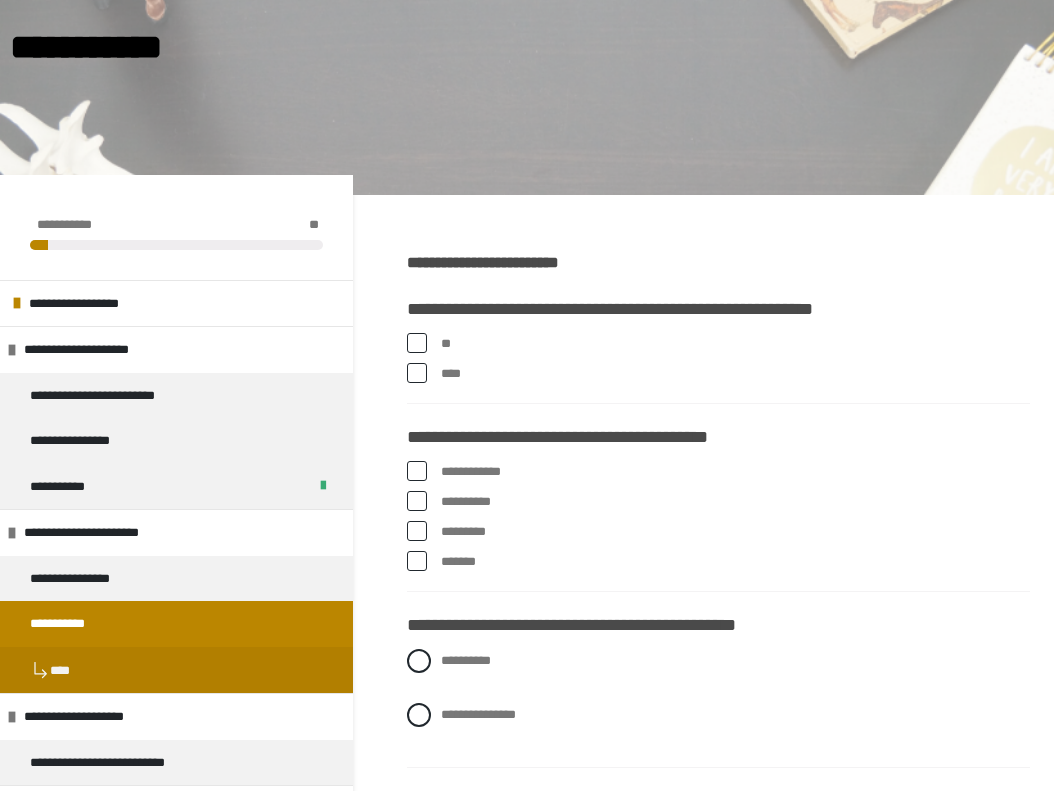click at bounding box center (417, 343) 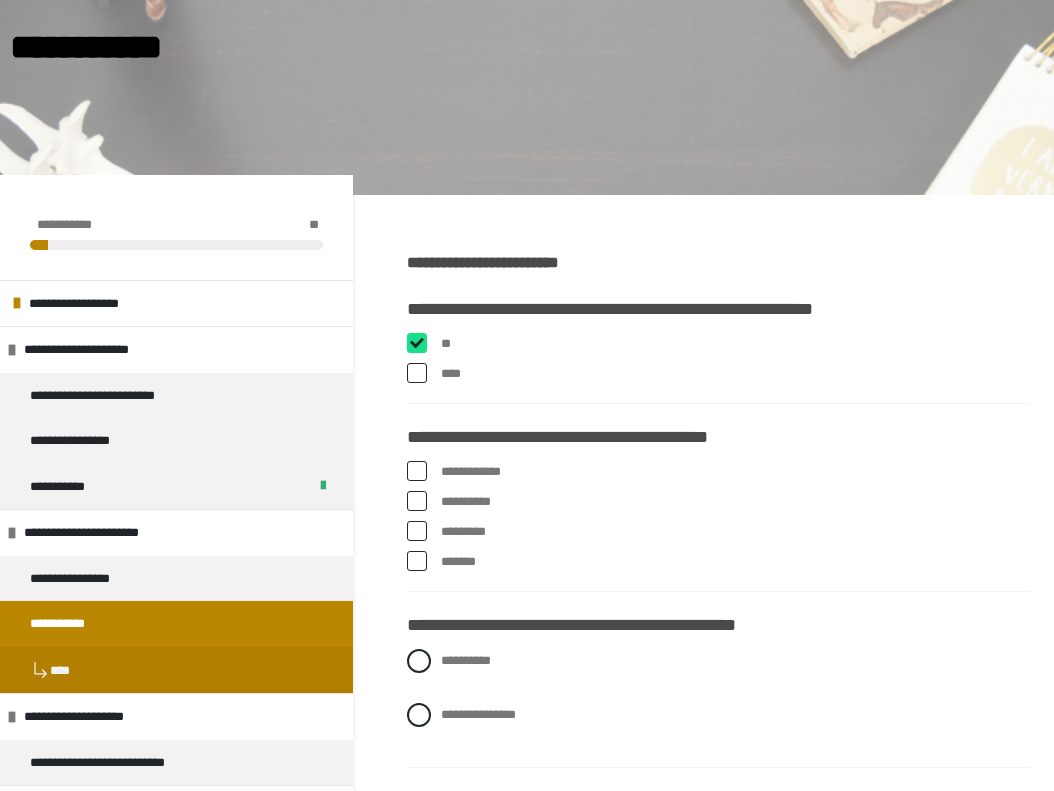 checkbox on "****" 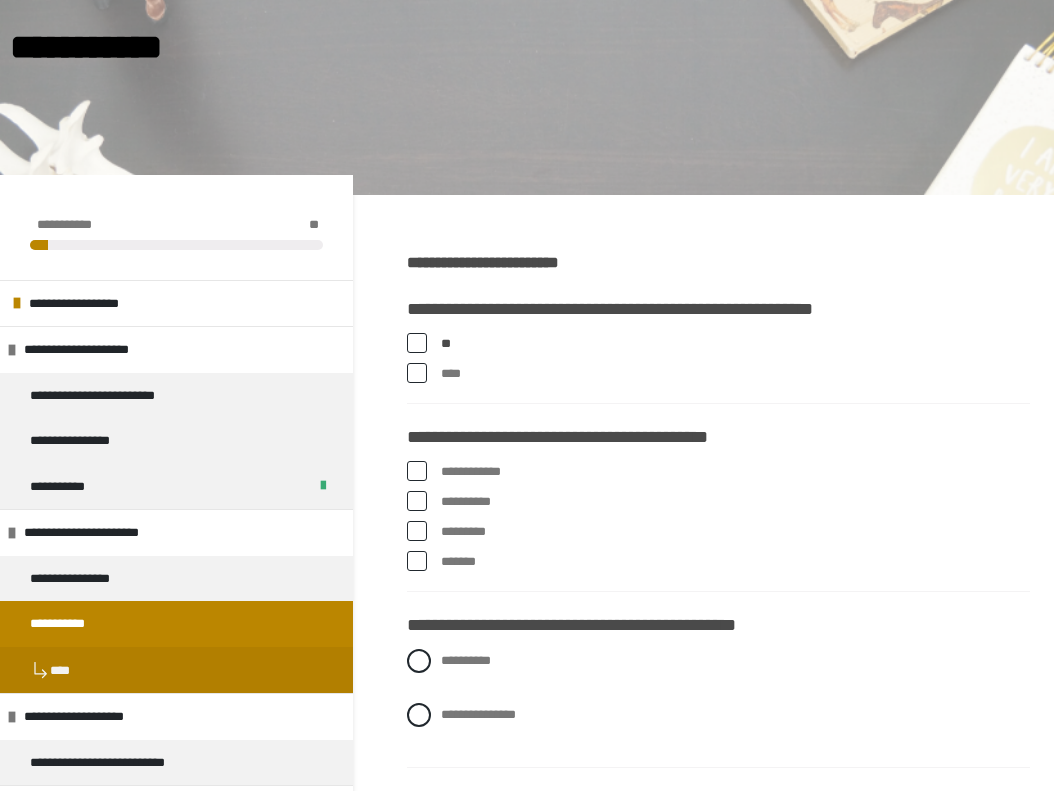 click at bounding box center [417, 471] 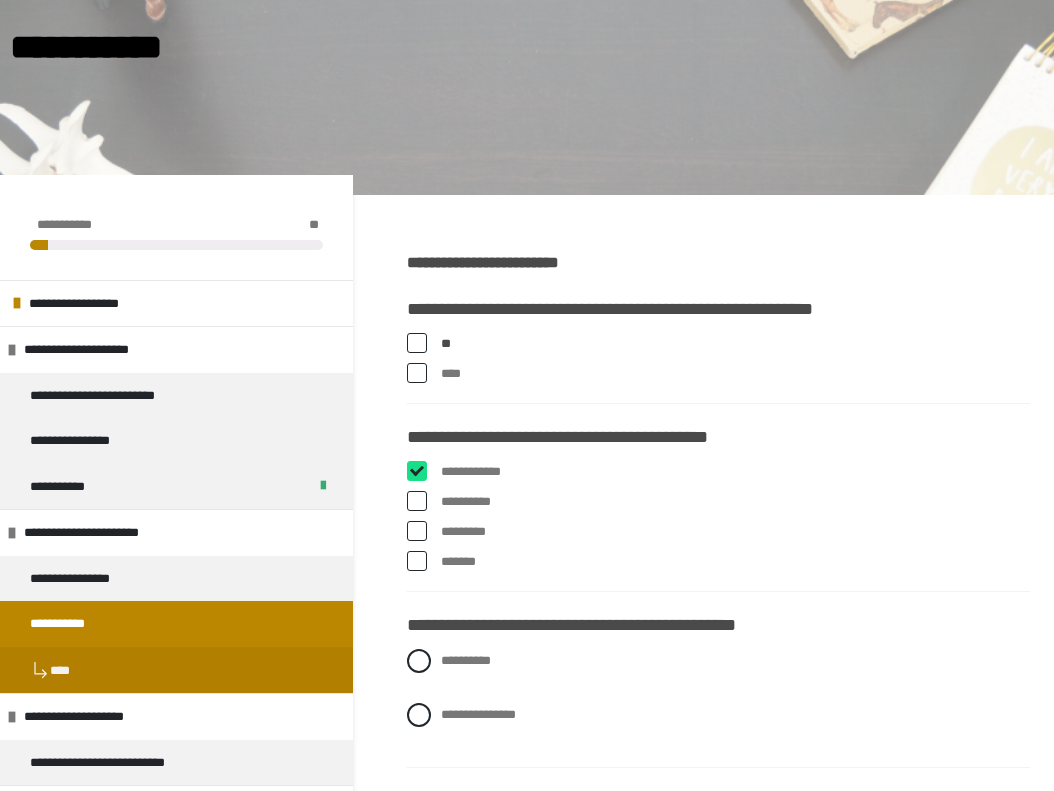 checkbox on "****" 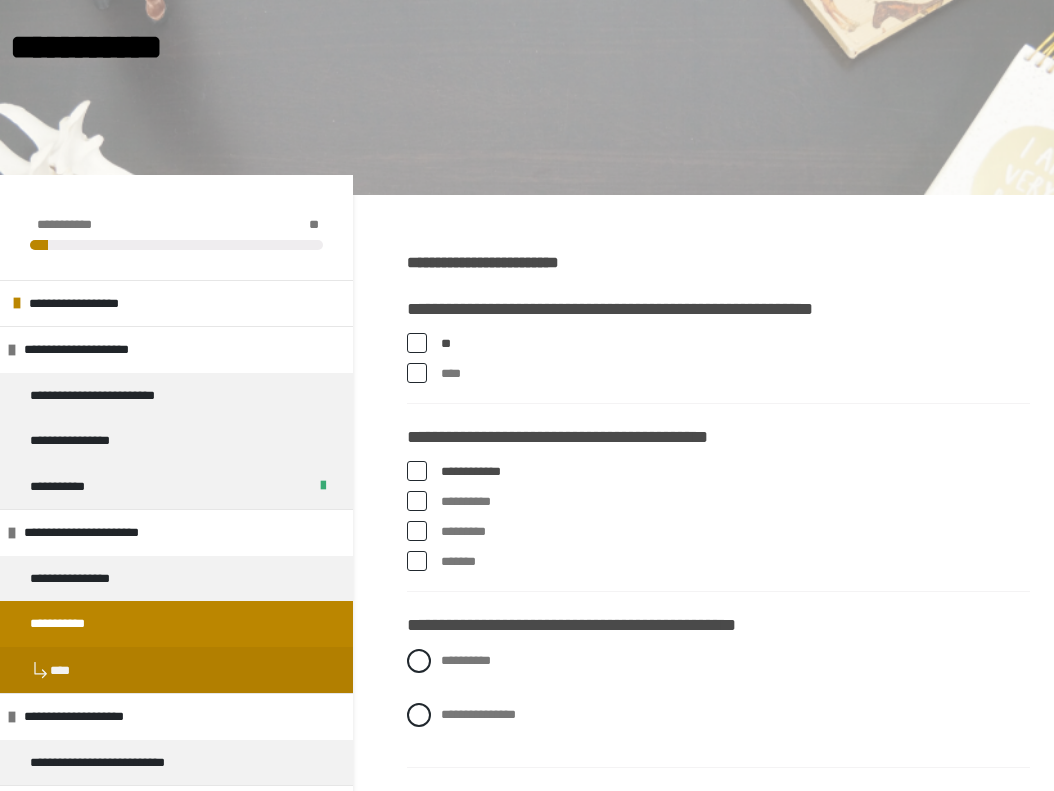 click at bounding box center [417, 531] 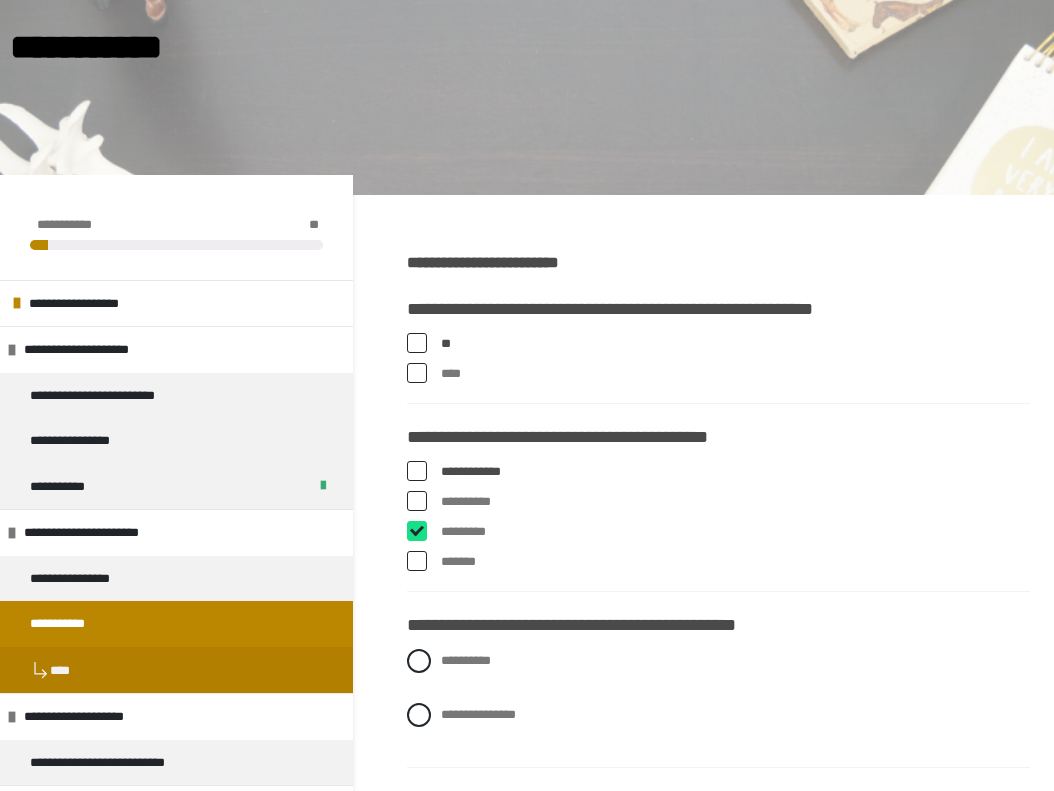 checkbox on "****" 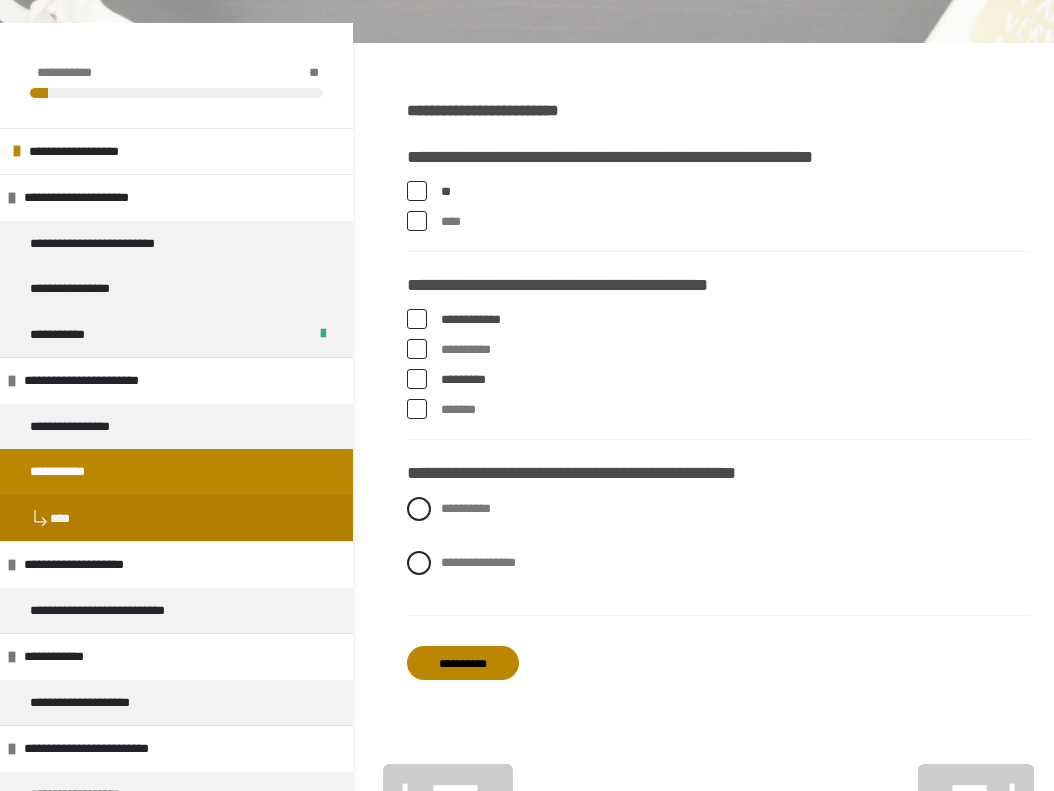 scroll, scrollTop: 335, scrollLeft: 0, axis: vertical 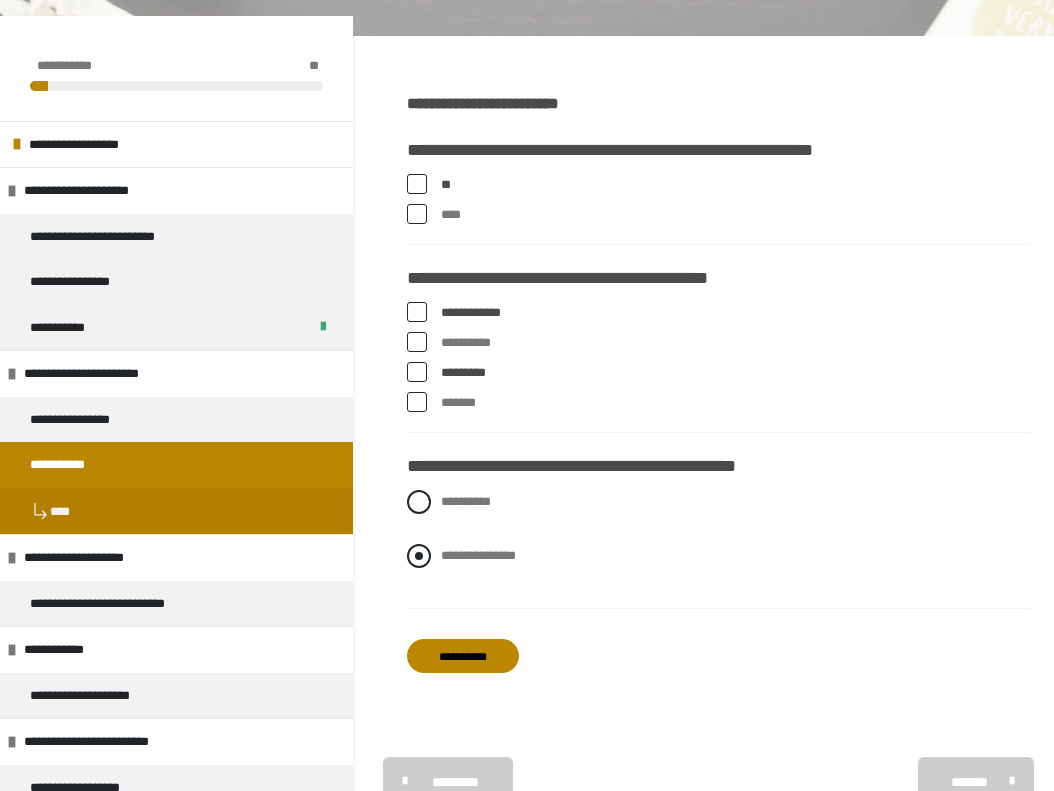 click on "**********" at bounding box center (478, 555) 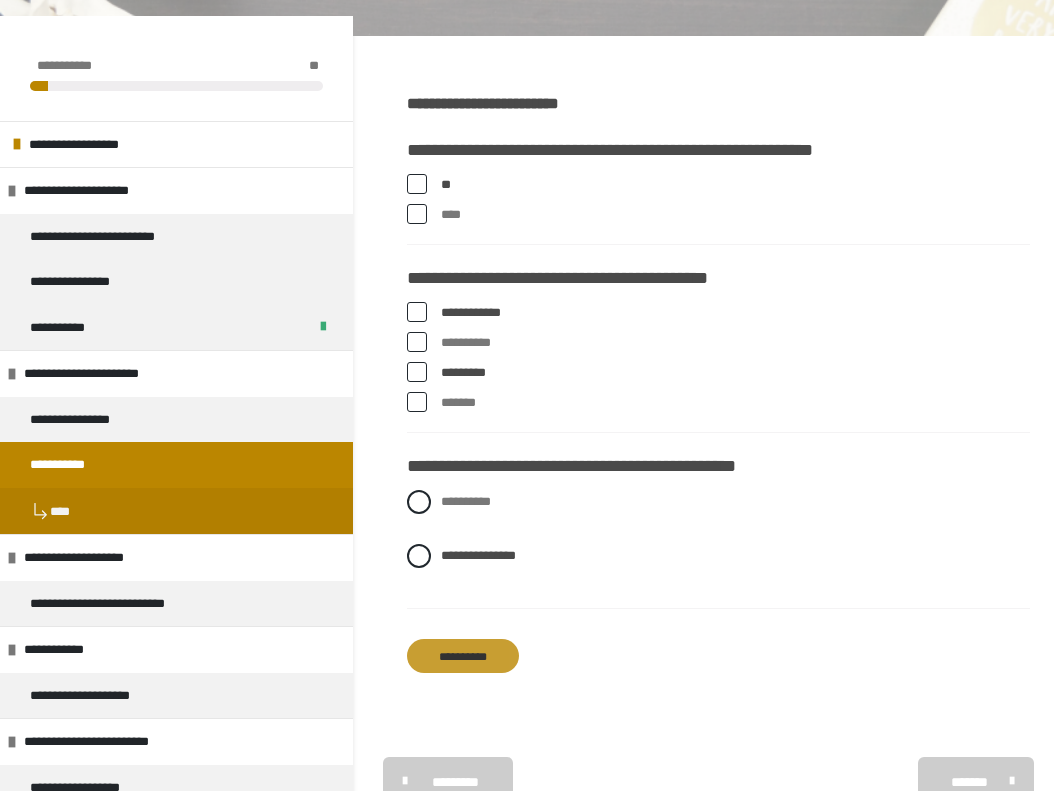 click on "**********" at bounding box center (463, 656) 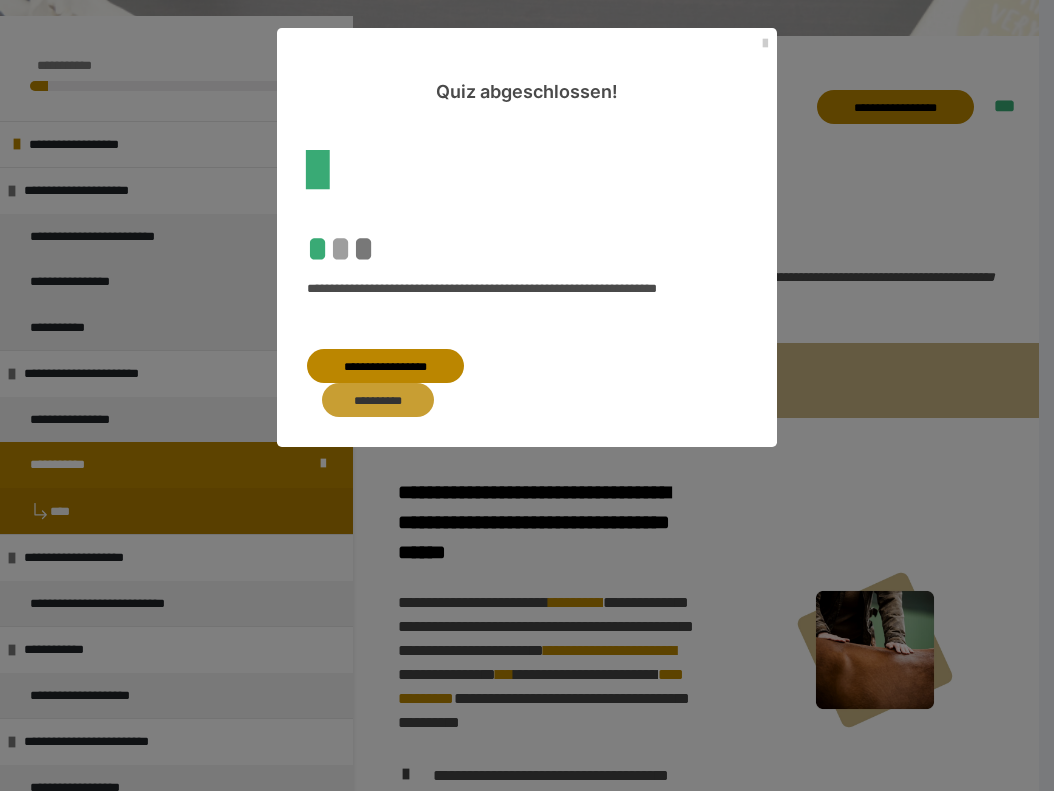 click on "**********" at bounding box center [378, 400] 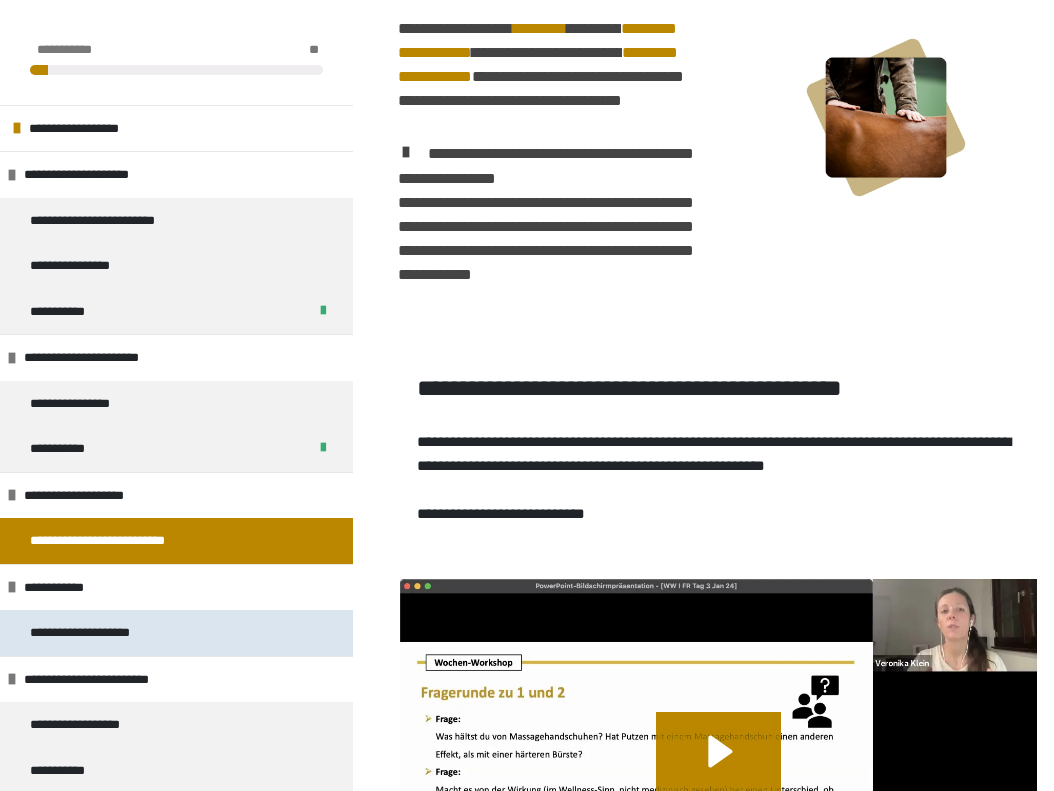 scroll, scrollTop: 574, scrollLeft: 0, axis: vertical 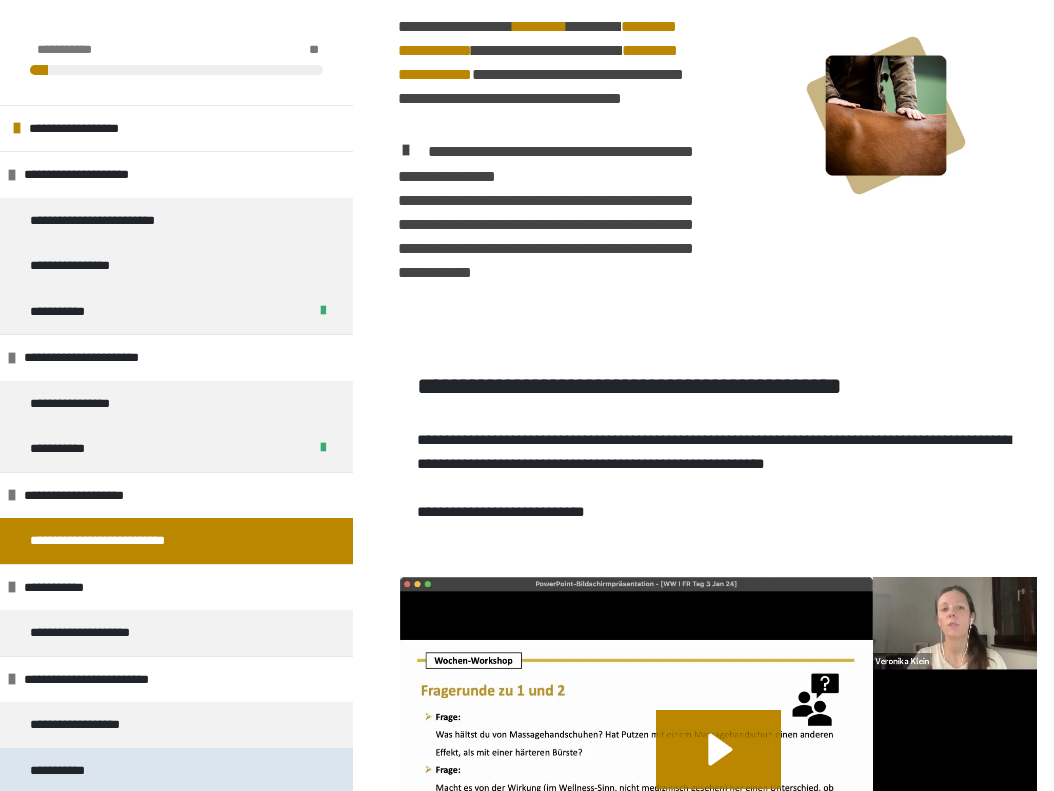 click on "**********" at bounding box center (176, 771) 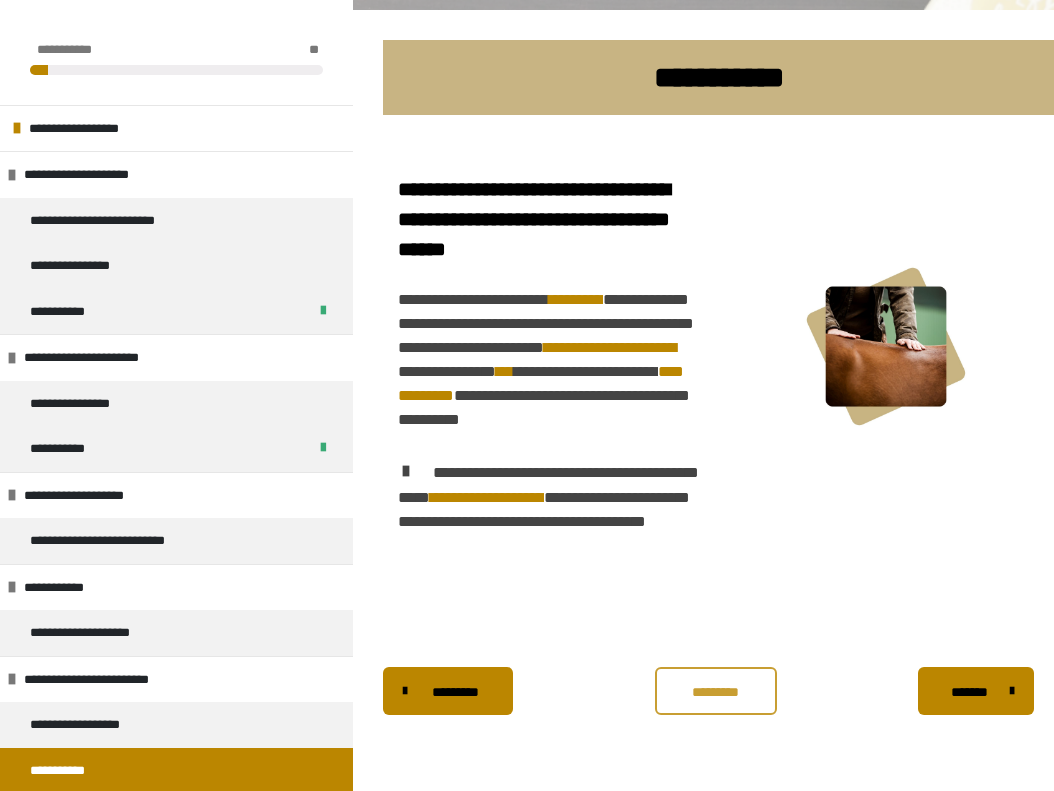 click on "*********" at bounding box center (716, 692) 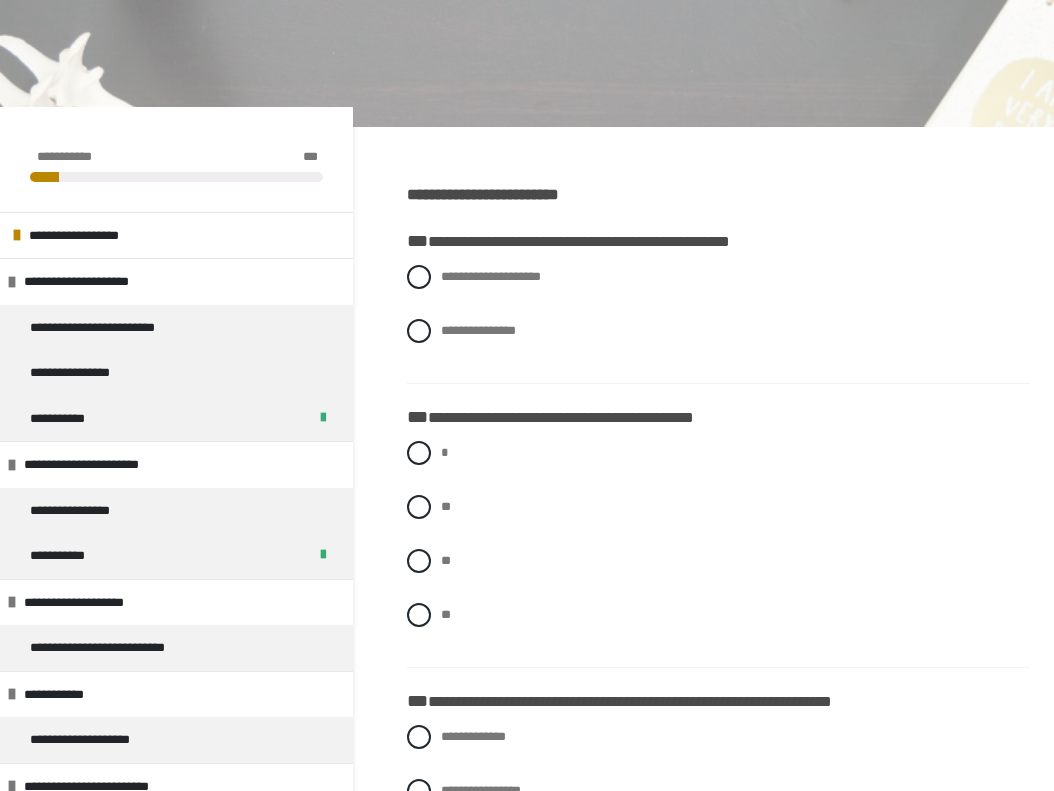 scroll, scrollTop: 252, scrollLeft: 0, axis: vertical 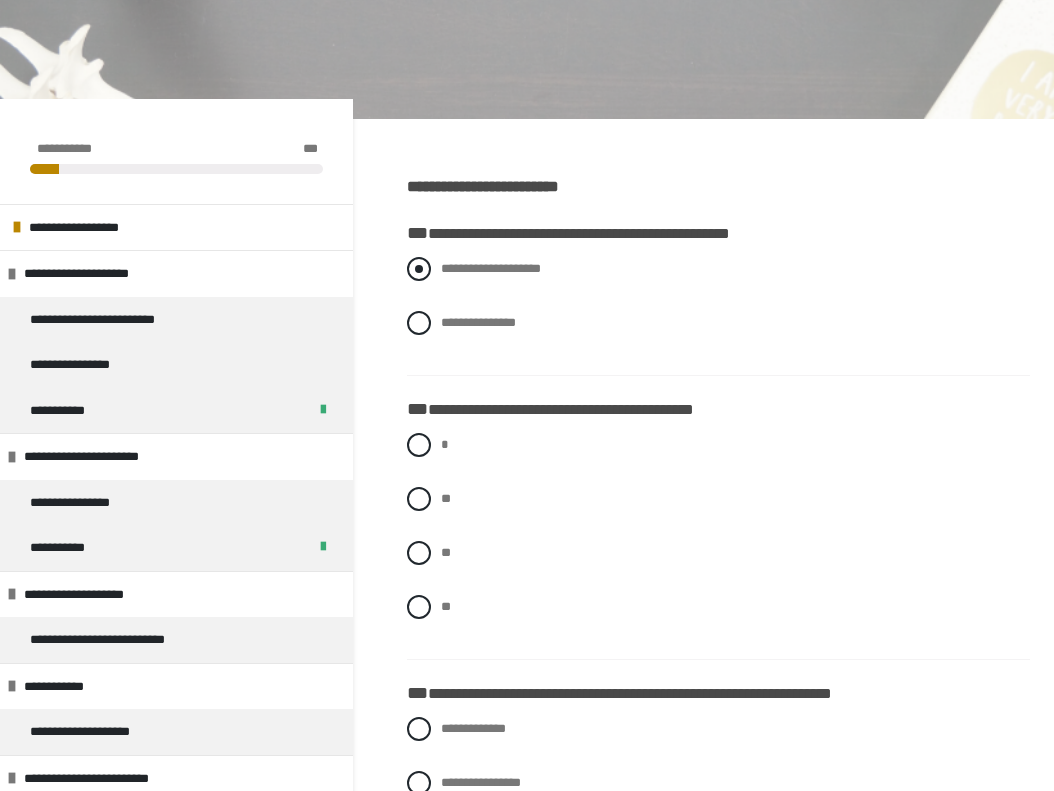 click on "**********" at bounding box center [491, 268] 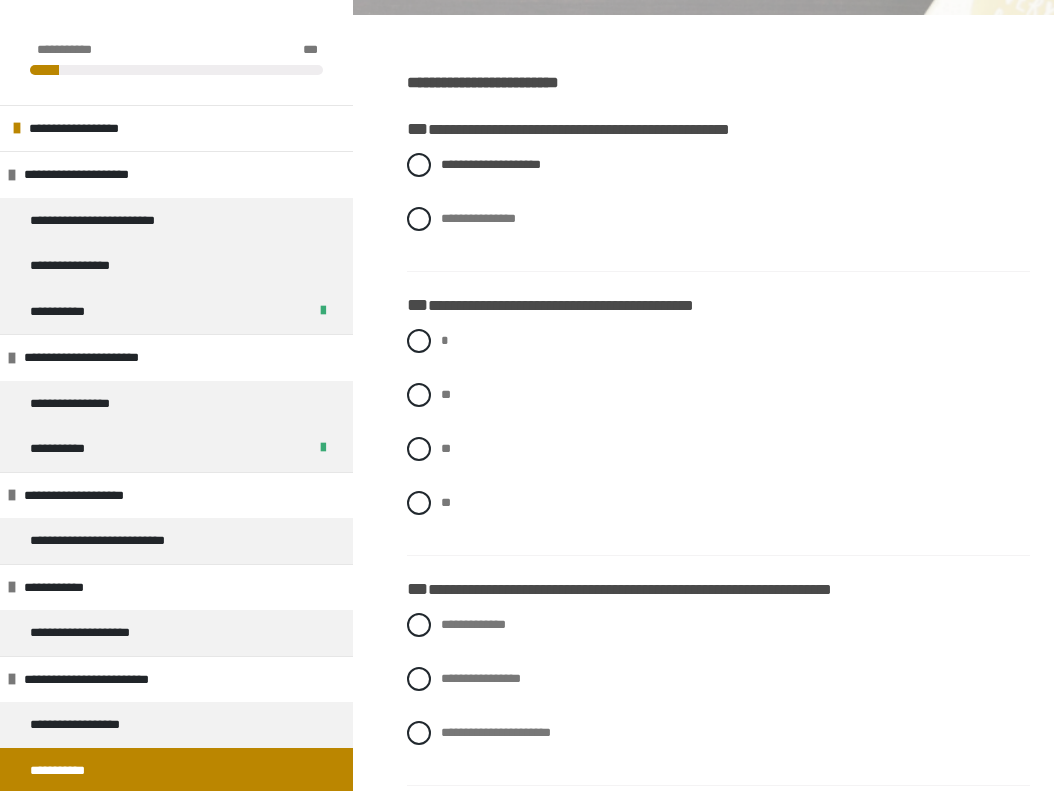 scroll, scrollTop: 365, scrollLeft: 0, axis: vertical 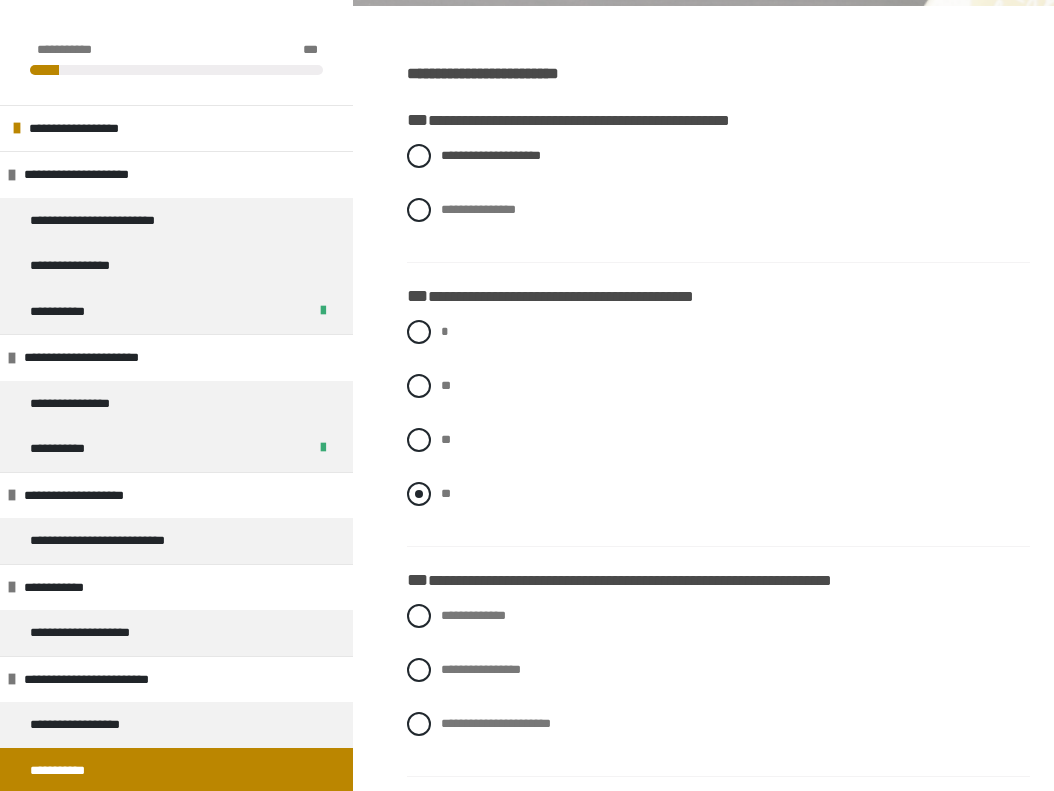click at bounding box center [419, 494] 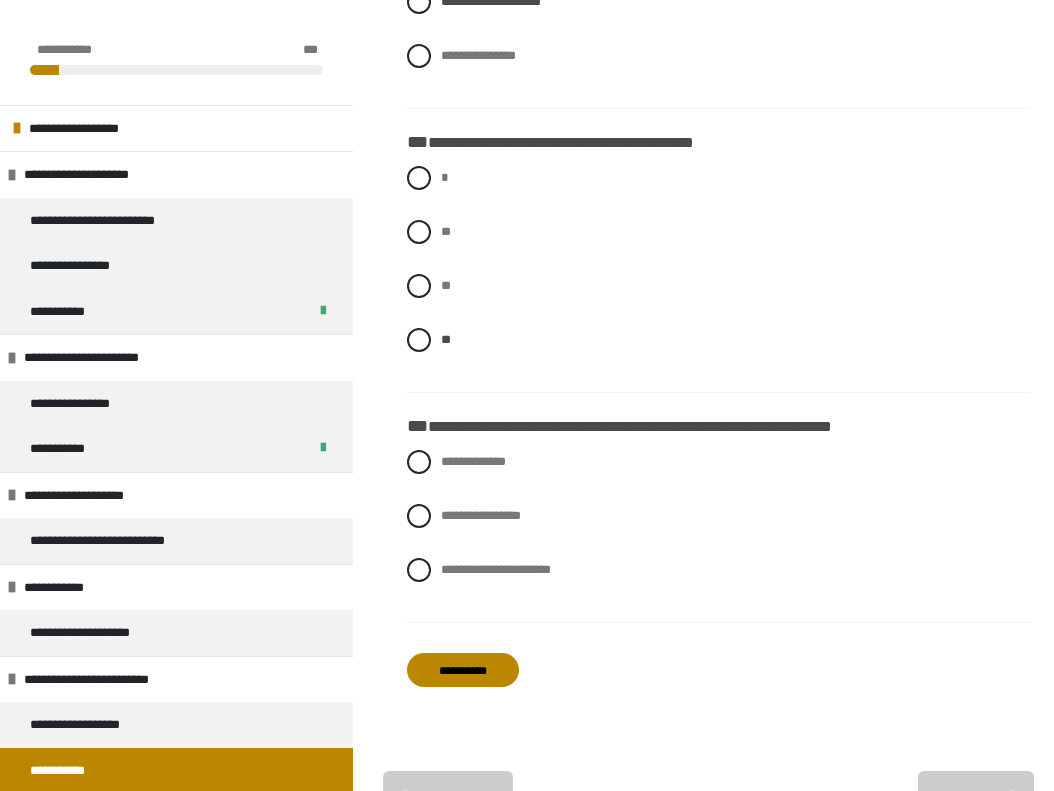 scroll, scrollTop: 529, scrollLeft: 0, axis: vertical 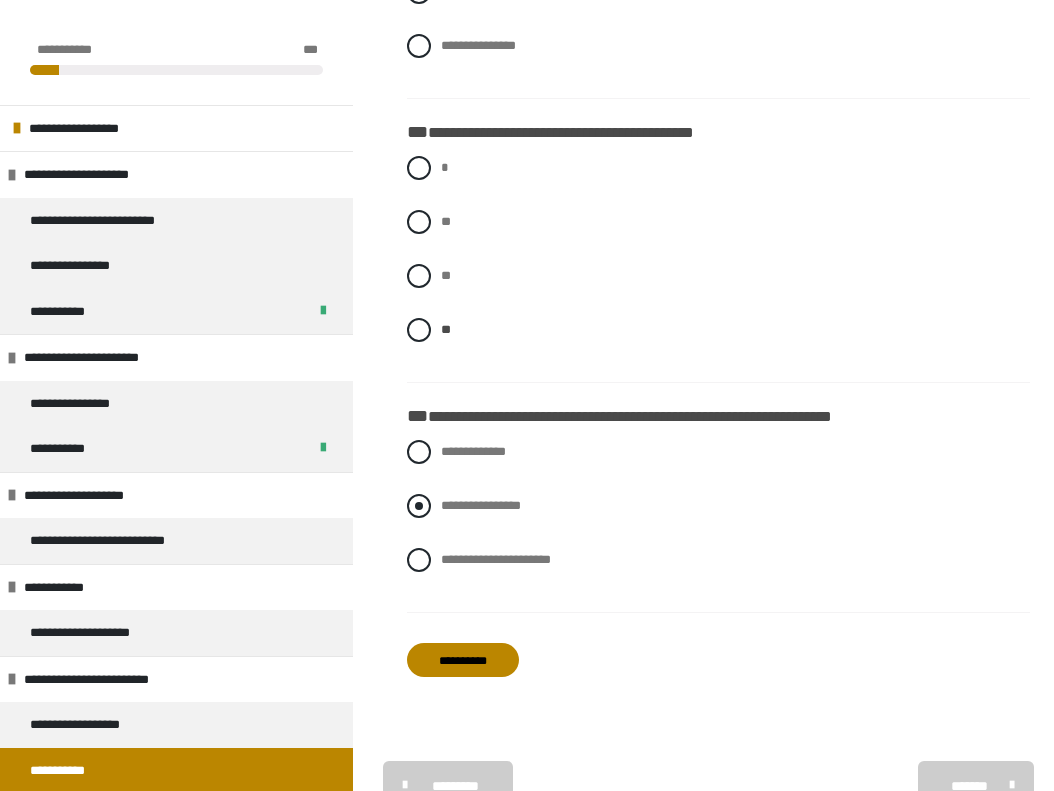 click on "**********" at bounding box center [481, 505] 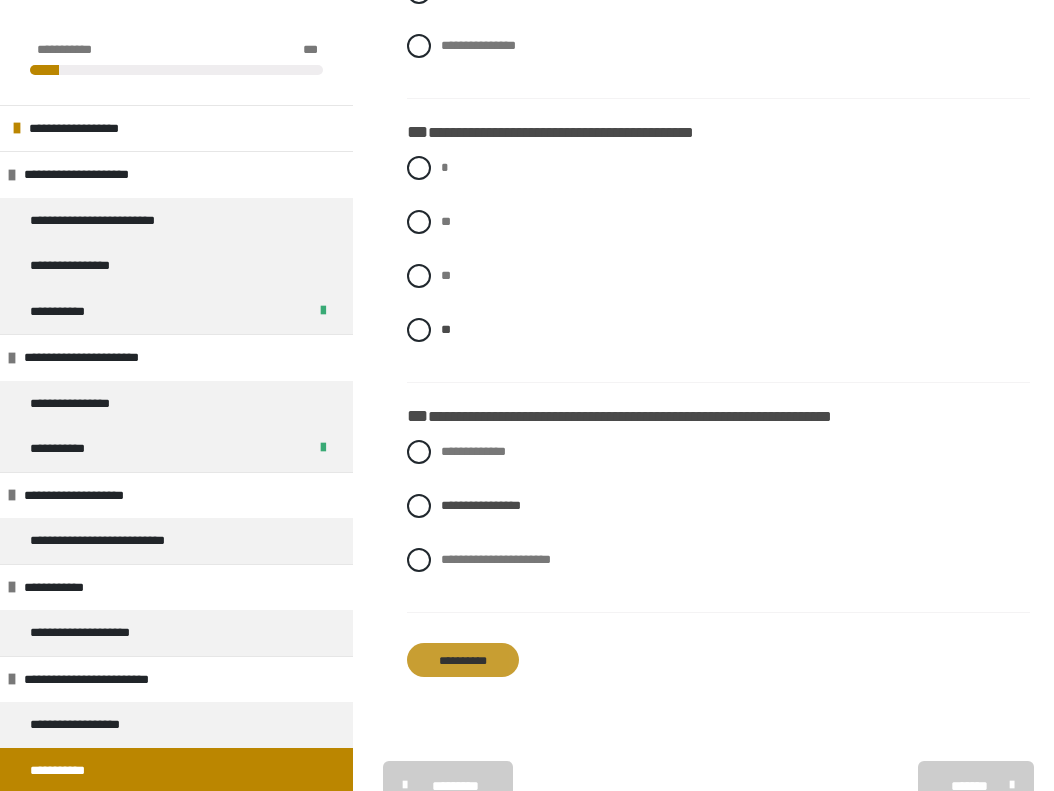 click on "**********" at bounding box center (463, 660) 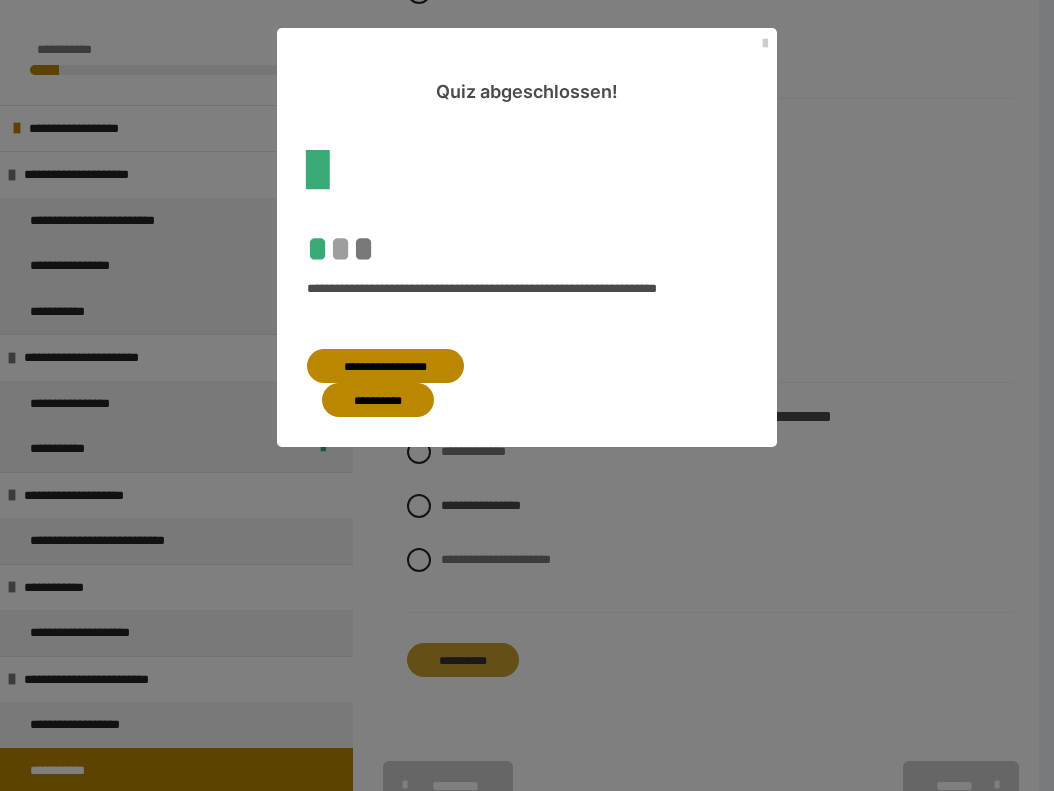 scroll, scrollTop: 0, scrollLeft: 0, axis: both 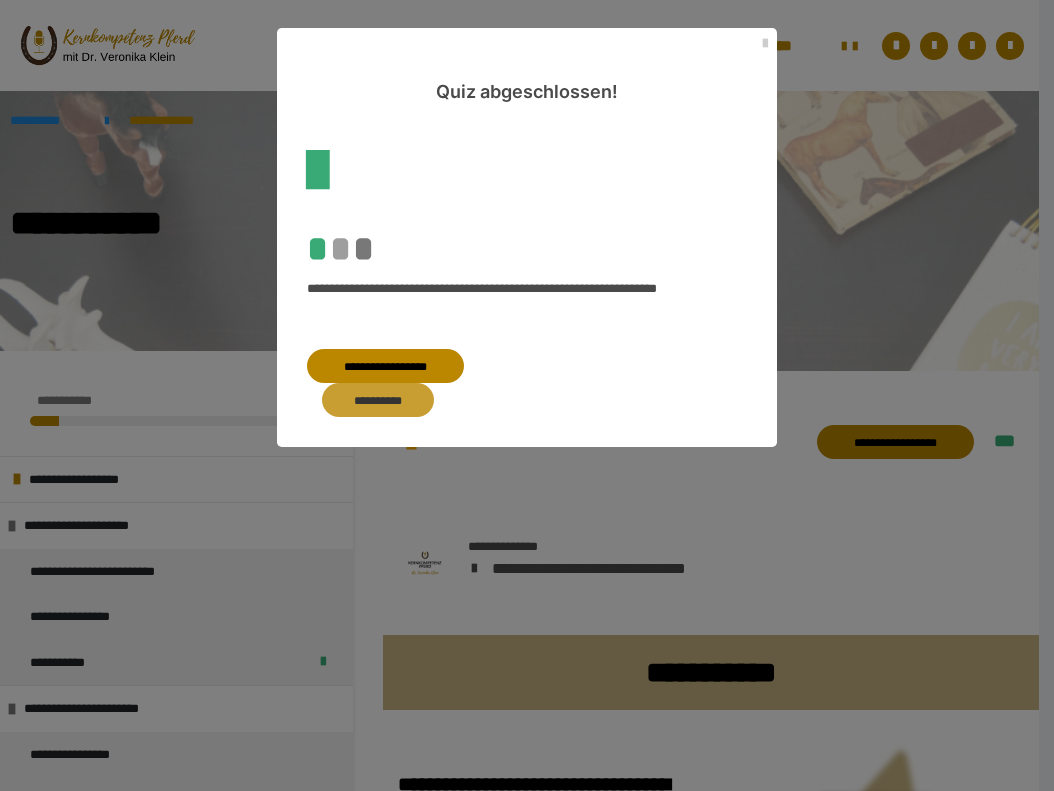 click on "**********" at bounding box center (378, 400) 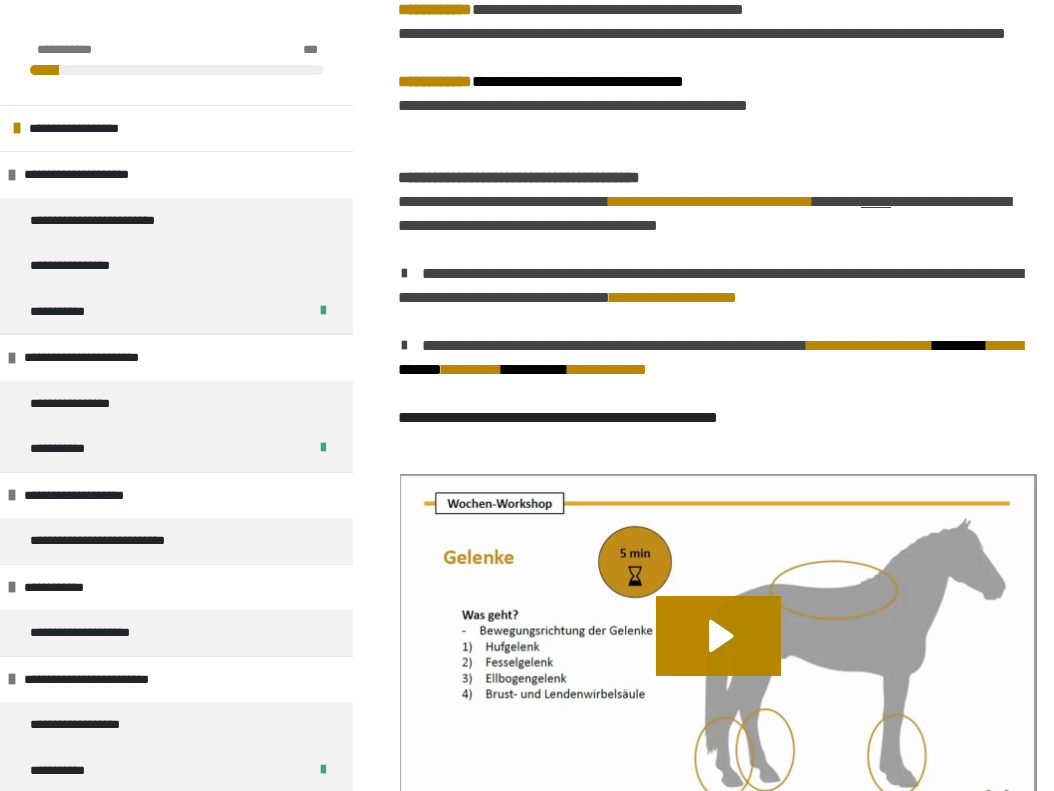 scroll, scrollTop: 772, scrollLeft: 0, axis: vertical 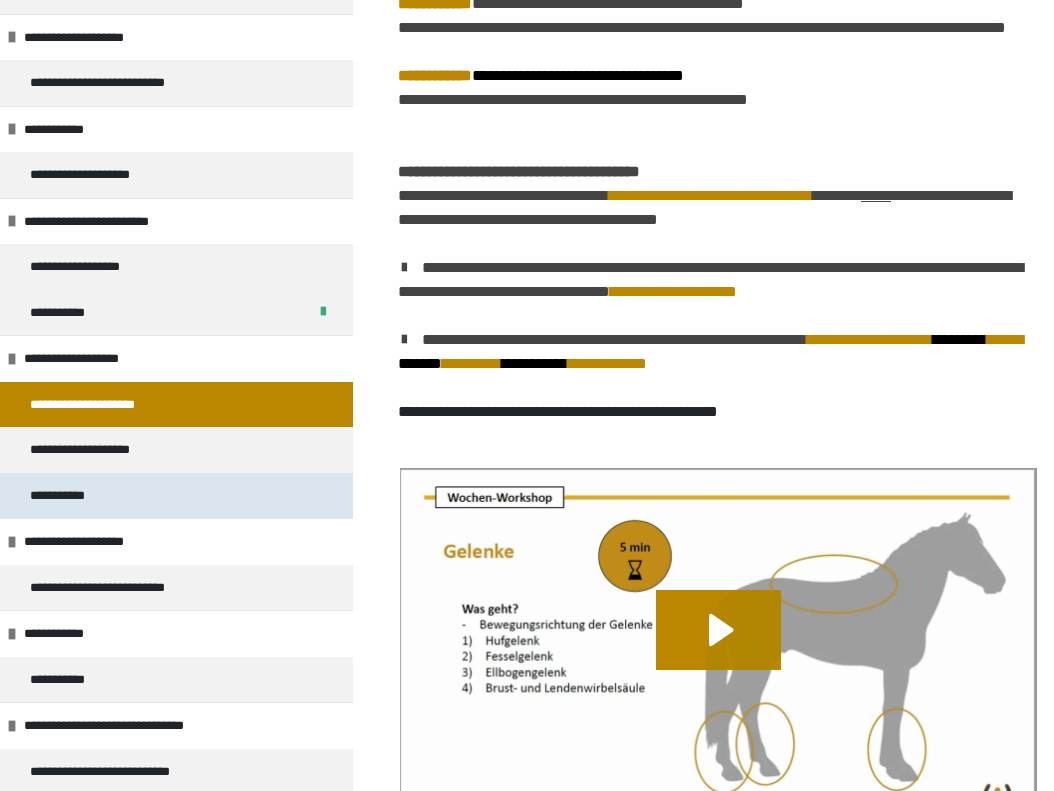 click on "**********" at bounding box center (176, 496) 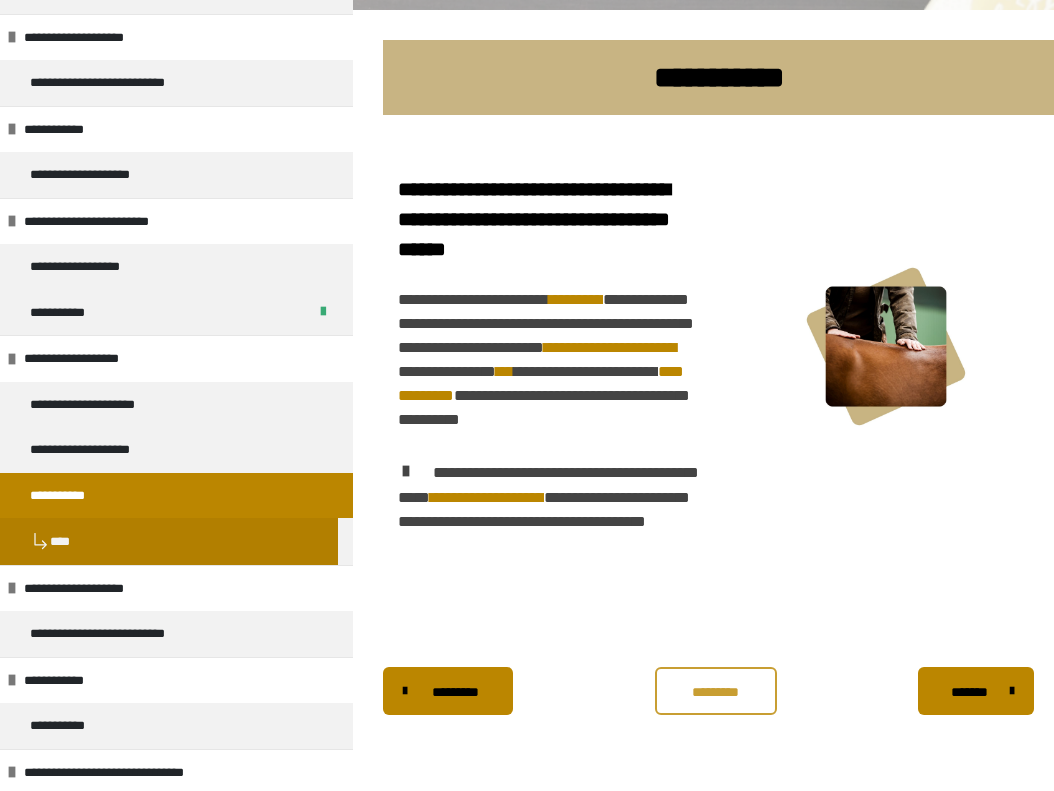 click on "*********" at bounding box center (716, 692) 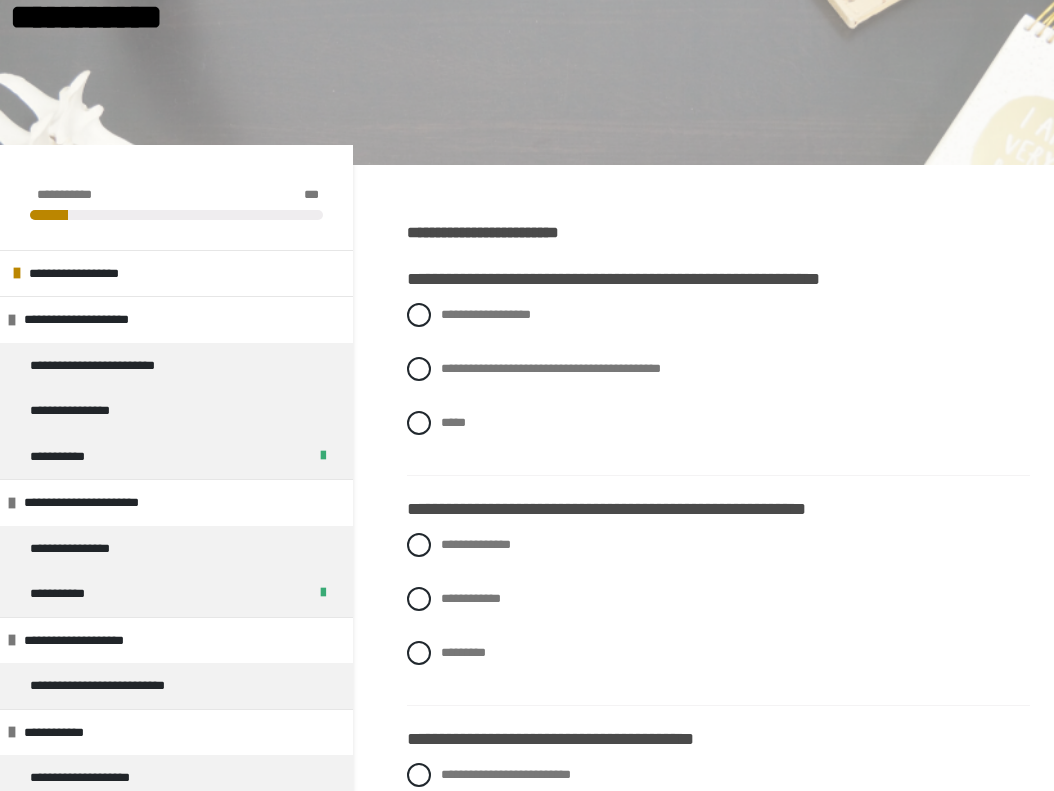 scroll, scrollTop: 224, scrollLeft: 0, axis: vertical 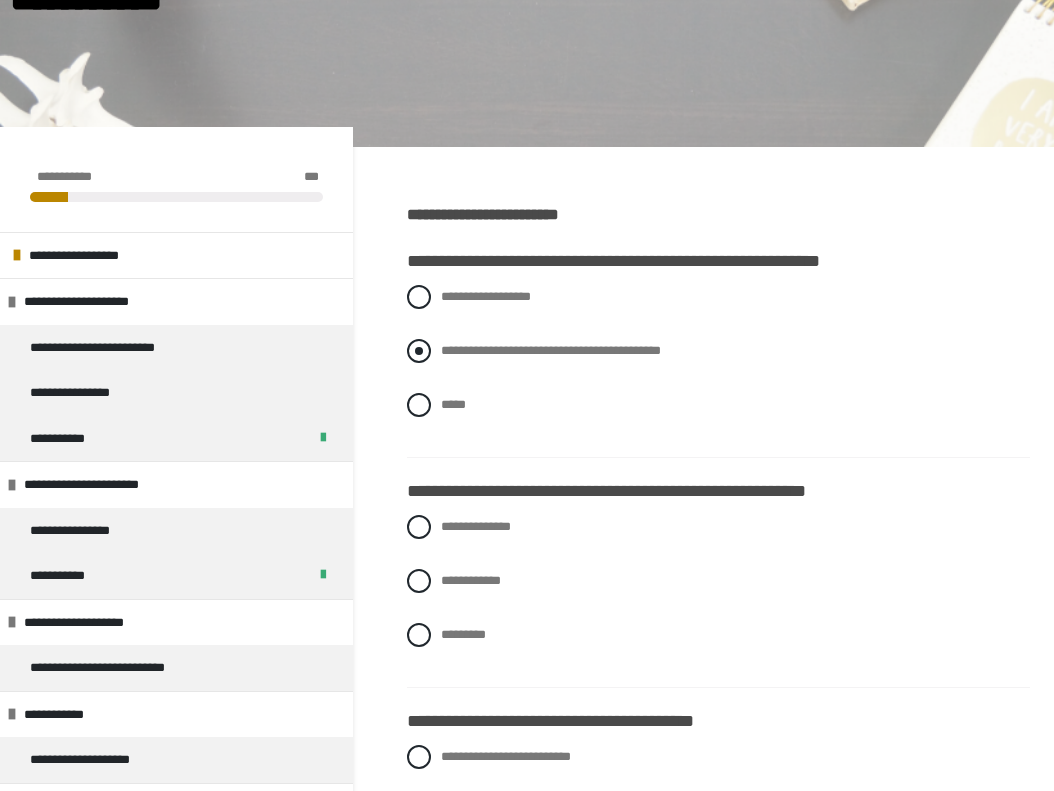 click on "**********" at bounding box center [551, 350] 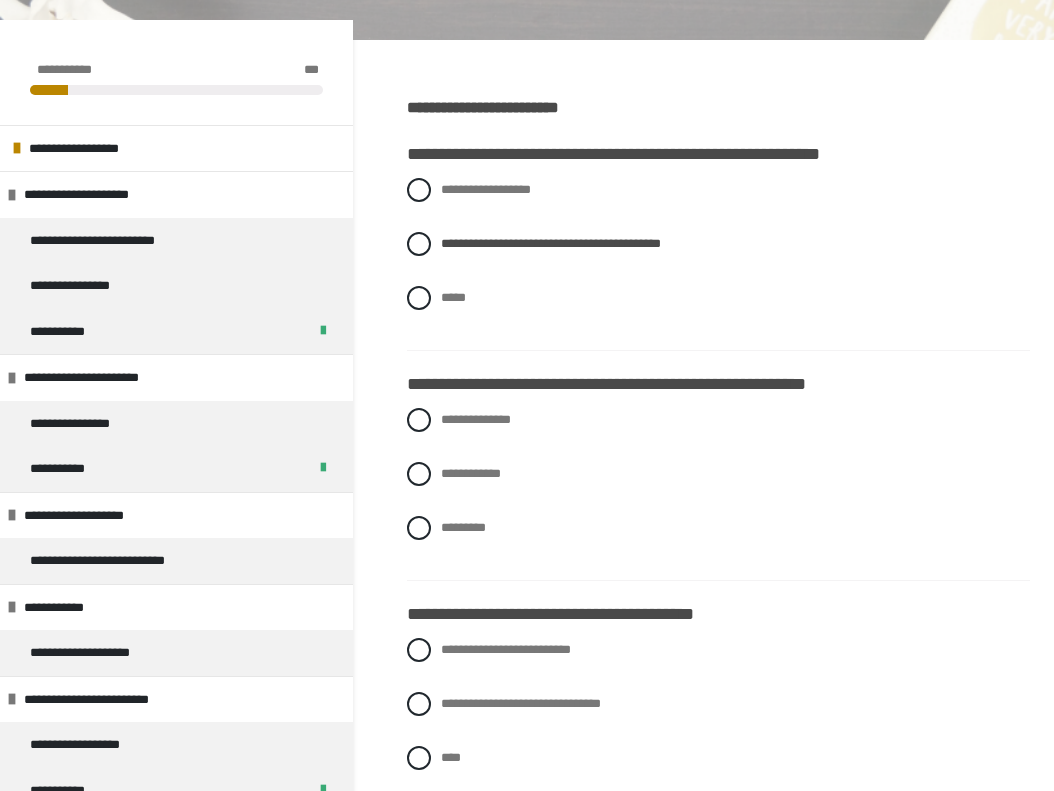 scroll, scrollTop: 332, scrollLeft: 0, axis: vertical 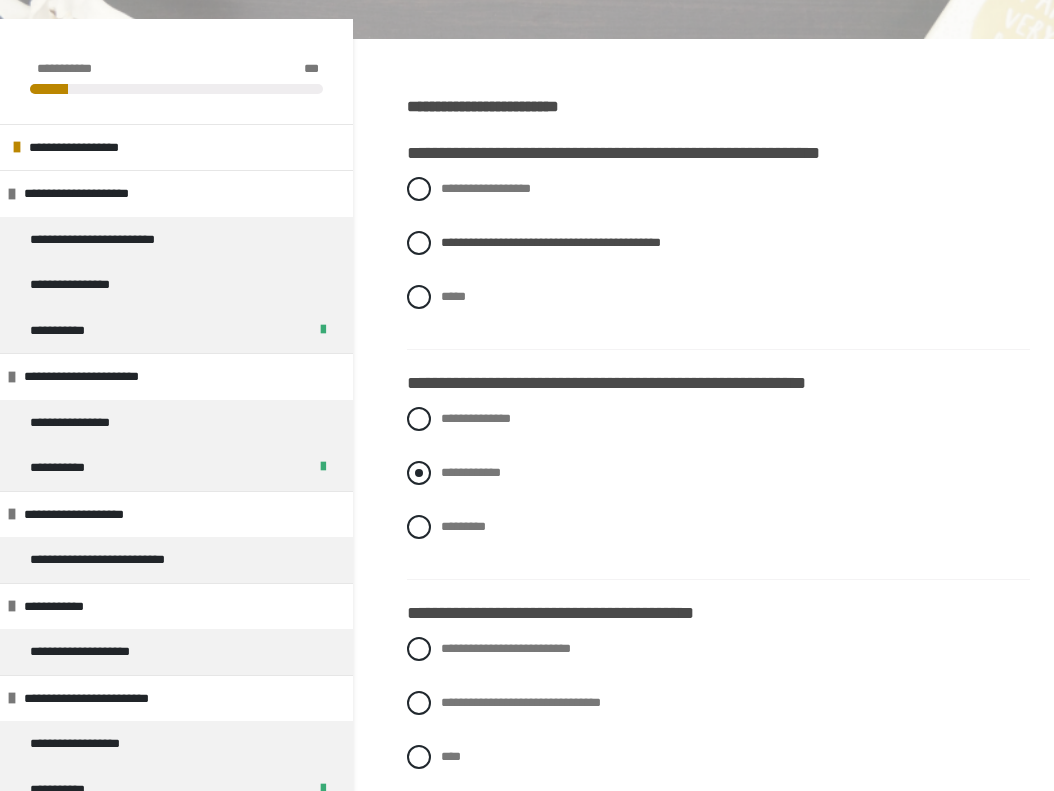 click on "**********" at bounding box center (471, 472) 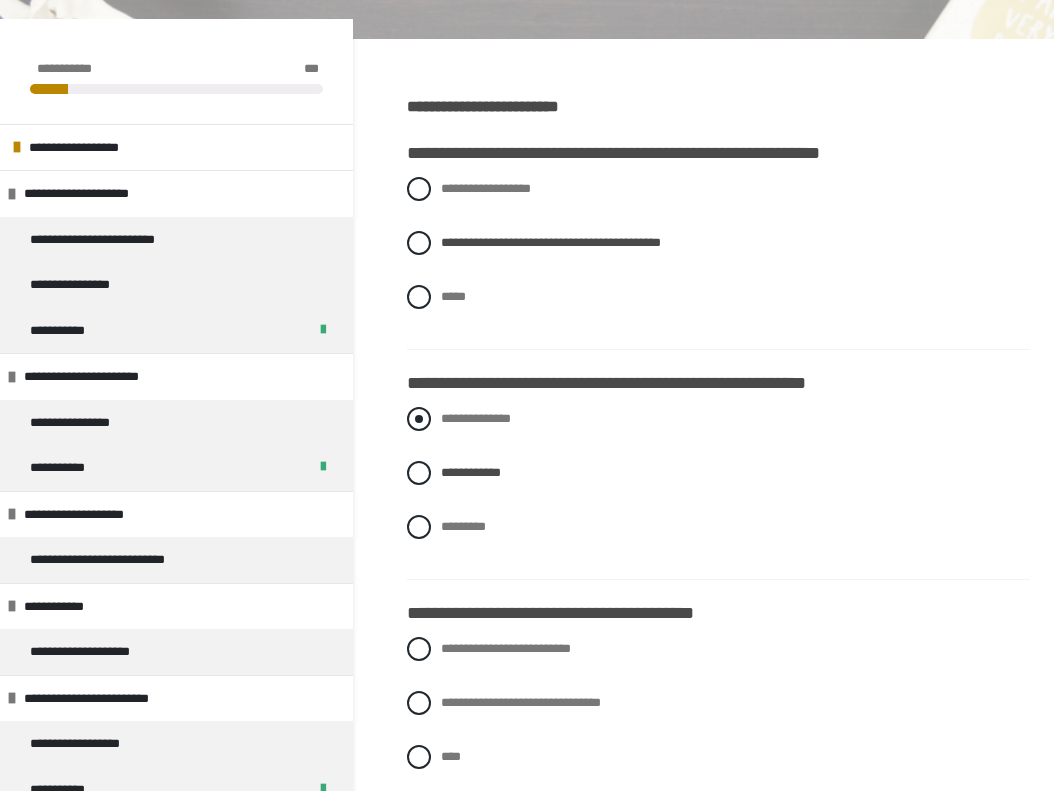 click on "**********" at bounding box center (476, 418) 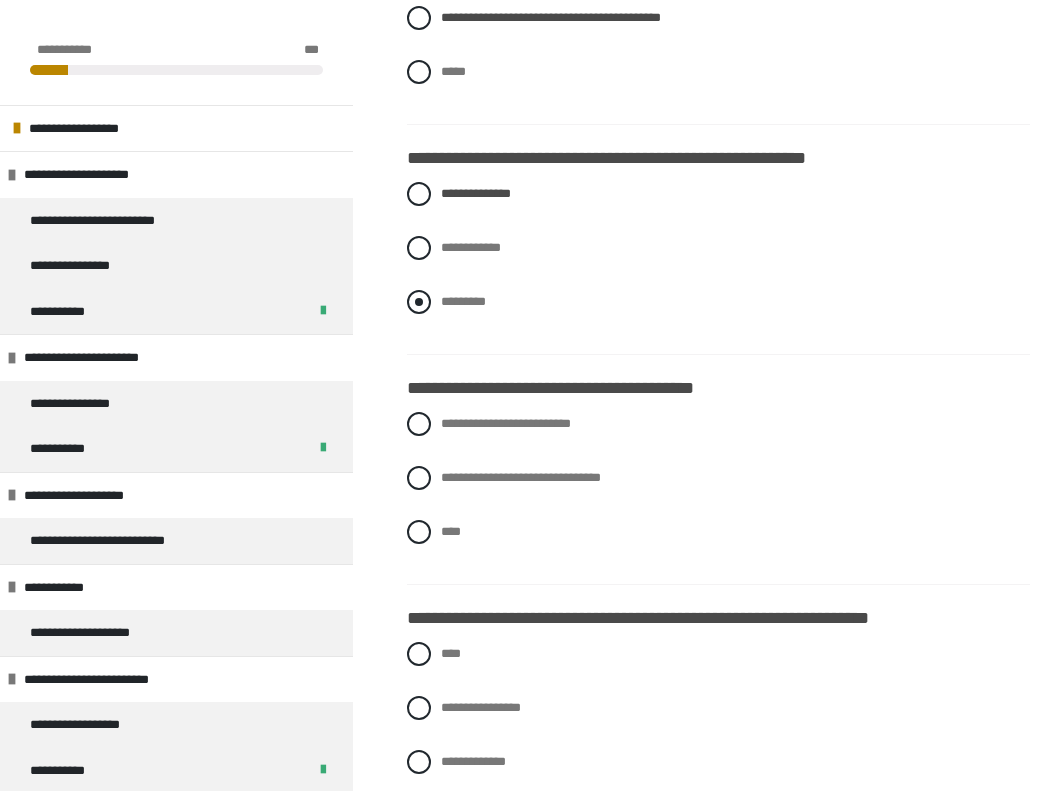 scroll, scrollTop: 563, scrollLeft: 0, axis: vertical 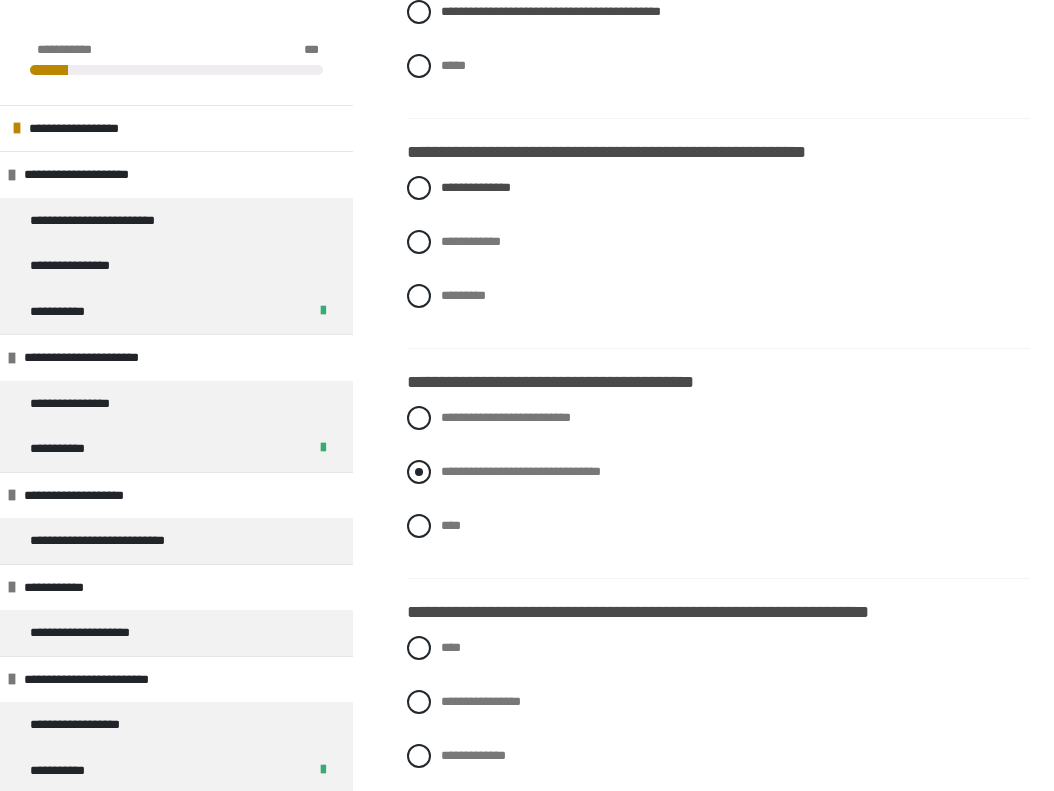 click on "**********" at bounding box center (521, 471) 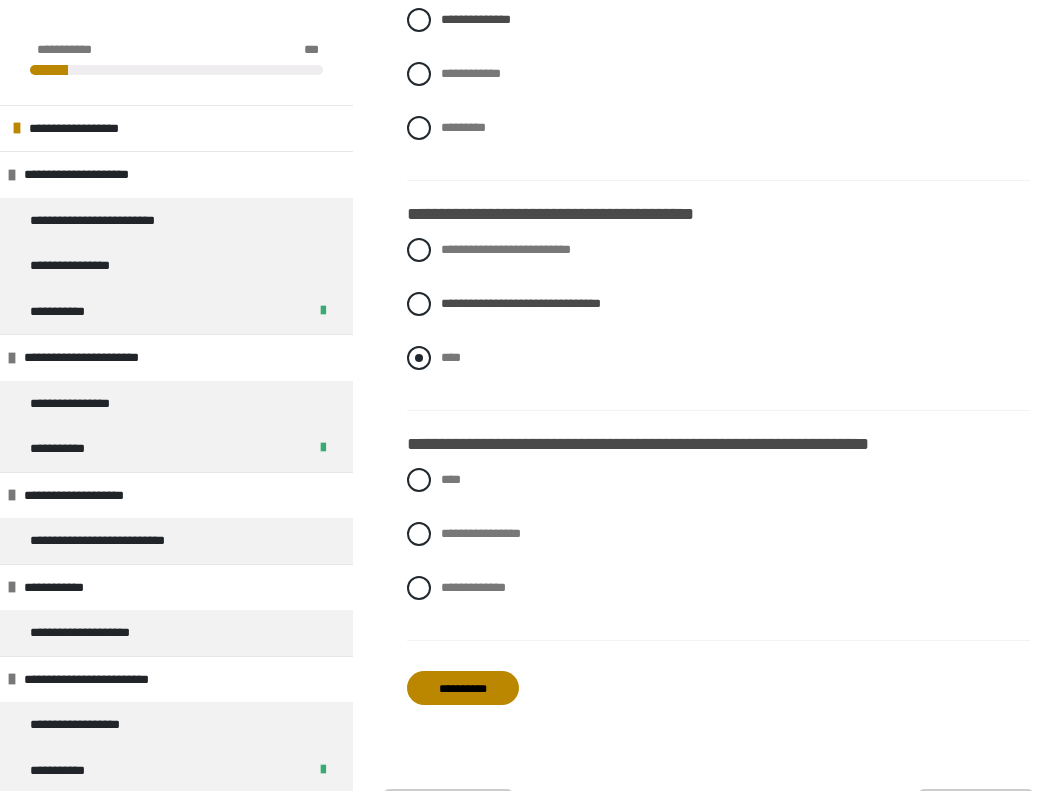 scroll, scrollTop: 732, scrollLeft: 0, axis: vertical 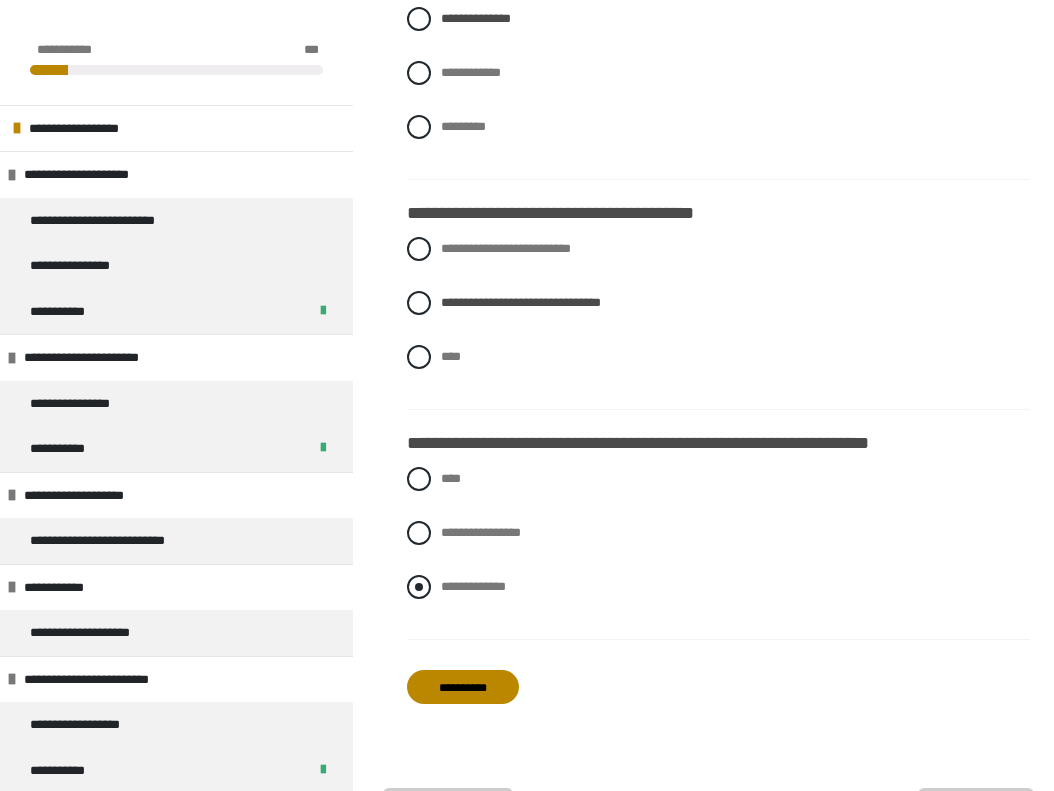 click on "**********" at bounding box center (718, 587) 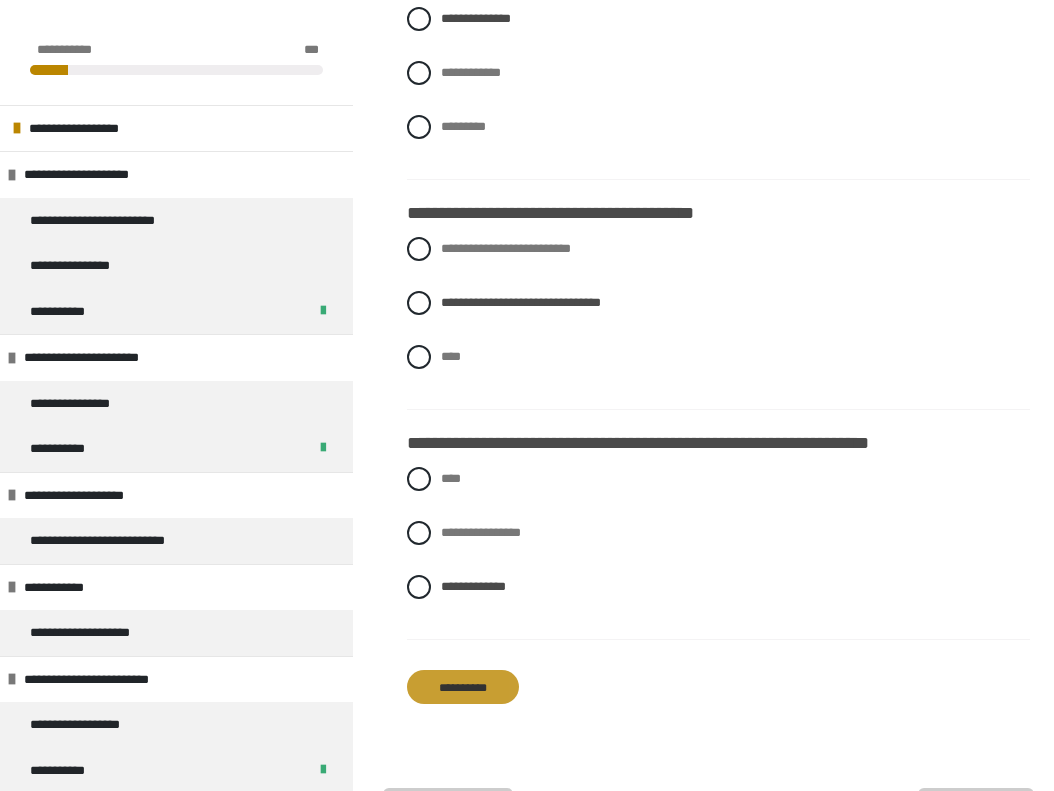 click on "**********" at bounding box center [463, 687] 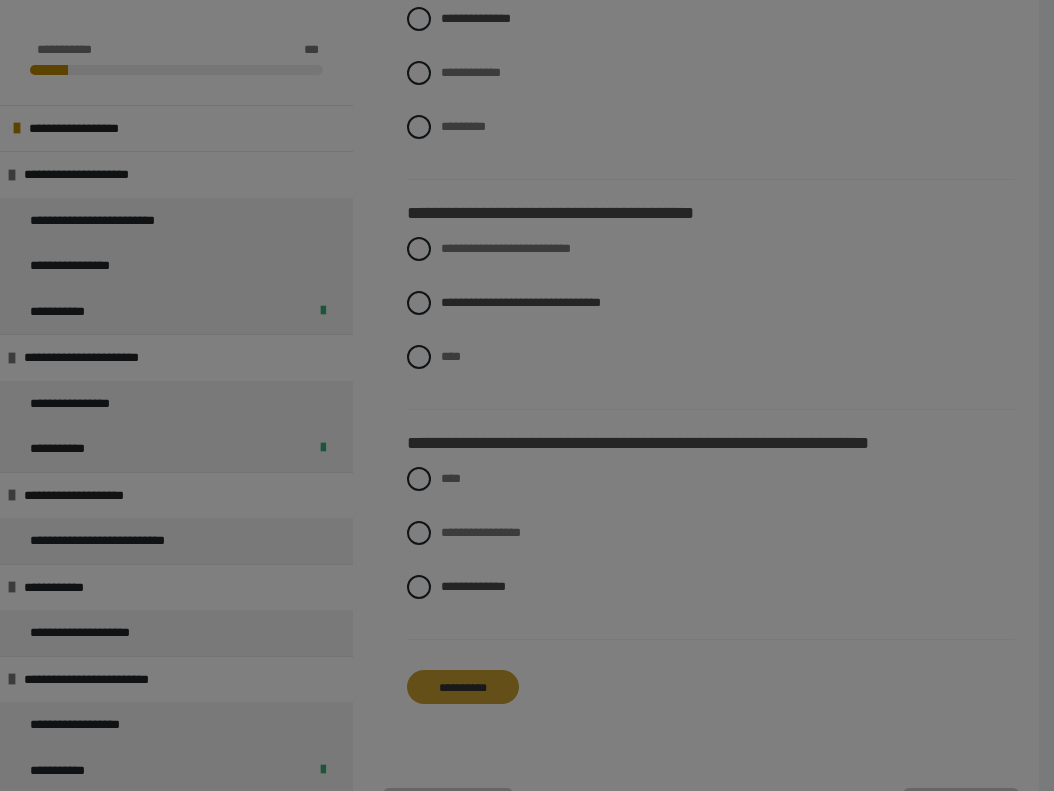 scroll, scrollTop: 0, scrollLeft: 0, axis: both 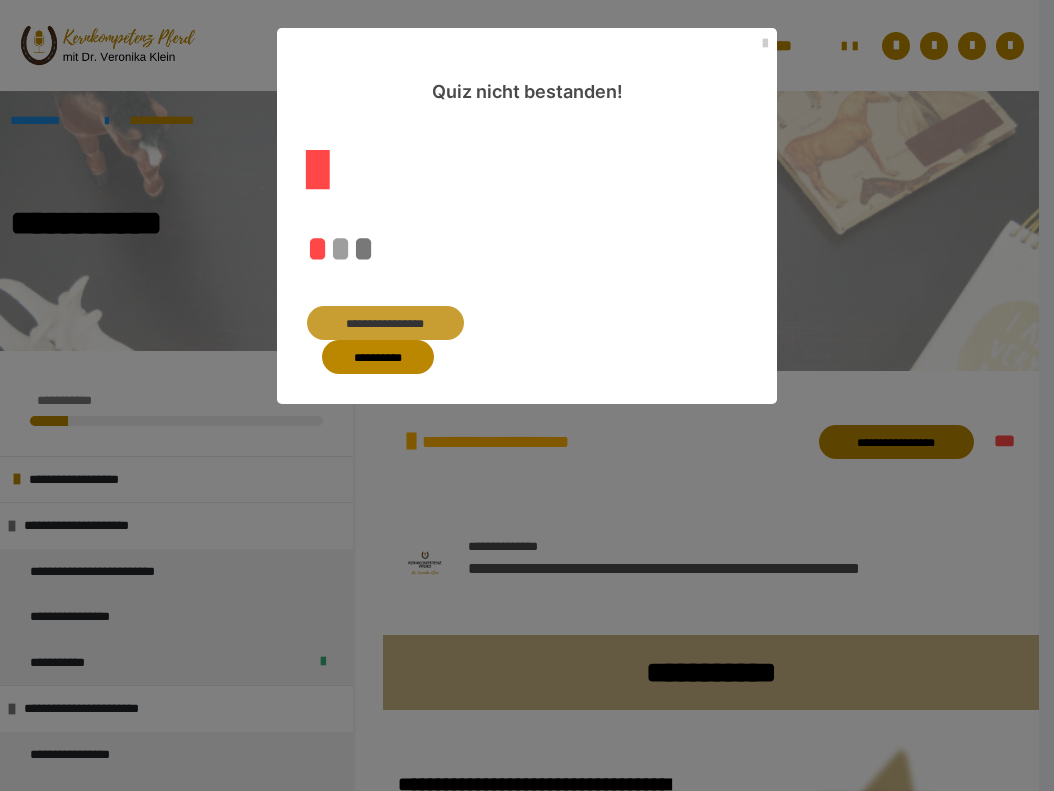 click on "**********" at bounding box center (385, 323) 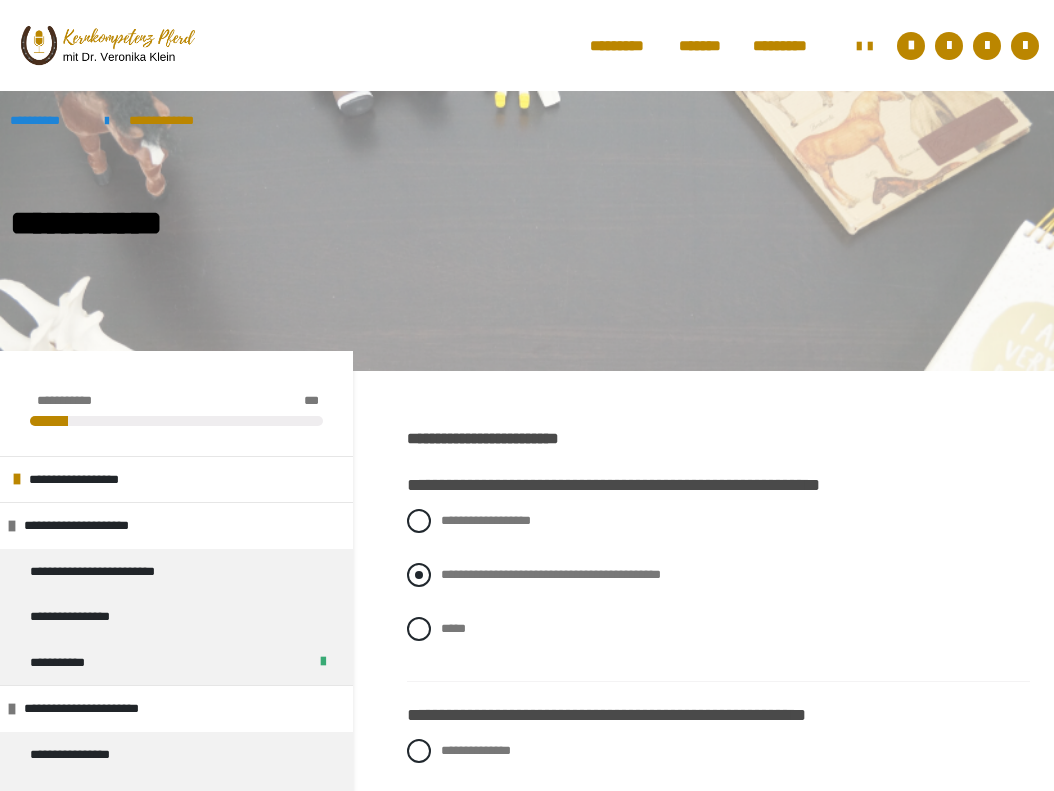 click on "**********" at bounding box center [551, 574] 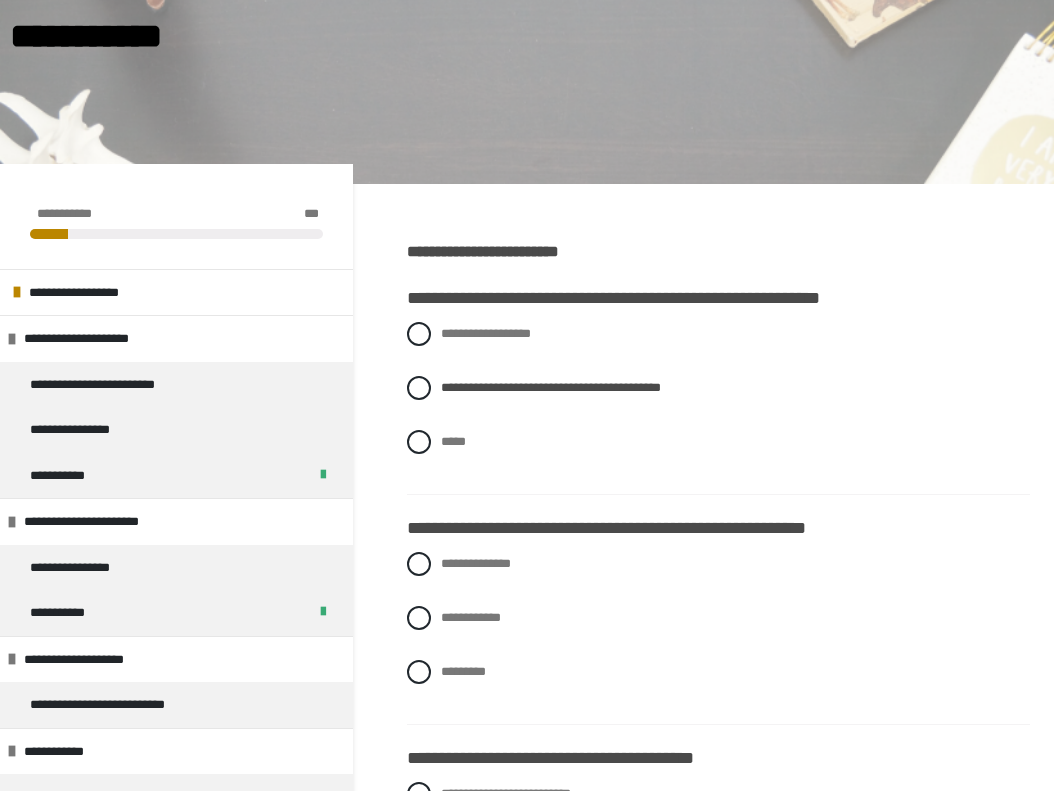 scroll, scrollTop: 188, scrollLeft: 0, axis: vertical 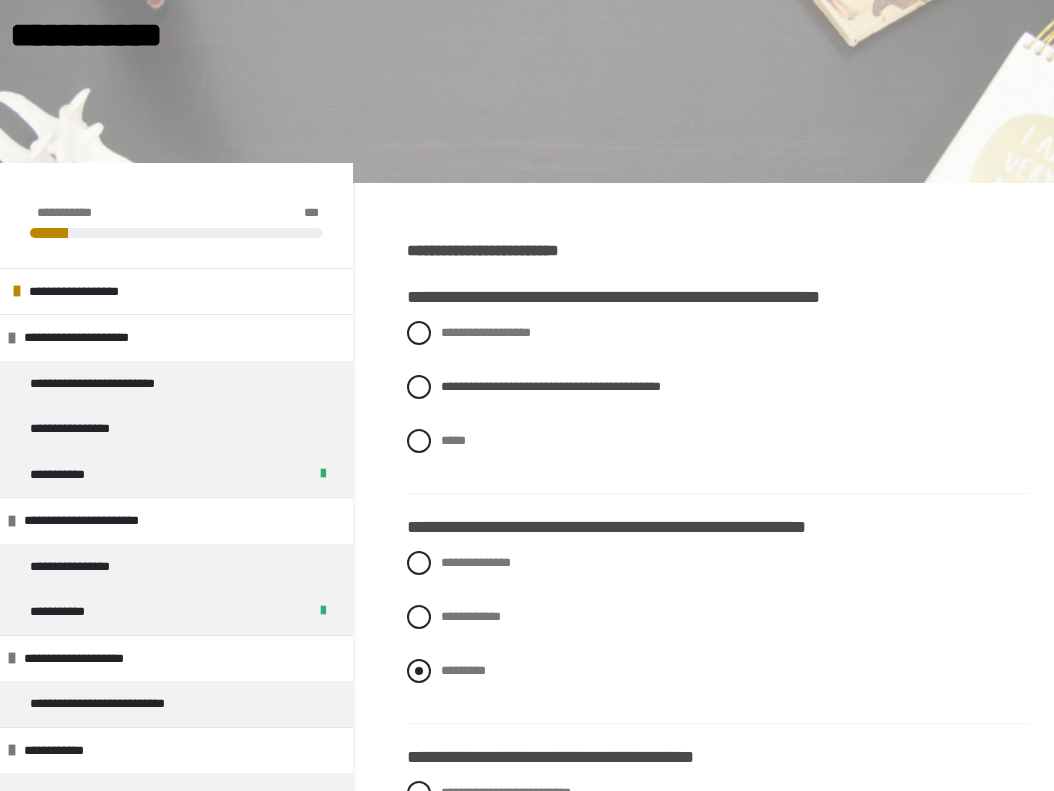 click on "*********" at bounding box center [463, 670] 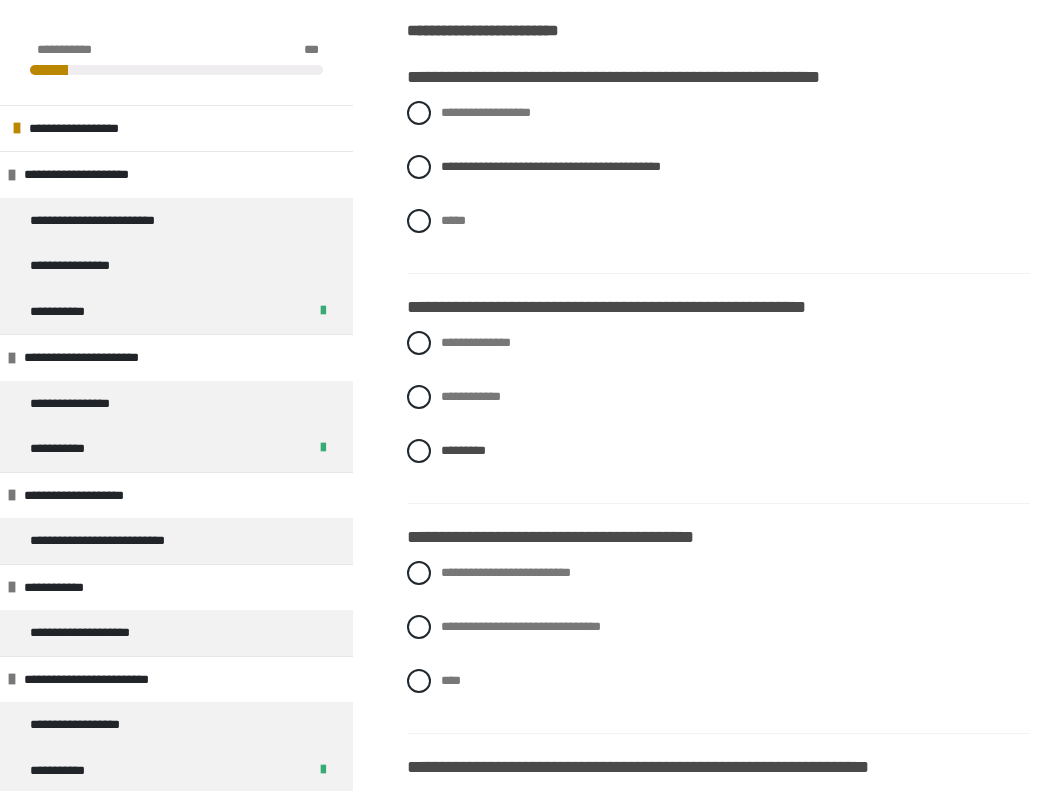 scroll, scrollTop: 409, scrollLeft: 0, axis: vertical 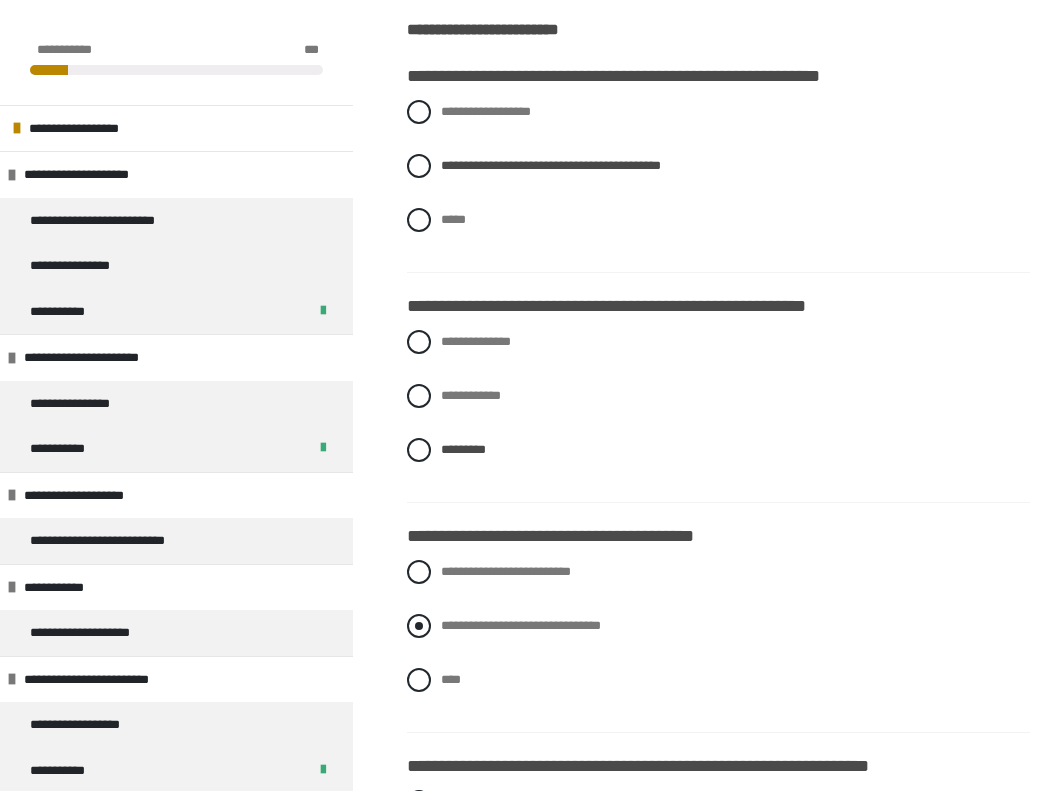 click on "**********" at bounding box center [521, 625] 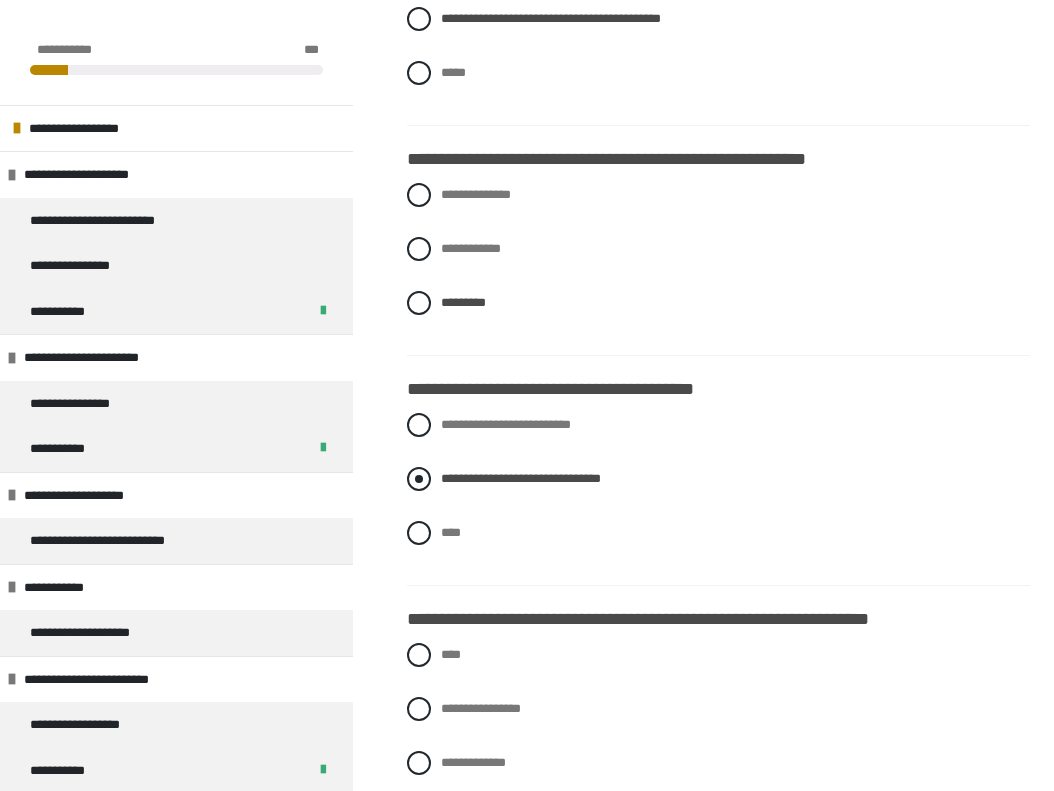 scroll, scrollTop: 605, scrollLeft: 0, axis: vertical 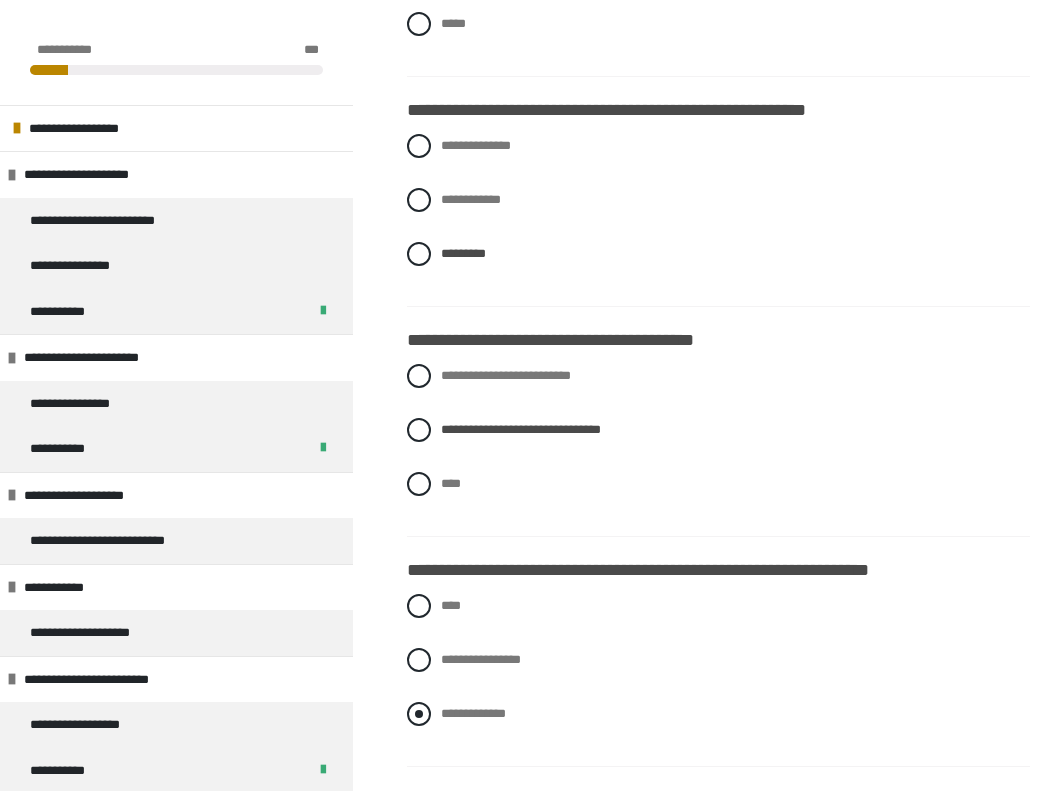 click on "**********" at bounding box center [473, 713] 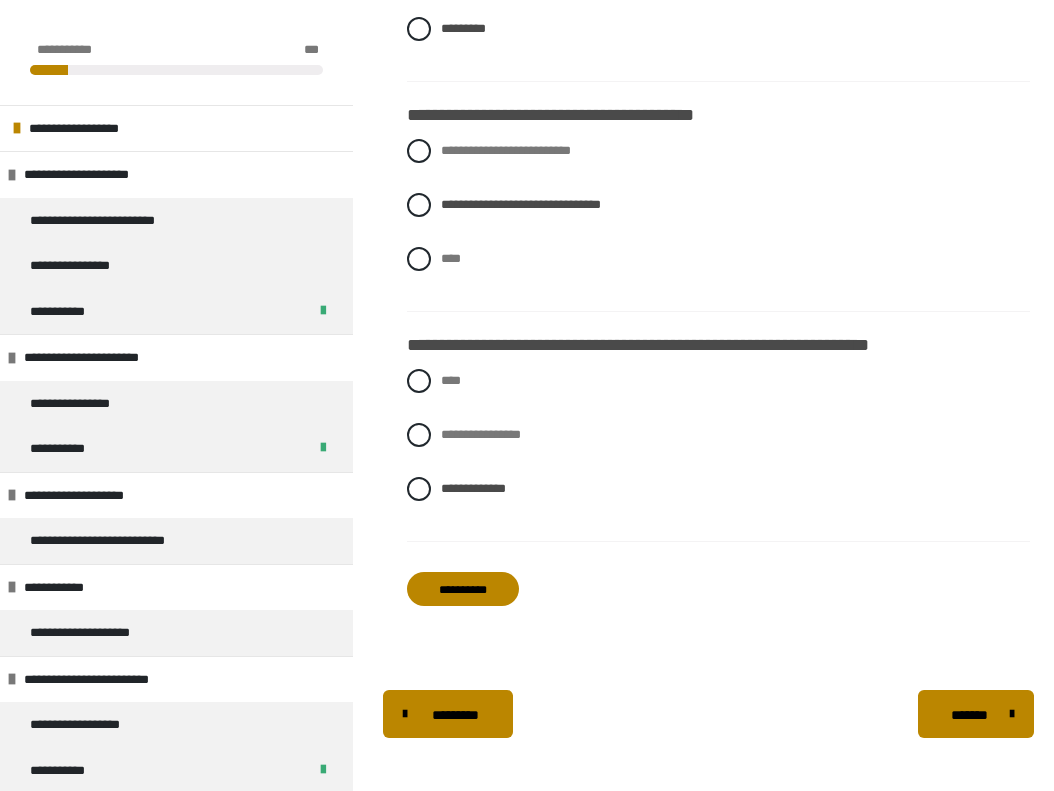 scroll, scrollTop: 836, scrollLeft: 0, axis: vertical 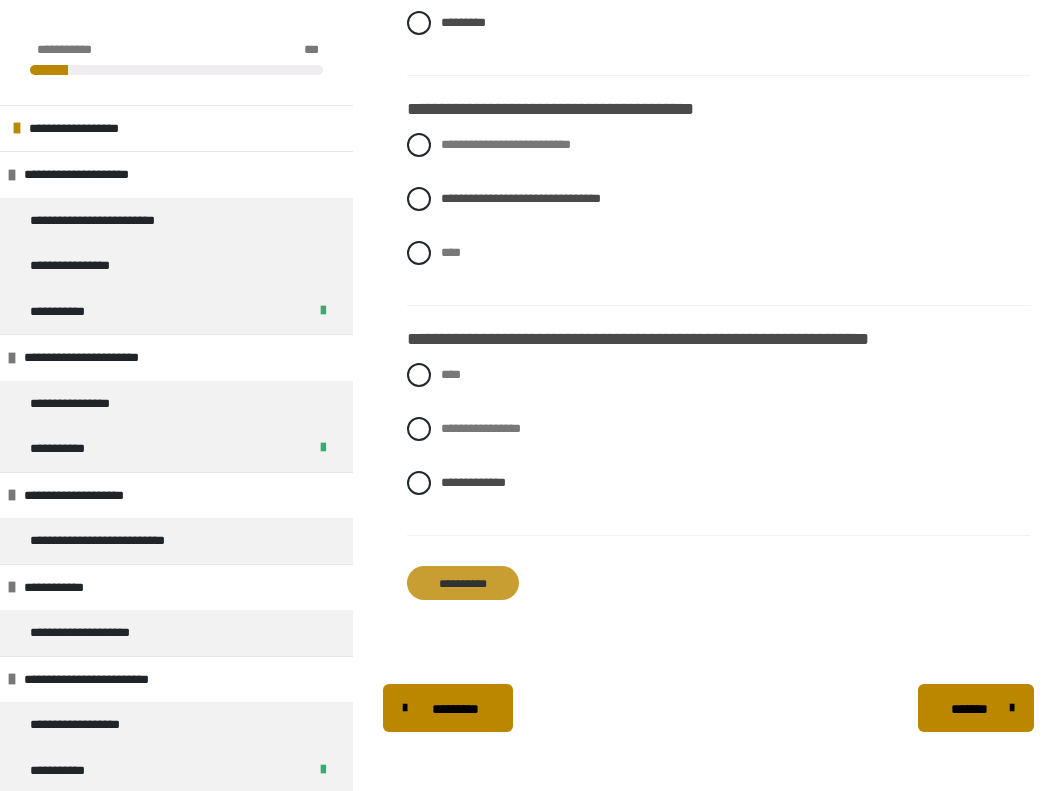 click on "**********" at bounding box center (463, 583) 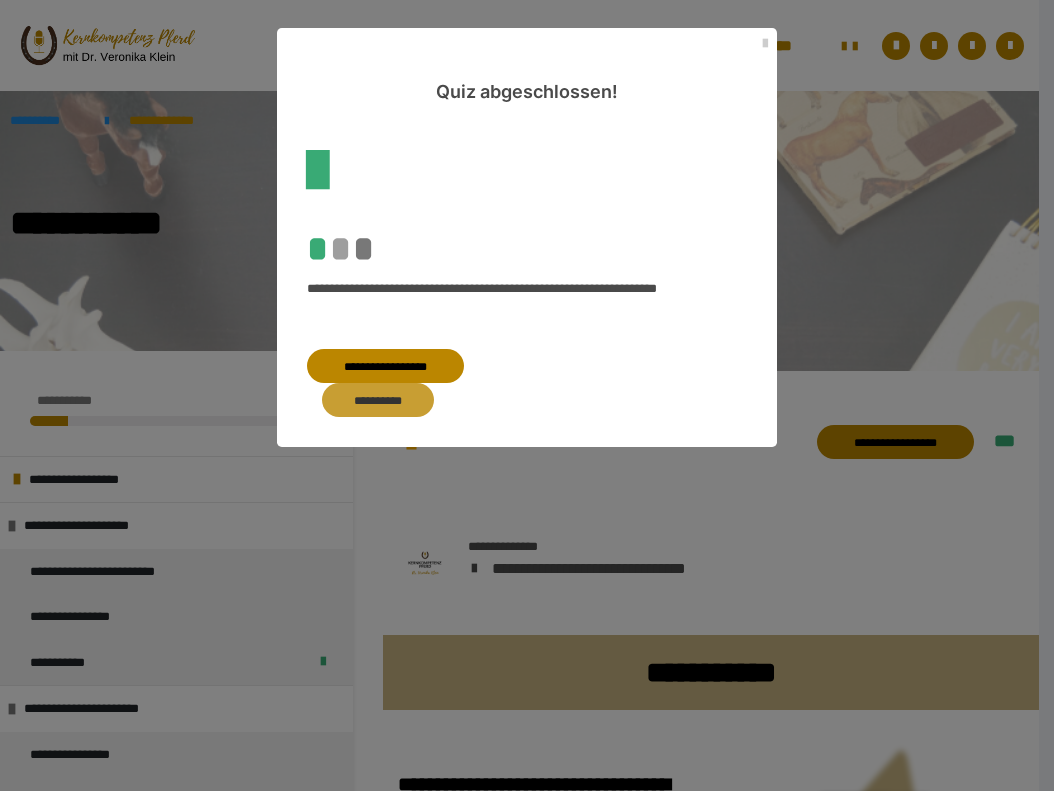click on "**********" at bounding box center [378, 400] 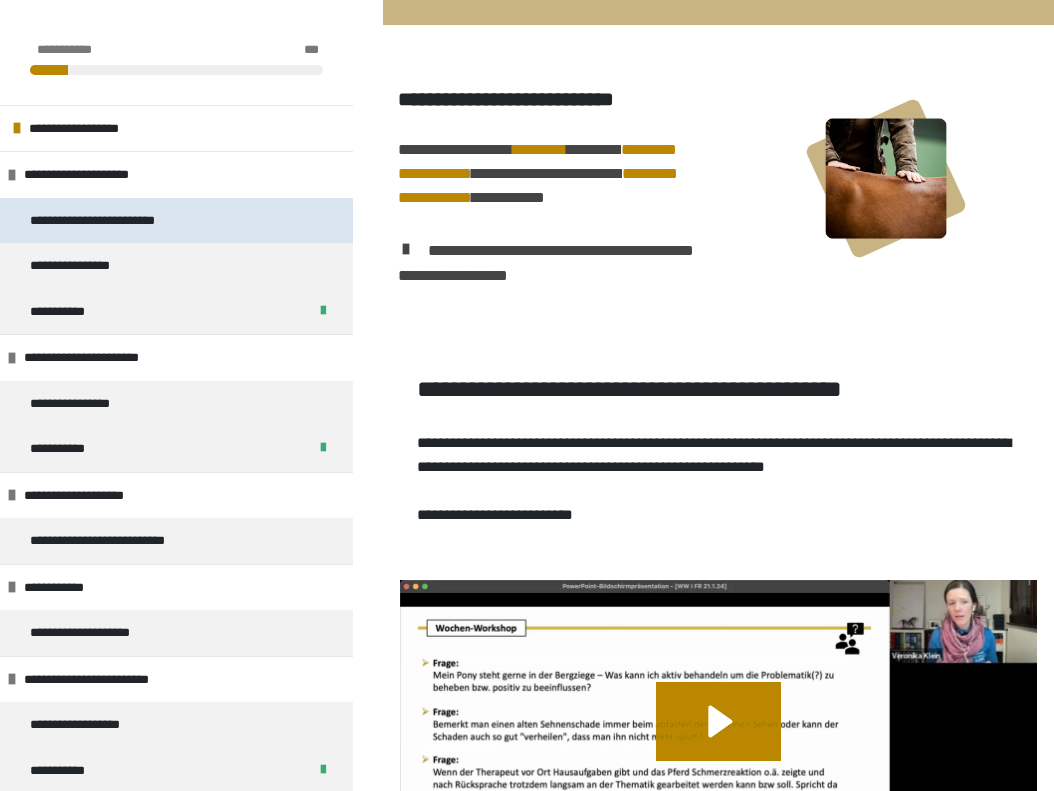 scroll, scrollTop: 457, scrollLeft: 0, axis: vertical 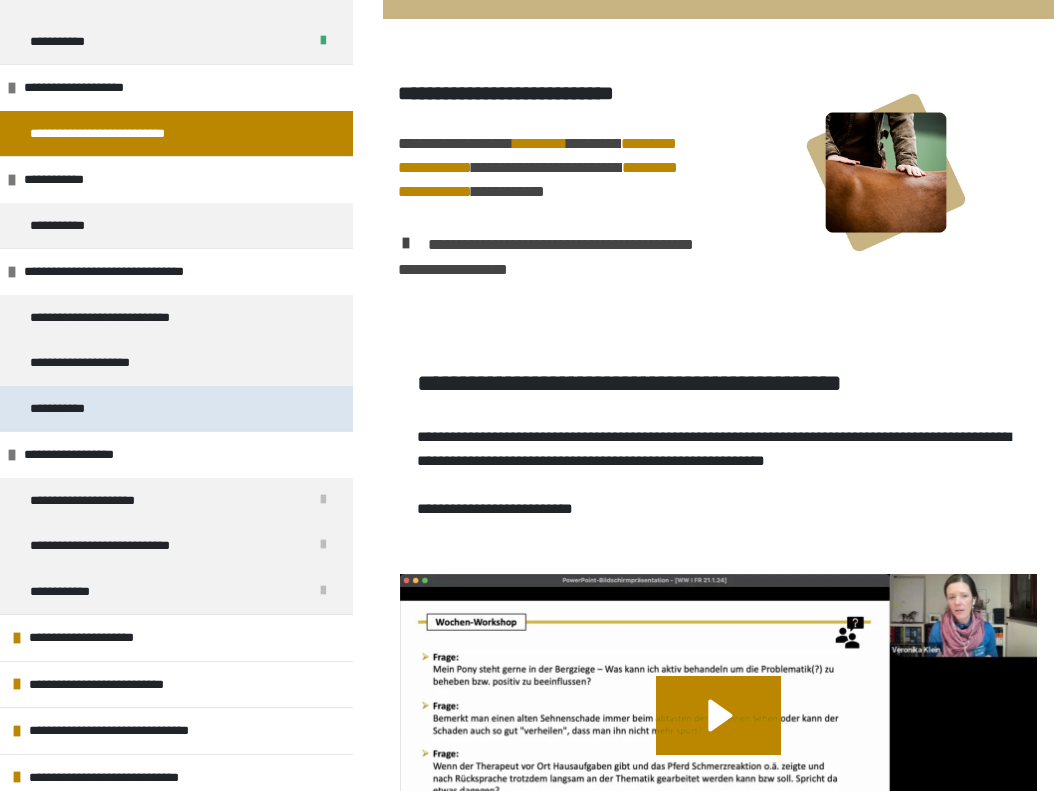 click on "**********" at bounding box center [176, 409] 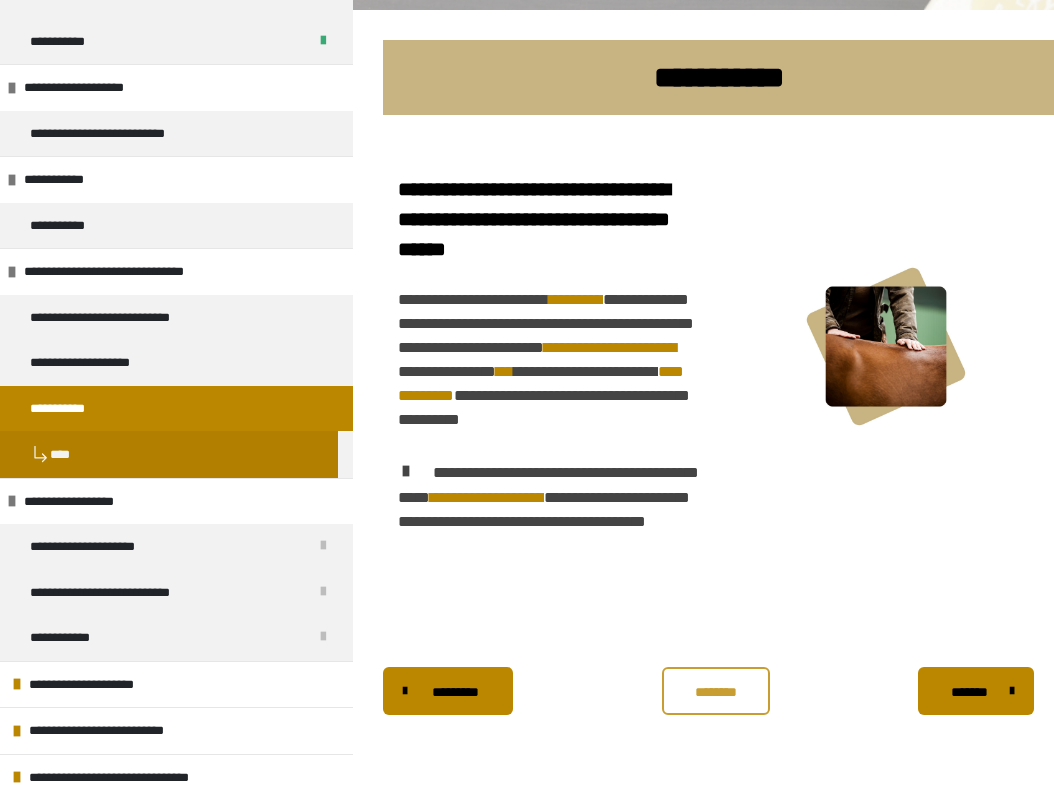 click on "********" at bounding box center (715, 692) 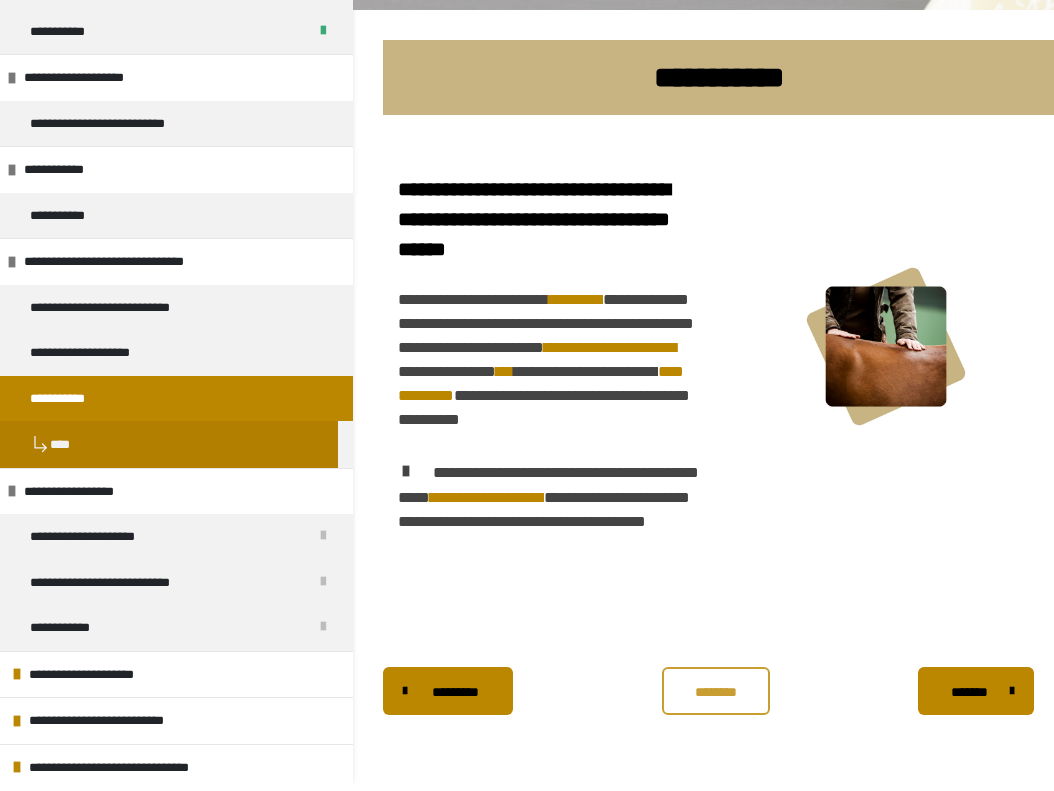 scroll, scrollTop: 0, scrollLeft: 0, axis: both 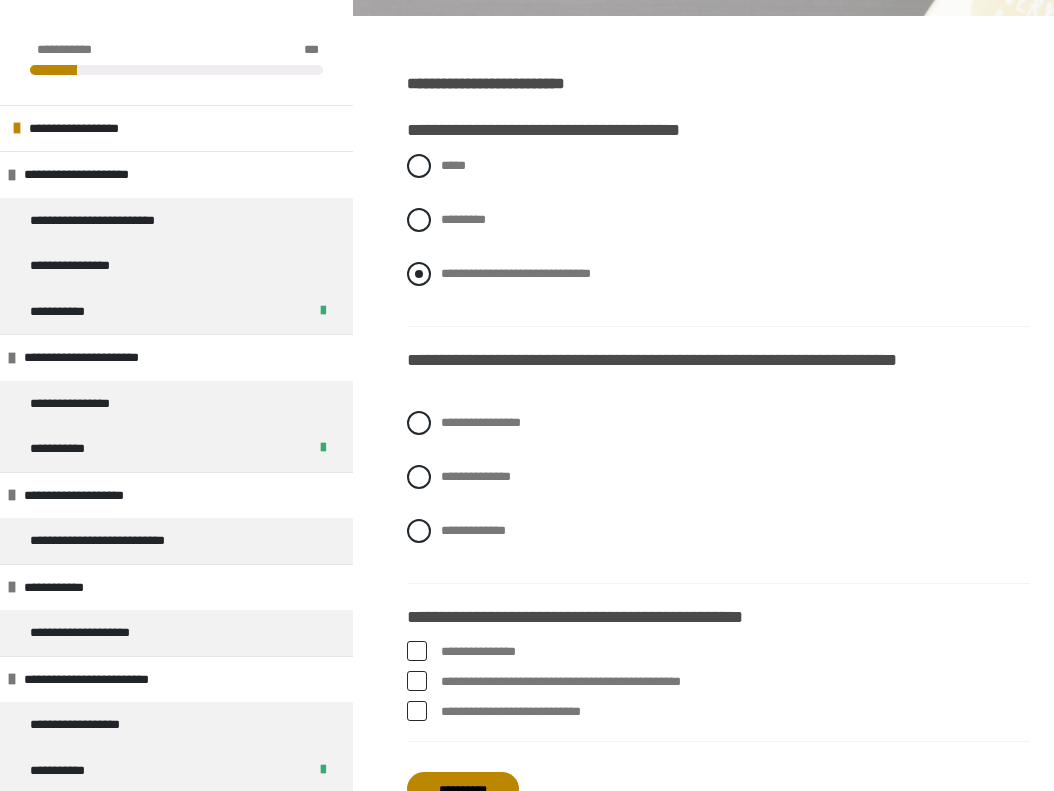 click on "**********" at bounding box center (516, 273) 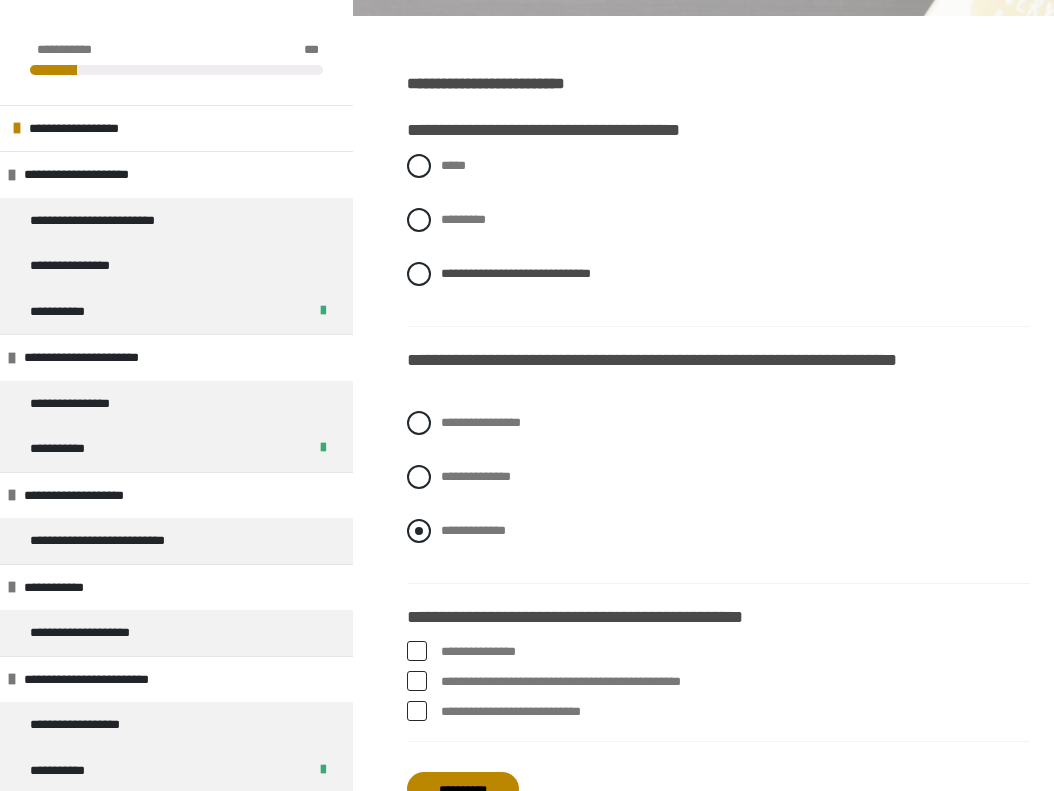 click on "**********" at bounding box center (473, 530) 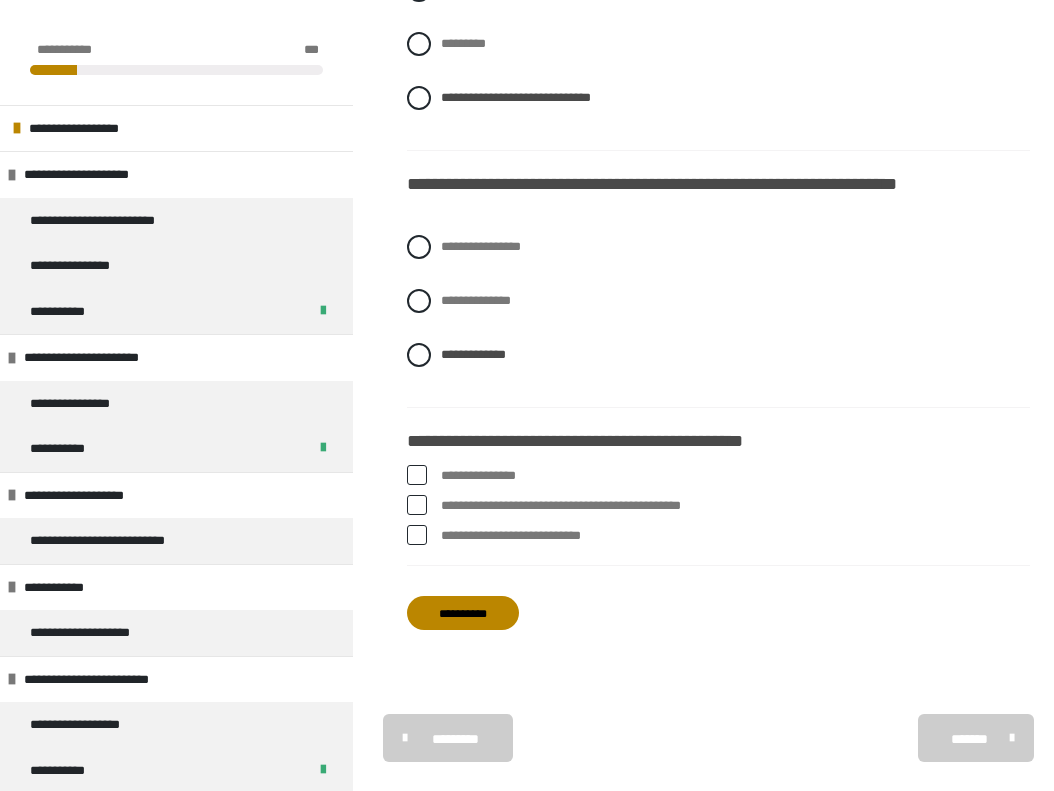 scroll, scrollTop: 532, scrollLeft: 0, axis: vertical 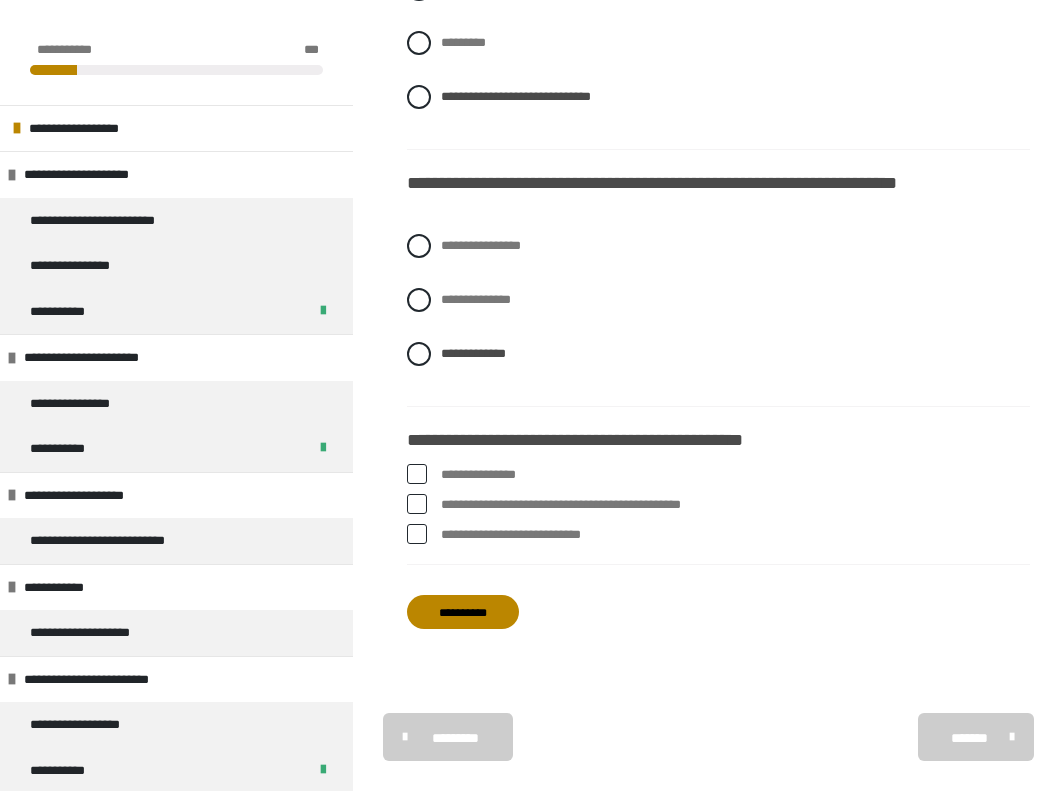 click on "**********" at bounding box center [735, 475] 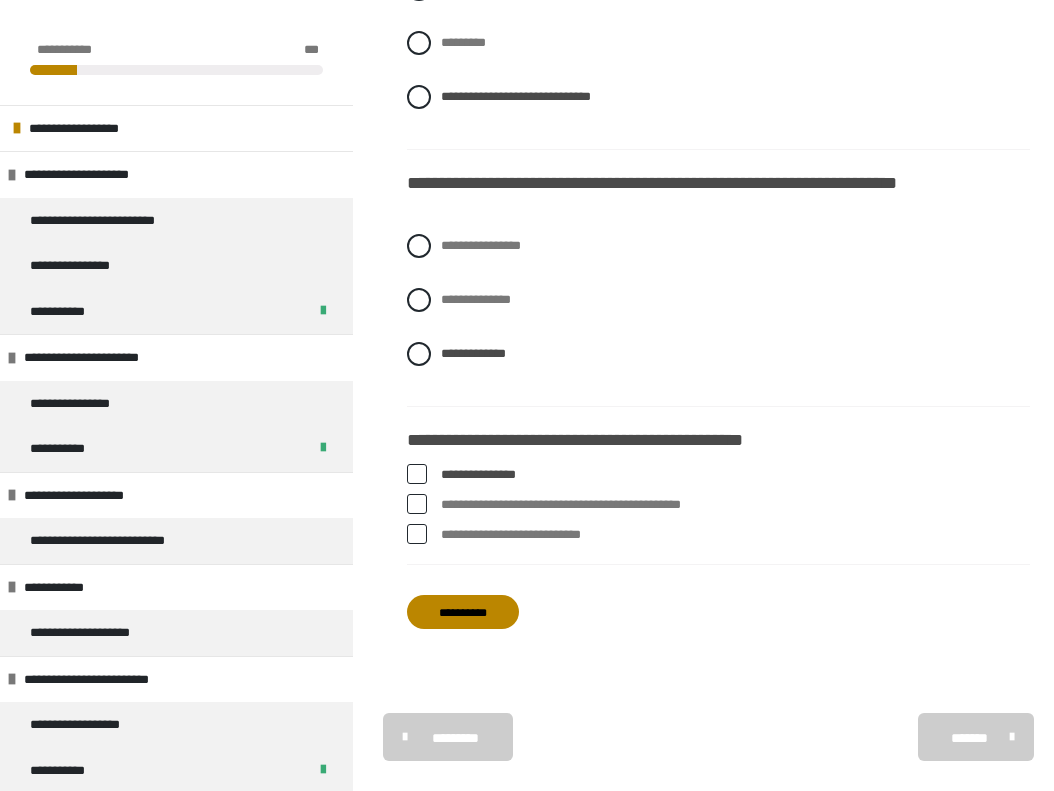 click on "**********" at bounding box center (735, 505) 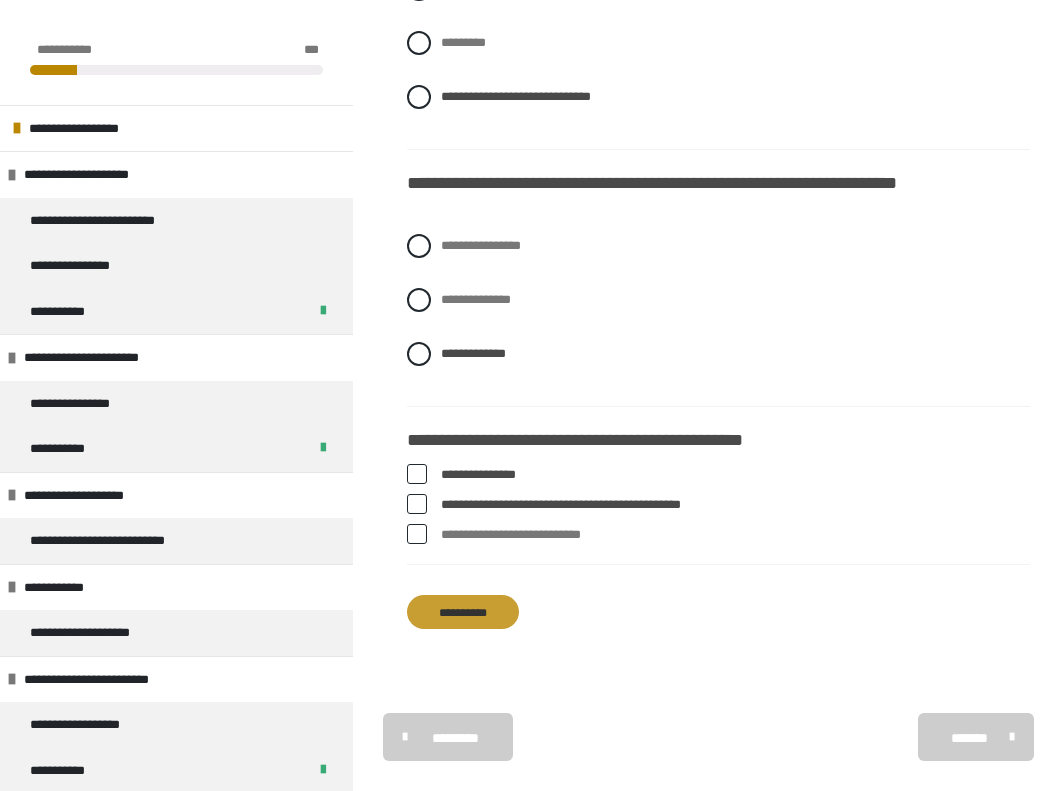 click on "**********" at bounding box center [463, 612] 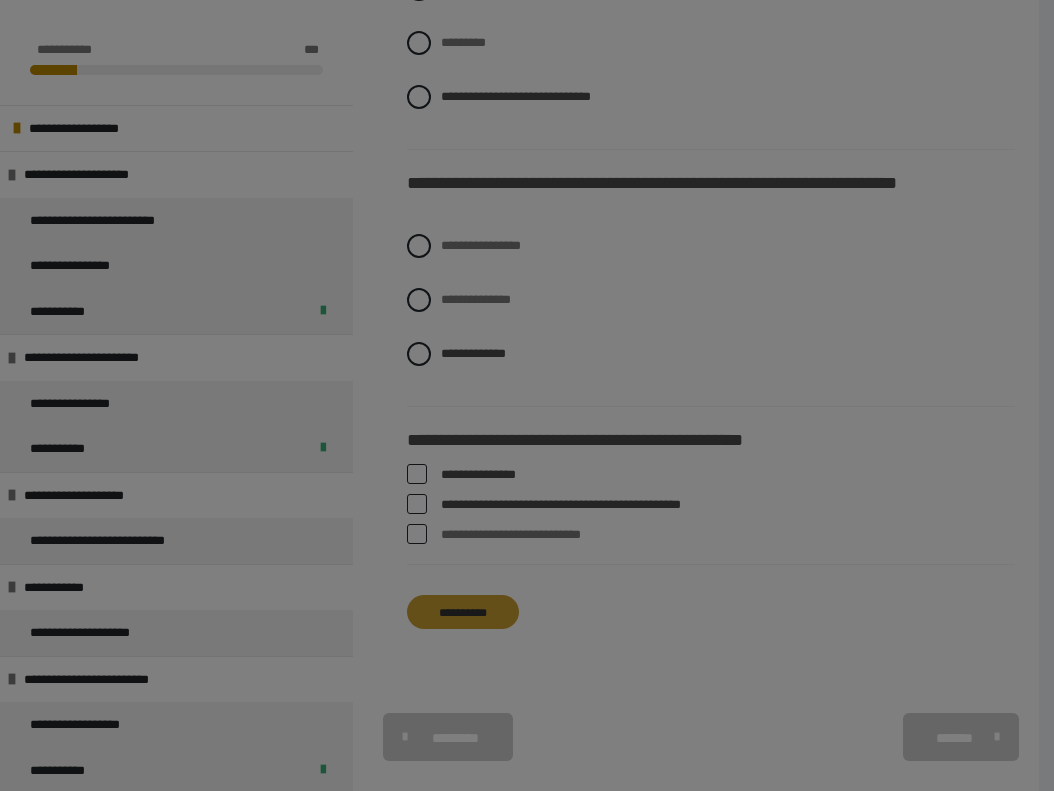 scroll, scrollTop: 0, scrollLeft: 0, axis: both 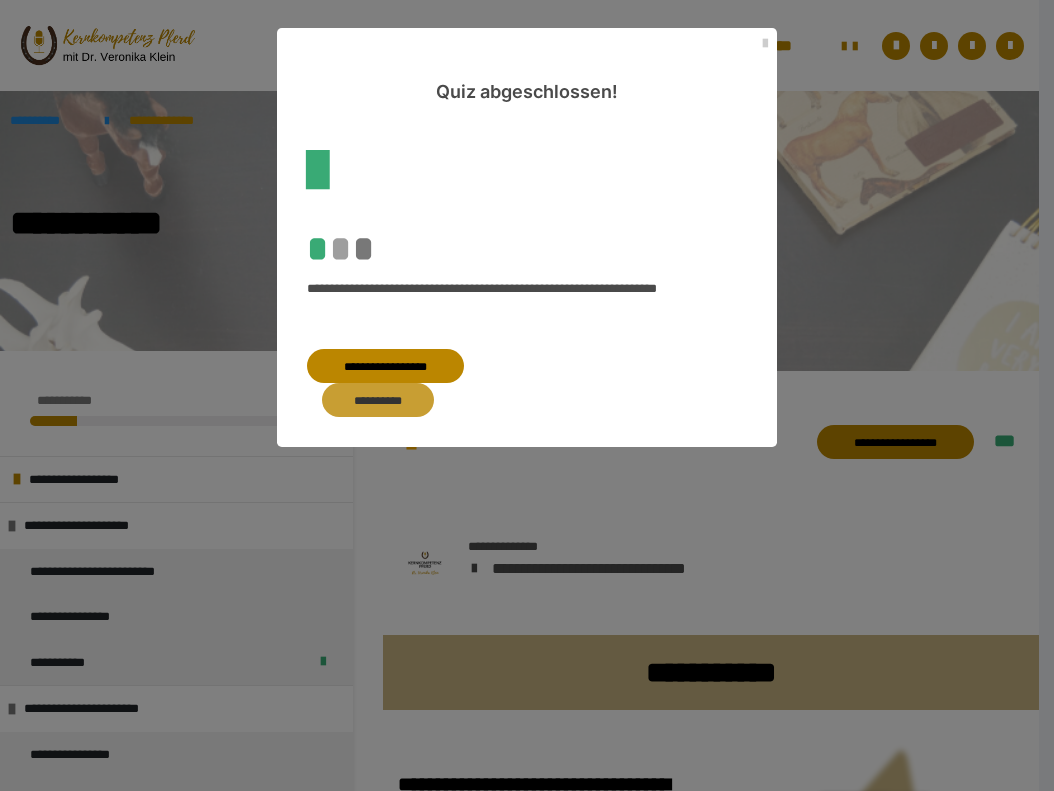 click on "**********" at bounding box center (378, 400) 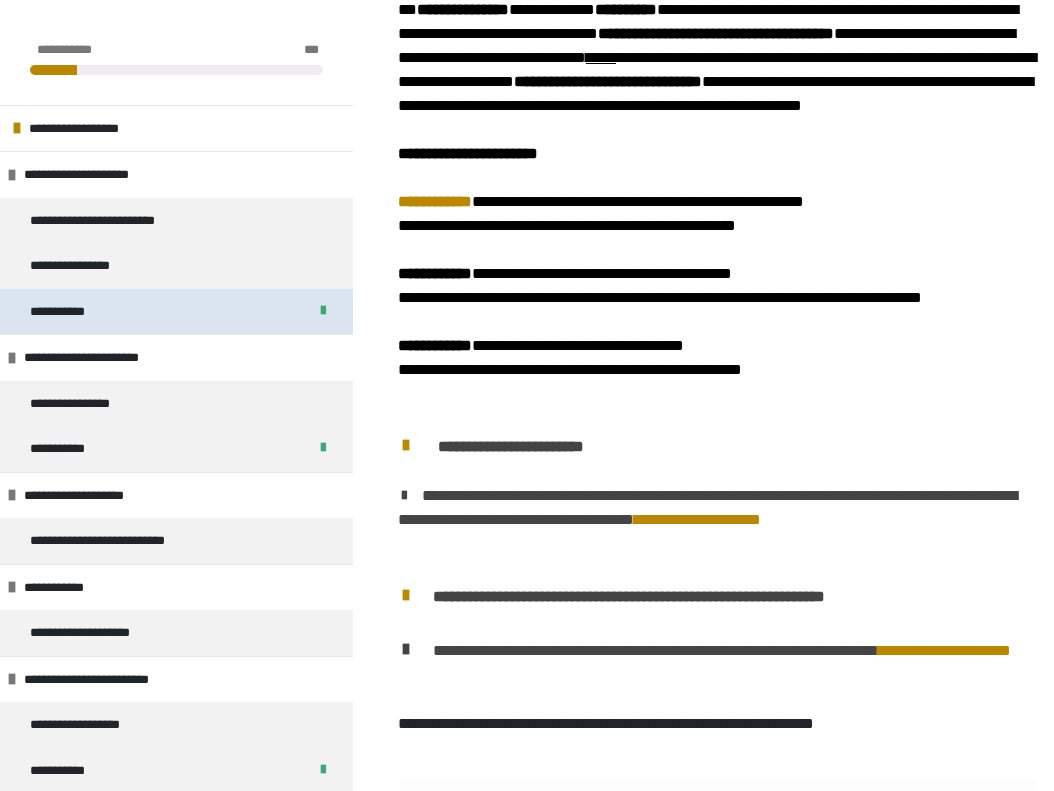 scroll, scrollTop: 503, scrollLeft: 0, axis: vertical 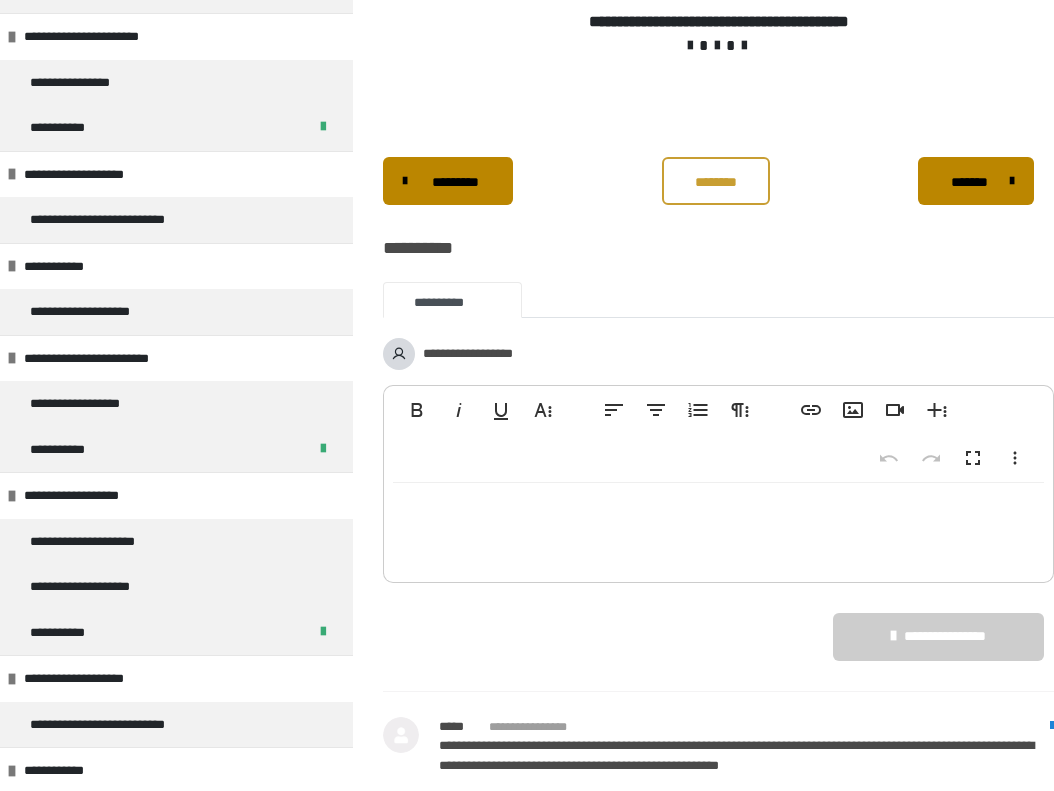click on "********" at bounding box center (715, 181) 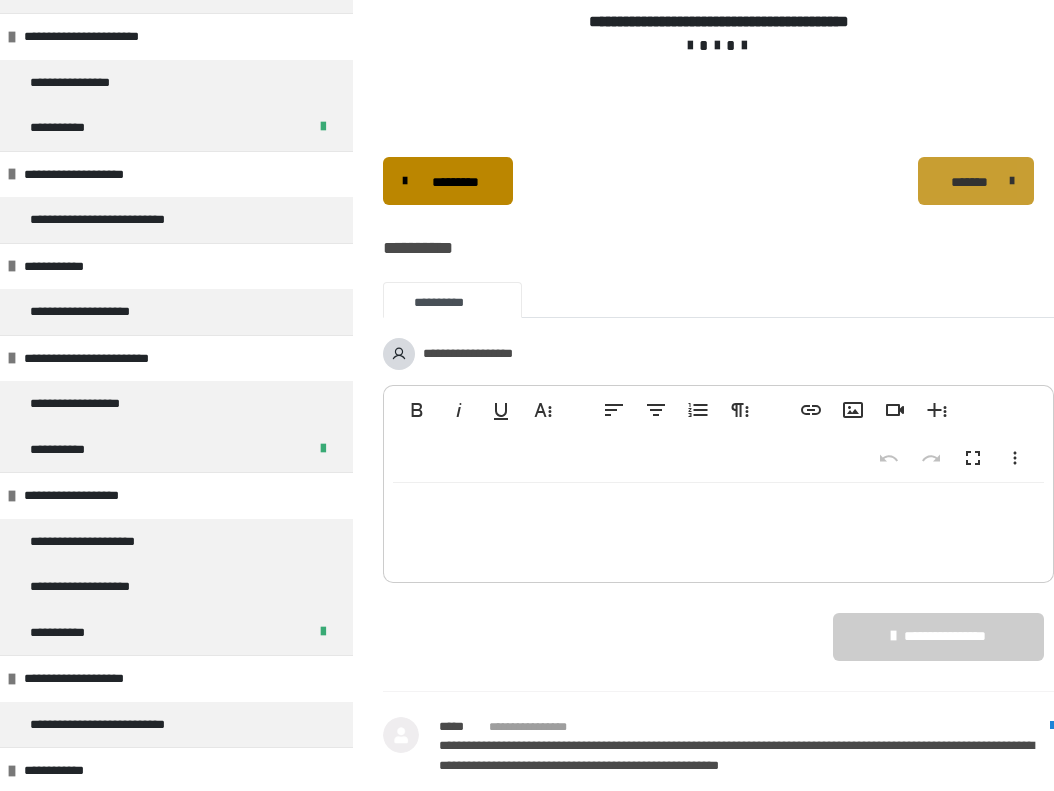 click on "*******" at bounding box center (969, 182) 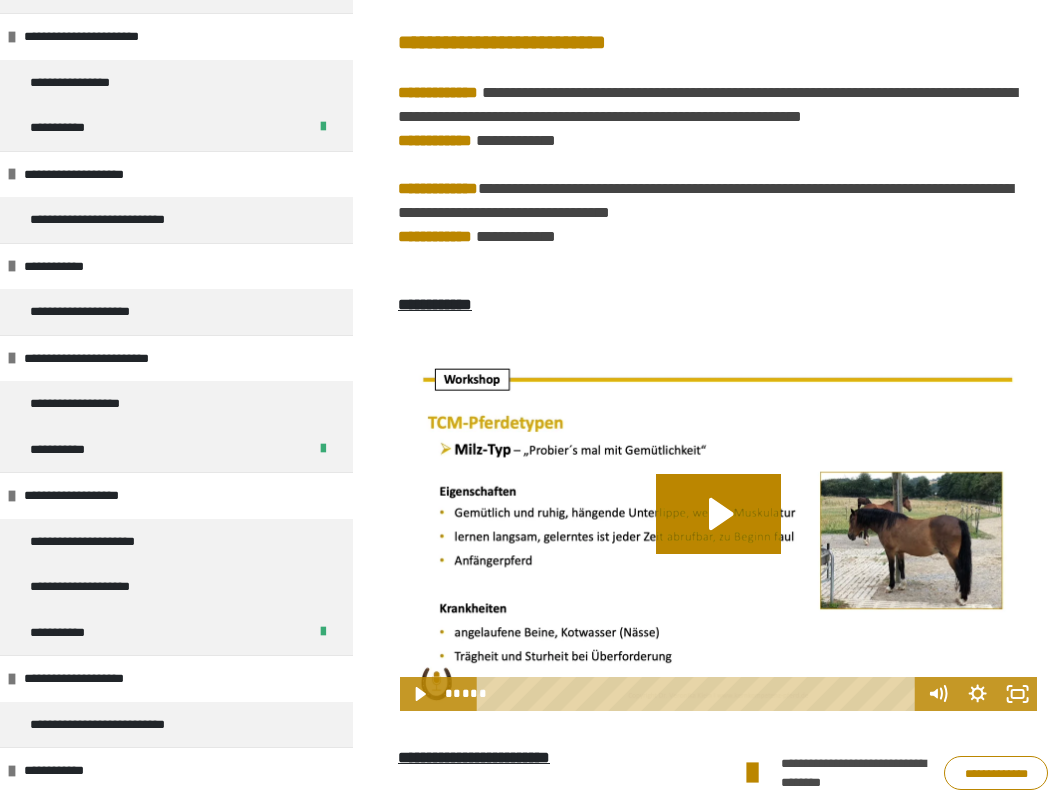 scroll, scrollTop: 251, scrollLeft: 0, axis: vertical 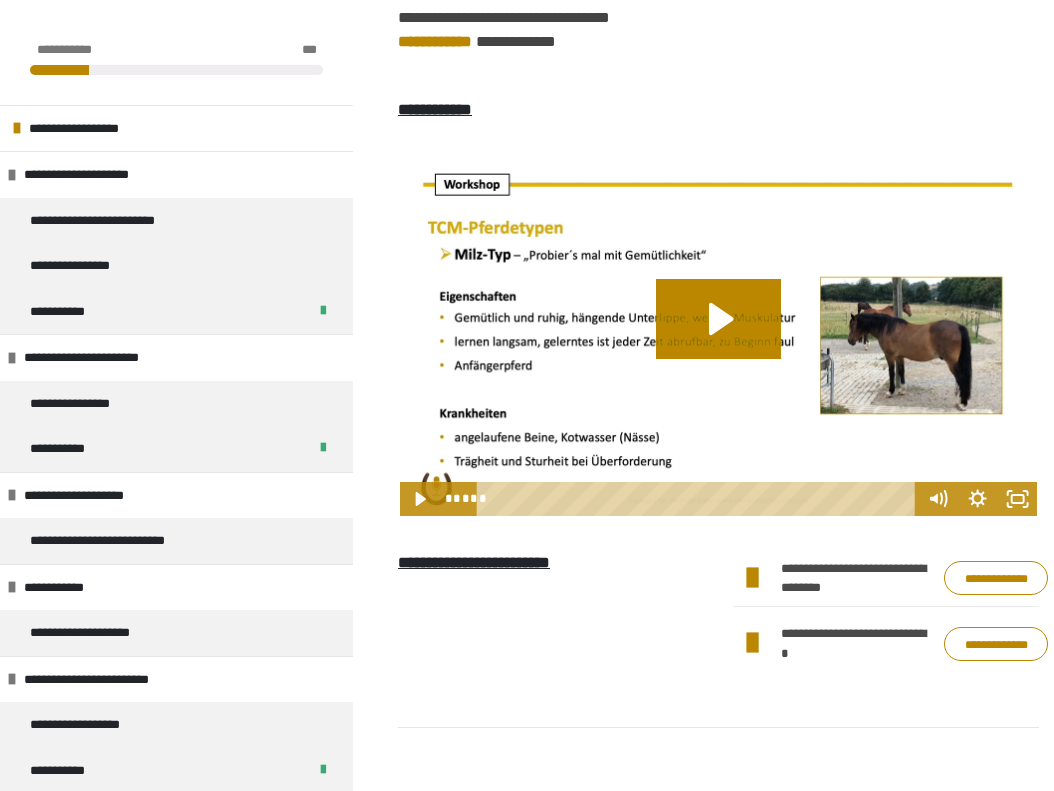 click on "**********" at bounding box center [551, 616] 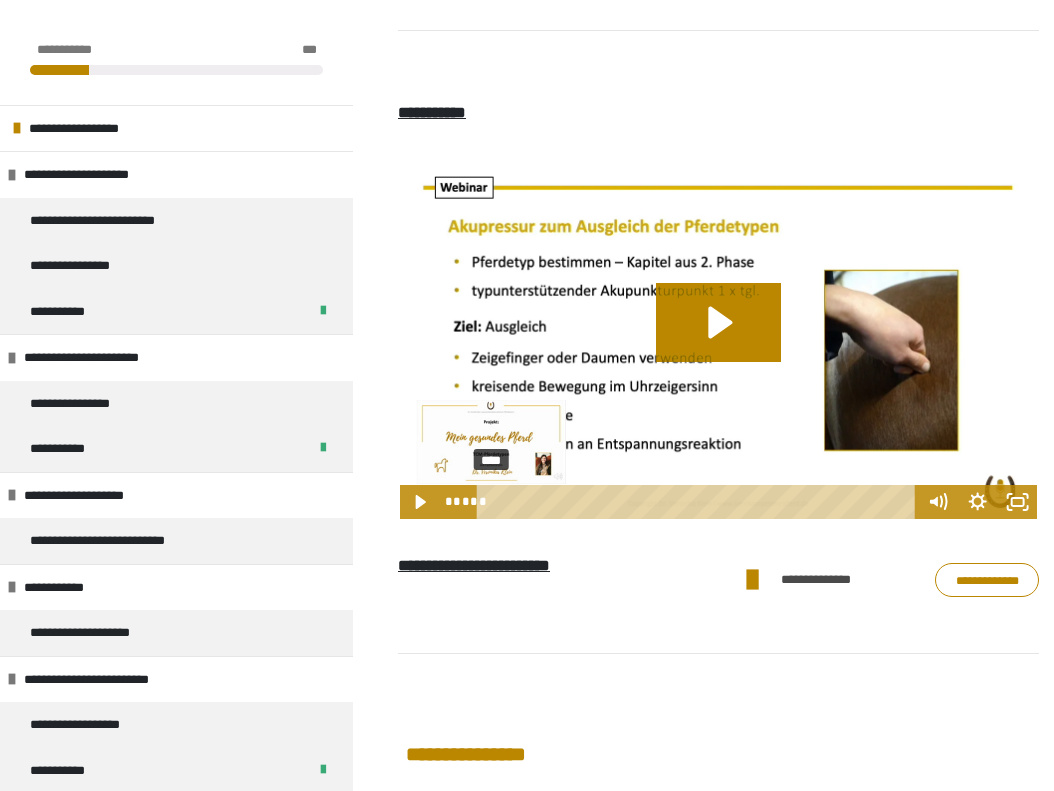 scroll, scrollTop: 1396, scrollLeft: 0, axis: vertical 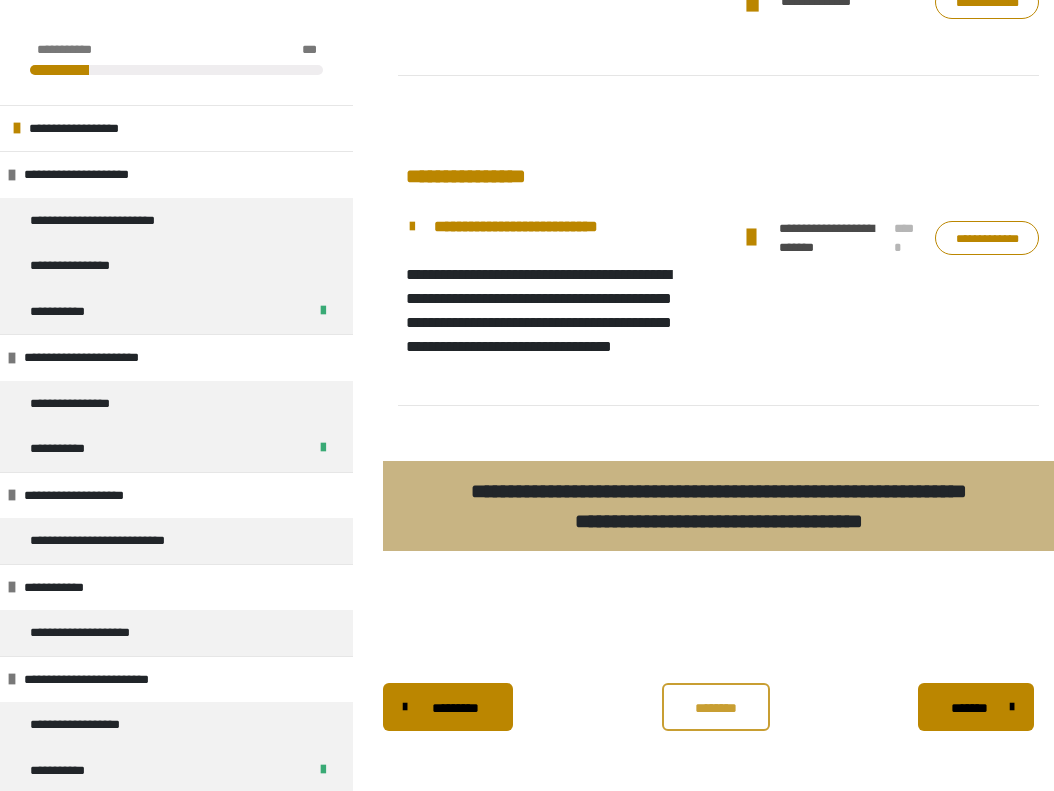 click on "********" at bounding box center (715, 708) 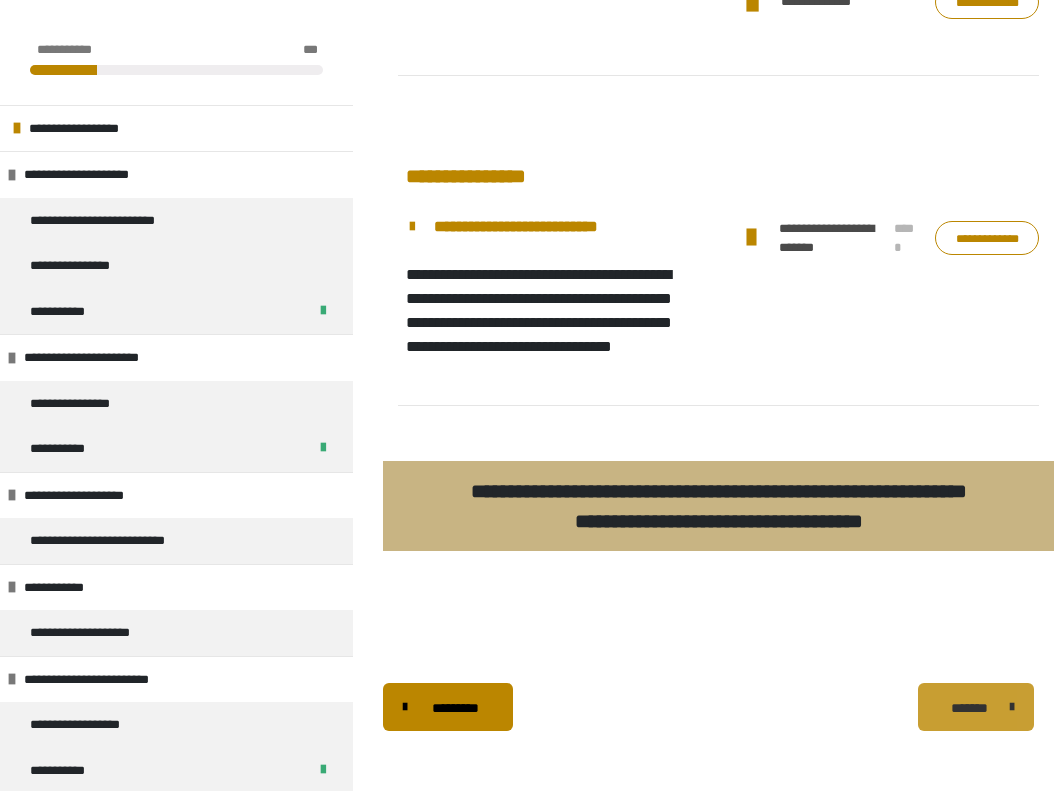 click on "*******" at bounding box center (969, 708) 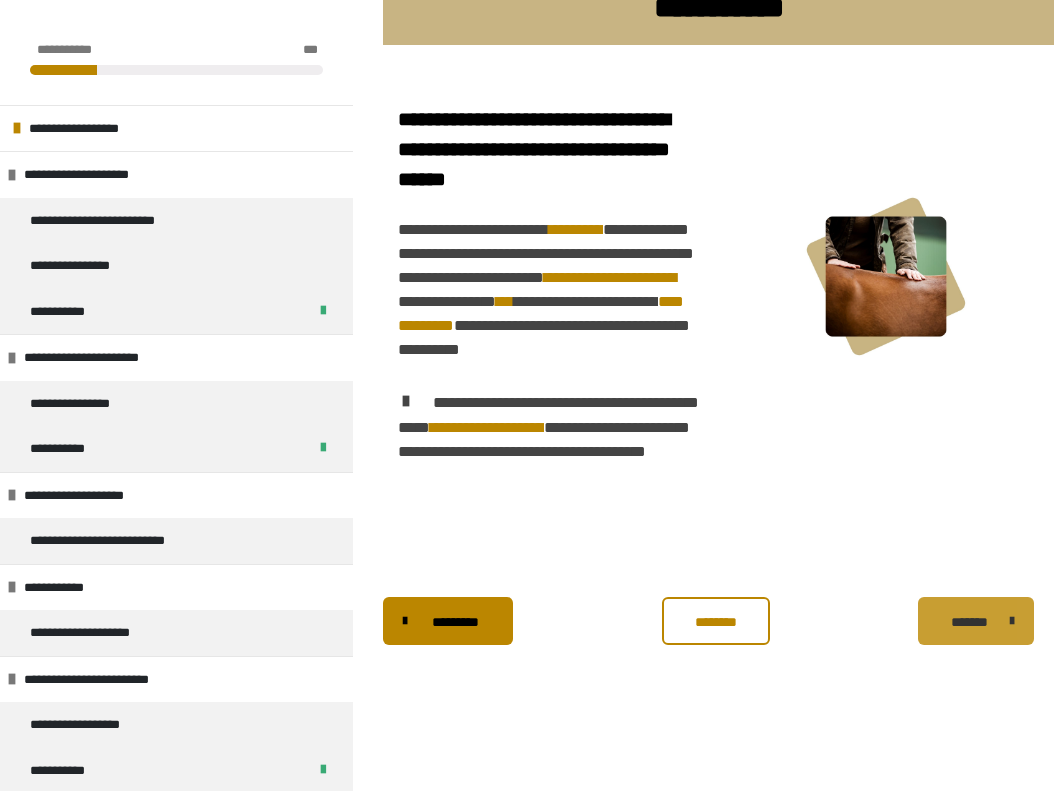 scroll, scrollTop: 431, scrollLeft: 0, axis: vertical 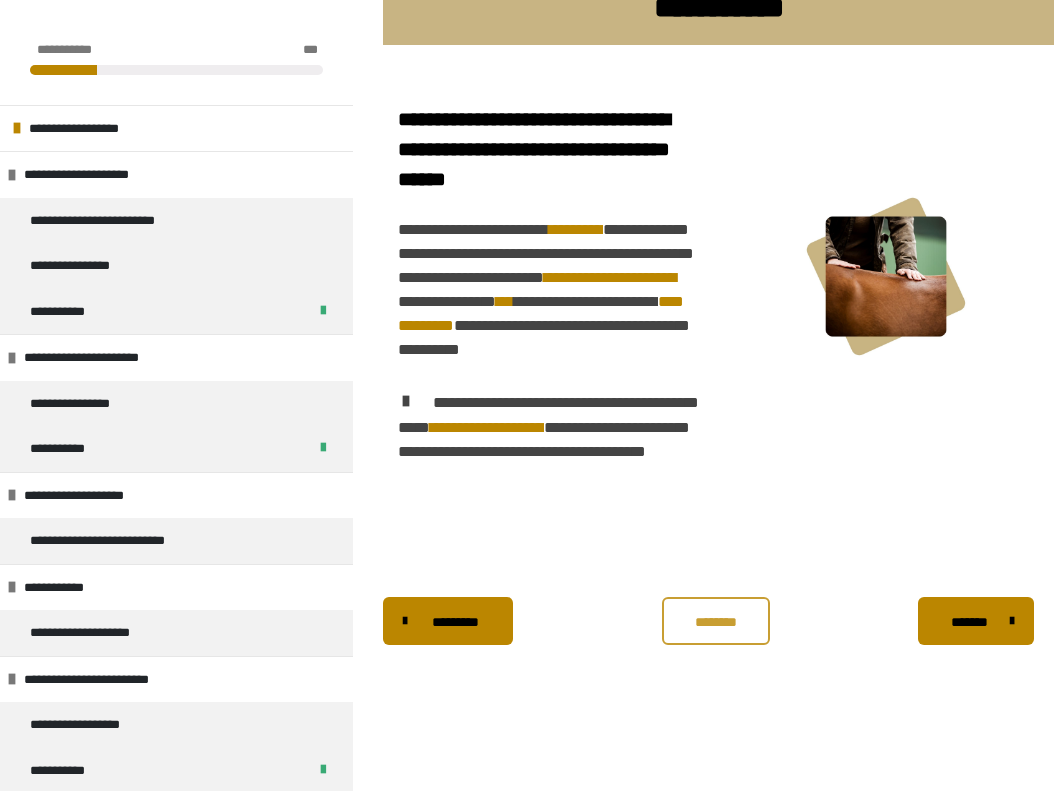 click on "********" at bounding box center [715, 622] 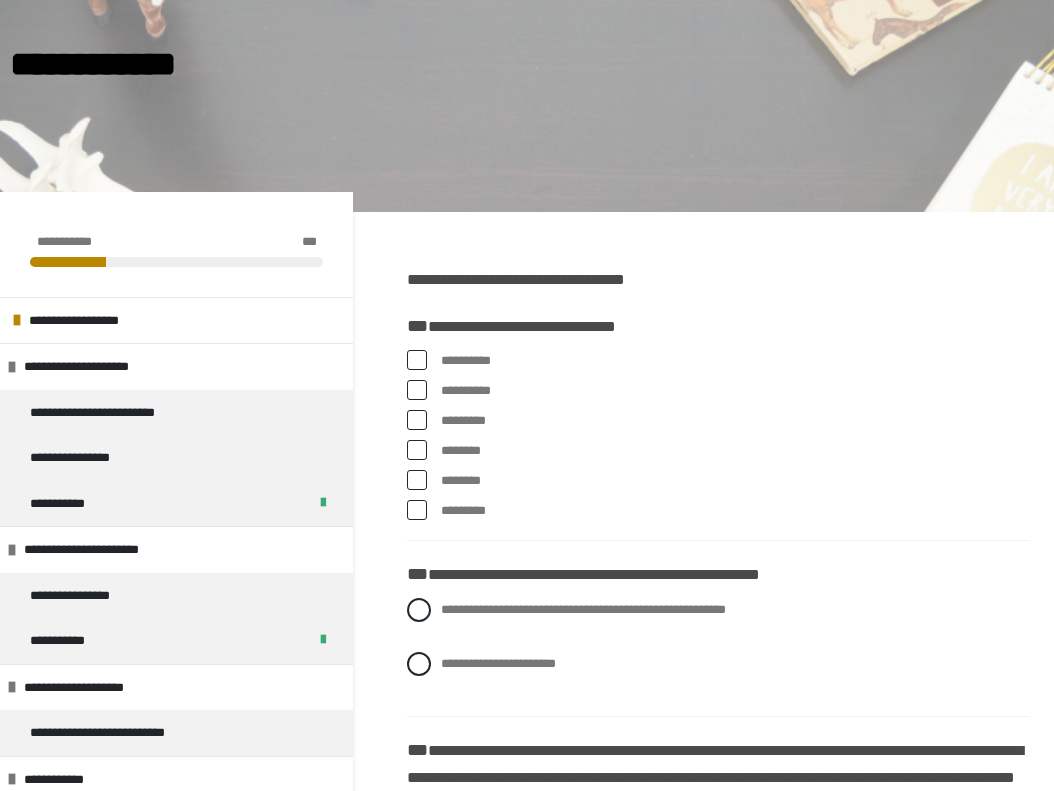 scroll, scrollTop: 160, scrollLeft: 0, axis: vertical 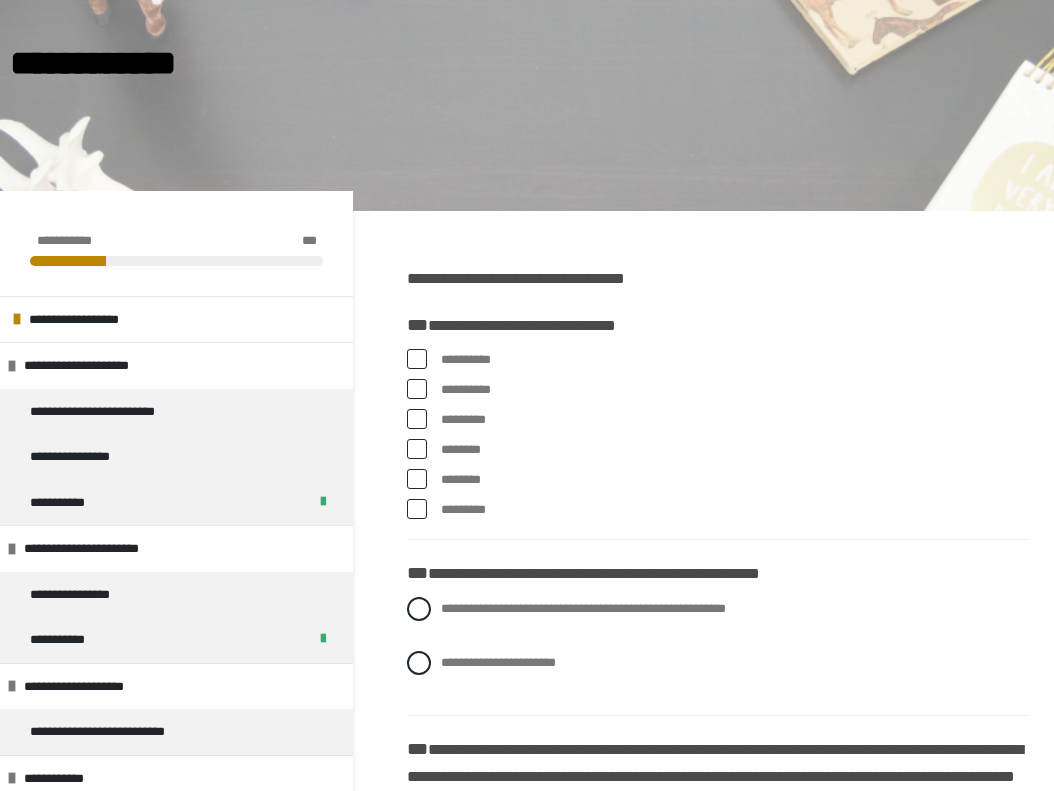 click on "********" at bounding box center (735, 480) 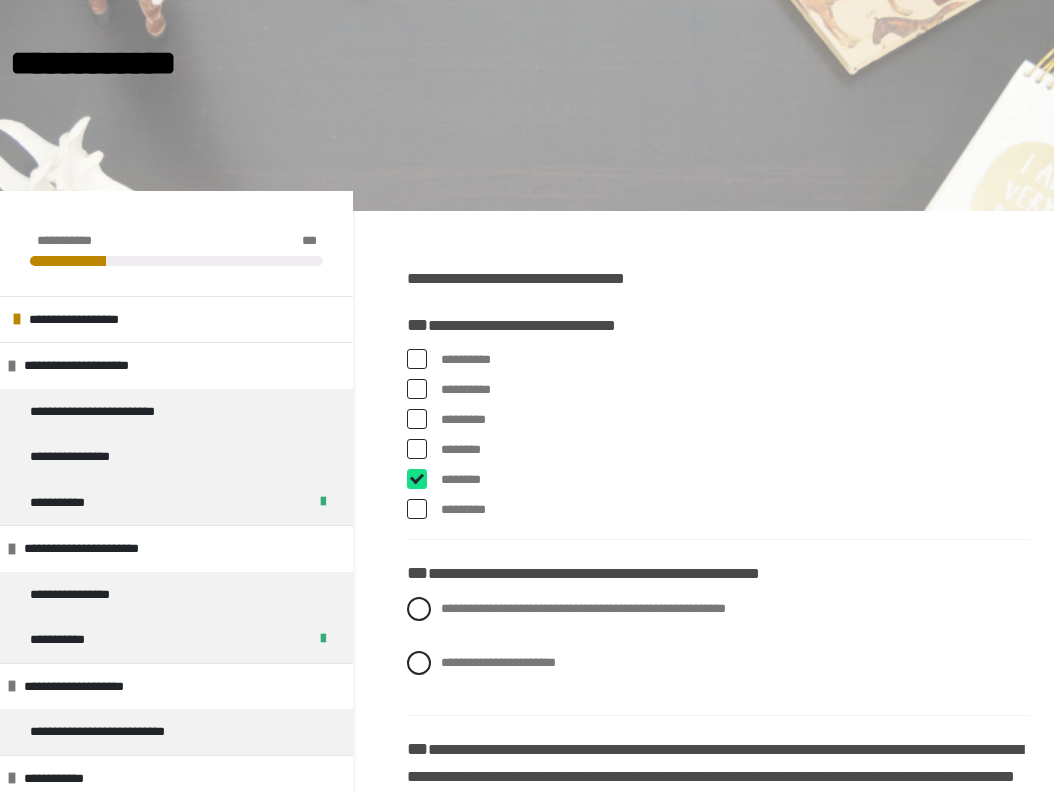 checkbox on "****" 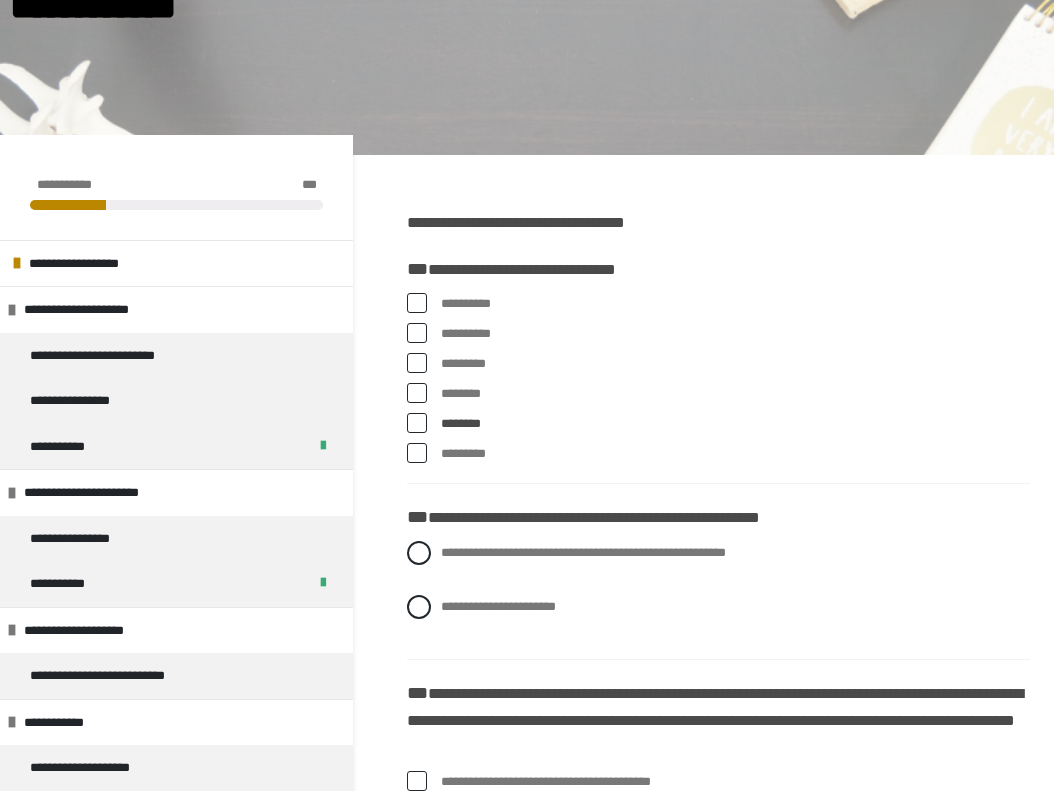 scroll, scrollTop: 221, scrollLeft: 0, axis: vertical 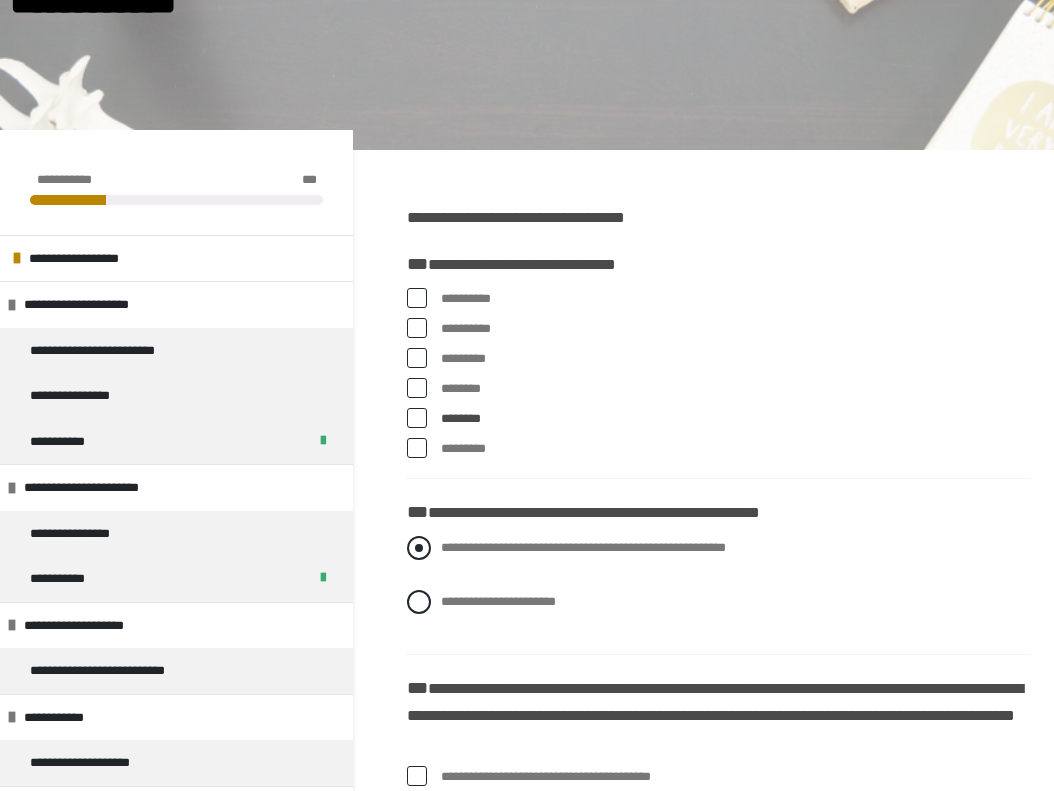 click on "**********" at bounding box center [583, 547] 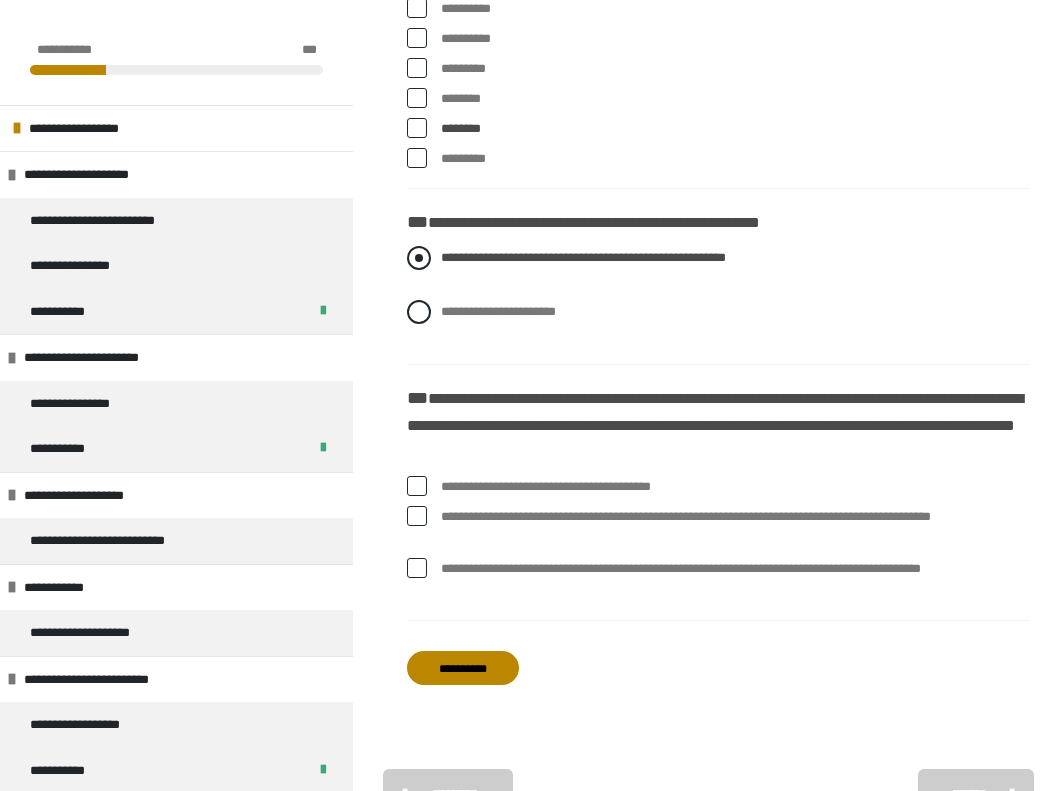 scroll, scrollTop: 512, scrollLeft: 0, axis: vertical 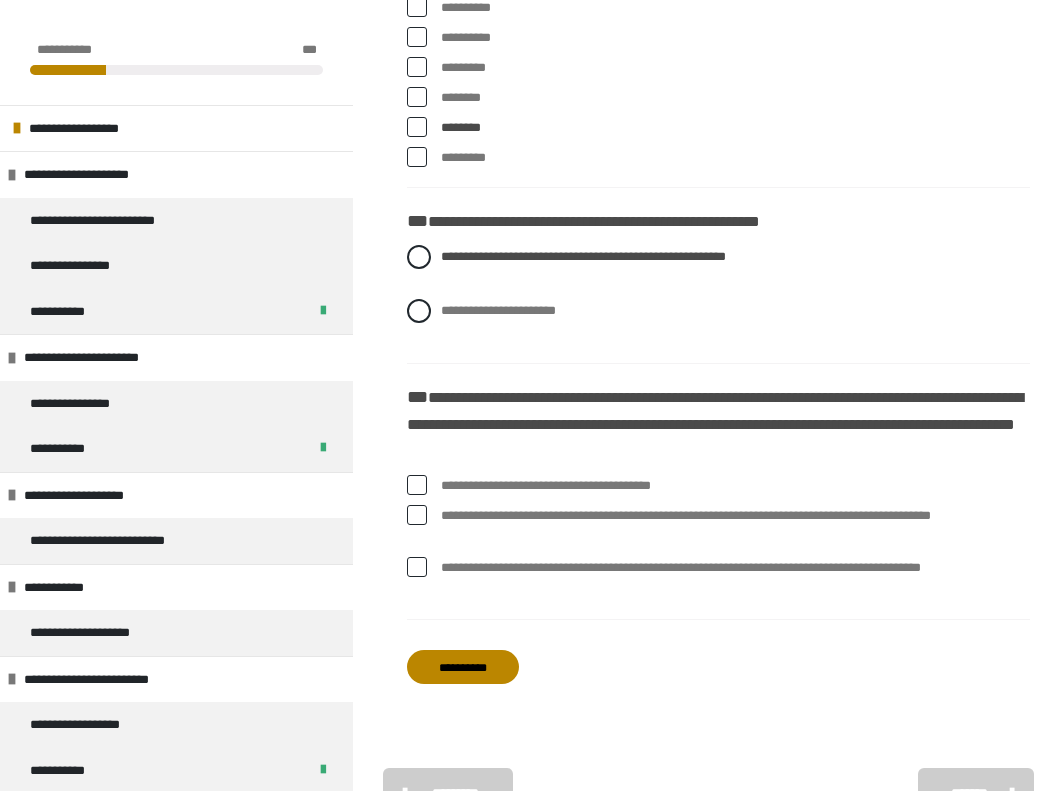 click at bounding box center (417, 567) 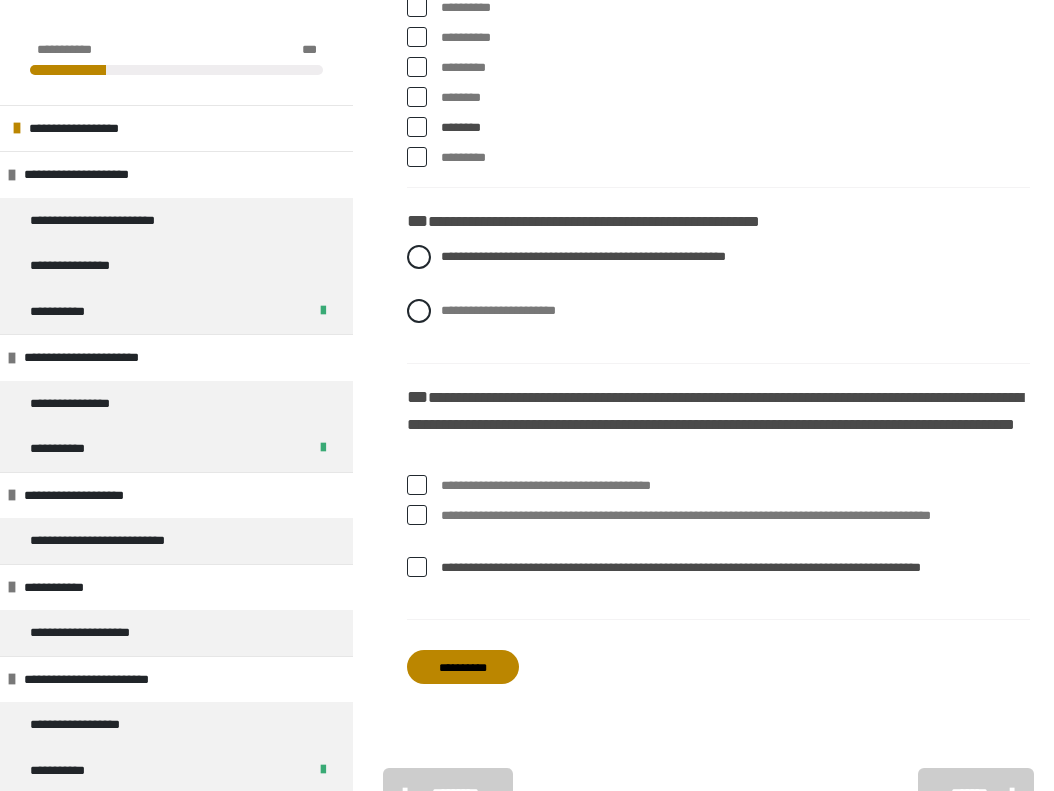 click on "[FIRST] [LAST] [STREET] [CITY] [STATE] [ZIP] [COUNTRY] [PHONE] [EMAIL]" at bounding box center [718, 298] 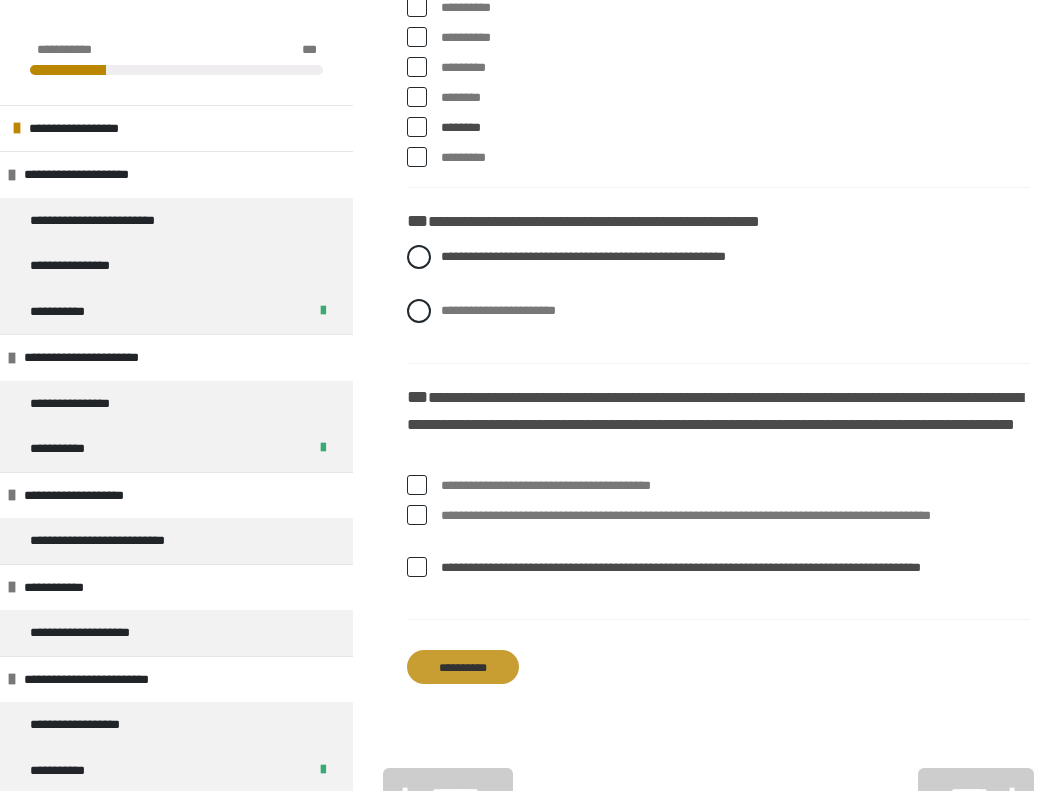 click on "**********" at bounding box center (463, 667) 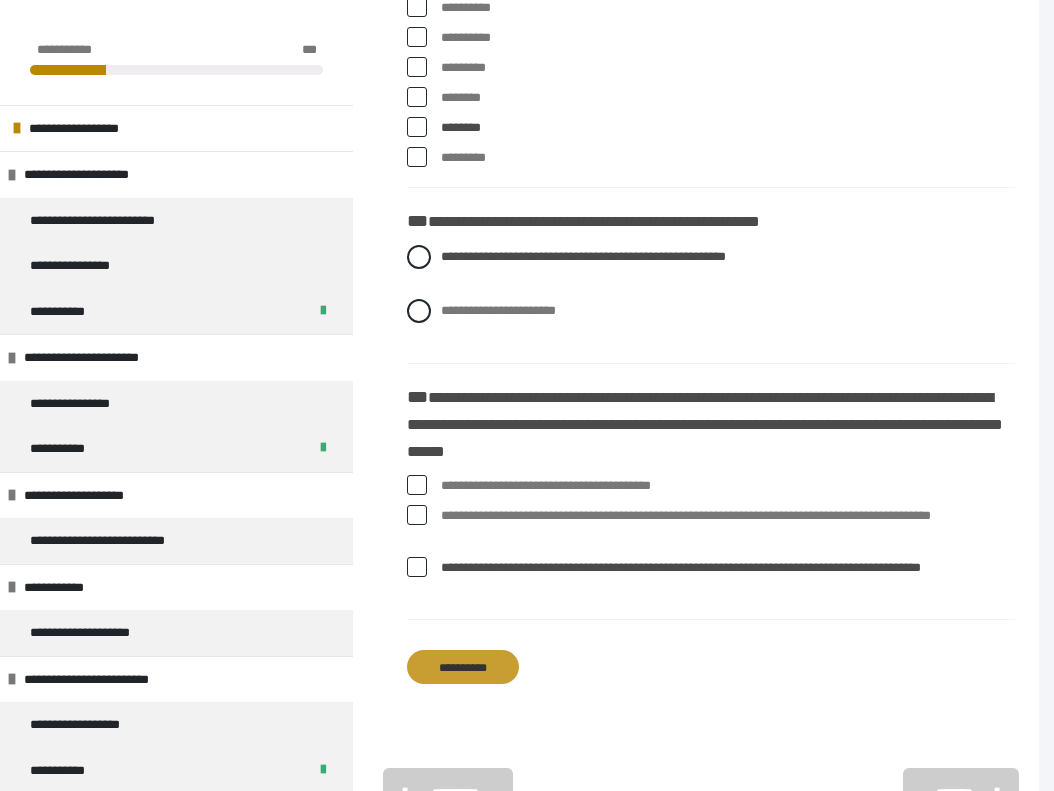 scroll, scrollTop: 0, scrollLeft: 0, axis: both 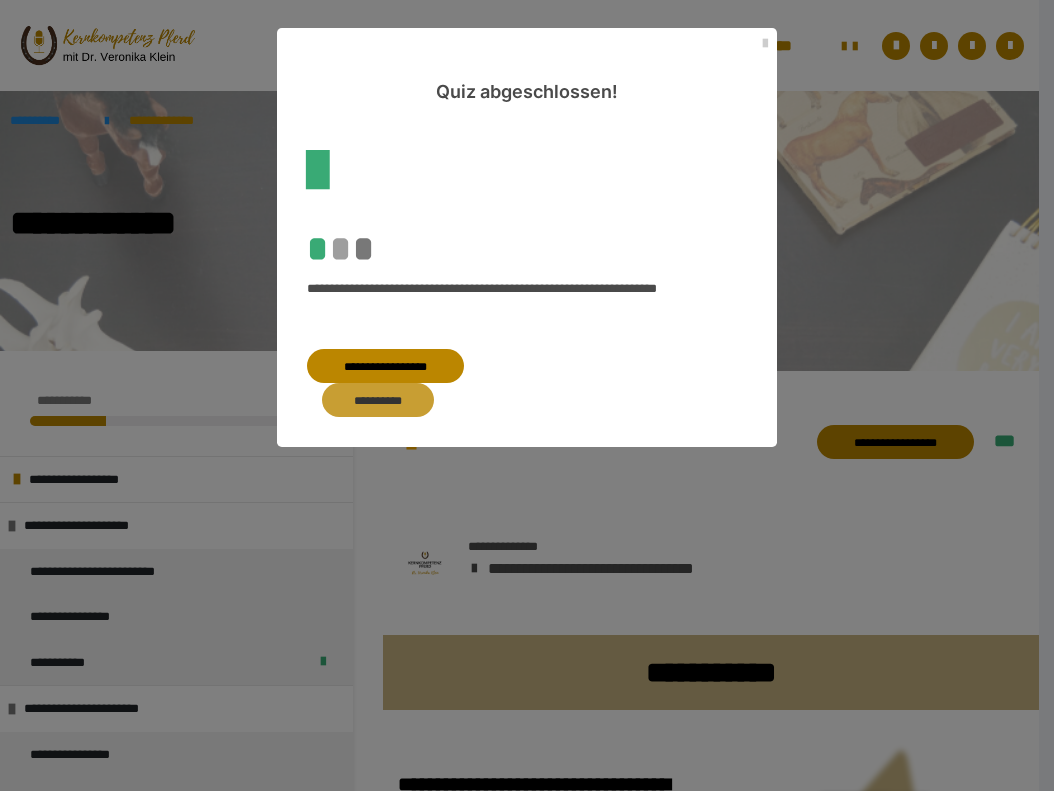 click on "**********" at bounding box center (378, 400) 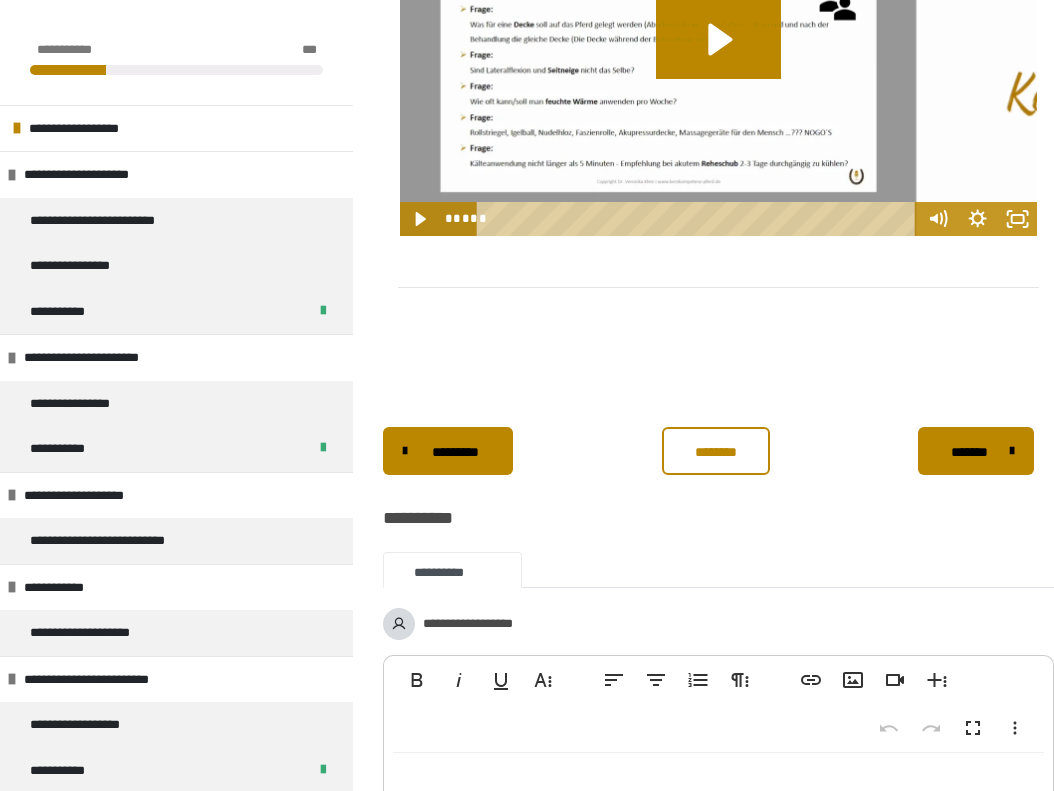 scroll, scrollTop: 1815, scrollLeft: 0, axis: vertical 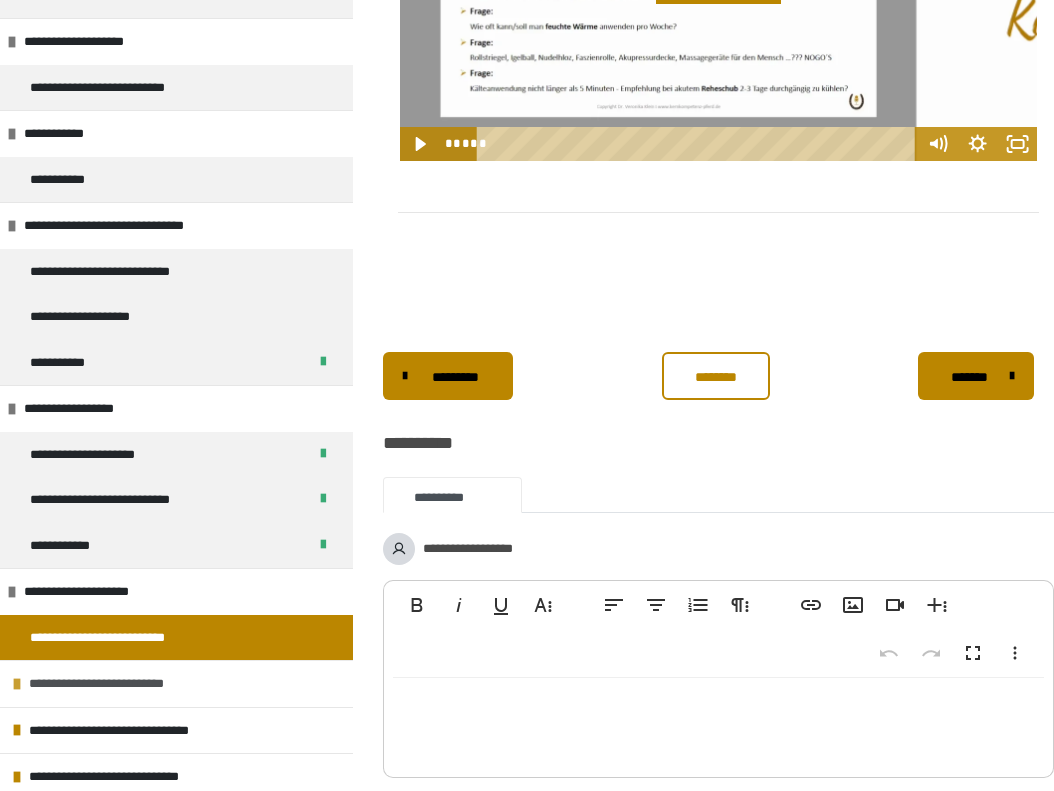 click on "**********" at bounding box center (122, 684) 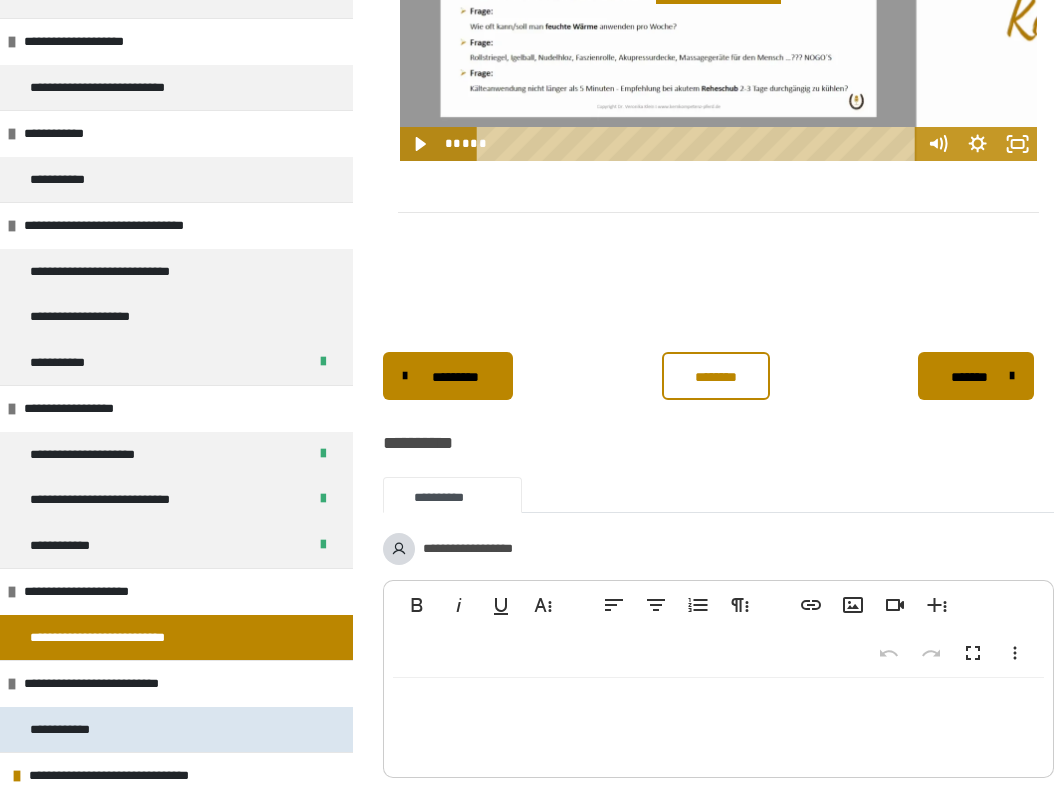 scroll, scrollTop: 1003, scrollLeft: 0, axis: vertical 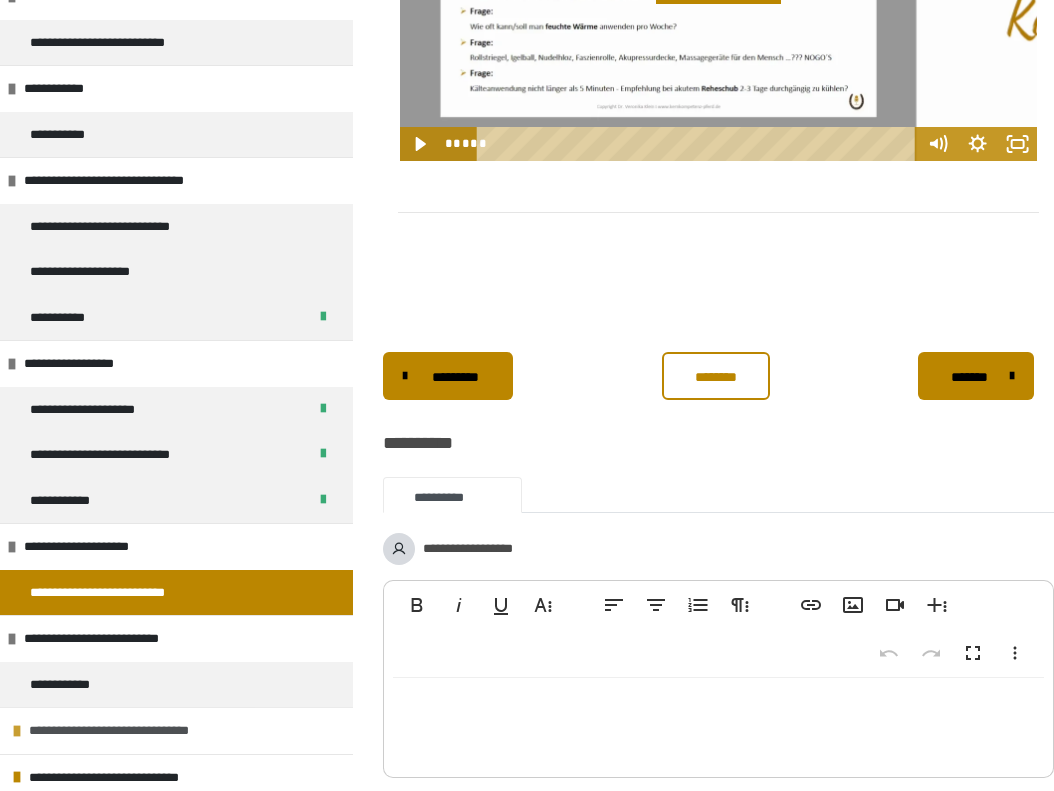 click on "**********" at bounding box center (141, 731) 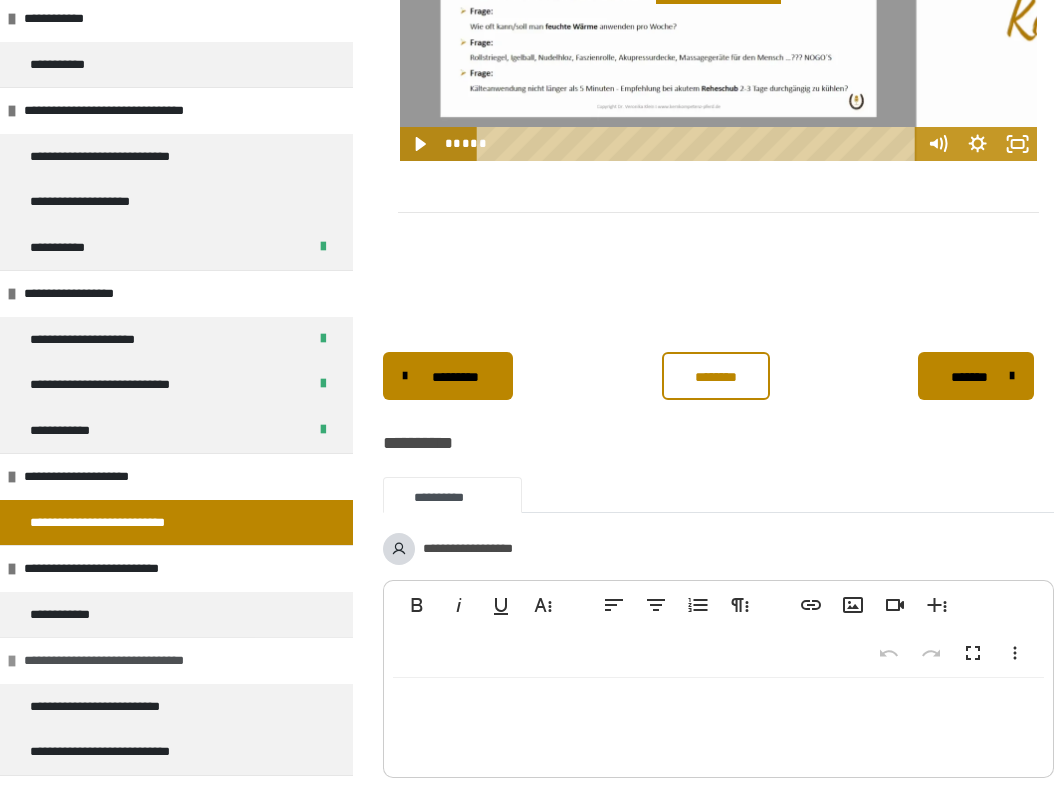 scroll, scrollTop: 1094, scrollLeft: 0, axis: vertical 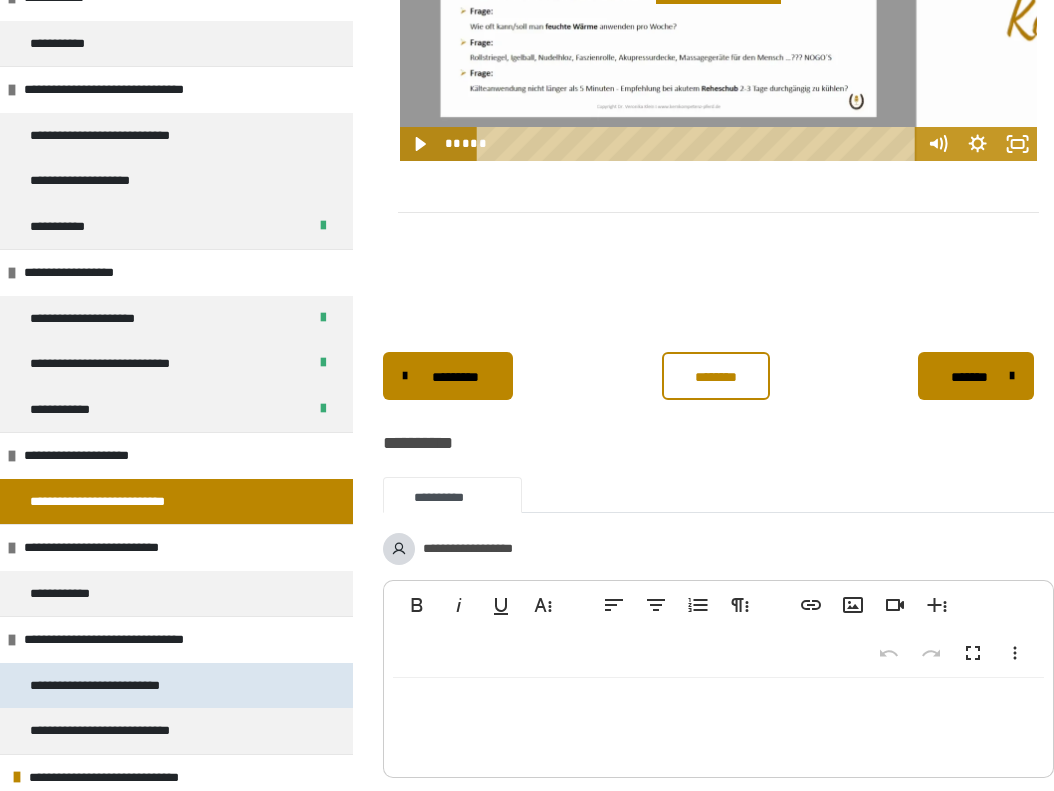 click on "**********" at bounding box center (120, 686) 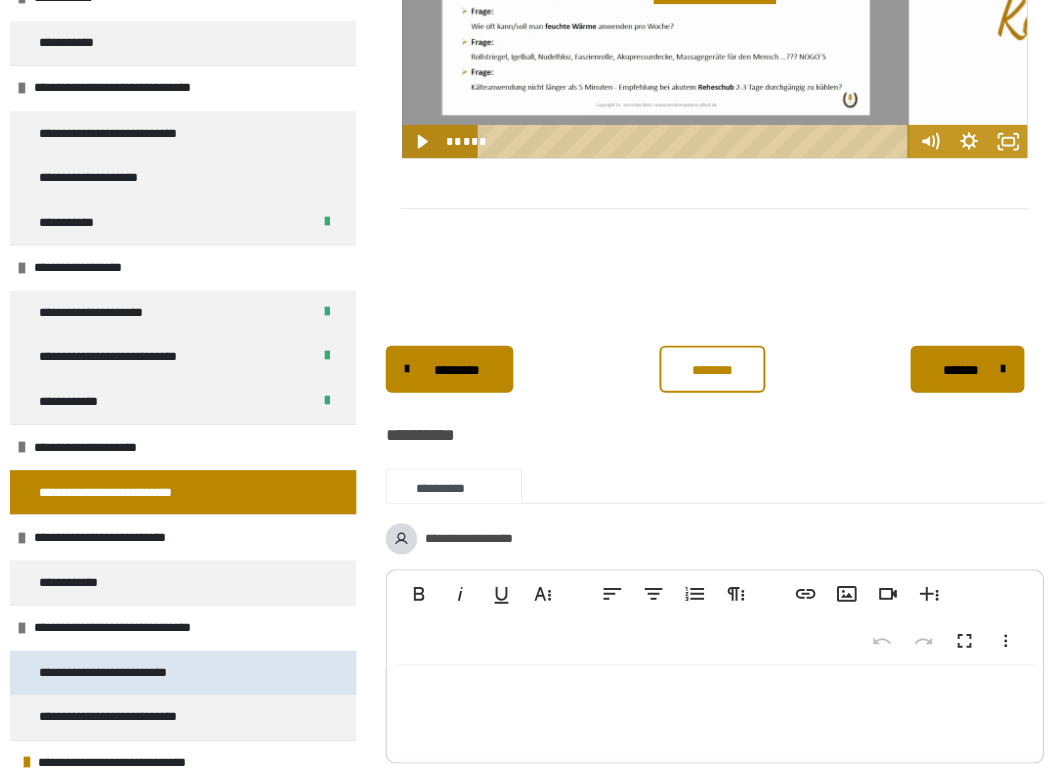 scroll, scrollTop: 361, scrollLeft: 0, axis: vertical 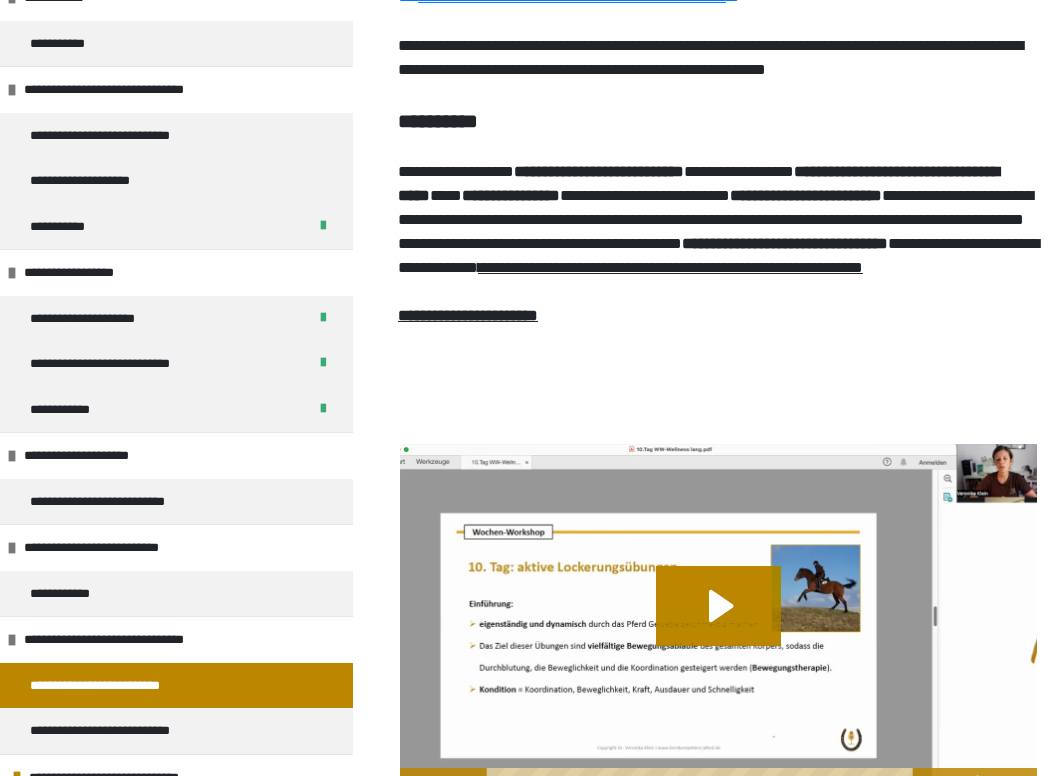 click on "**********" at bounding box center [468, 315] 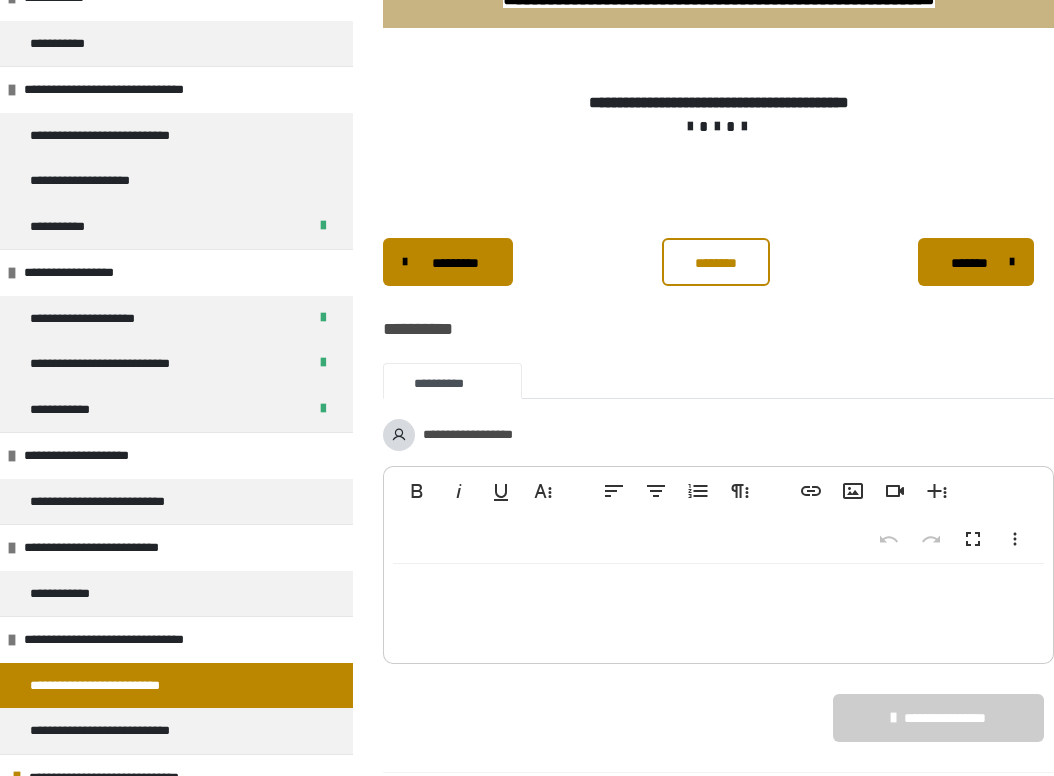 scroll, scrollTop: 4137, scrollLeft: 0, axis: vertical 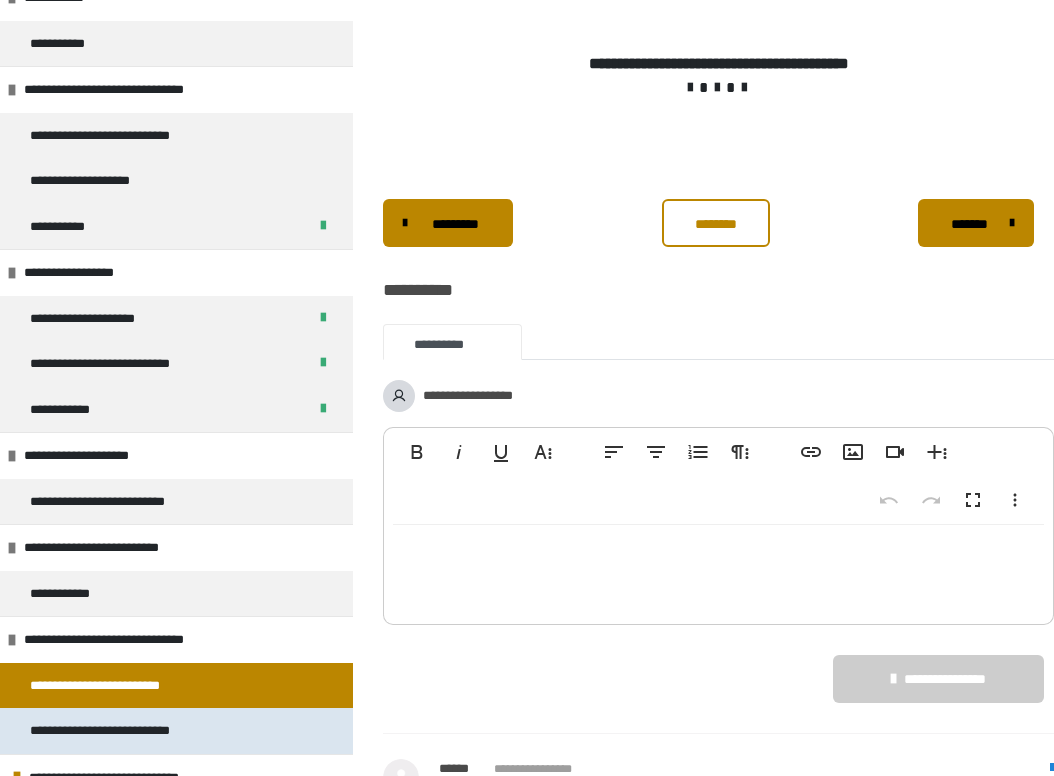 click on "**********" at bounding box center (135, 731) 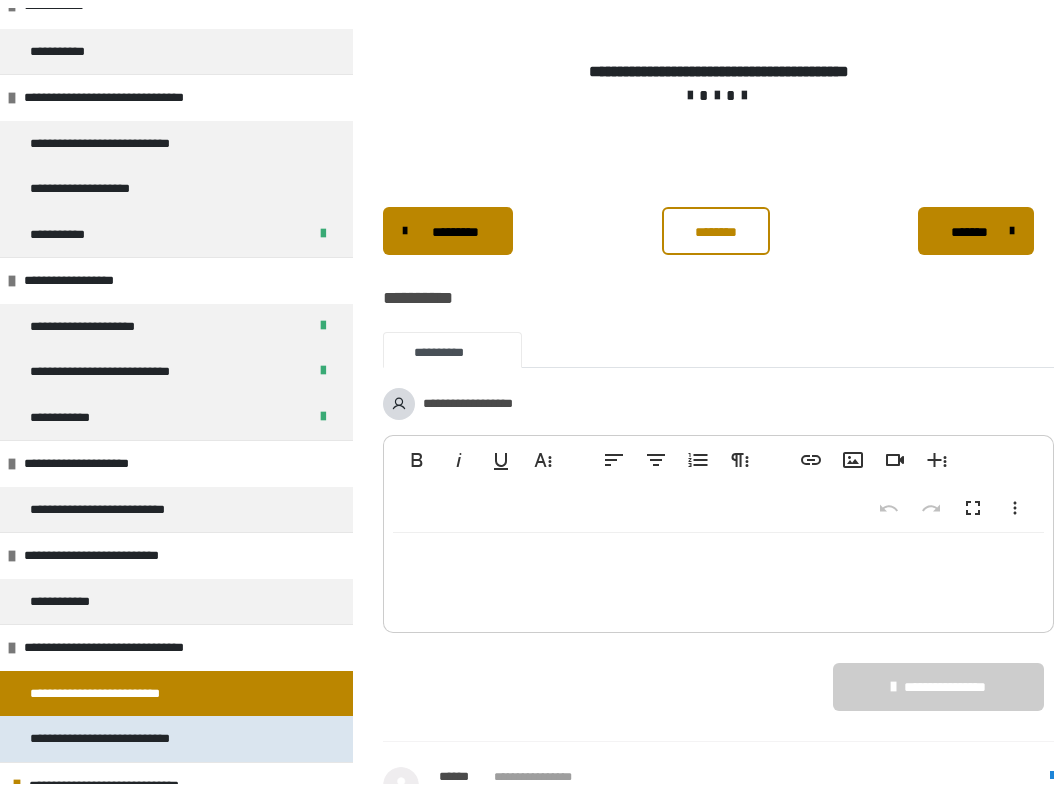 scroll, scrollTop: 361, scrollLeft: 0, axis: vertical 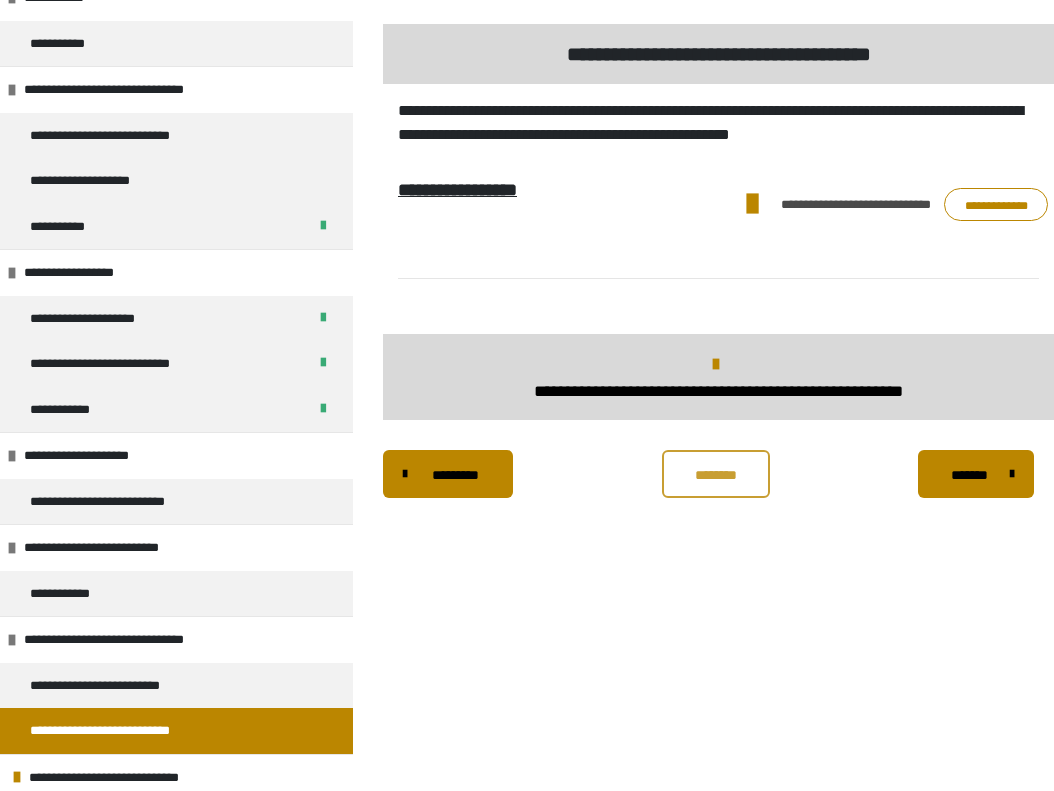 click on "********" at bounding box center (715, 475) 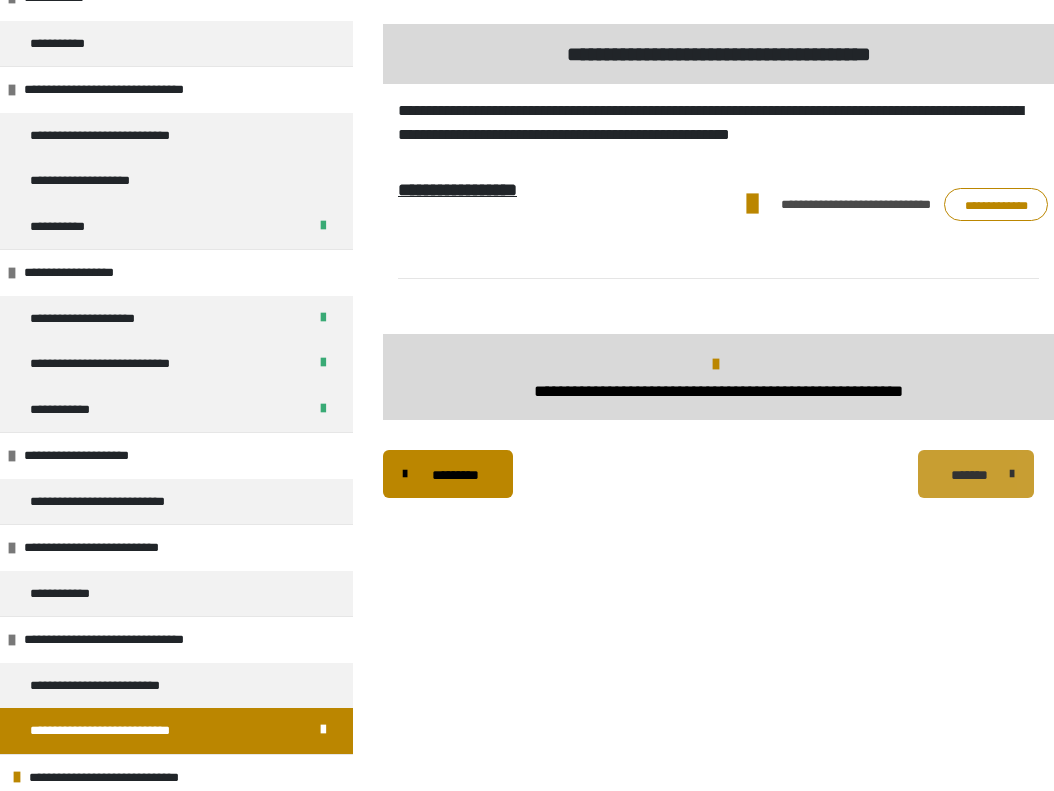 click on "*******" at bounding box center [969, 475] 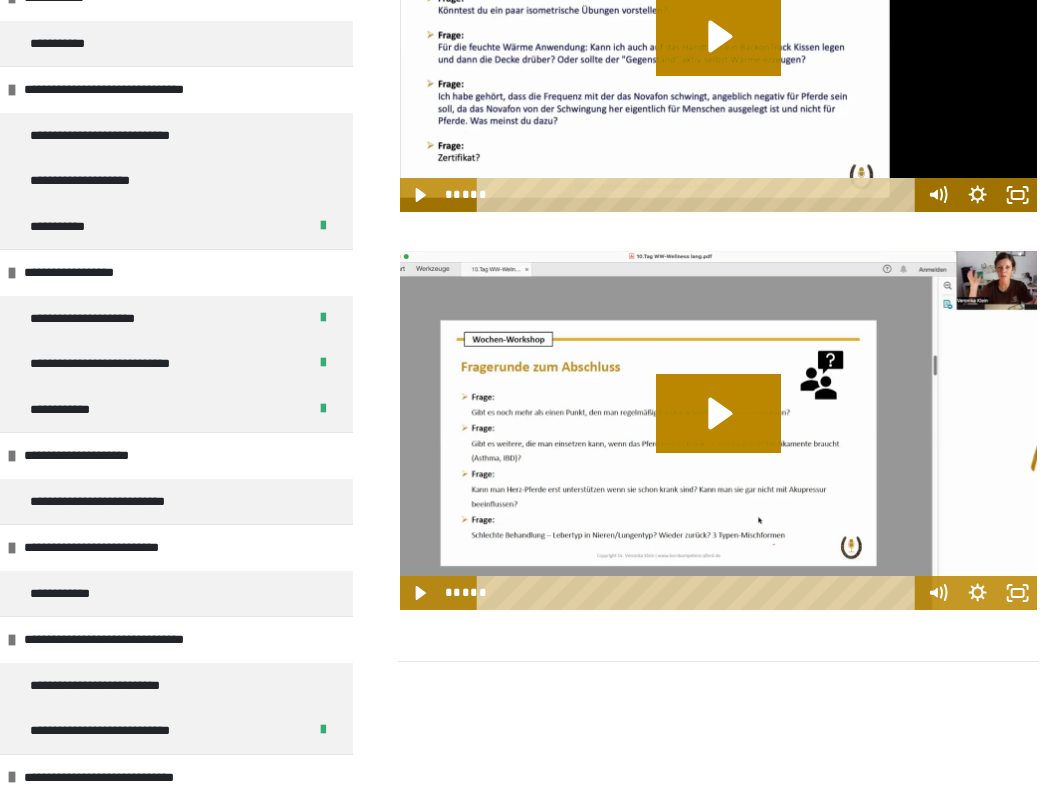 scroll, scrollTop: 1229, scrollLeft: 0, axis: vertical 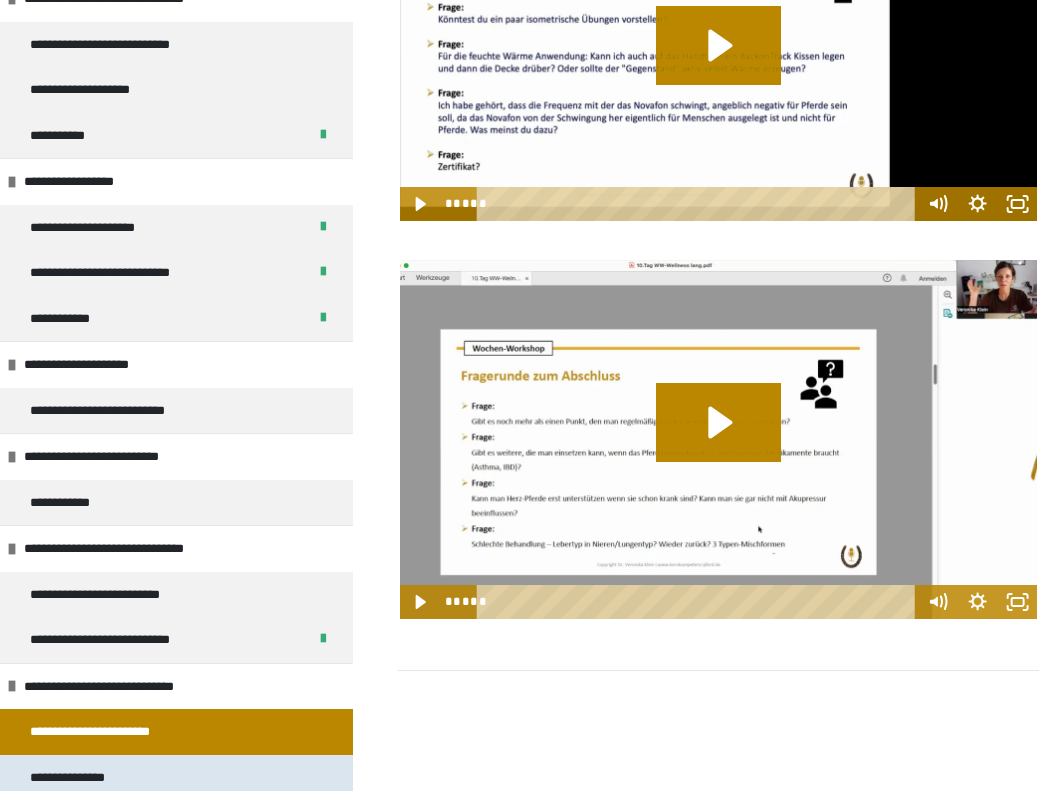 click on "**********" at bounding box center (176, 778) 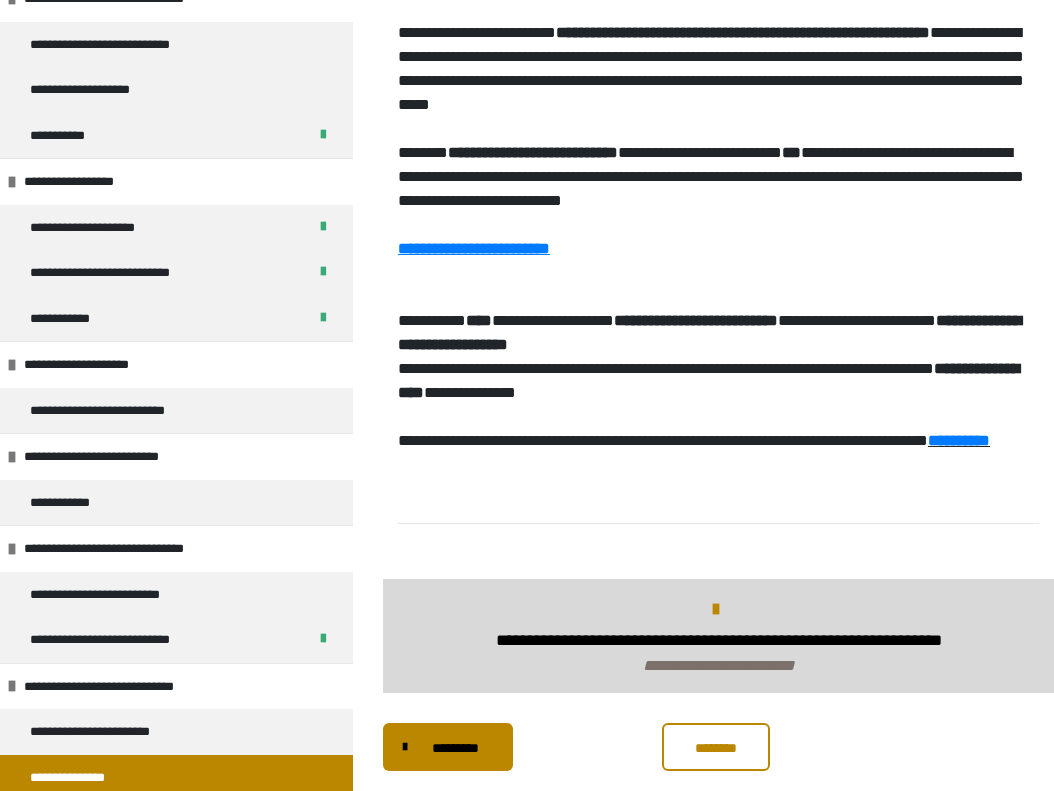 scroll, scrollTop: 552, scrollLeft: 0, axis: vertical 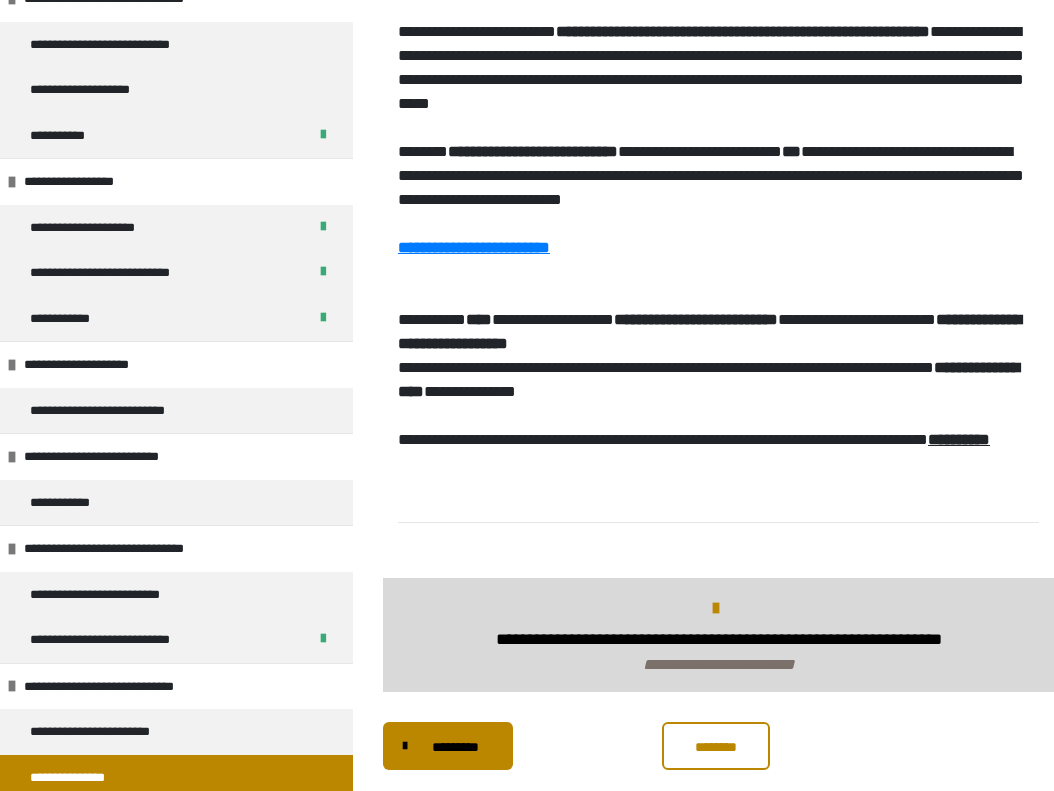 click on "**********" at bounding box center (959, 439) 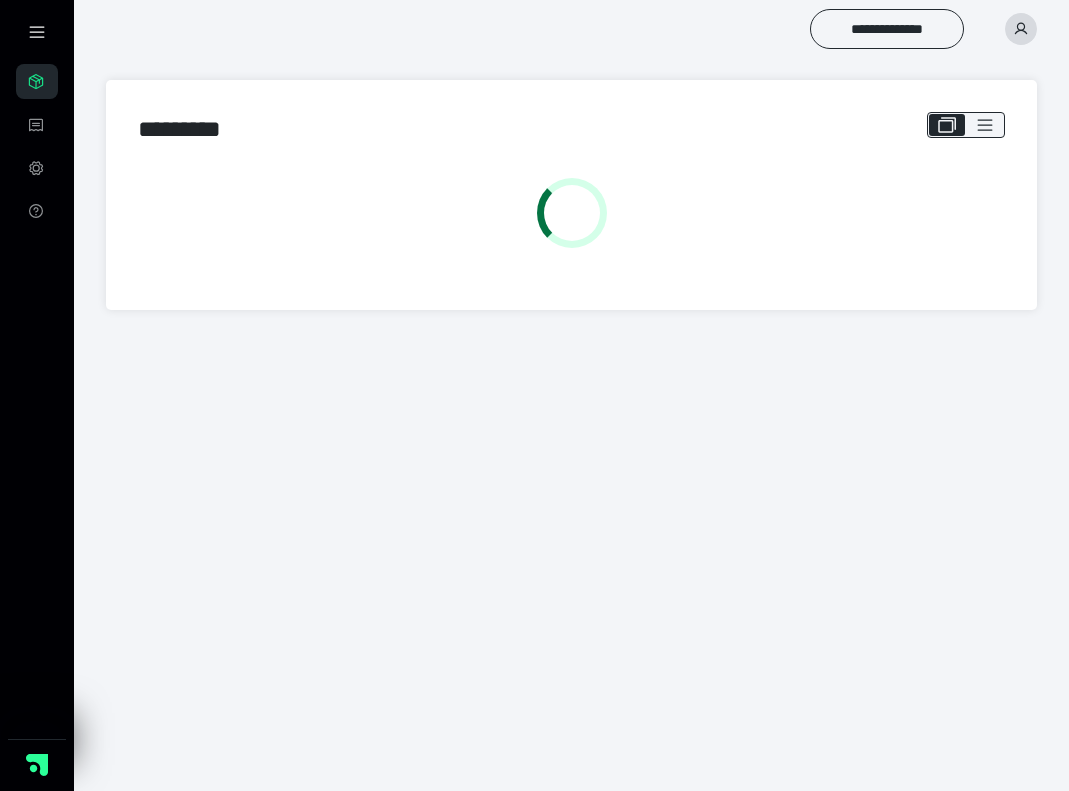 scroll, scrollTop: 0, scrollLeft: 0, axis: both 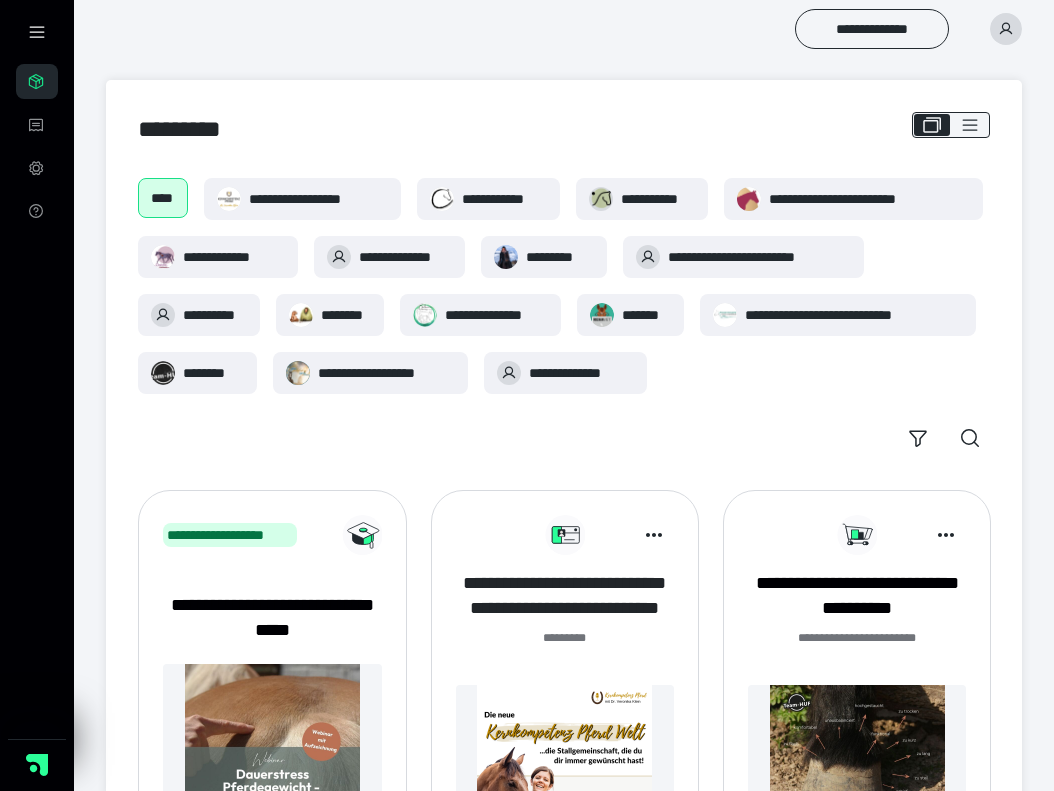 click on "**********" at bounding box center (565, 596) 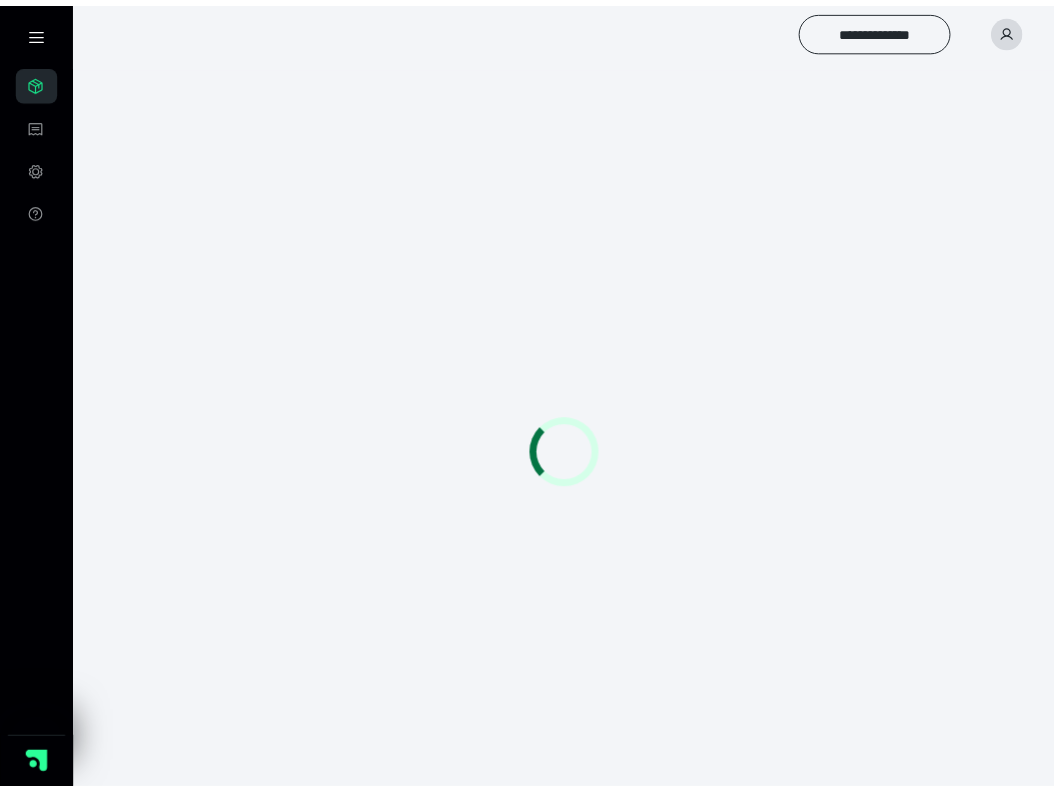 scroll, scrollTop: 0, scrollLeft: 0, axis: both 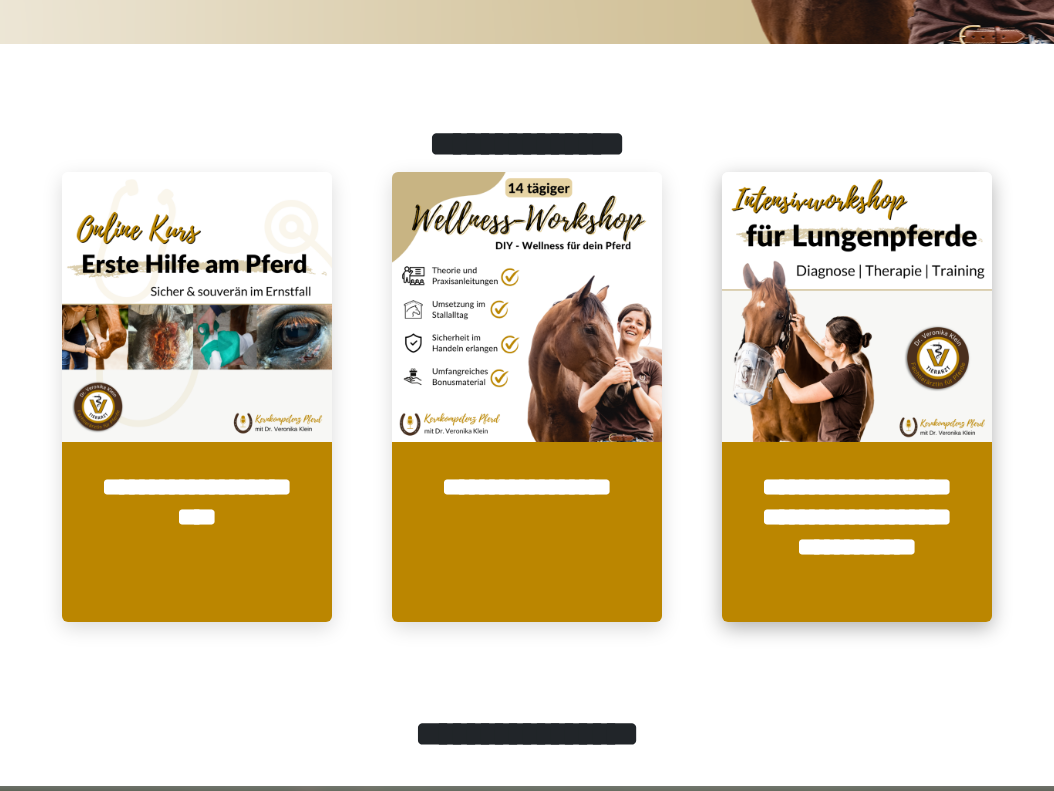 click at bounding box center (857, 307) 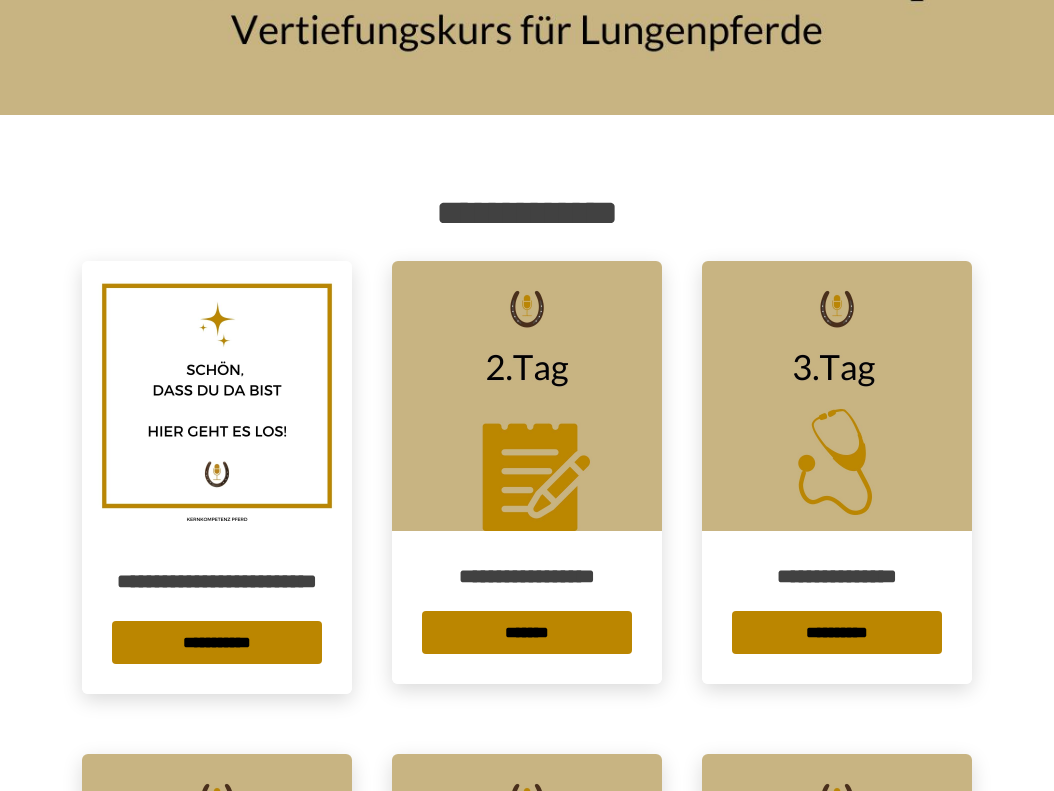 scroll, scrollTop: 258, scrollLeft: 0, axis: vertical 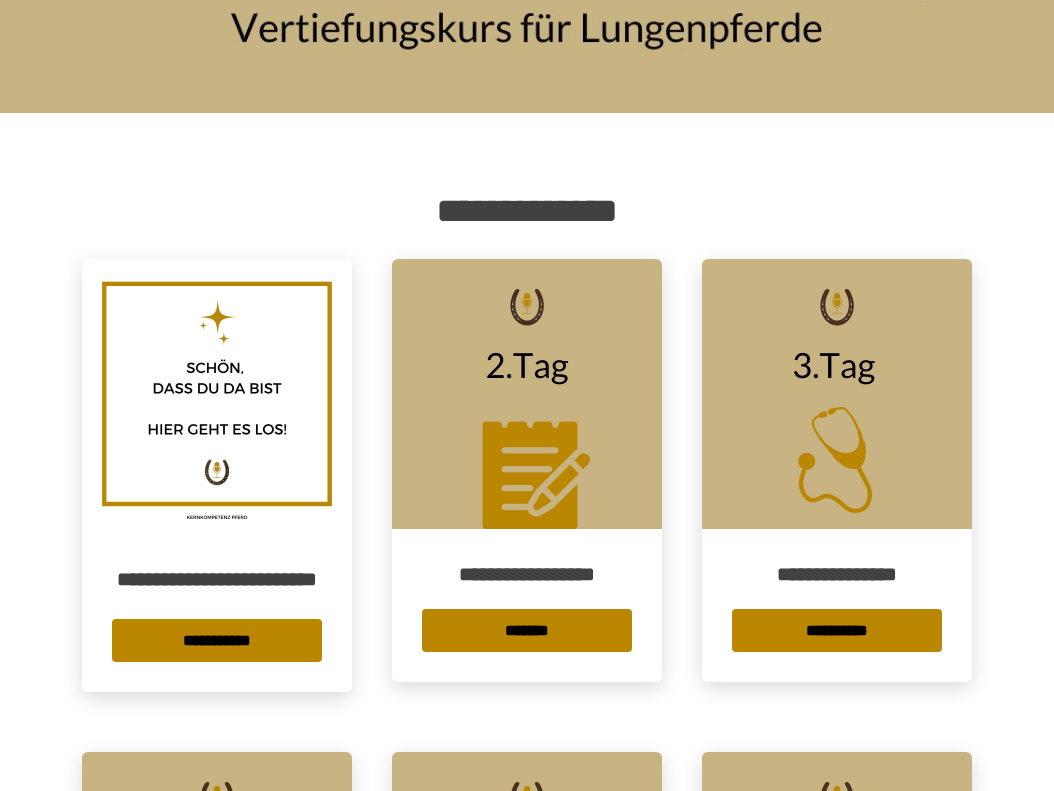 click at bounding box center (527, 394) 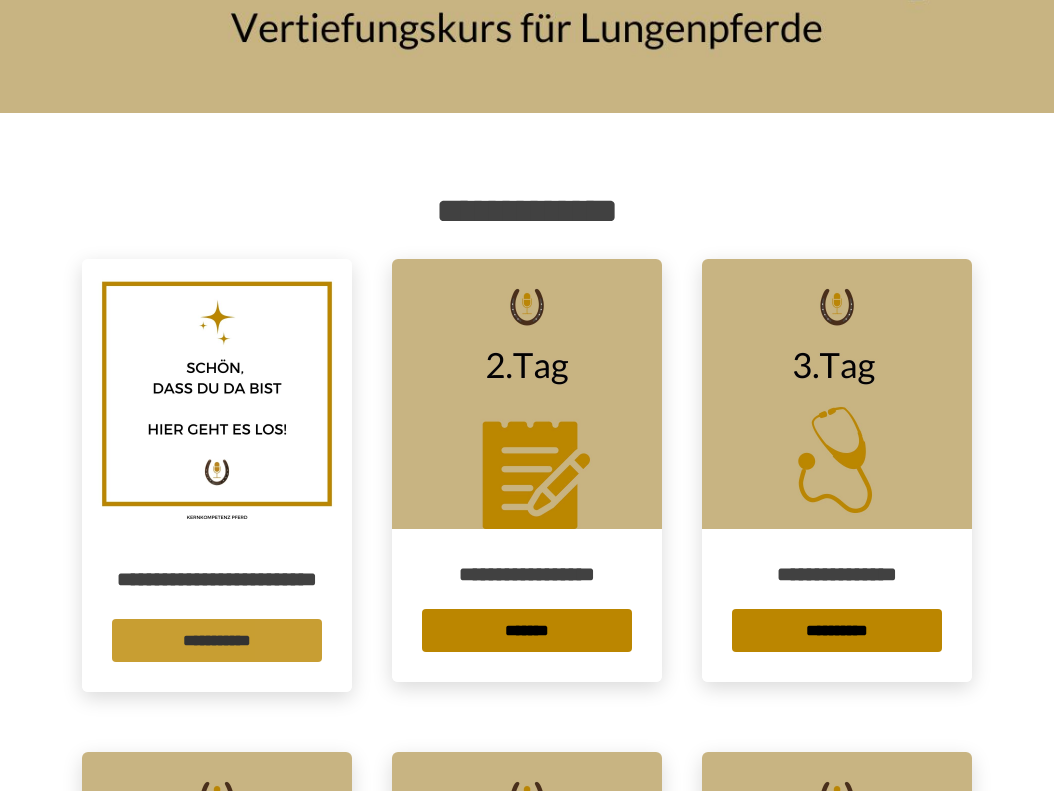 click on "**********" at bounding box center [217, 640] 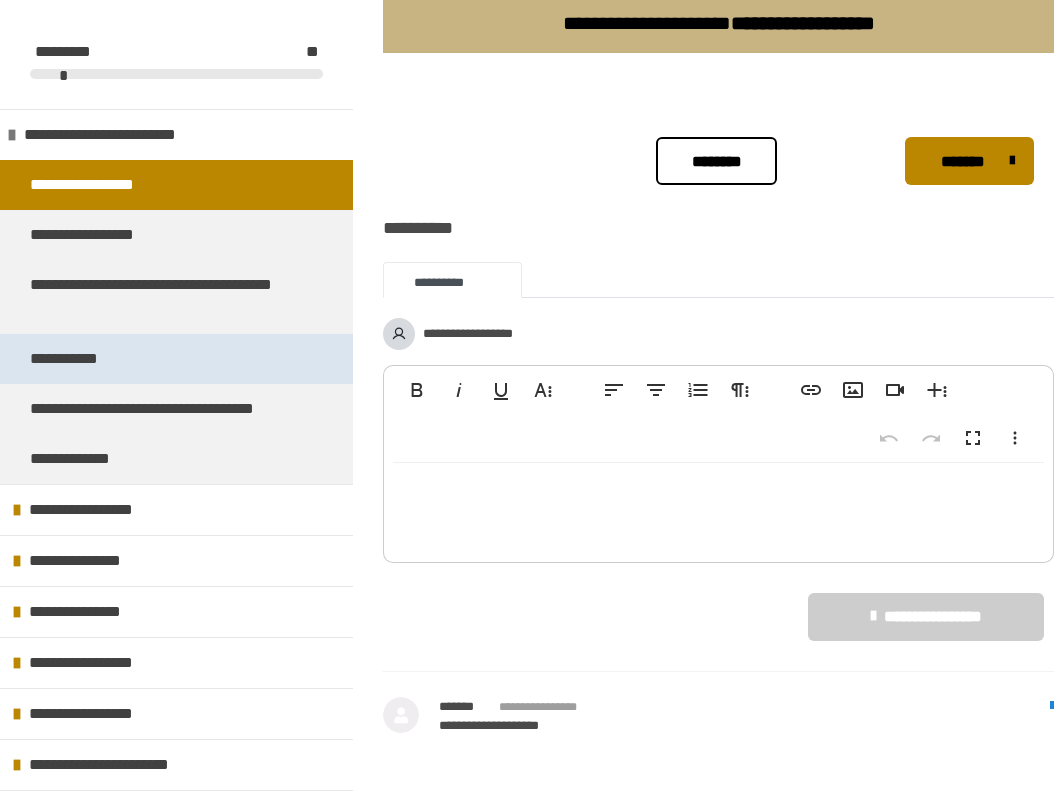 scroll, scrollTop: 2822, scrollLeft: 0, axis: vertical 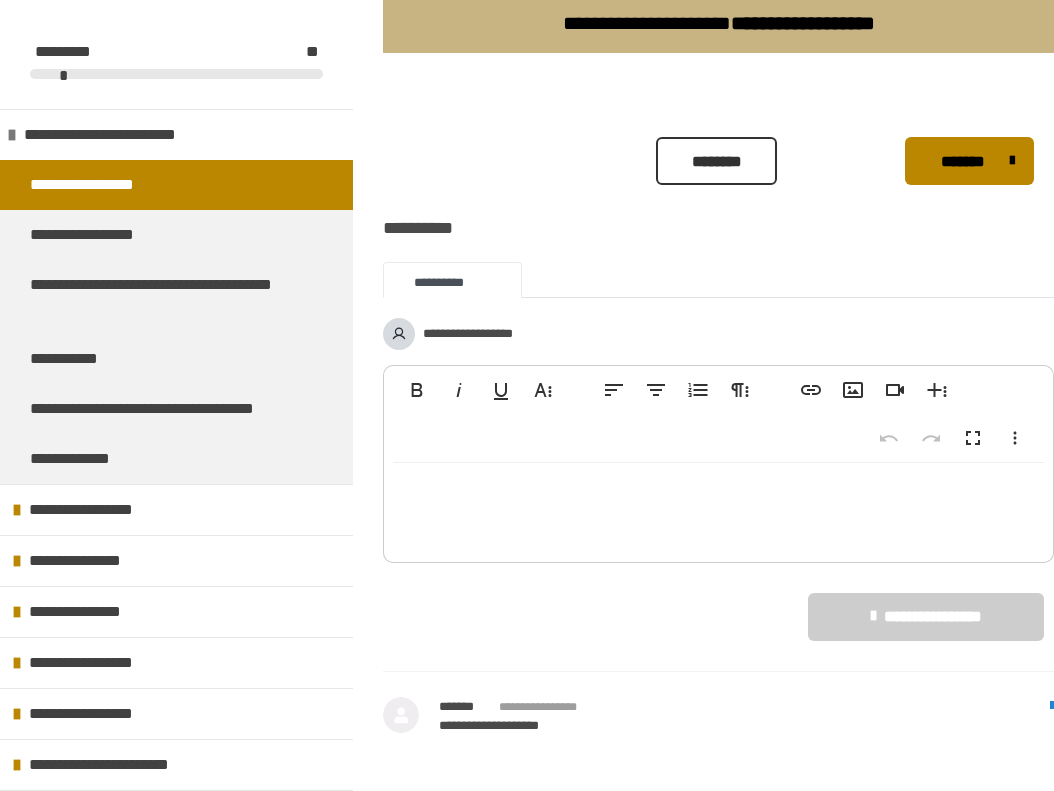 click on "********" at bounding box center (716, 162) 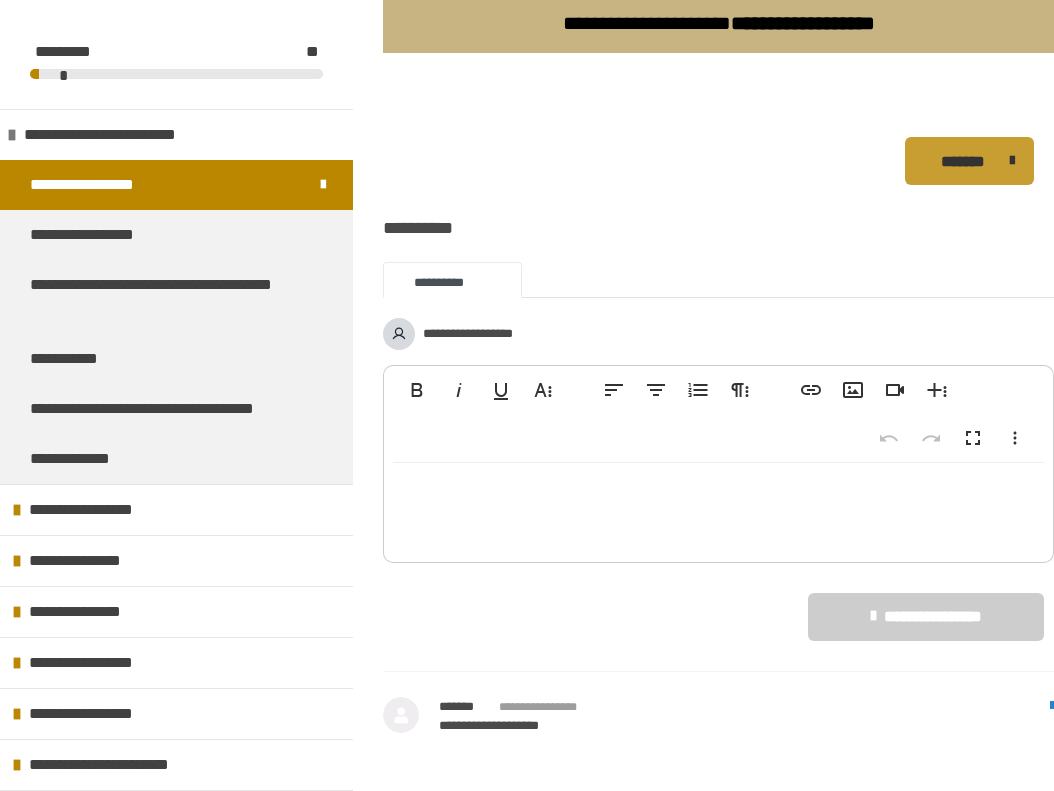 click on "*******" at bounding box center [962, 162] 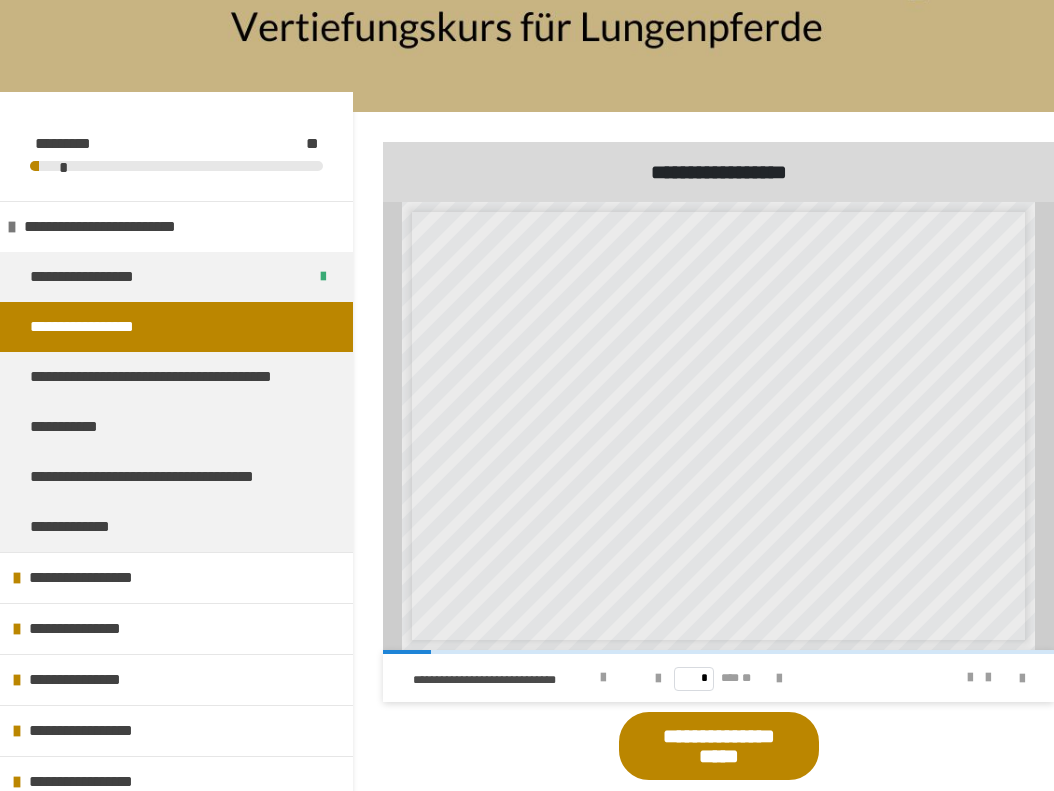 scroll, scrollTop: 260, scrollLeft: 0, axis: vertical 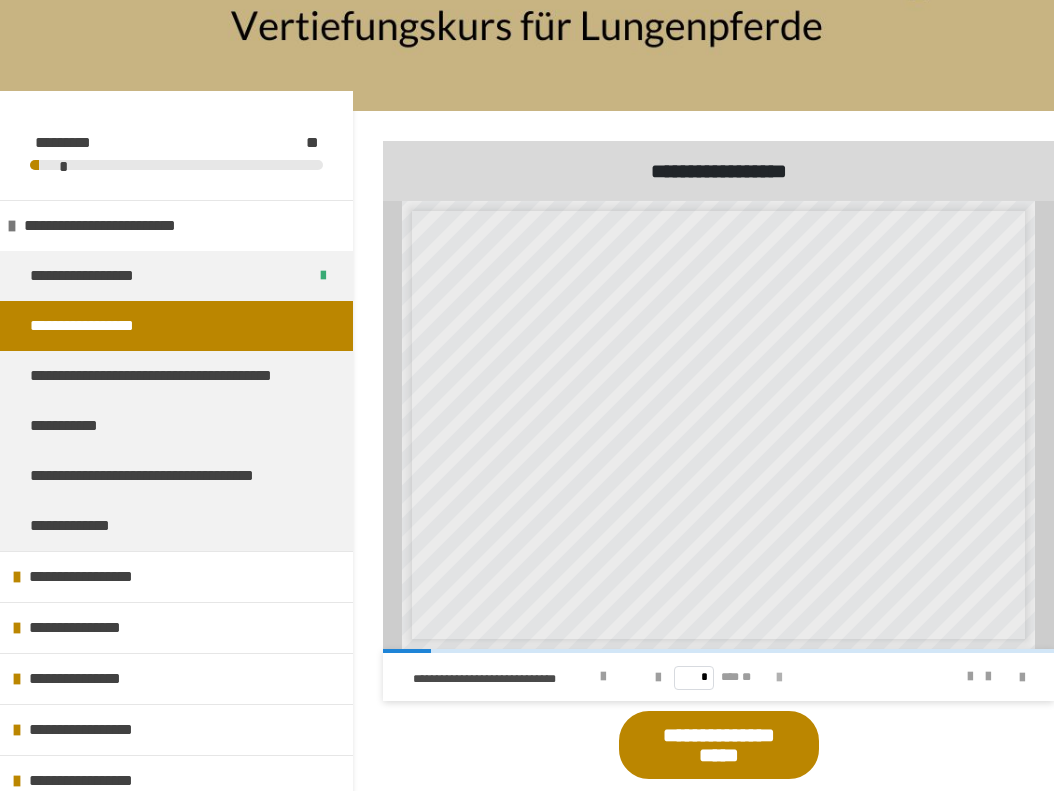 click at bounding box center [779, 678] 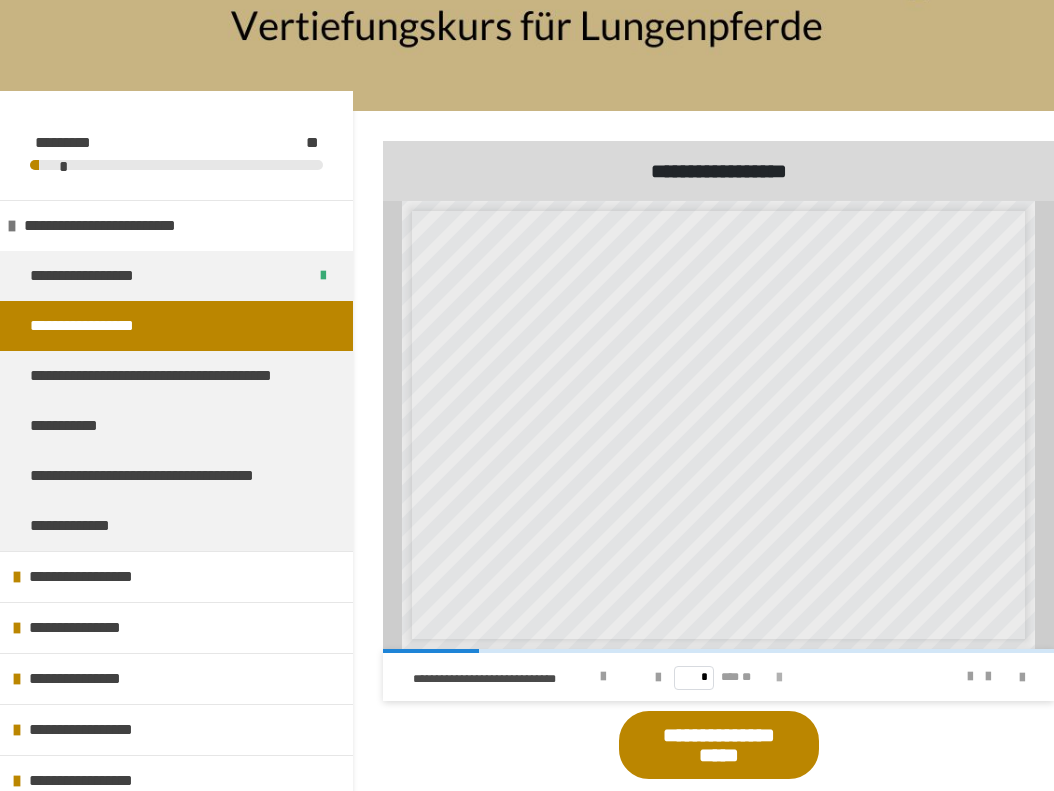 click at bounding box center [779, 678] 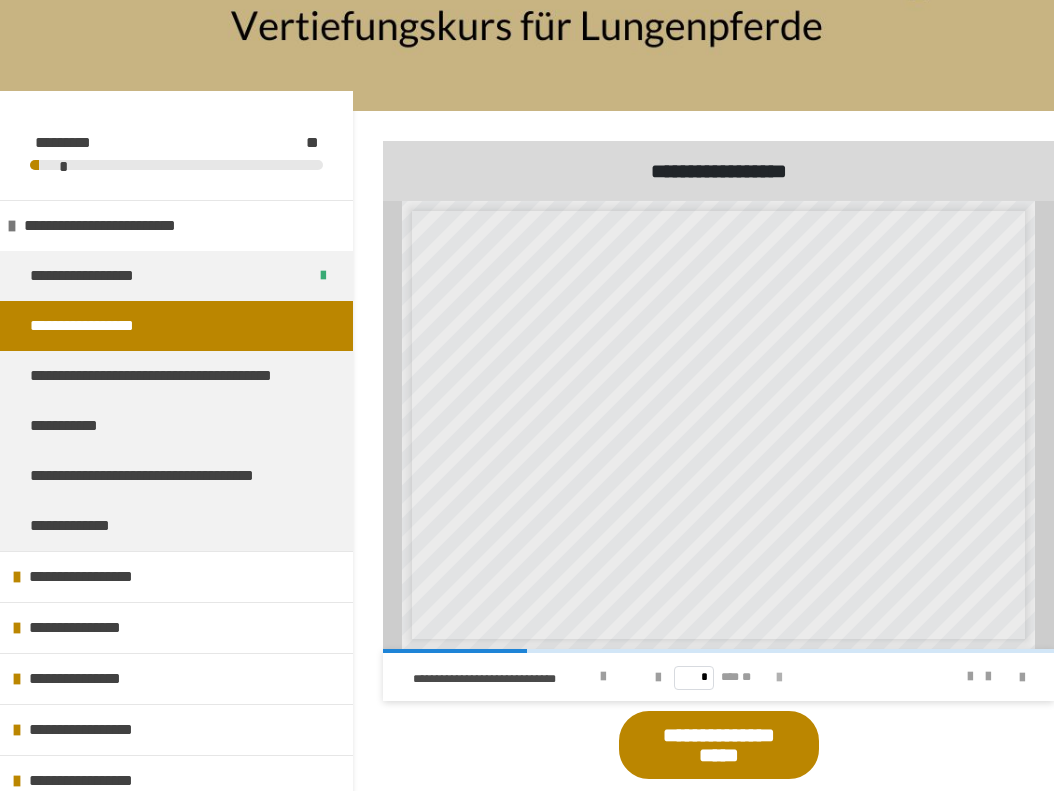 click at bounding box center (779, 678) 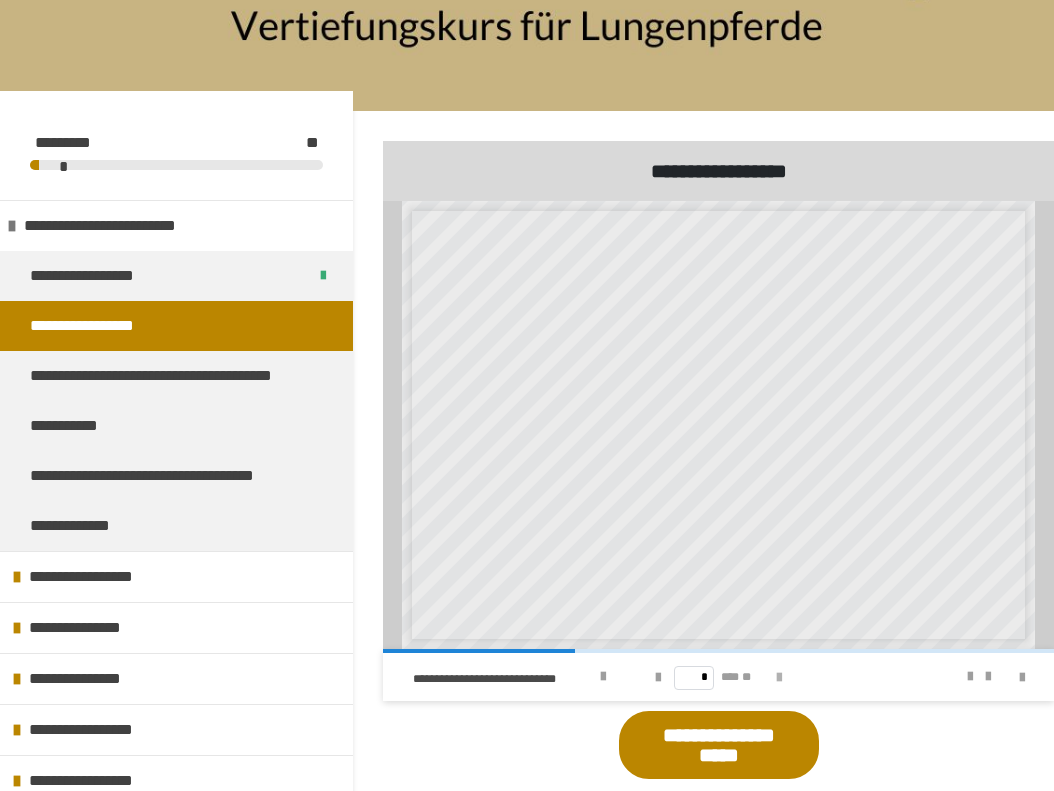 click at bounding box center [779, 678] 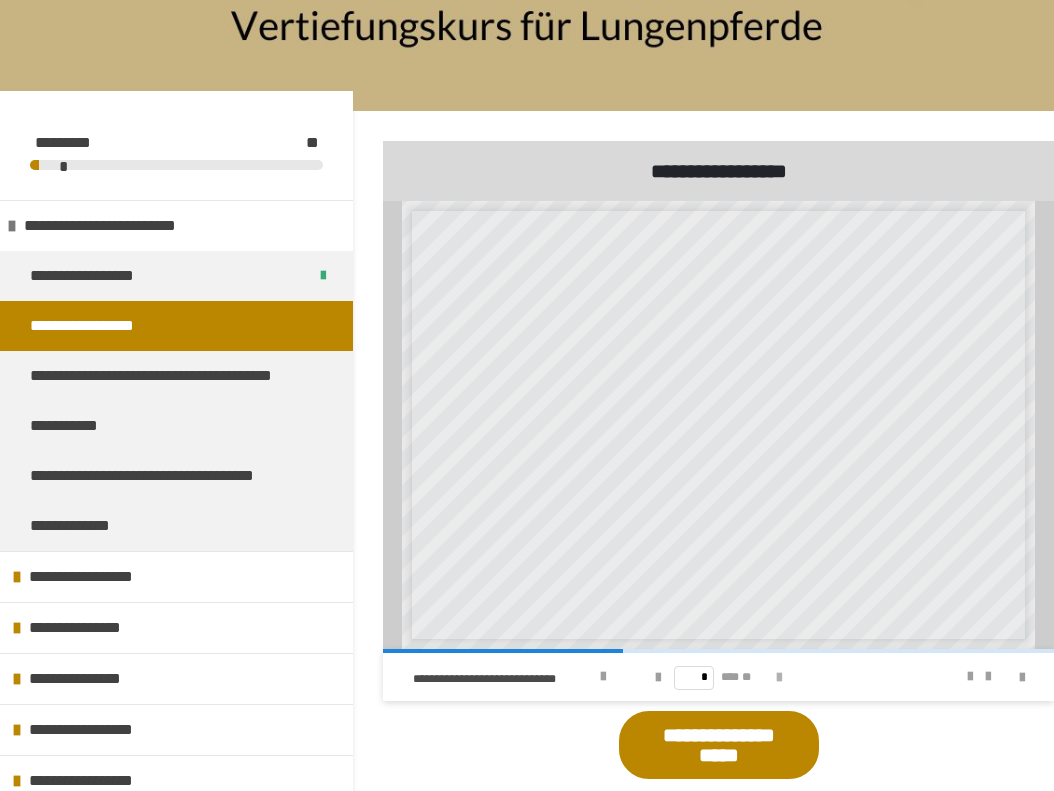 click at bounding box center [779, 678] 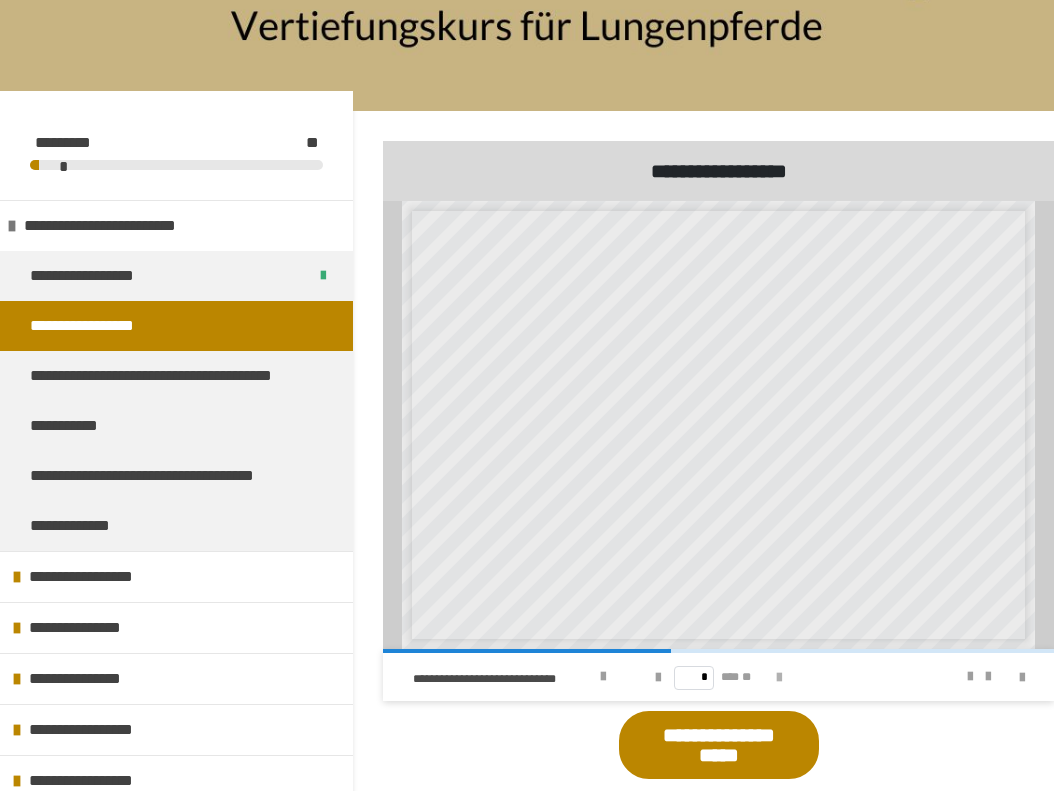 click at bounding box center (779, 678) 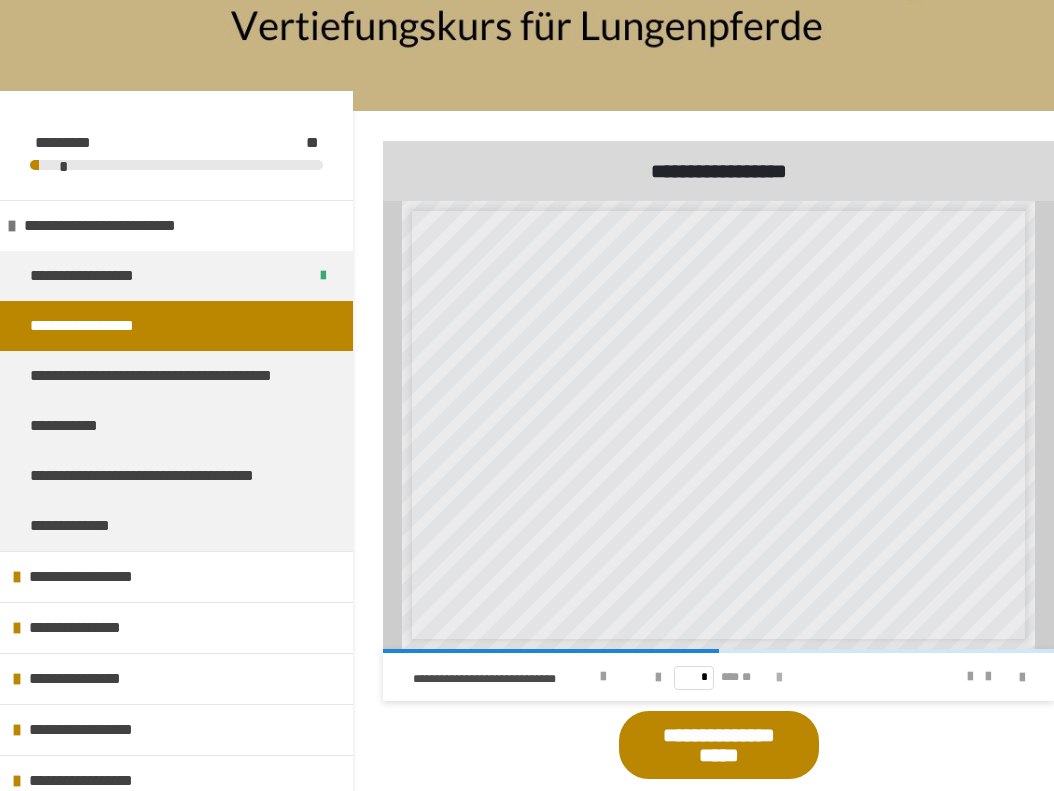 click at bounding box center (779, 678) 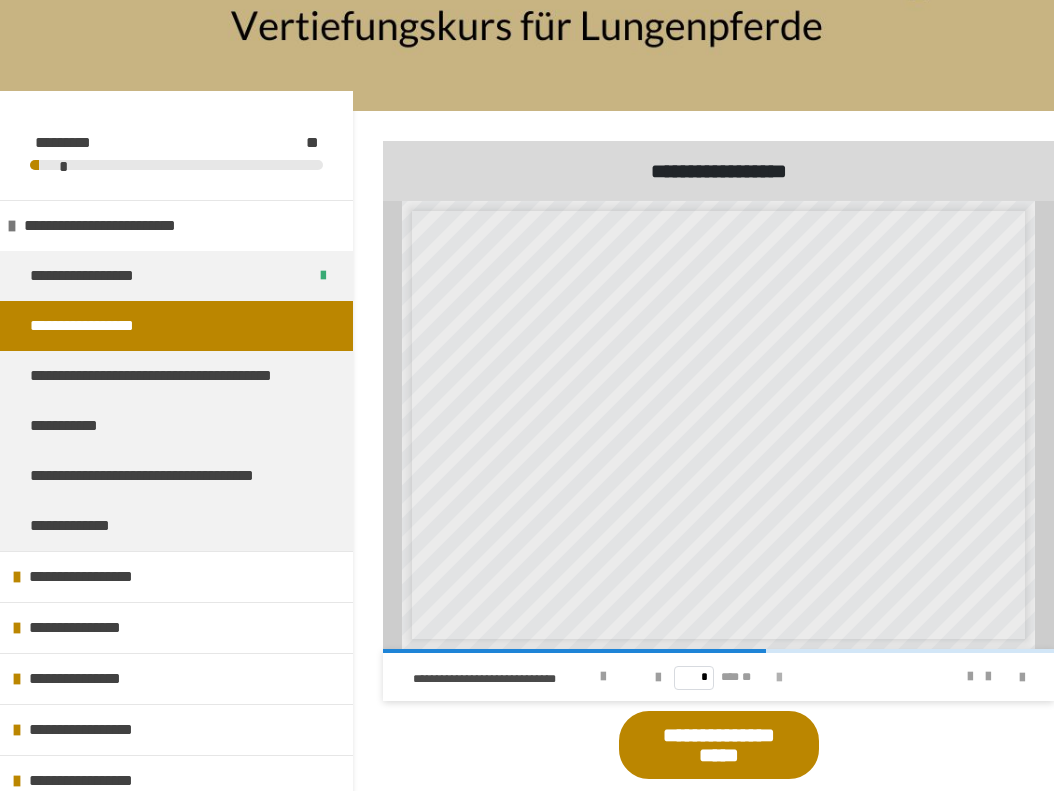 click at bounding box center (779, 678) 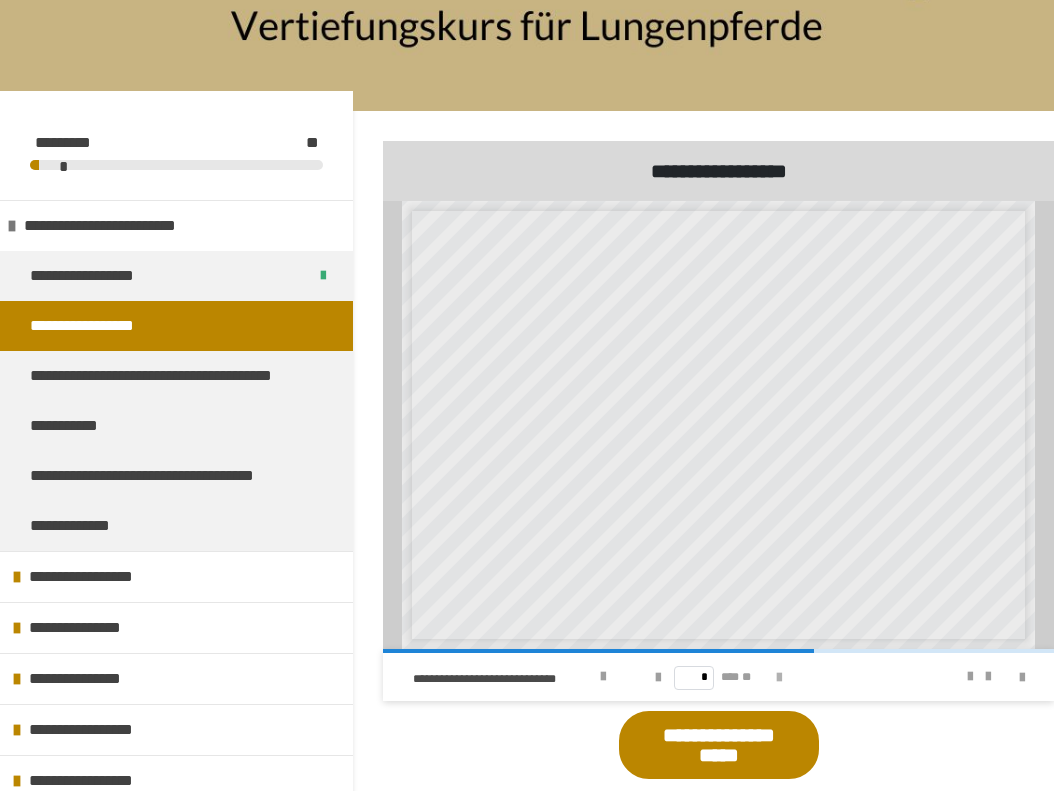 click at bounding box center (779, 678) 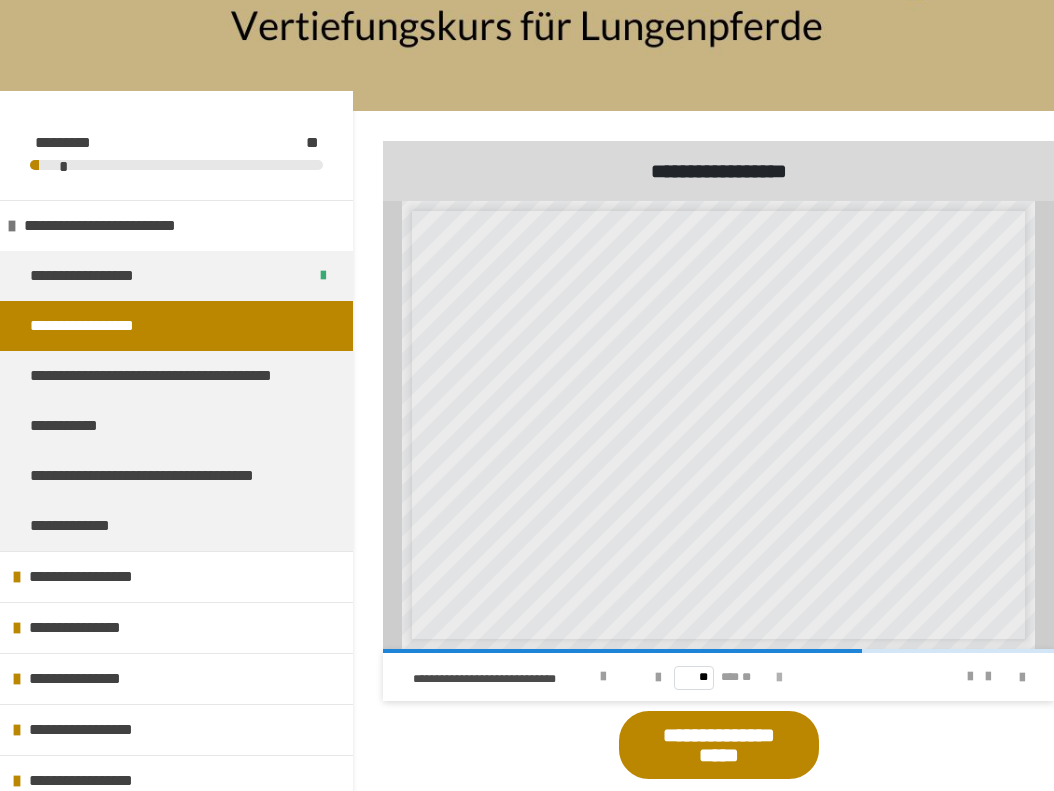 click at bounding box center (779, 678) 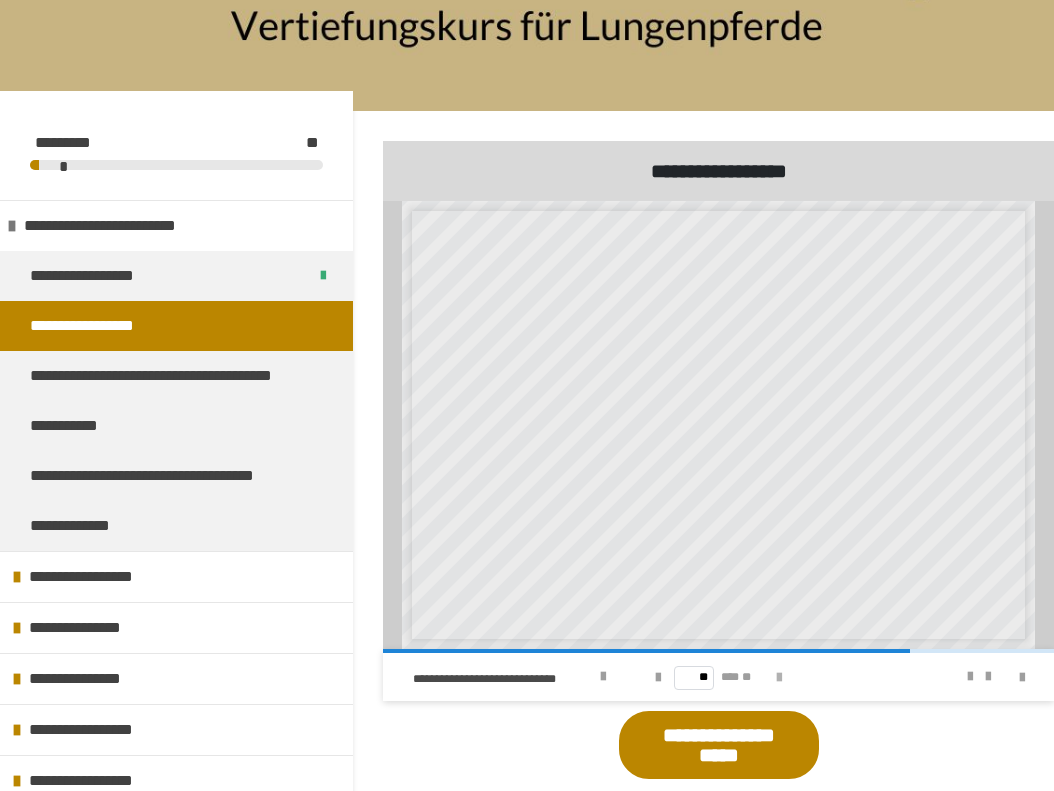 click at bounding box center [779, 678] 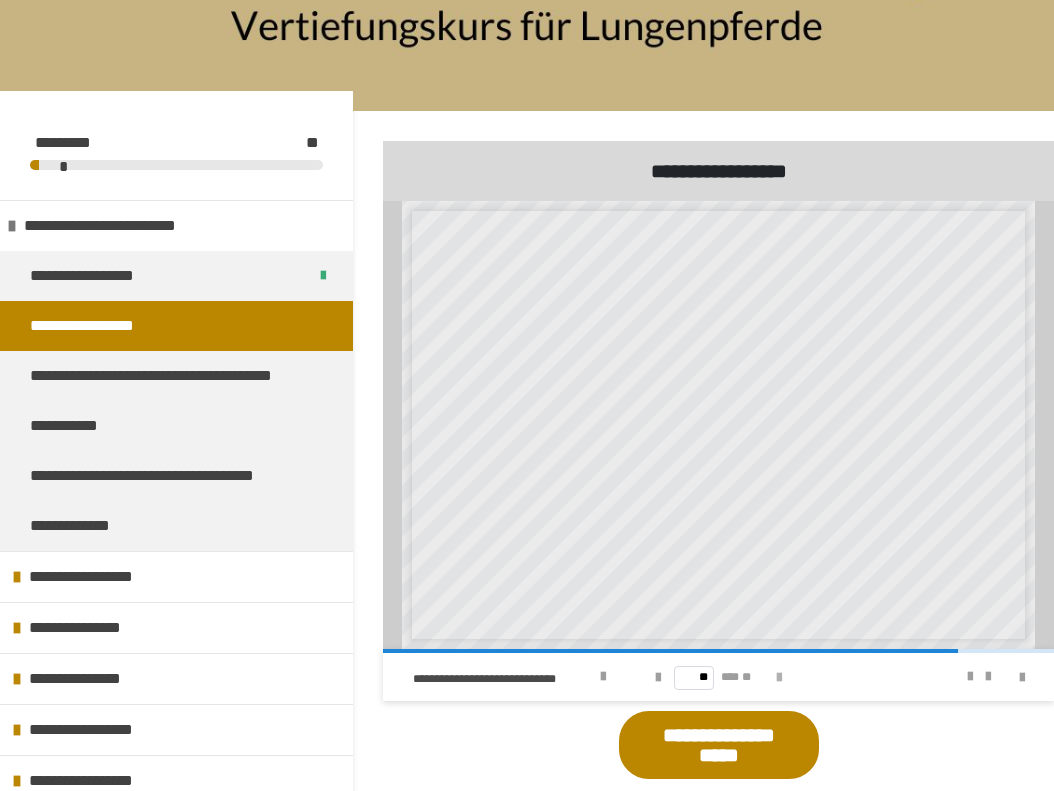 click at bounding box center [779, 678] 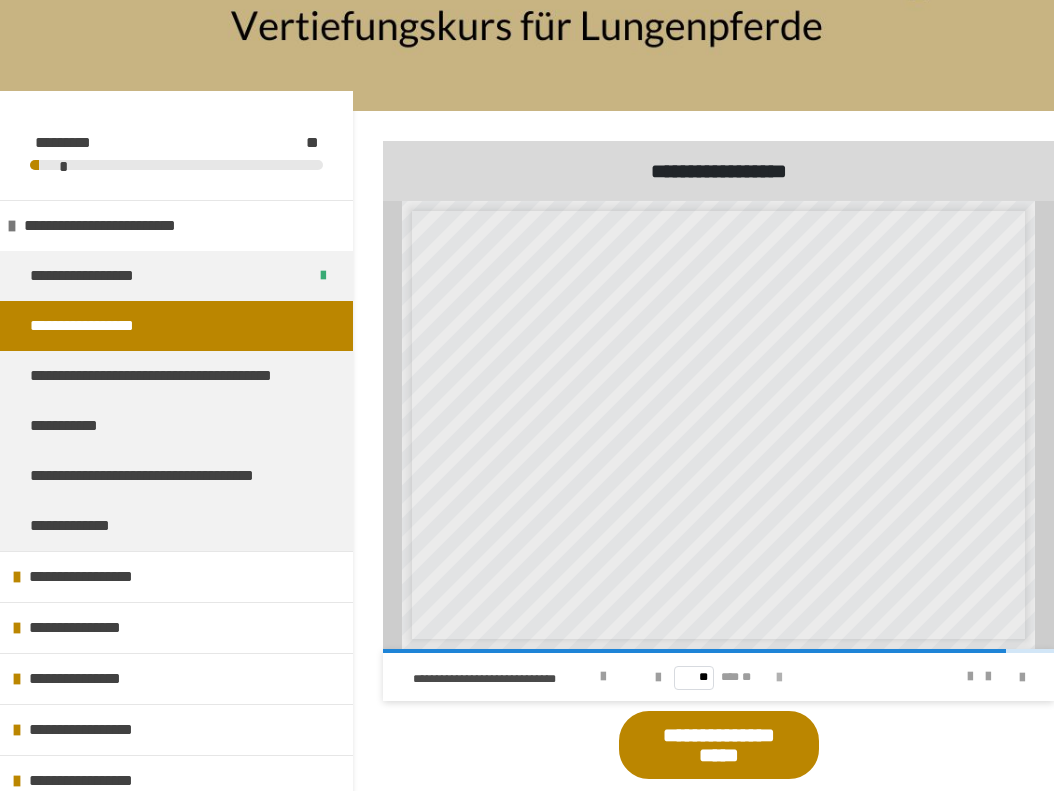 click at bounding box center [779, 678] 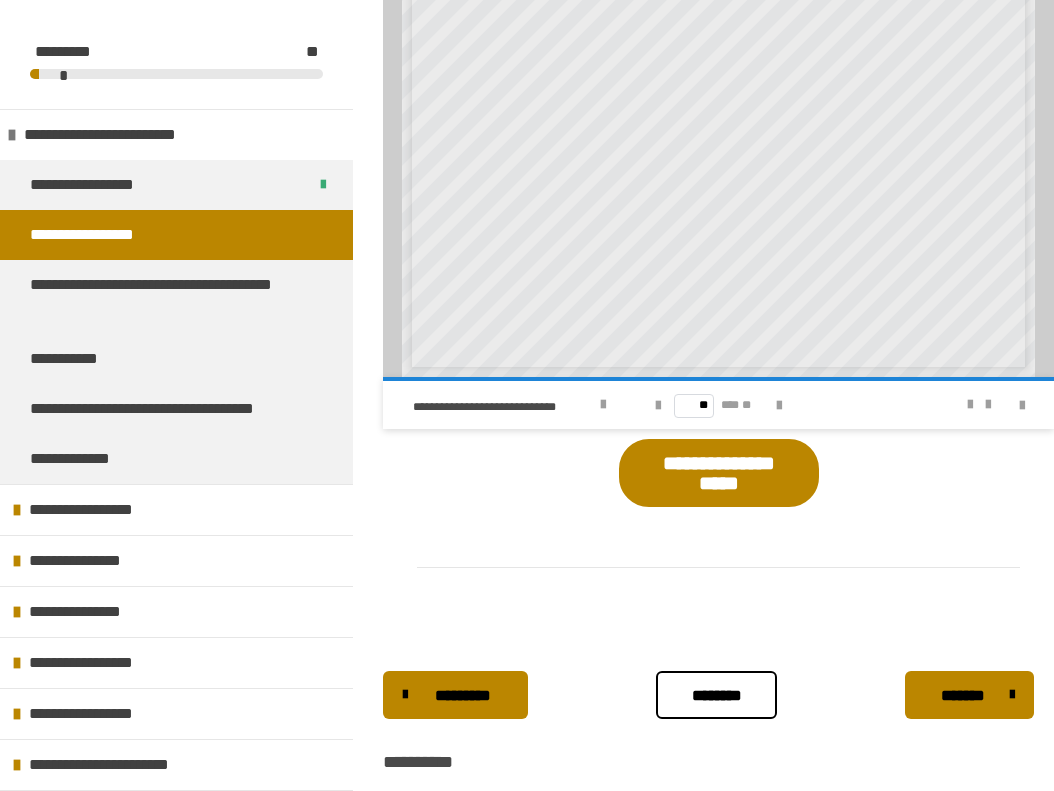 scroll, scrollTop: 534, scrollLeft: 0, axis: vertical 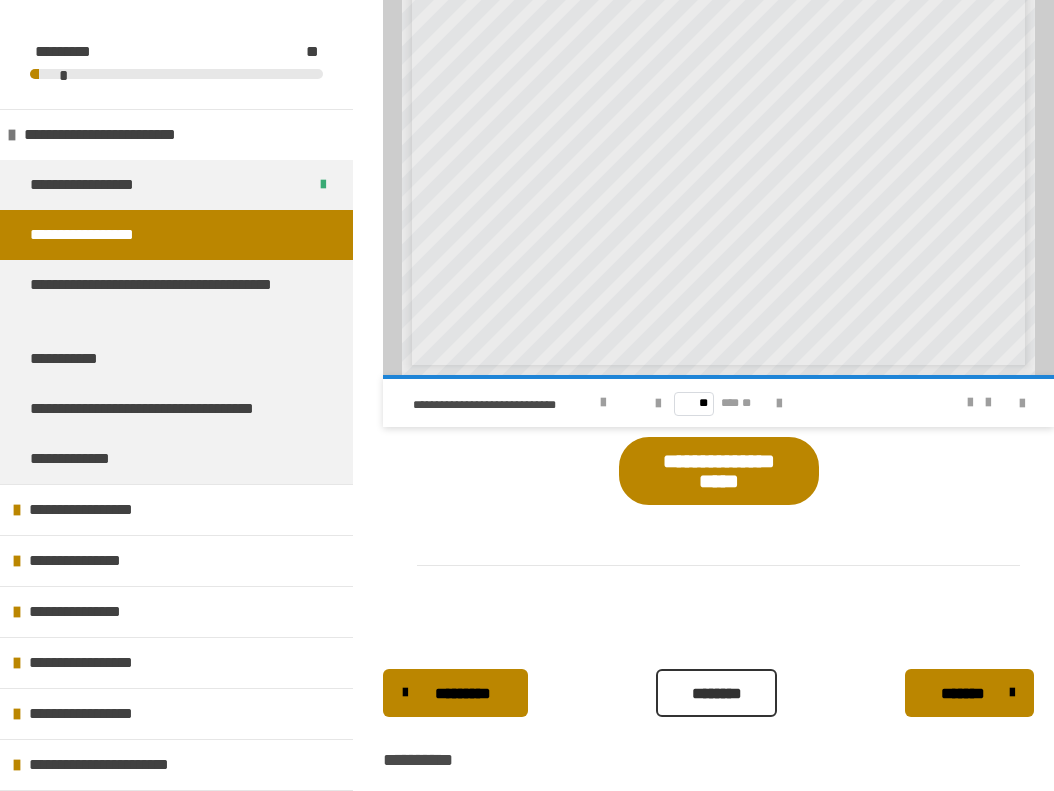 click on "********" at bounding box center [716, 693] 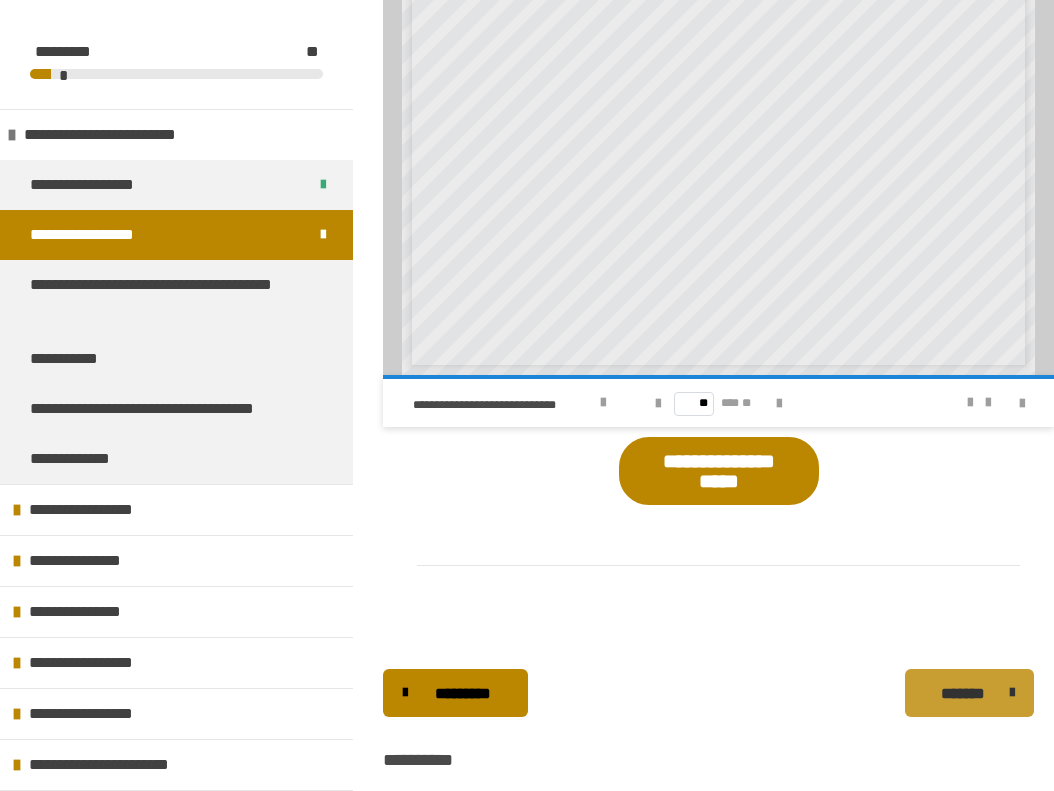 click on "*******" at bounding box center (969, 693) 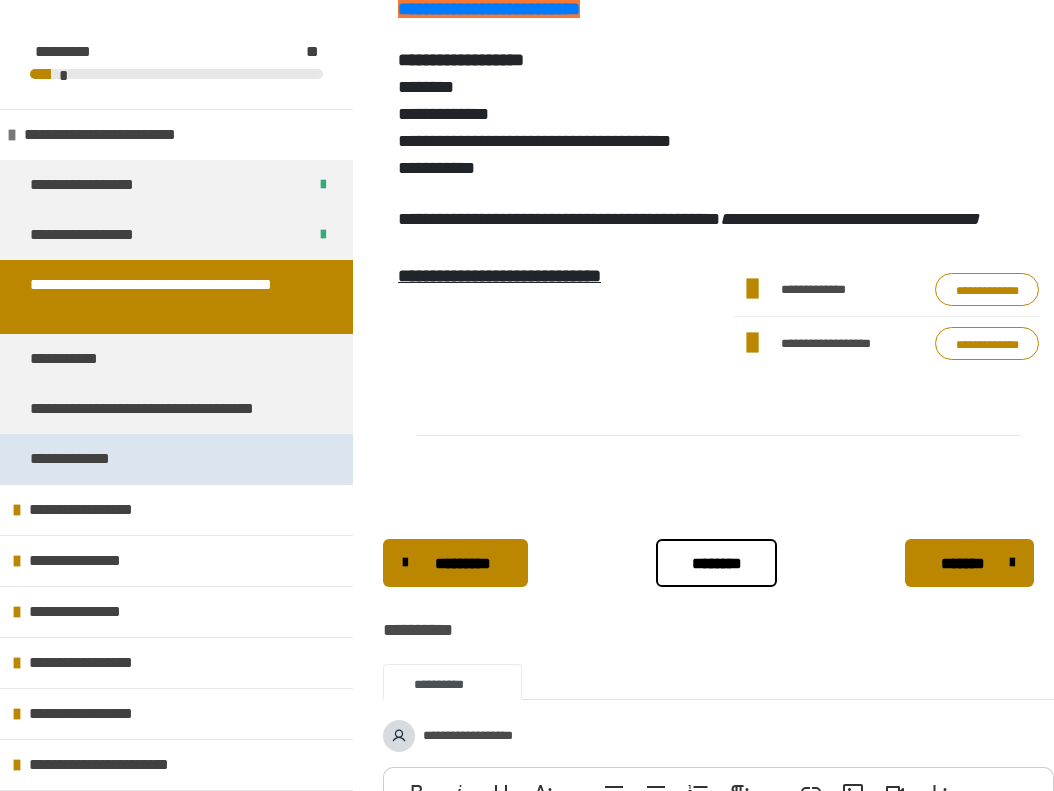 click on "**********" at bounding box center [176, 459] 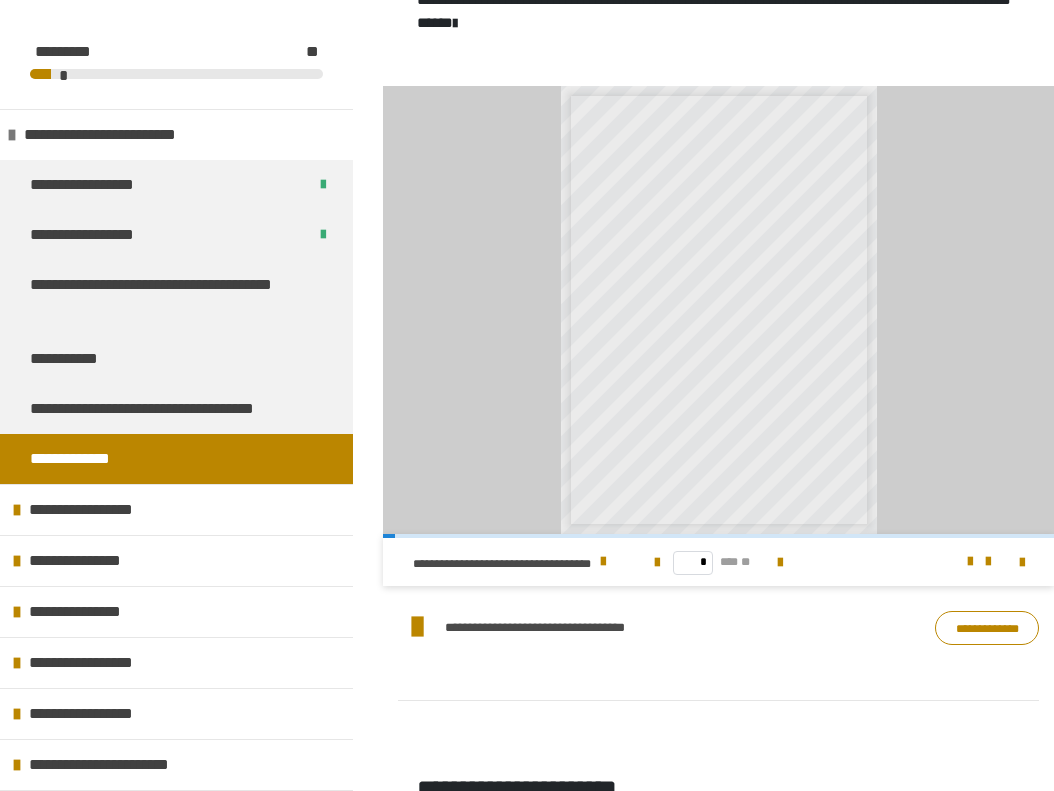 scroll, scrollTop: 609, scrollLeft: 0, axis: vertical 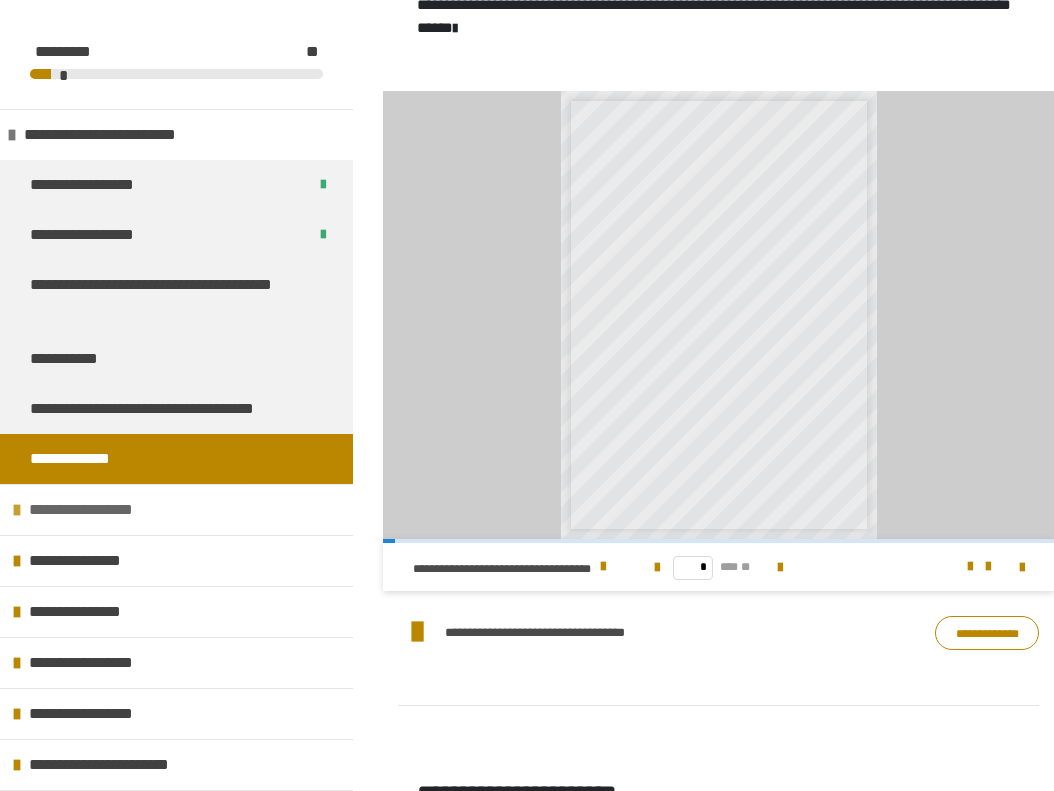 click on "**********" at bounding box center (176, 509) 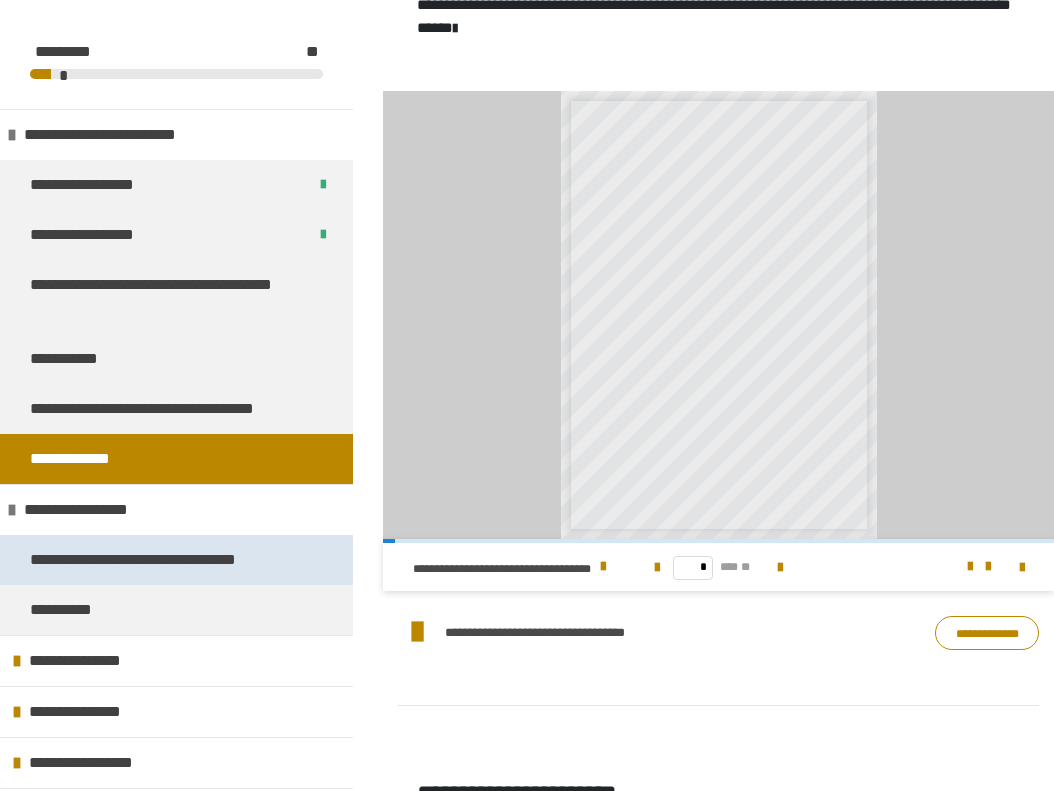 click on "**********" at bounding box center (149, 560) 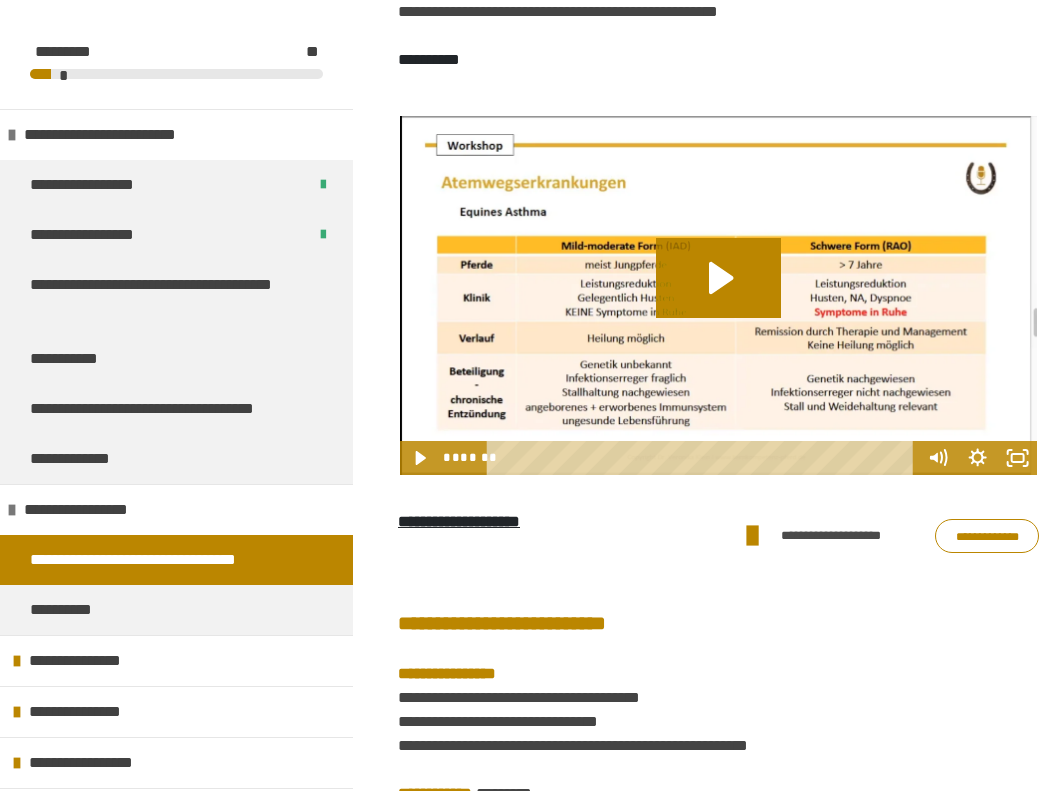scroll, scrollTop: 837, scrollLeft: 0, axis: vertical 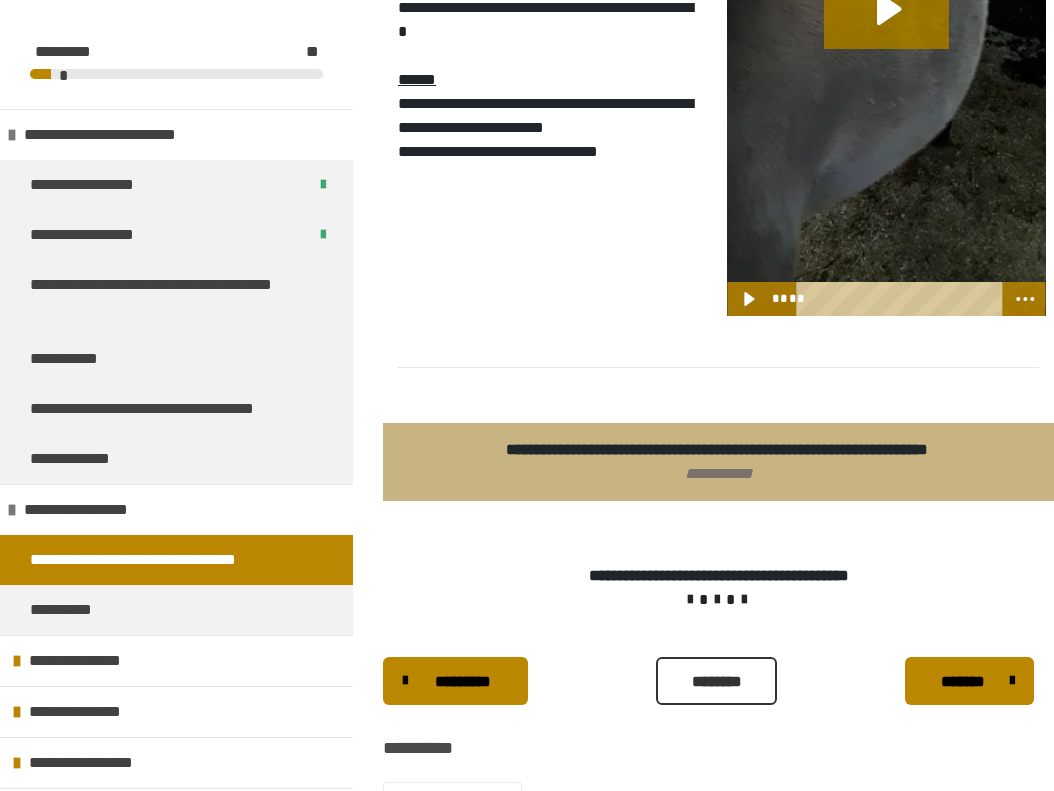 click on "********" at bounding box center (716, 682) 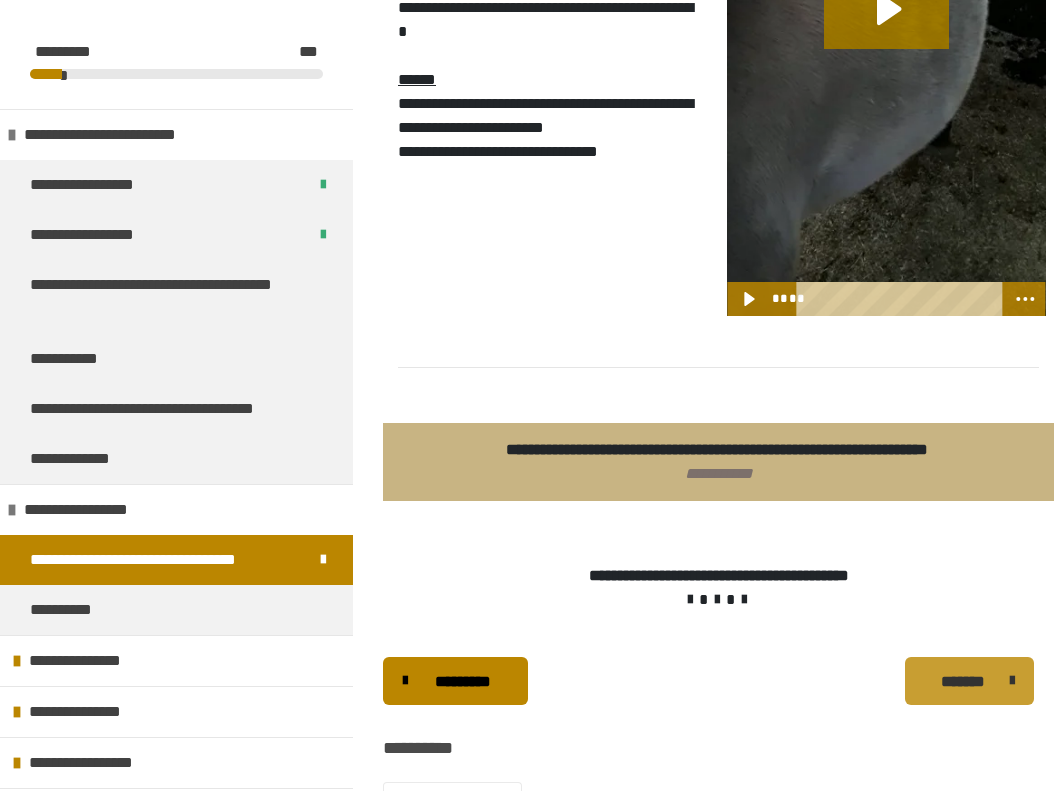 click on "*******" at bounding box center (969, 681) 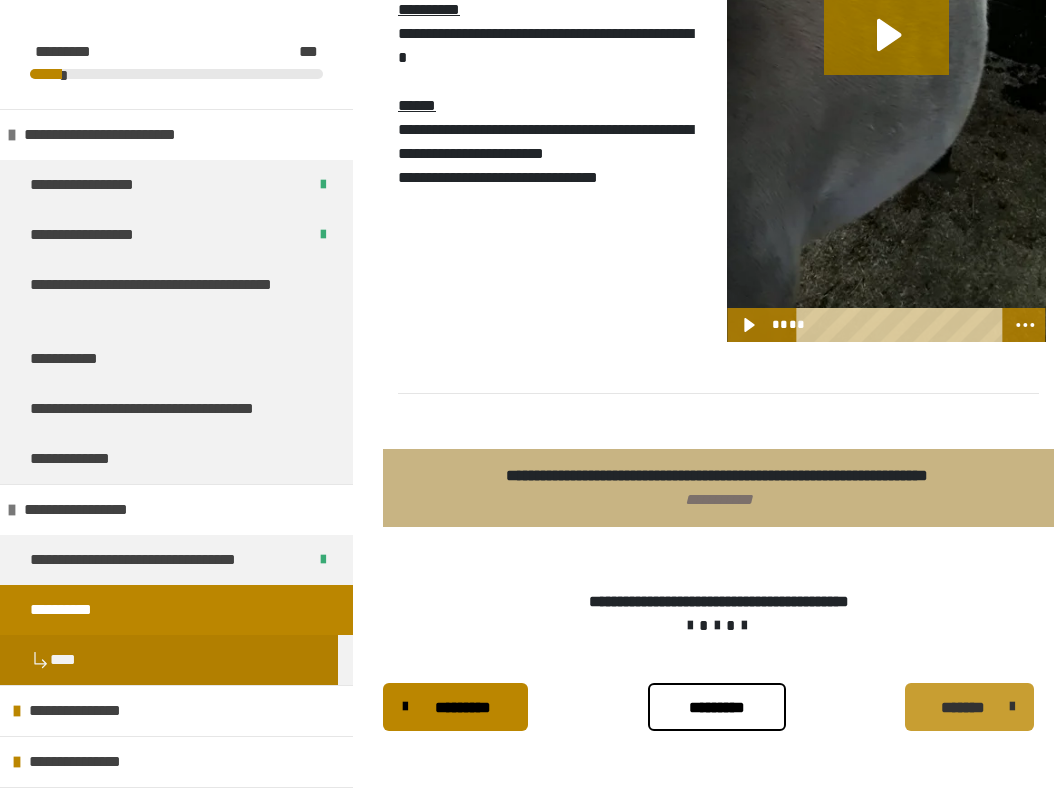 scroll, scrollTop: 431, scrollLeft: 0, axis: vertical 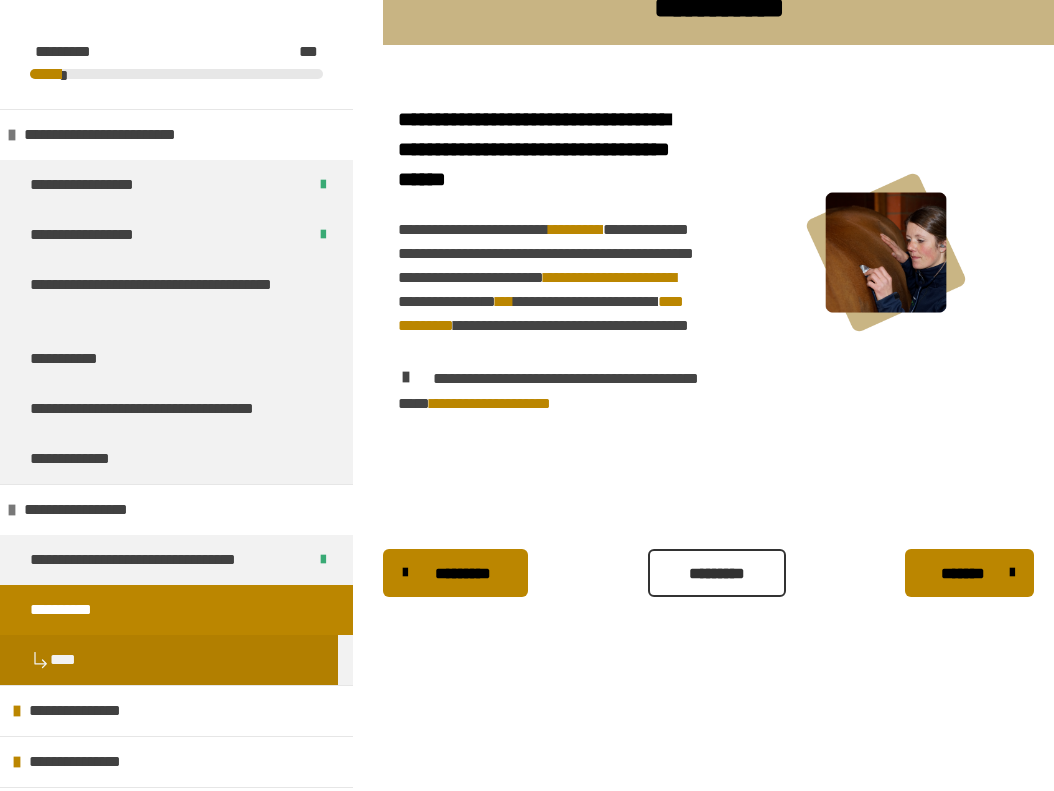 click on "*********" at bounding box center (717, 574) 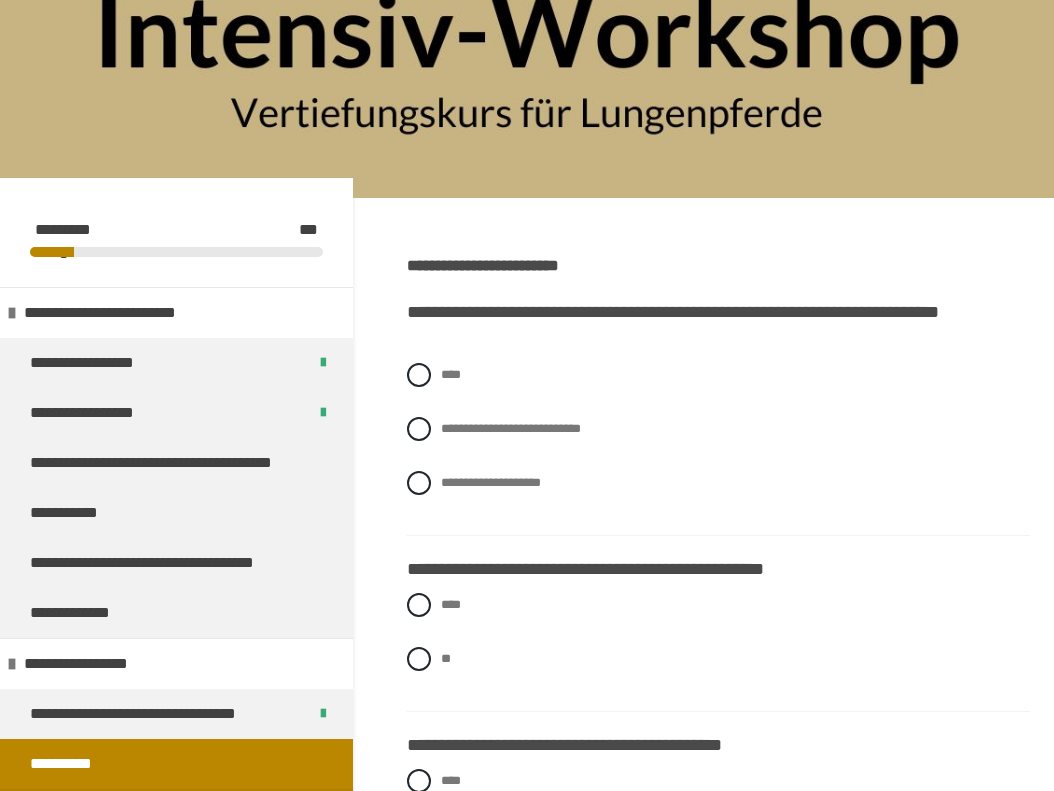 scroll, scrollTop: 175, scrollLeft: 0, axis: vertical 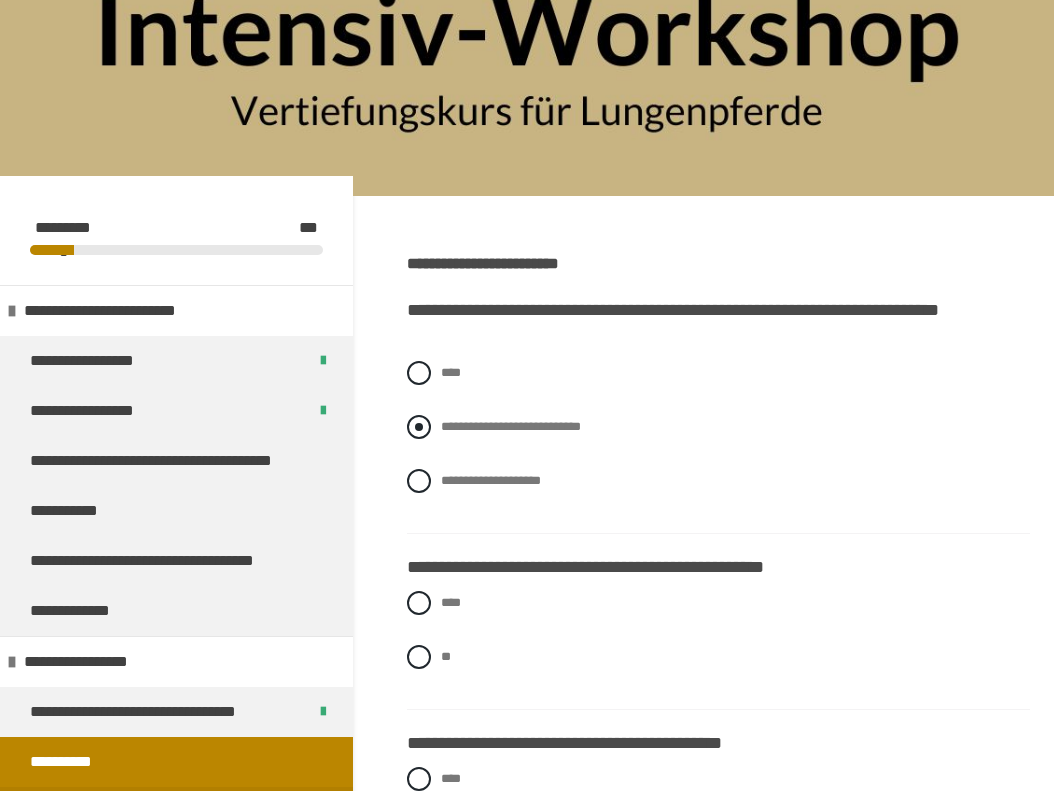 click on "**********" at bounding box center (718, 427) 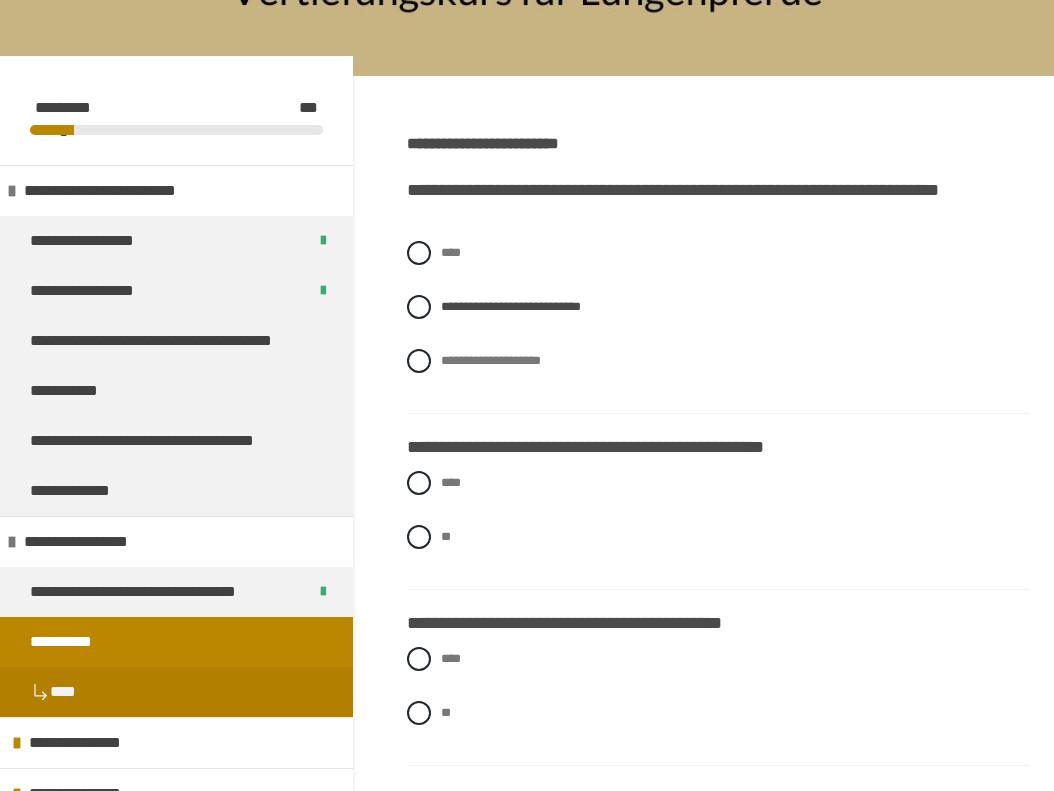 scroll, scrollTop: 297, scrollLeft: 0, axis: vertical 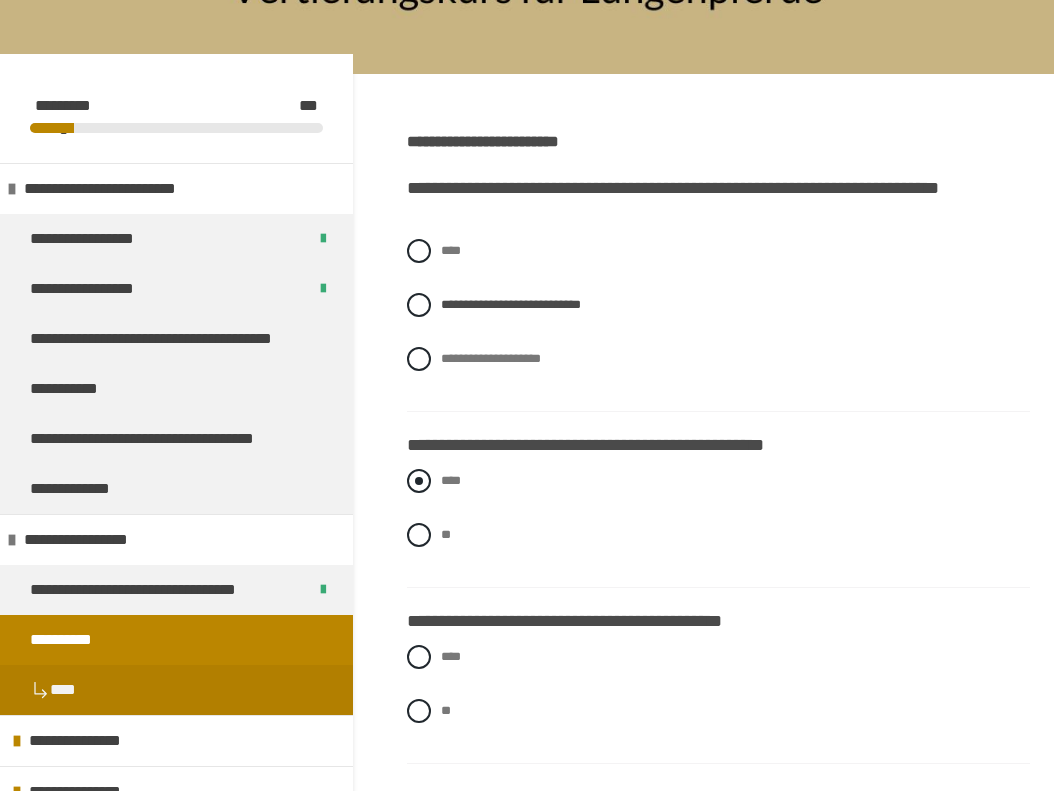 click on "****" at bounding box center [451, 480] 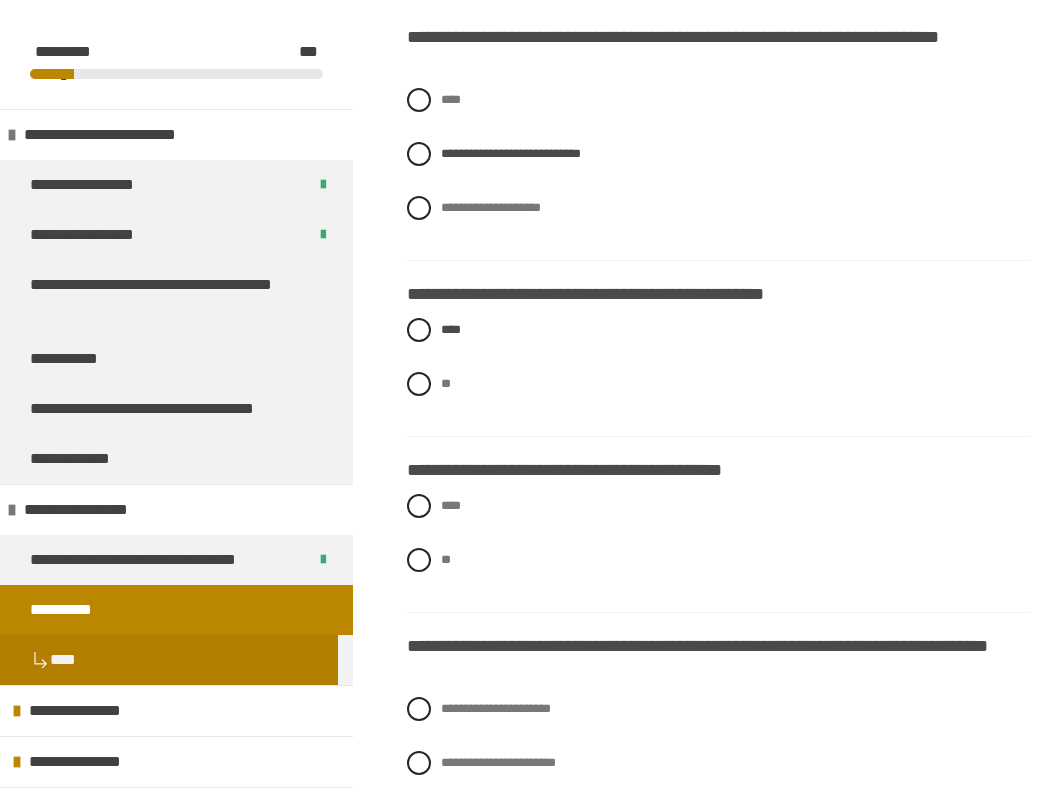 scroll, scrollTop: 449, scrollLeft: 0, axis: vertical 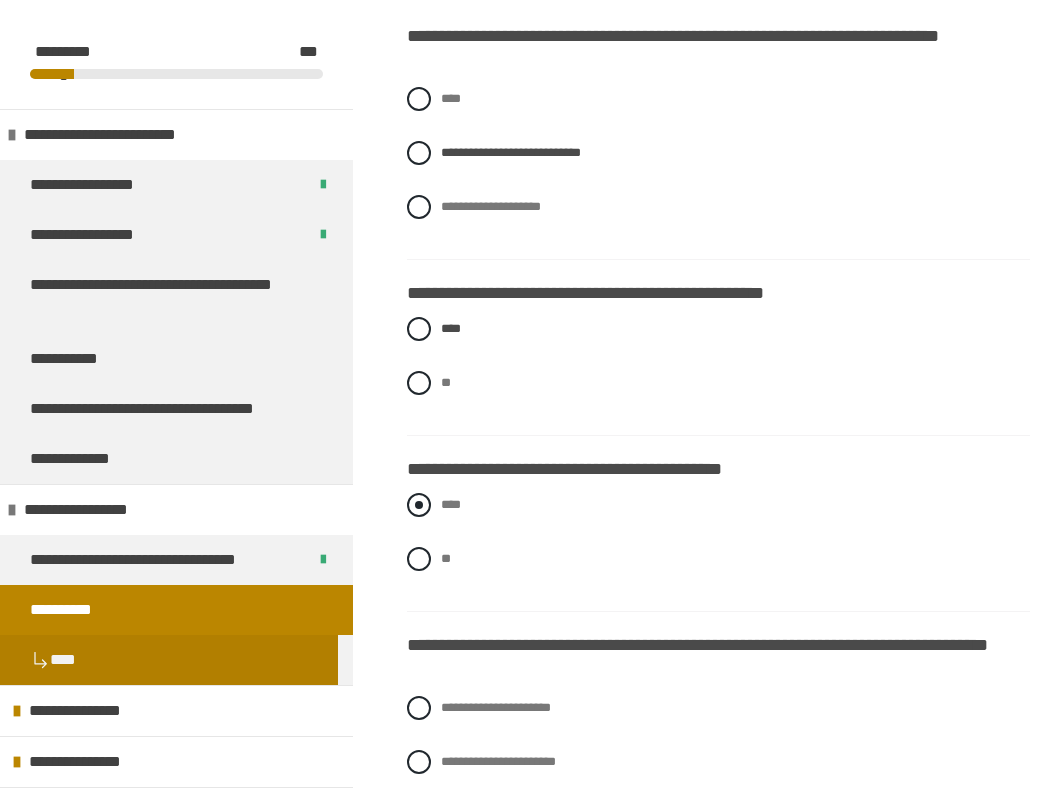 click on "****" at bounding box center (451, 504) 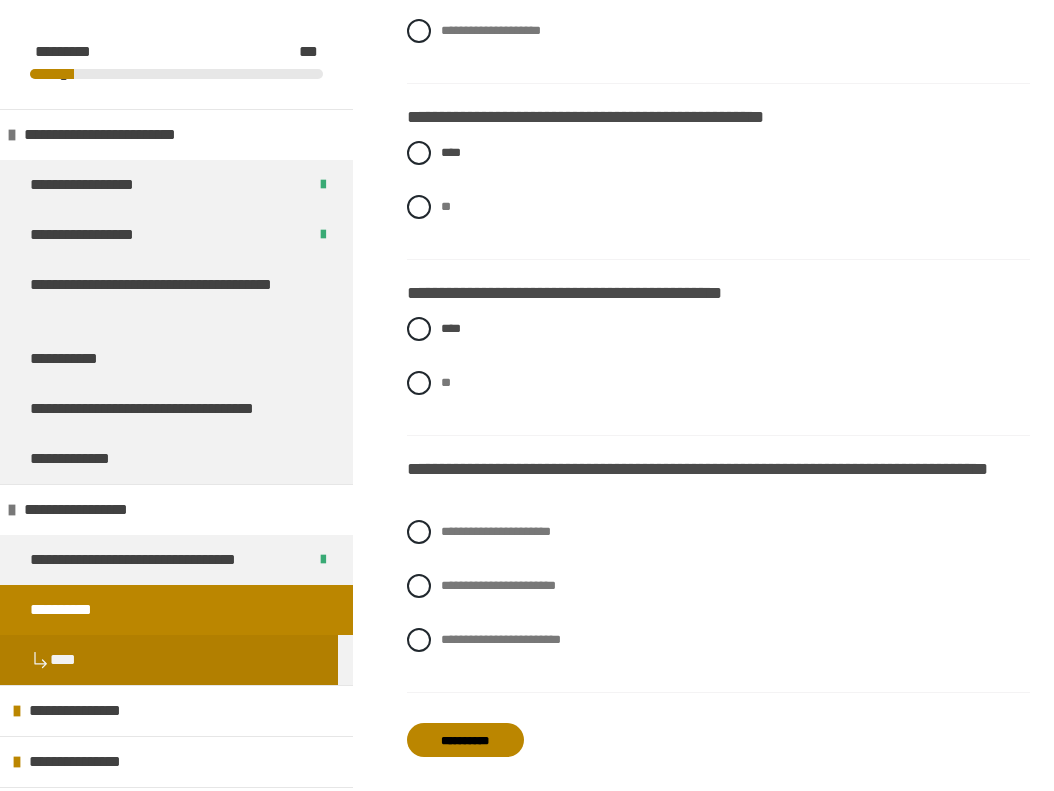 scroll, scrollTop: 627, scrollLeft: 0, axis: vertical 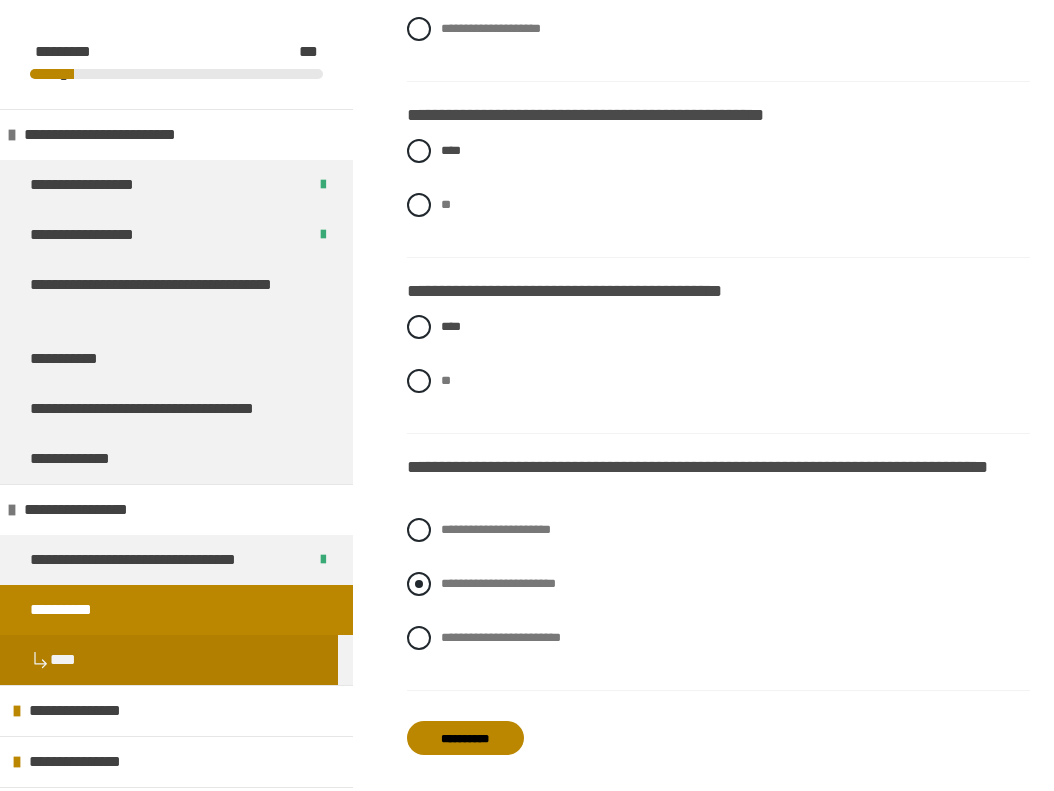 click on "**********" at bounding box center (498, 583) 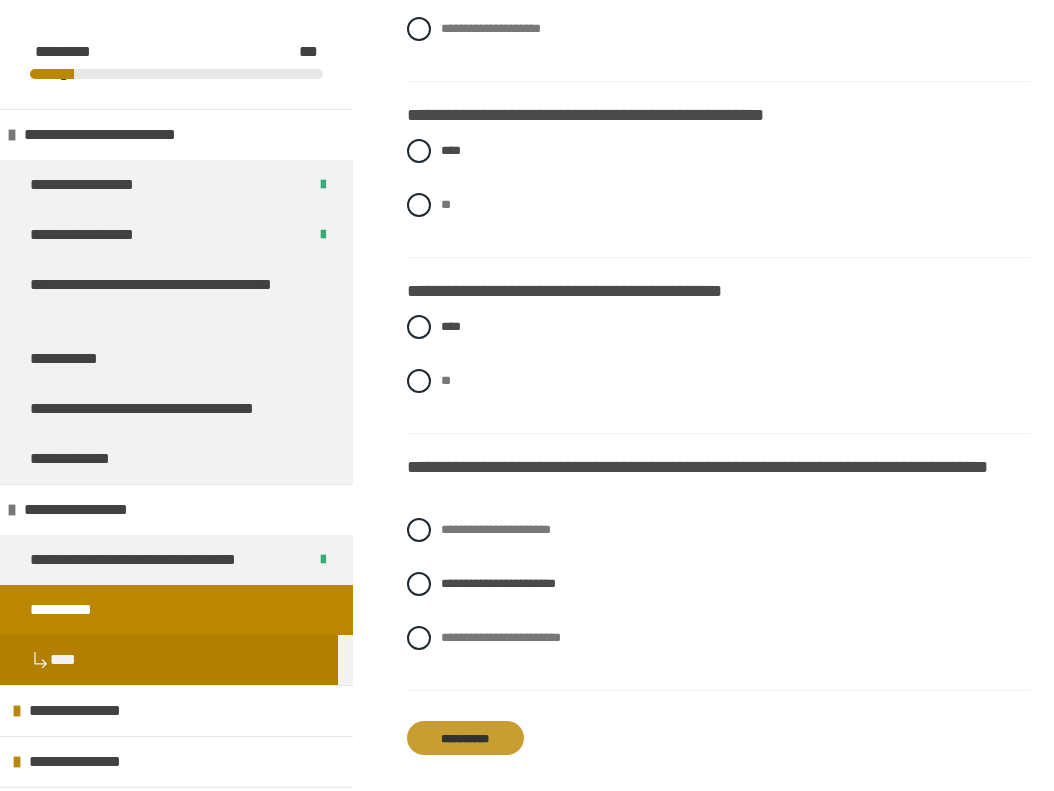 click on "**********" at bounding box center (465, 738) 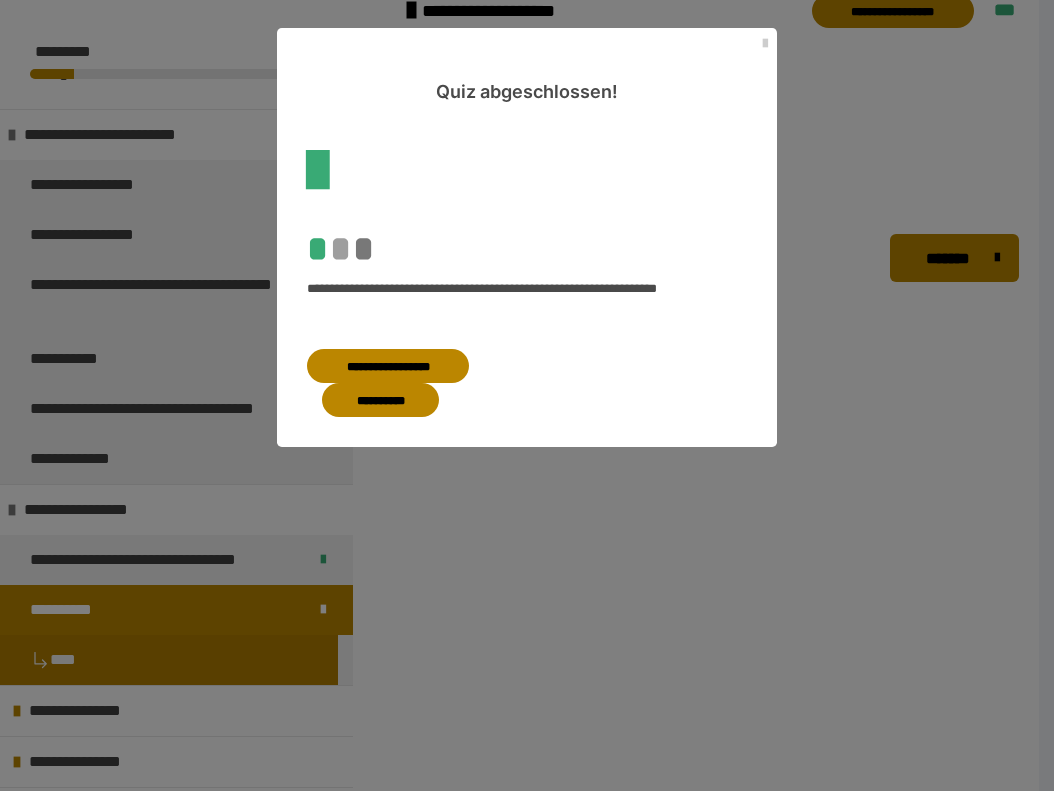 scroll, scrollTop: 579, scrollLeft: 0, axis: vertical 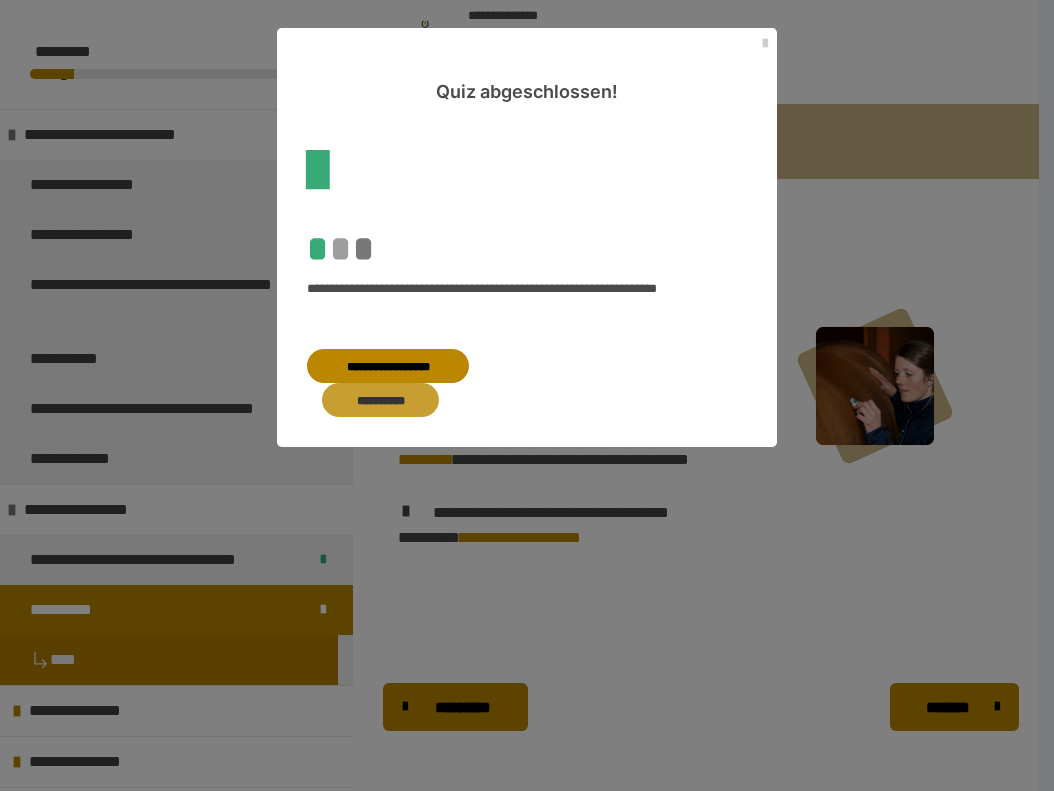 click on "**********" at bounding box center [380, 400] 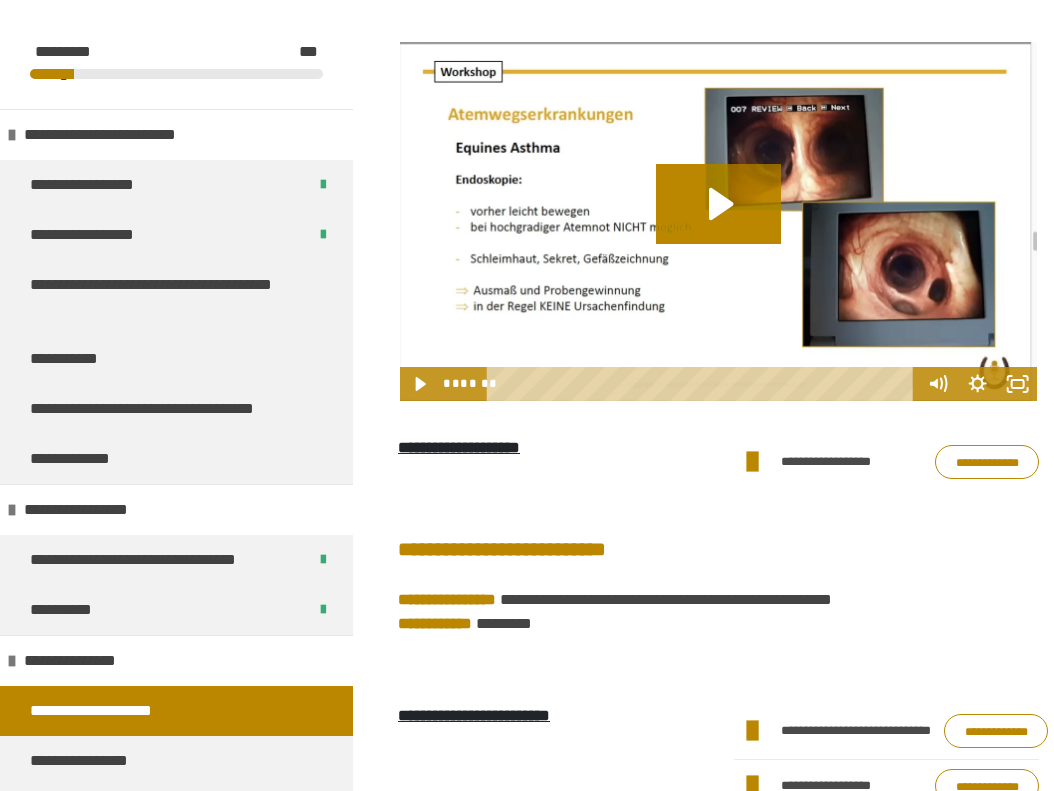 scroll, scrollTop: 1102, scrollLeft: 0, axis: vertical 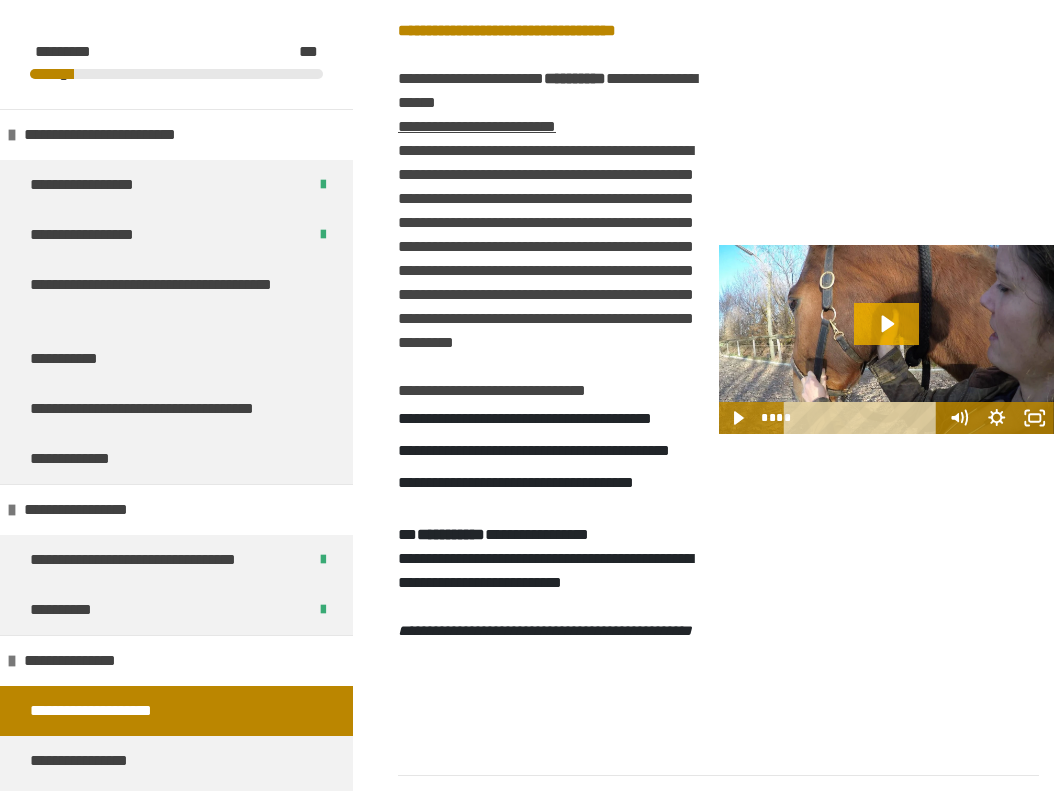 click 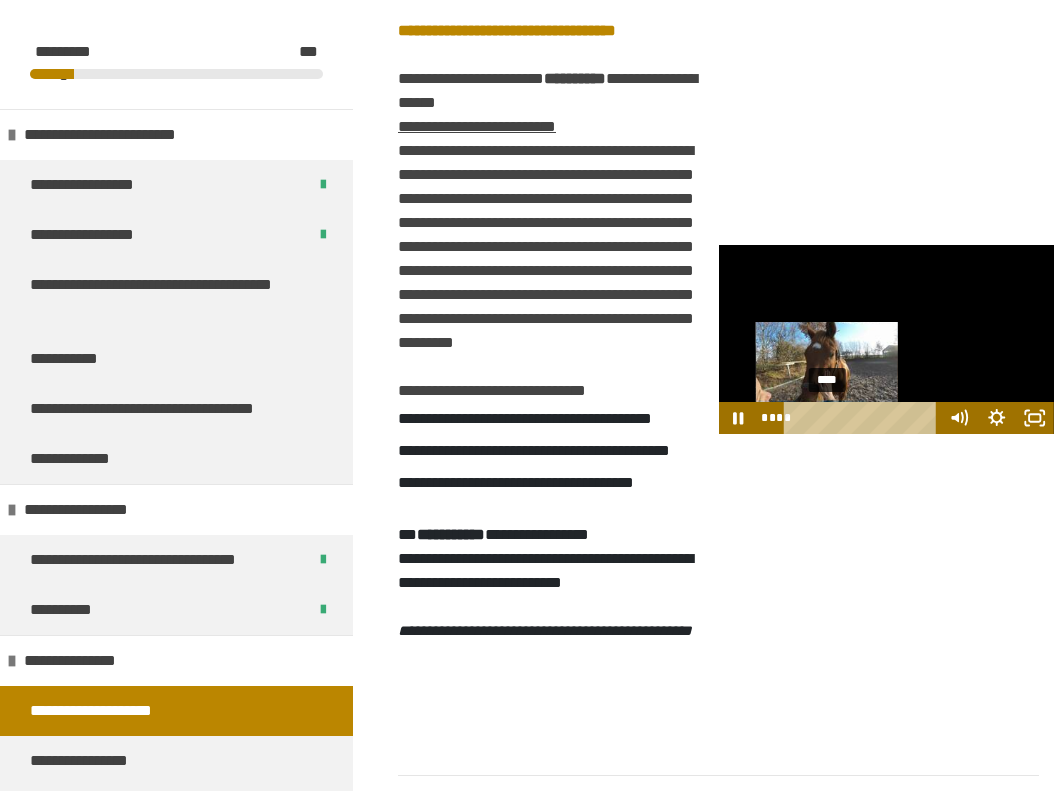 click on "****" at bounding box center (864, 418) 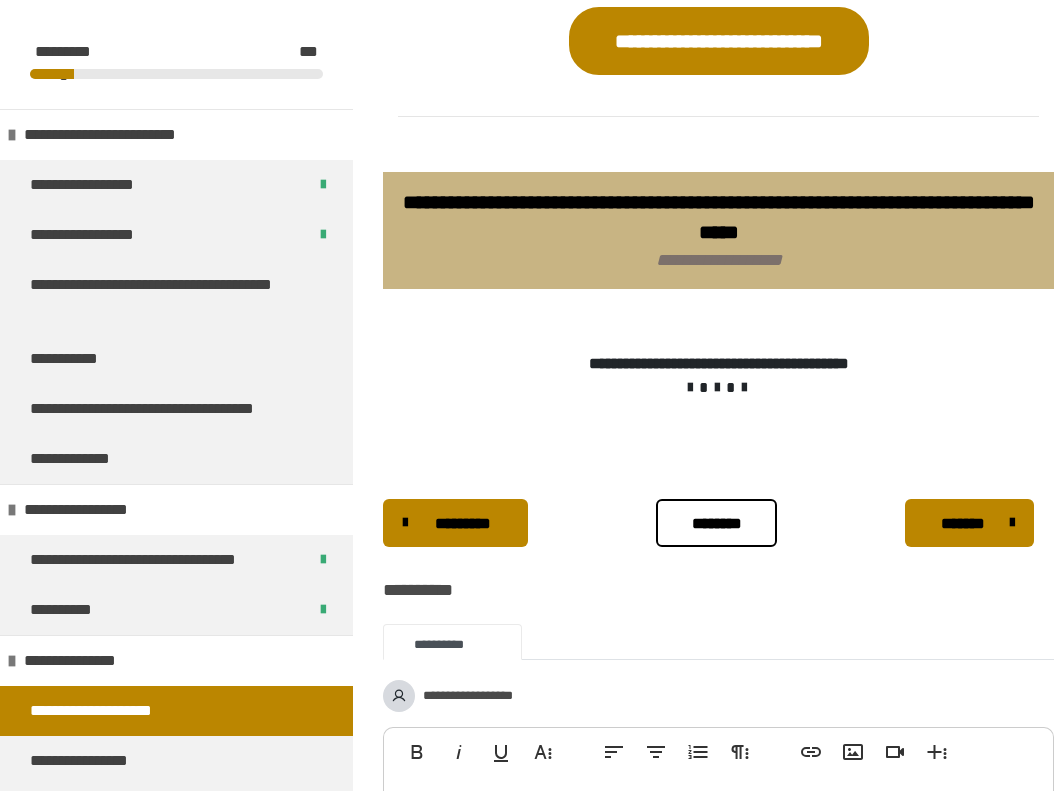 scroll, scrollTop: 4242, scrollLeft: 0, axis: vertical 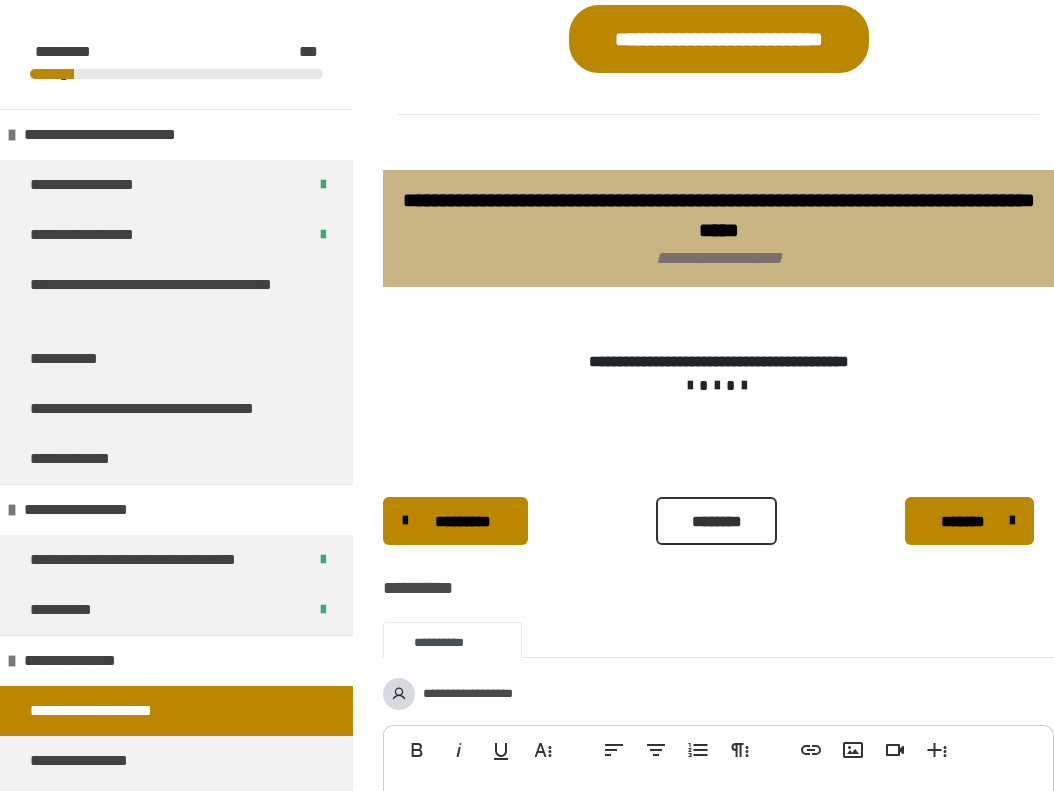 click on "********" at bounding box center [716, 522] 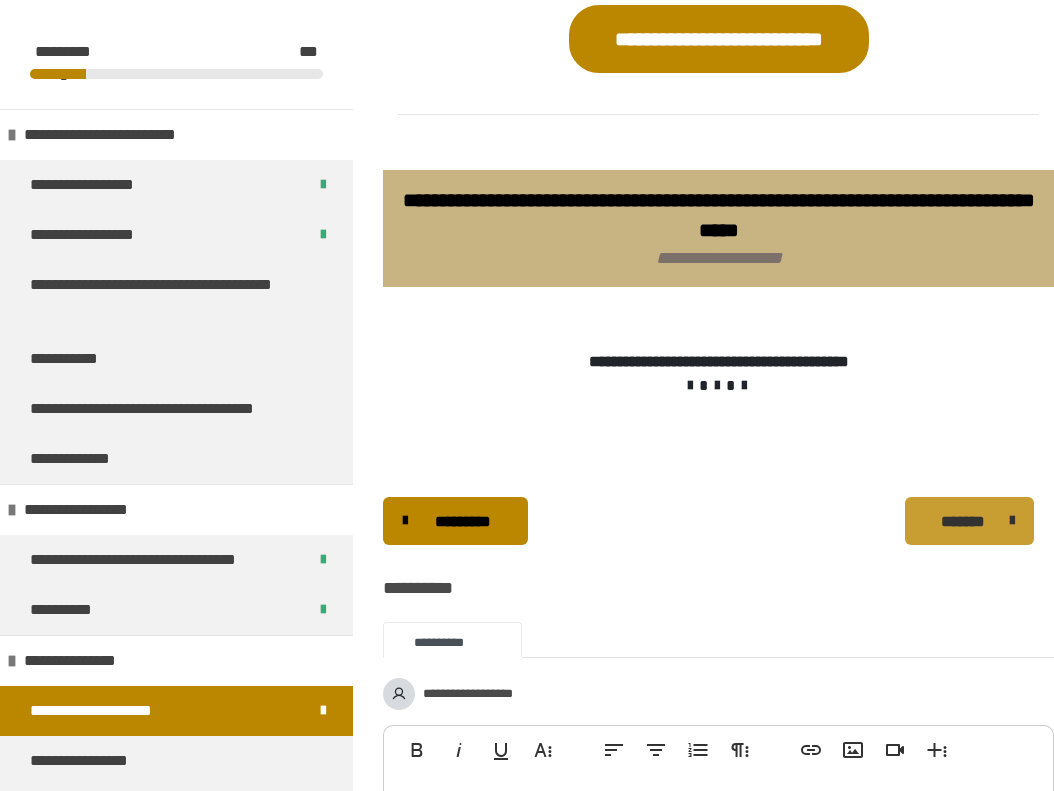 click on "*******" at bounding box center (962, 522) 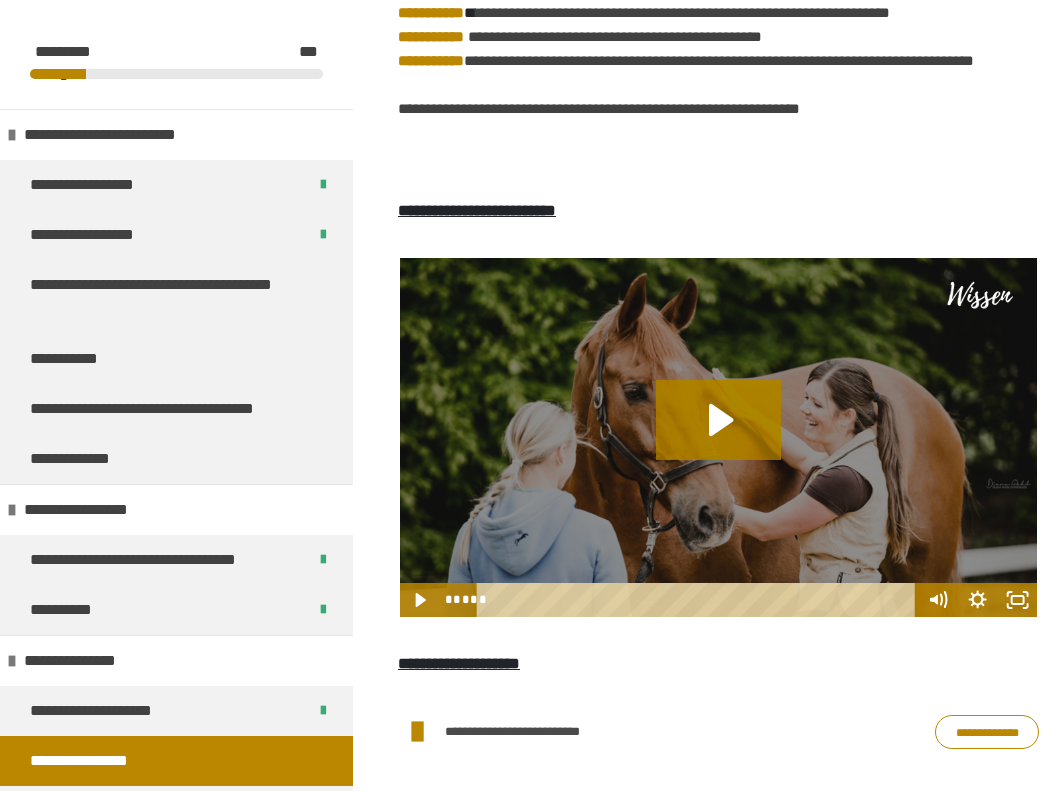scroll, scrollTop: 597, scrollLeft: 0, axis: vertical 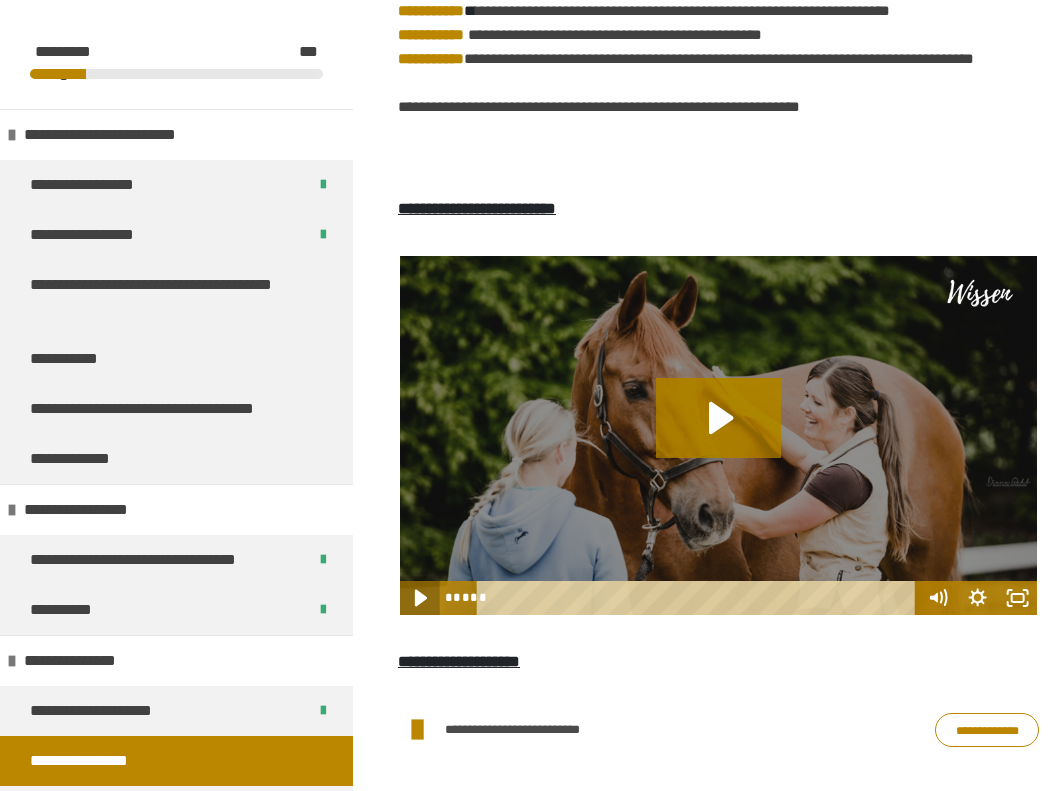 click 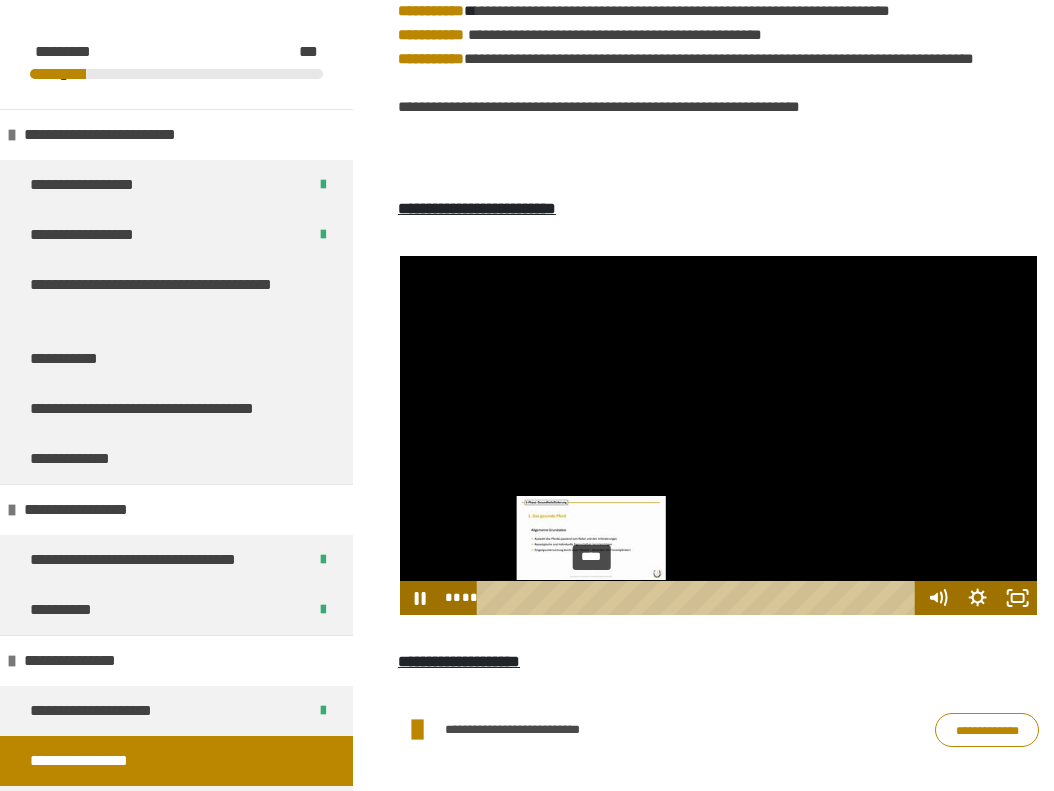 click on "****" at bounding box center [700, 598] 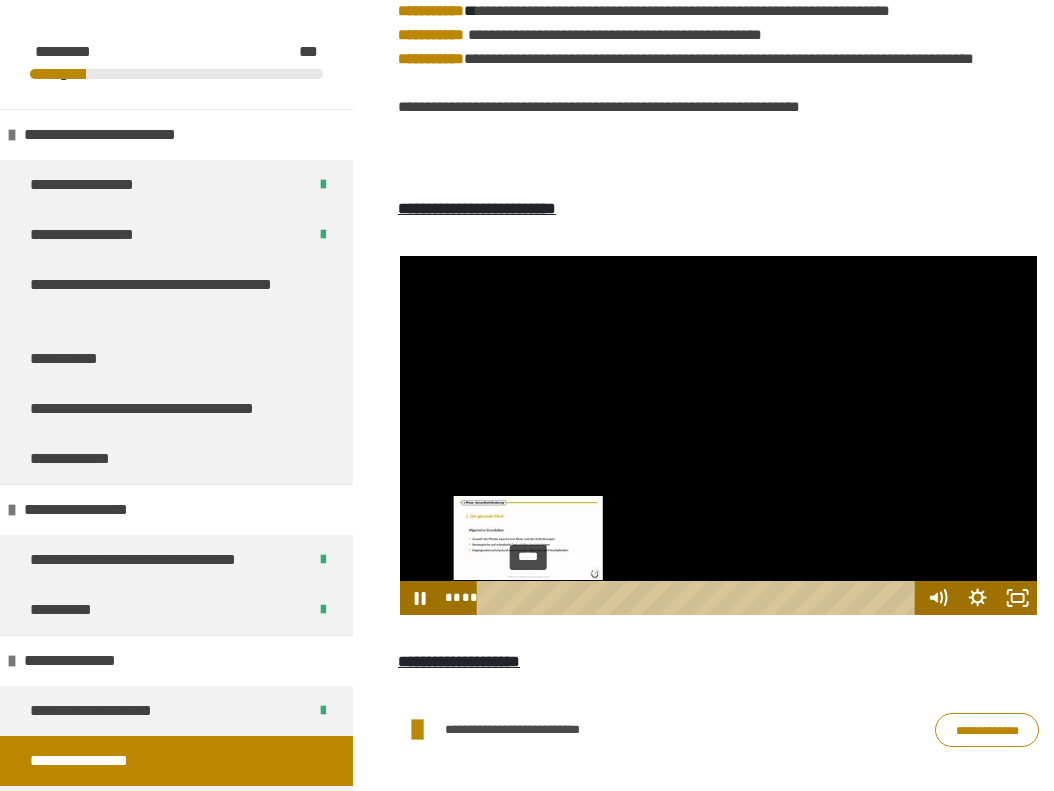 click on "****" at bounding box center [700, 598] 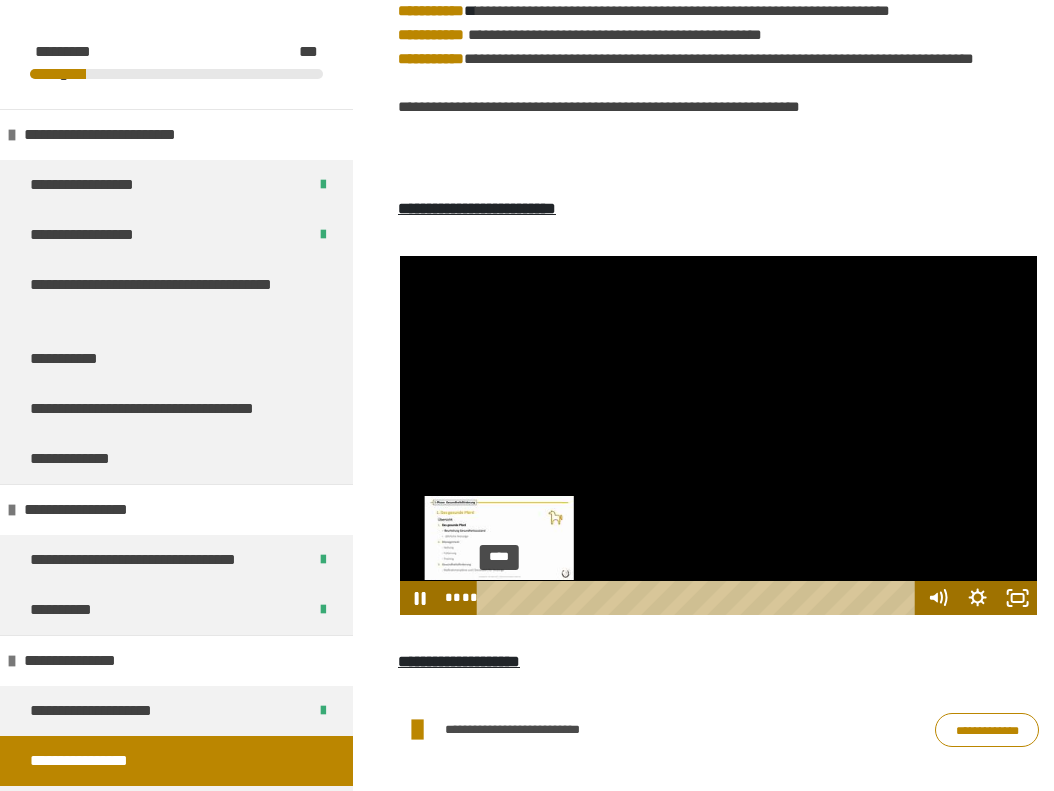 click on "****" at bounding box center [700, 598] 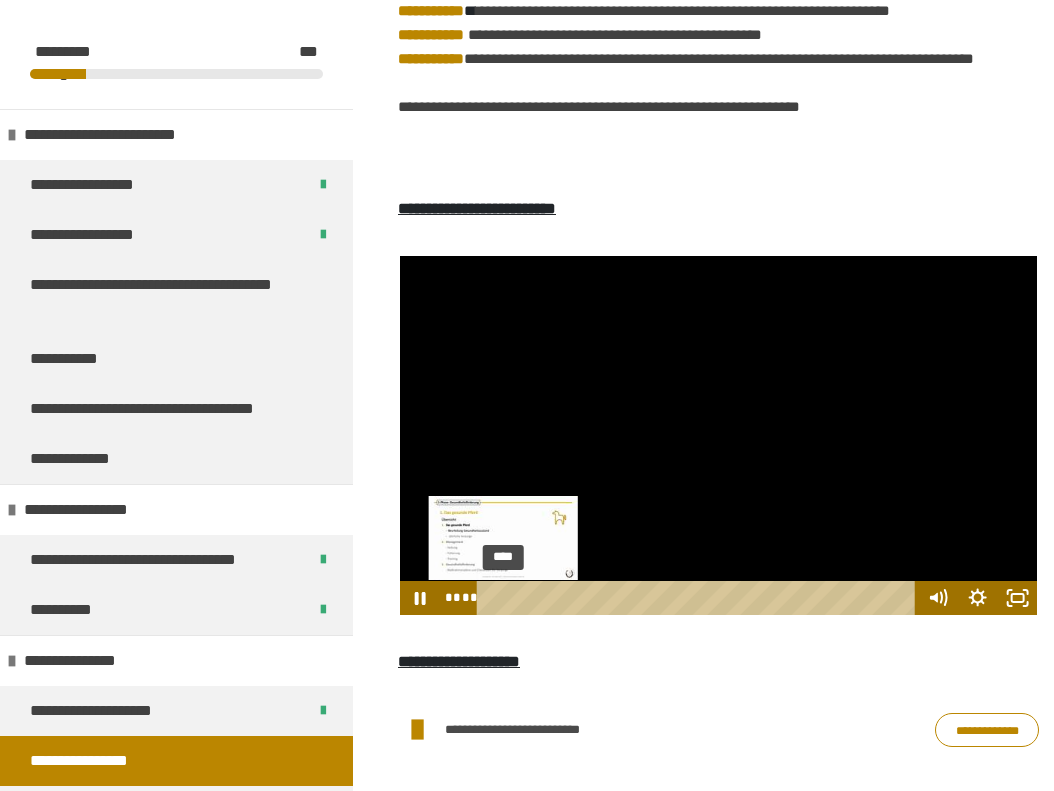 click at bounding box center (503, 597) 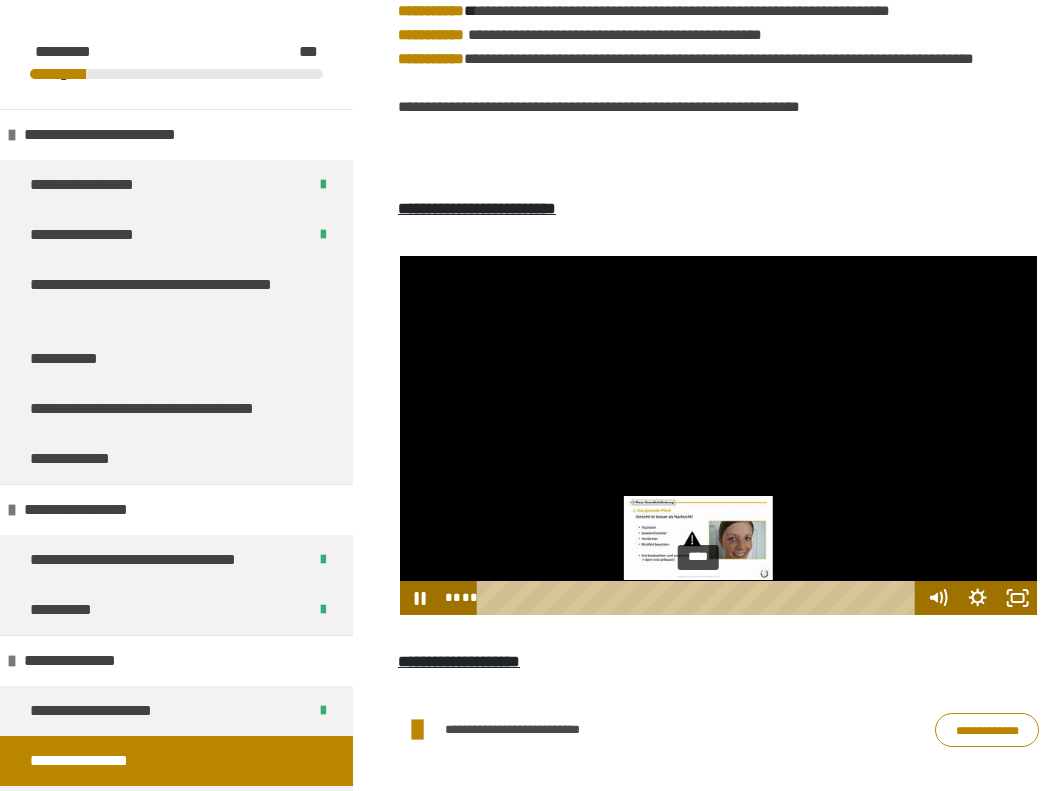 click on "****" at bounding box center [700, 598] 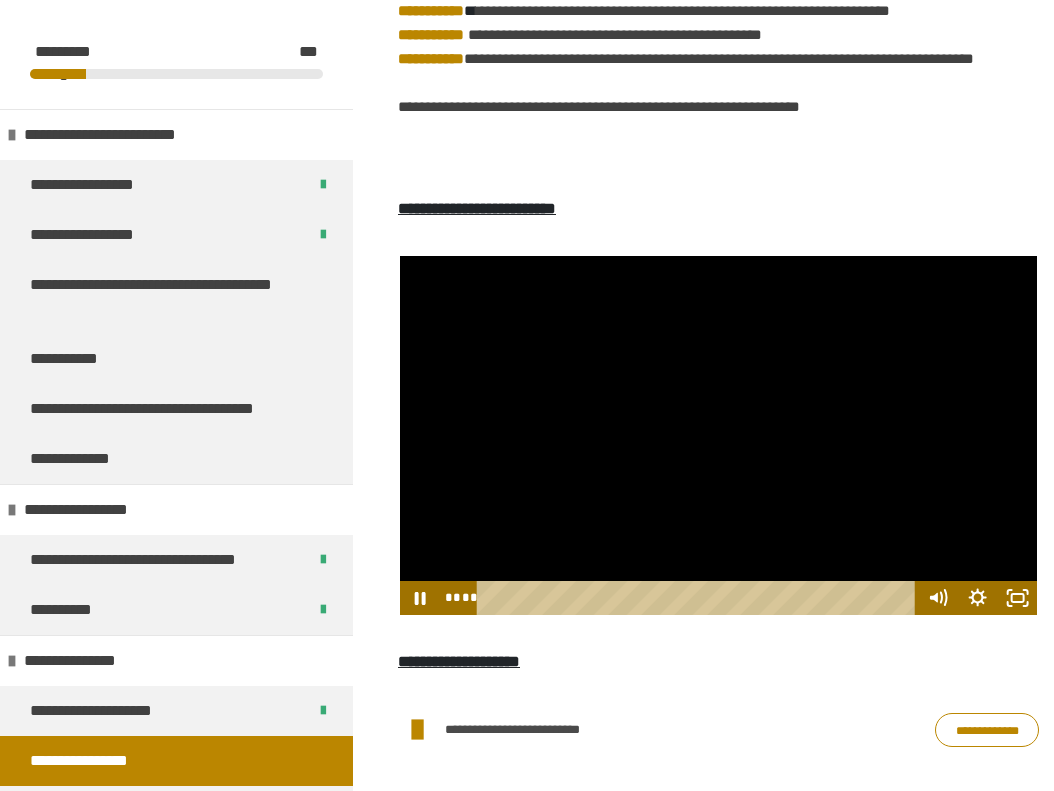 drag, startPoint x: 729, startPoint y: 620, endPoint x: 425, endPoint y: 645, distance: 305.0262 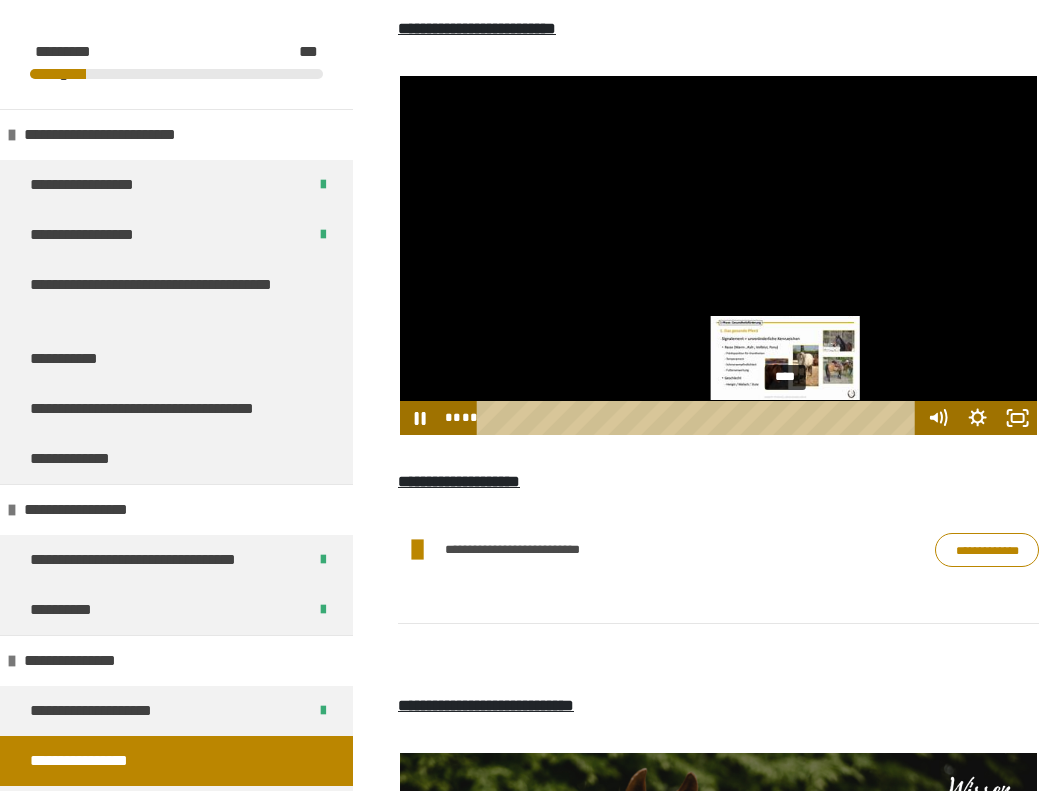 scroll, scrollTop: 778, scrollLeft: 0, axis: vertical 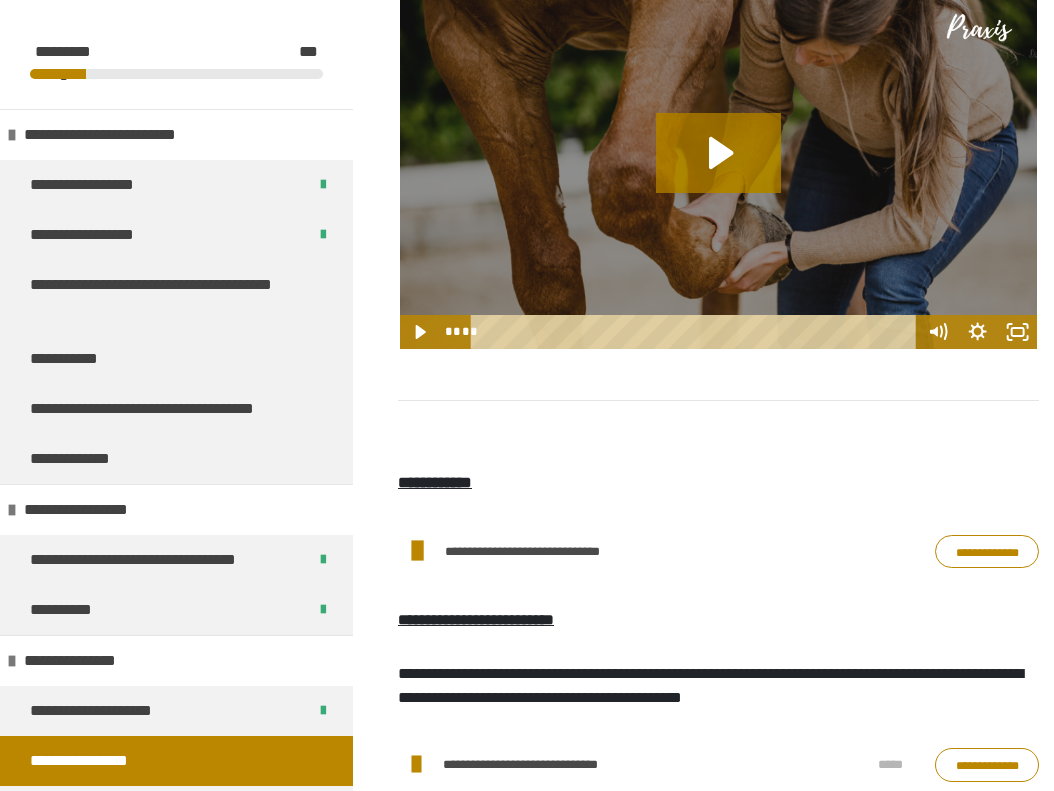 click on "**********" at bounding box center (718, 551) 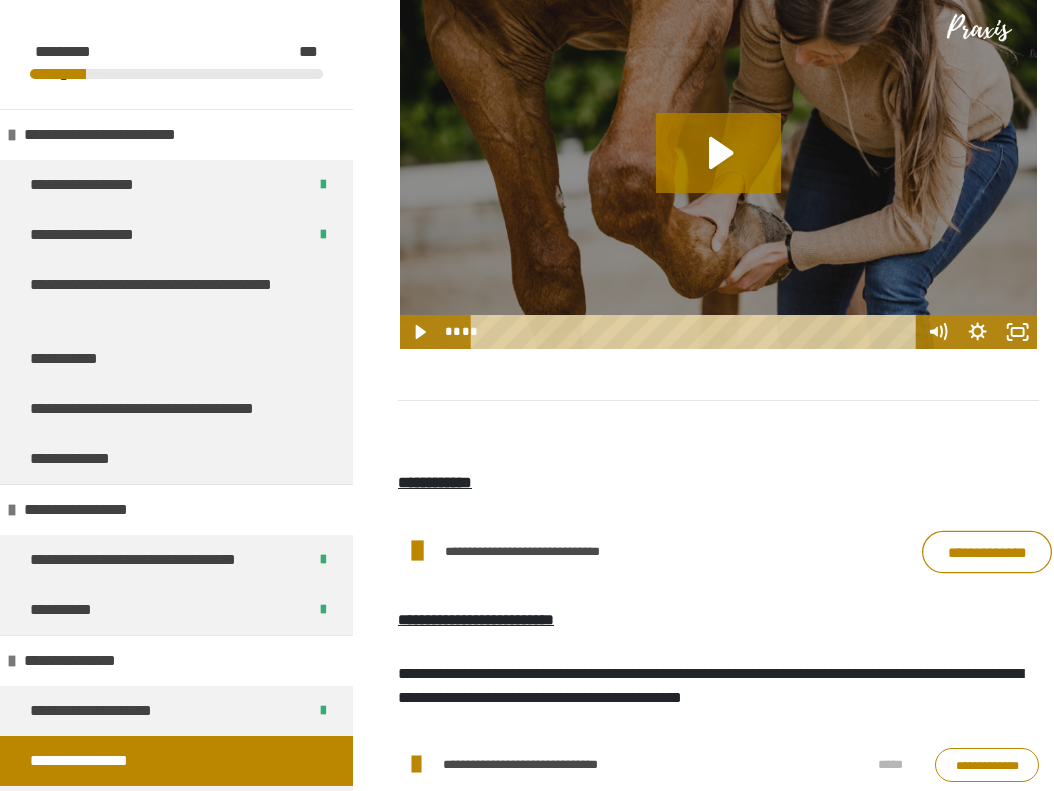 click on "**********" at bounding box center (987, 552) 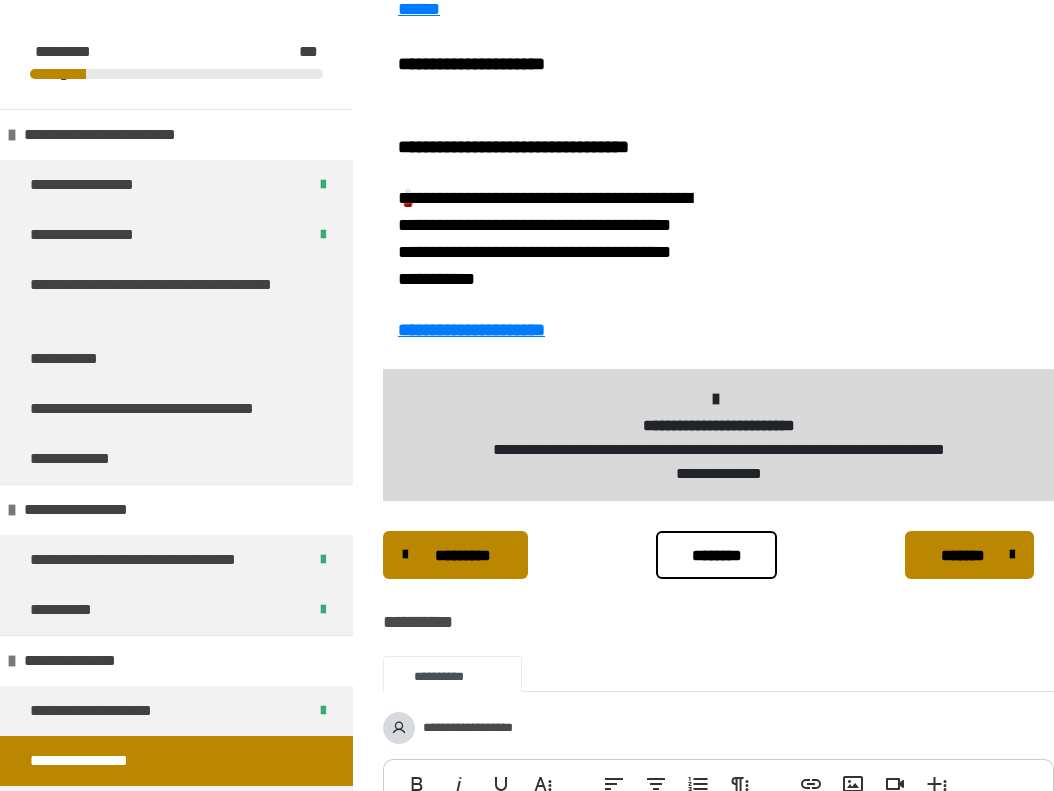 scroll, scrollTop: 4836, scrollLeft: 0, axis: vertical 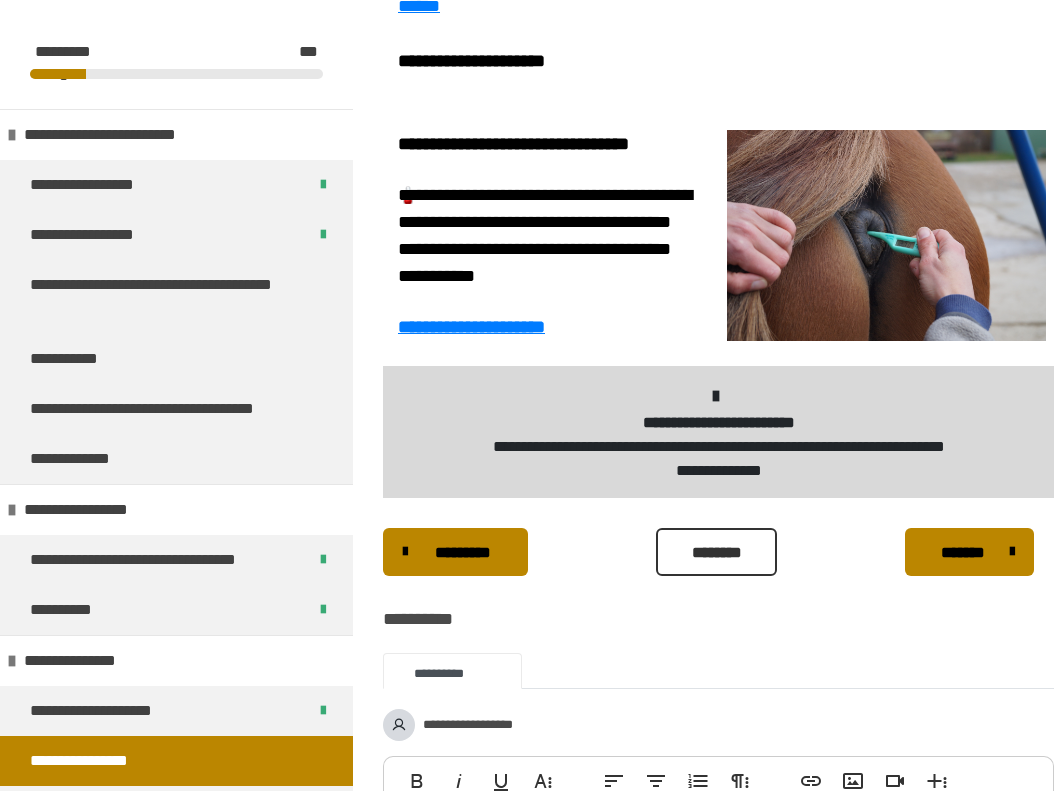 click on "********" at bounding box center [716, 552] 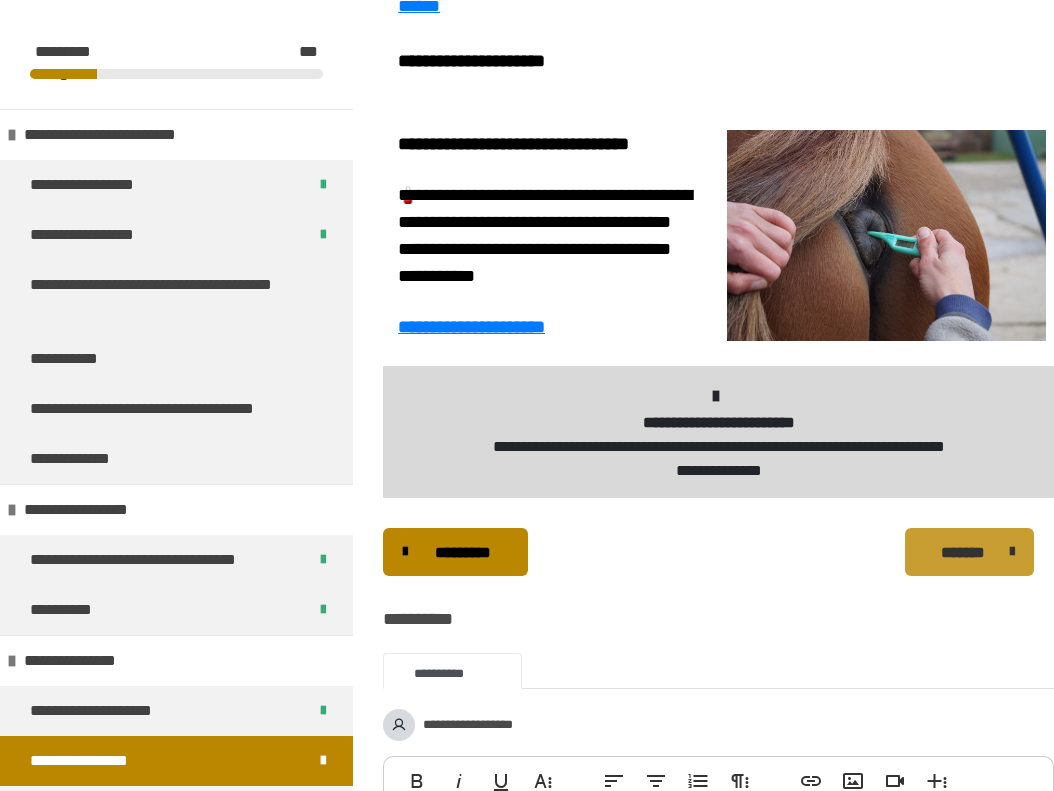 click on "*******" at bounding box center [969, 552] 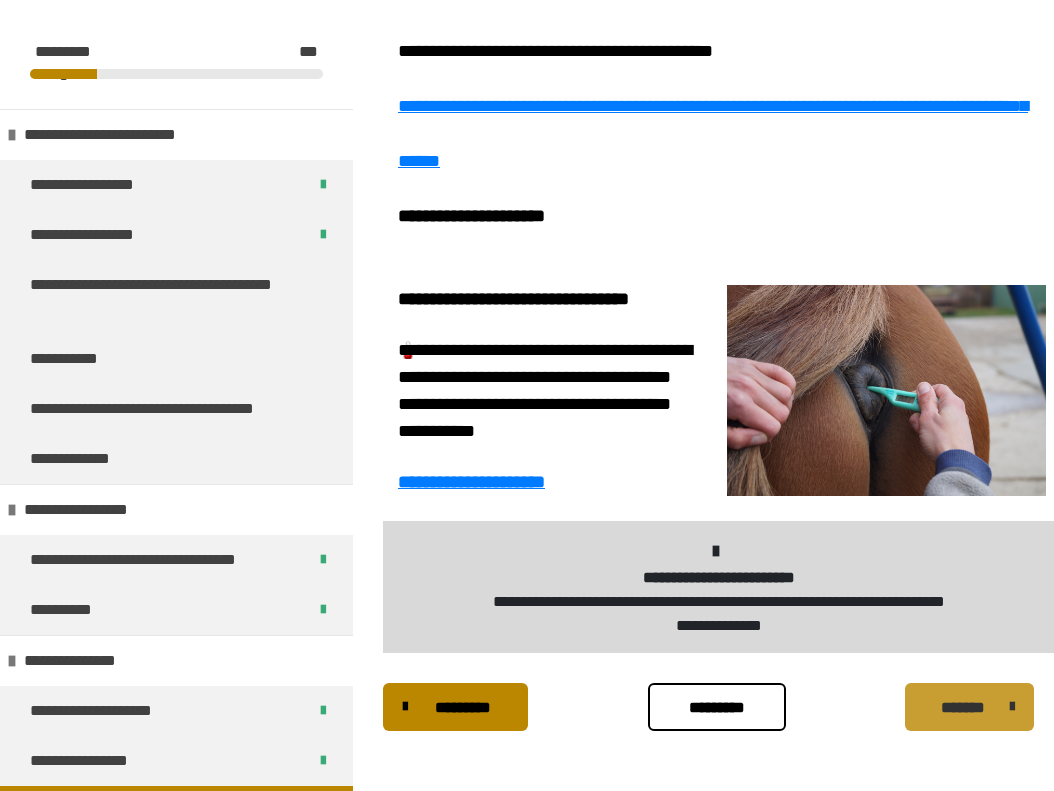scroll, scrollTop: 431, scrollLeft: 0, axis: vertical 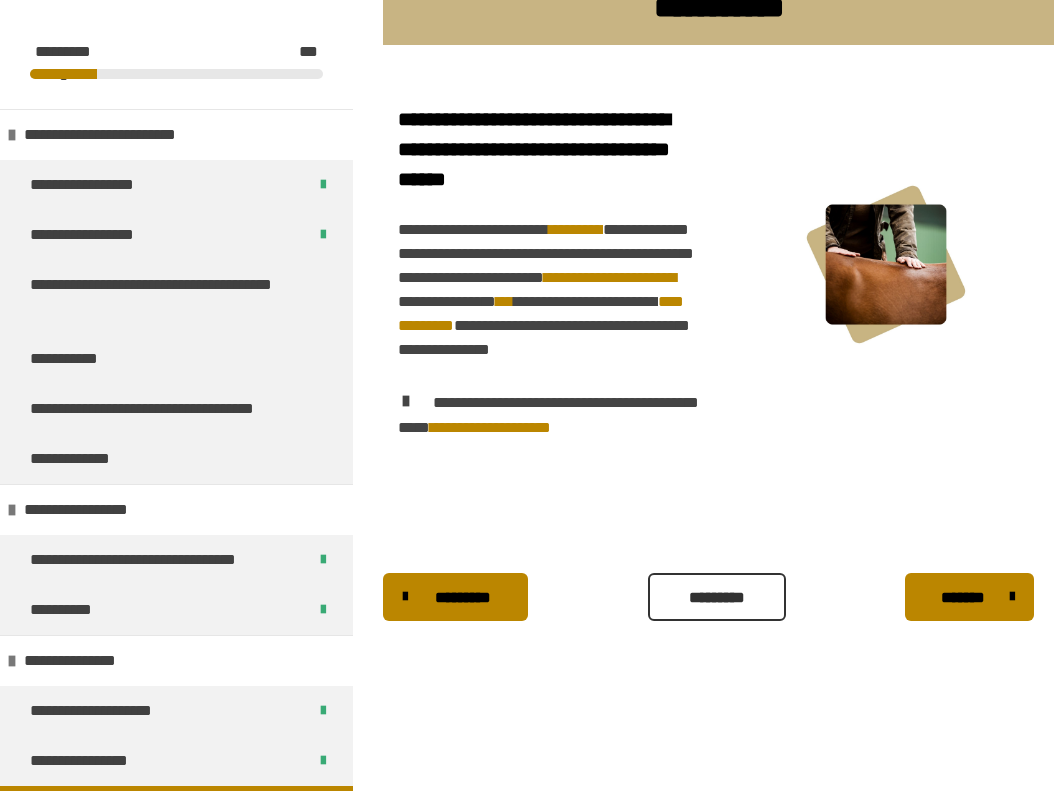 click on "*********" at bounding box center [717, 597] 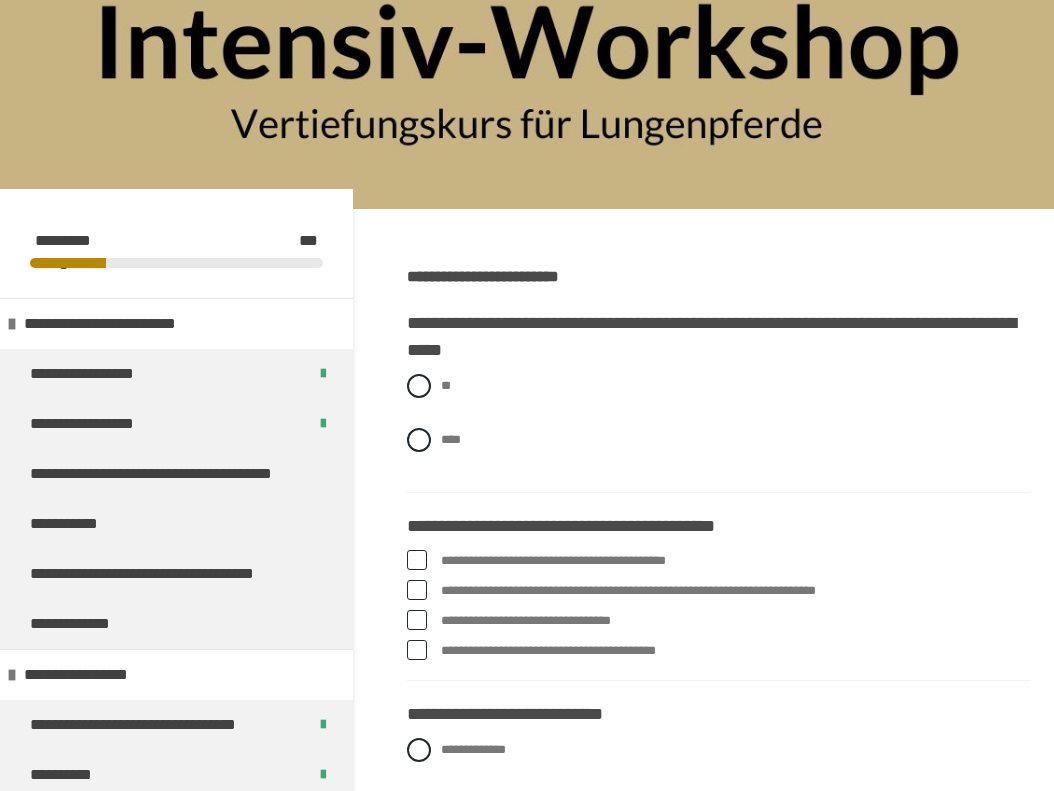 scroll, scrollTop: 163, scrollLeft: 0, axis: vertical 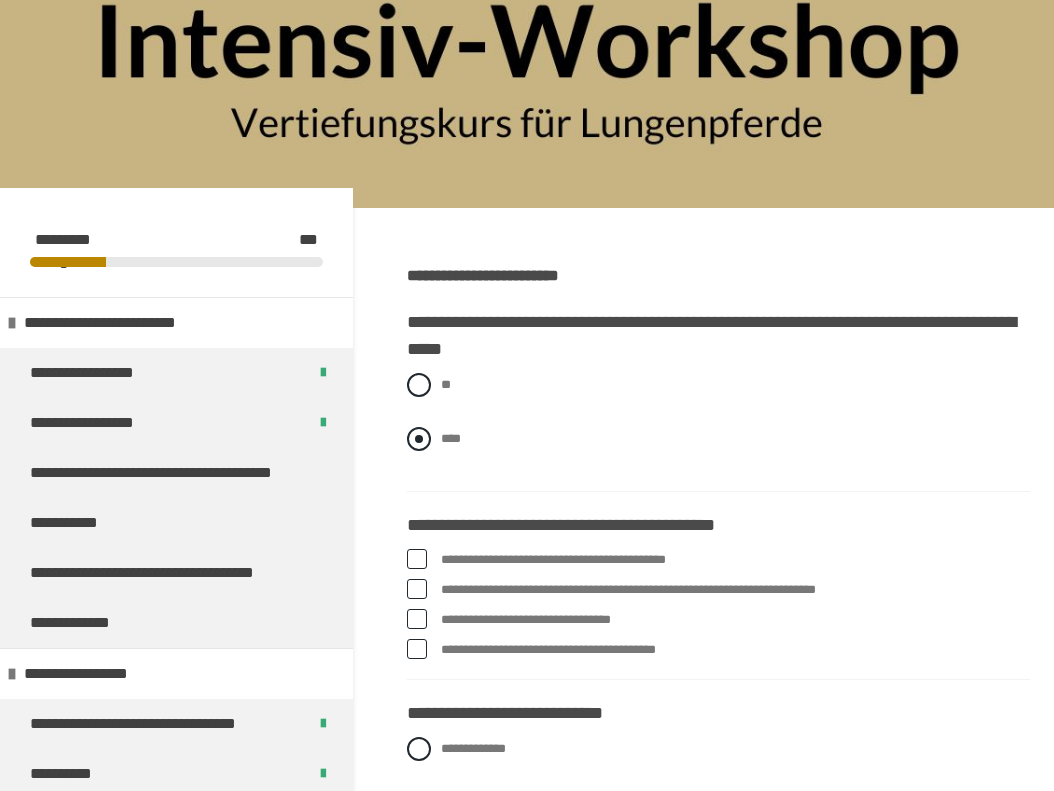 click on "****" at bounding box center [451, 438] 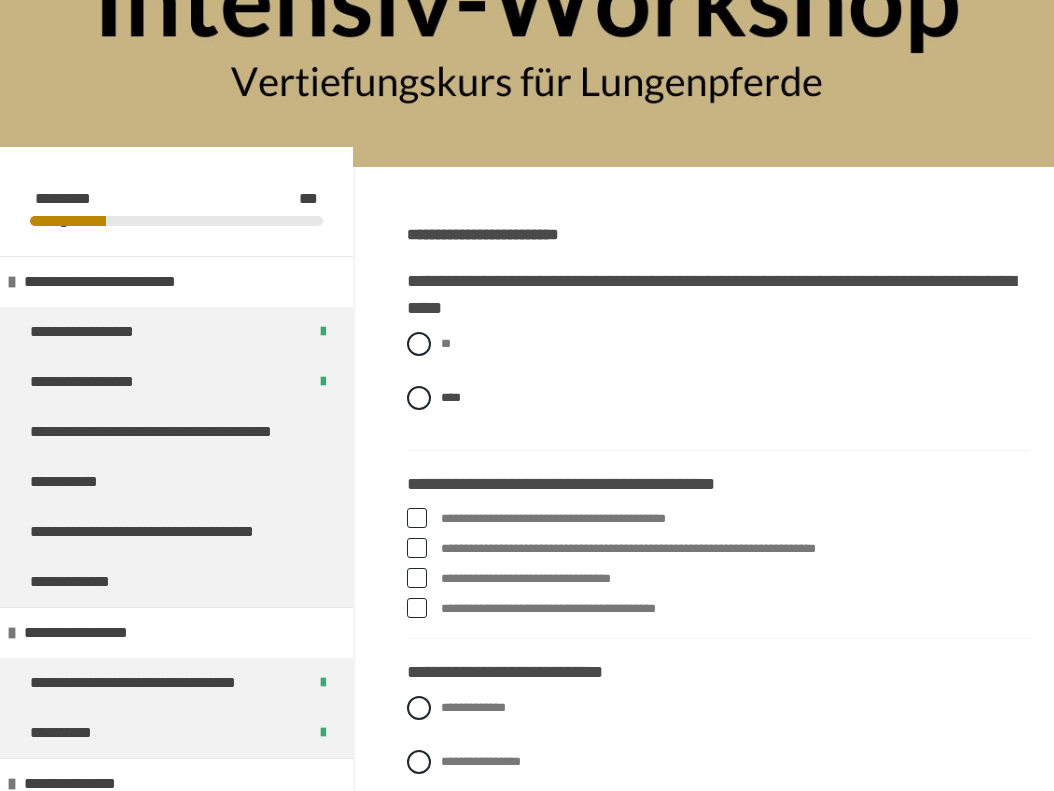 scroll, scrollTop: 208, scrollLeft: 0, axis: vertical 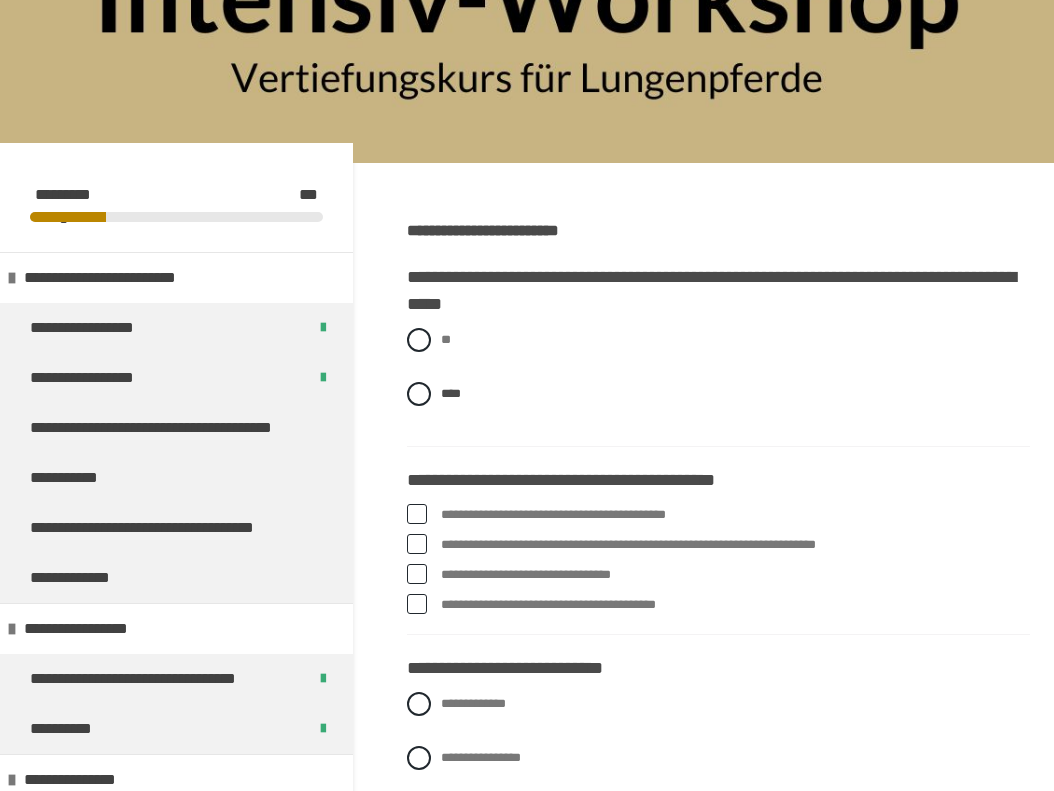 click on "**********" at bounding box center [735, 515] 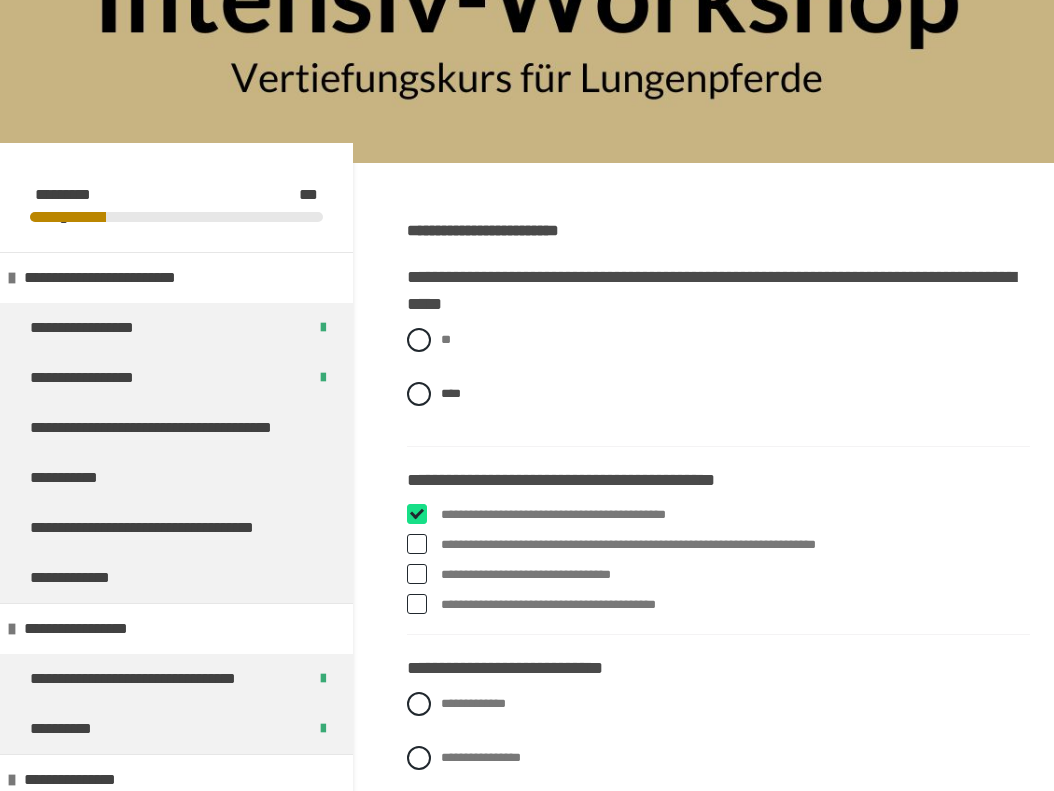 checkbox on "****" 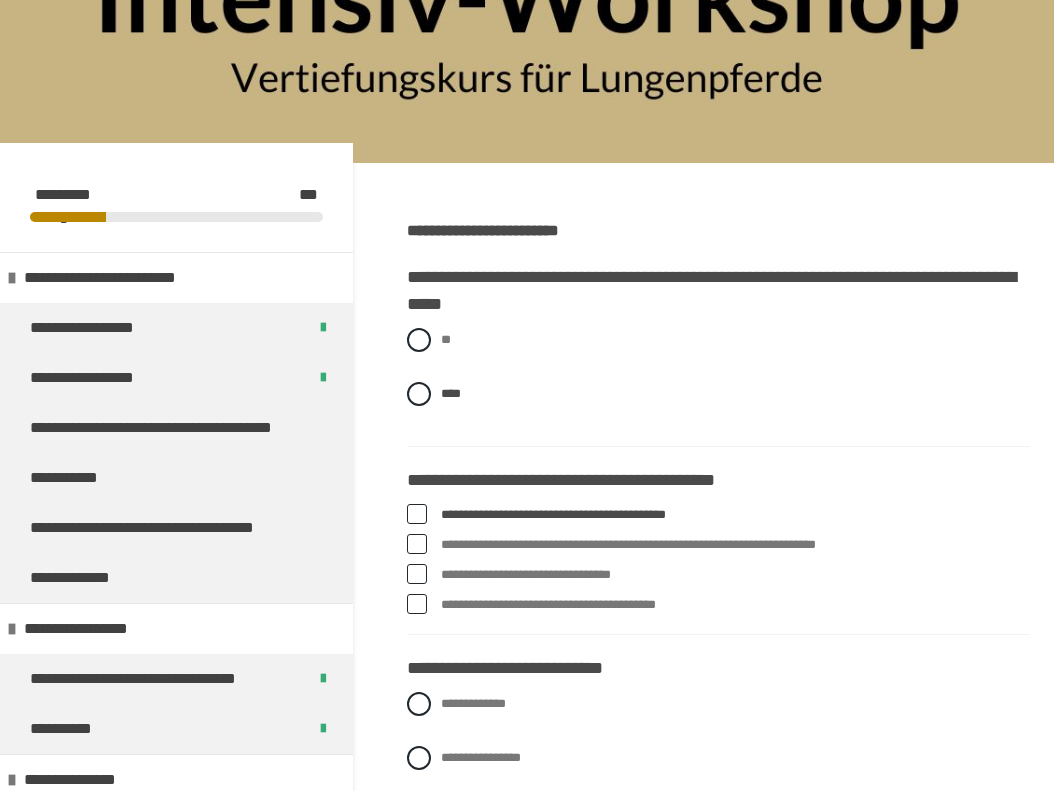 click on "**********" at bounding box center [735, 575] 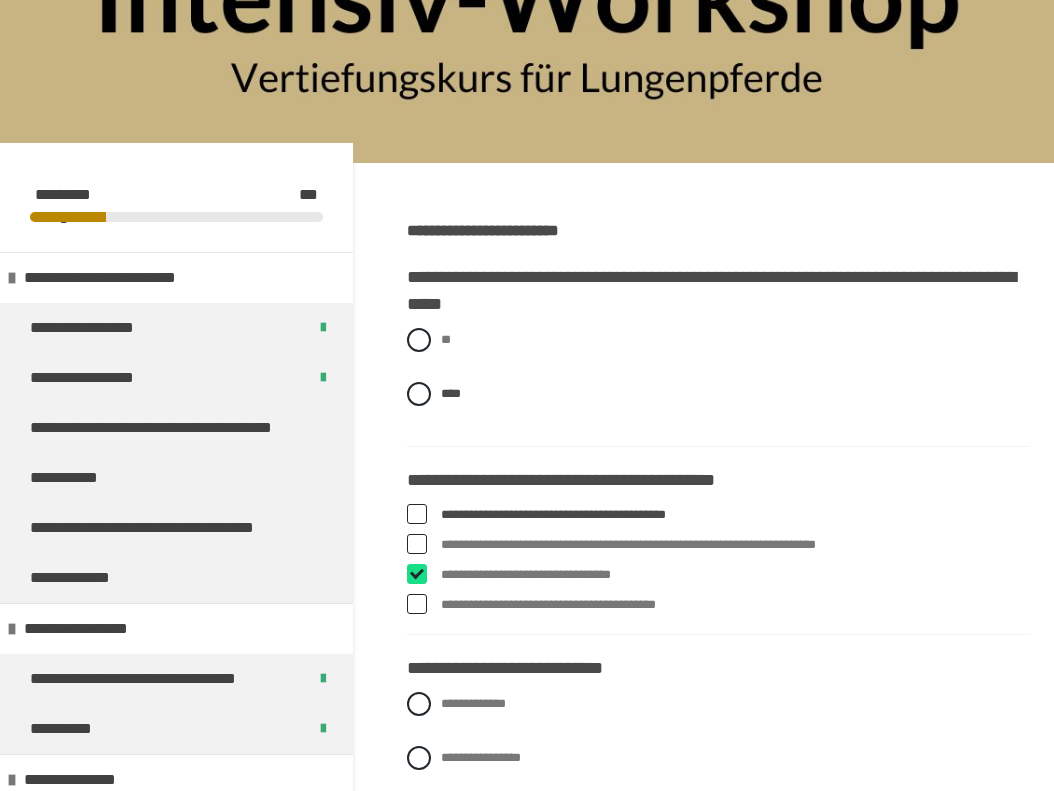 checkbox on "****" 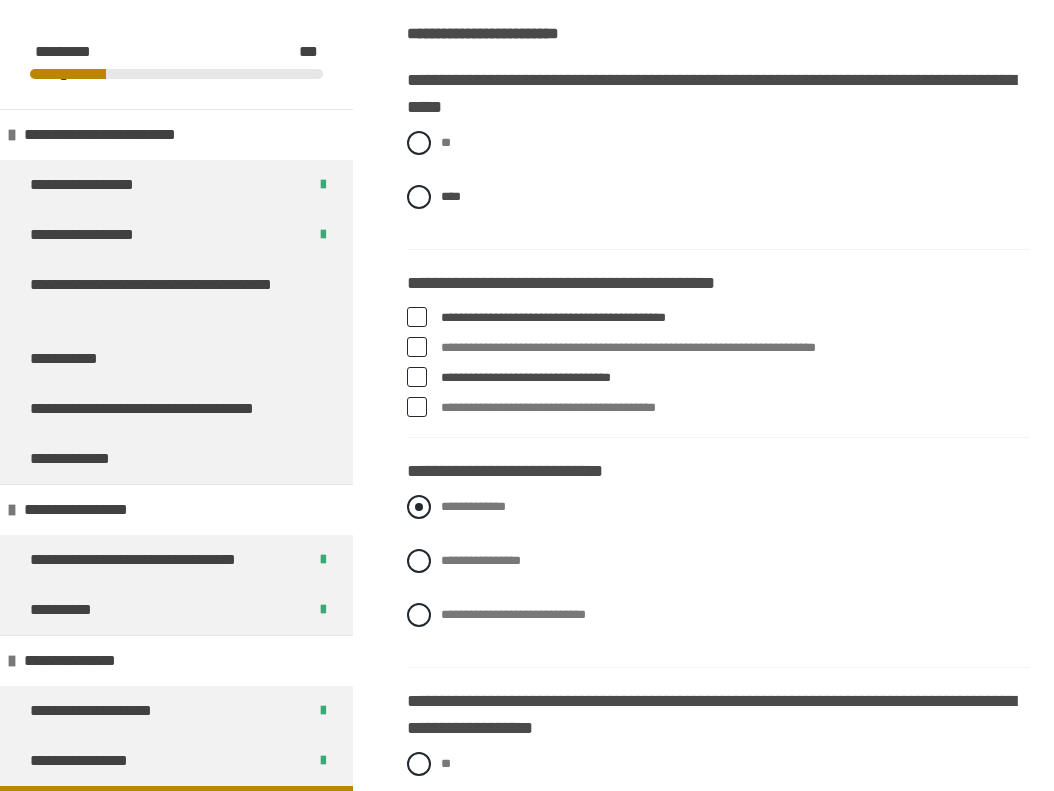 scroll, scrollTop: 406, scrollLeft: 0, axis: vertical 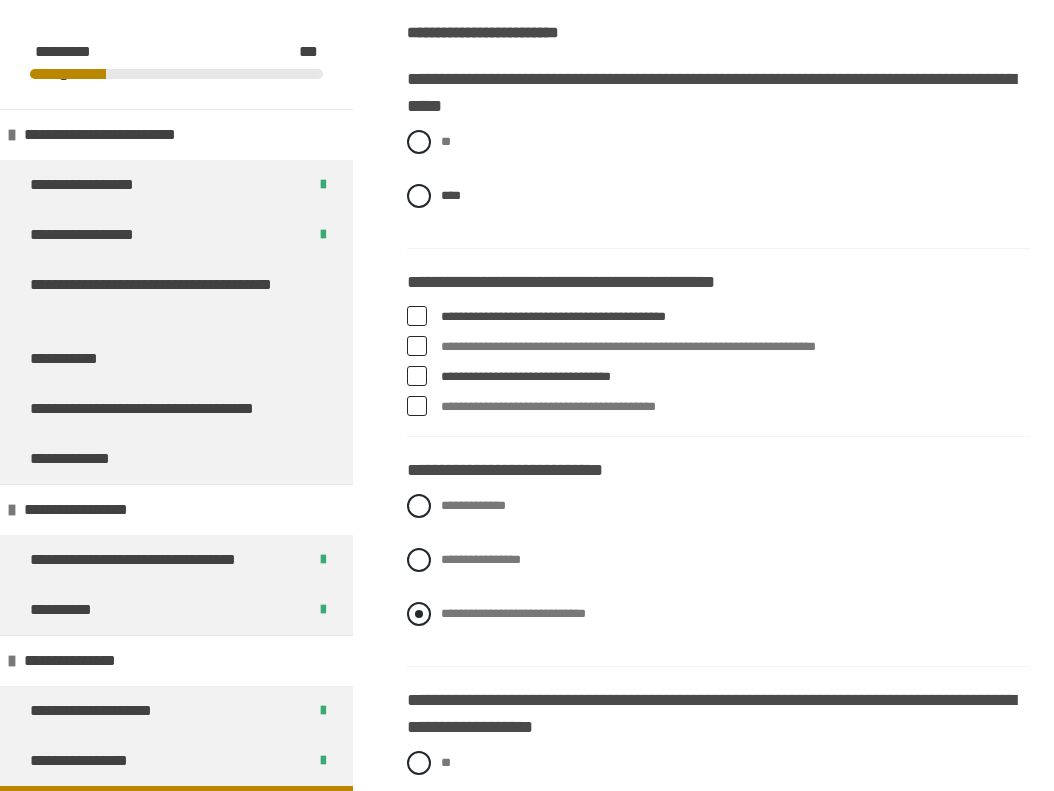 click on "**********" at bounding box center [513, 613] 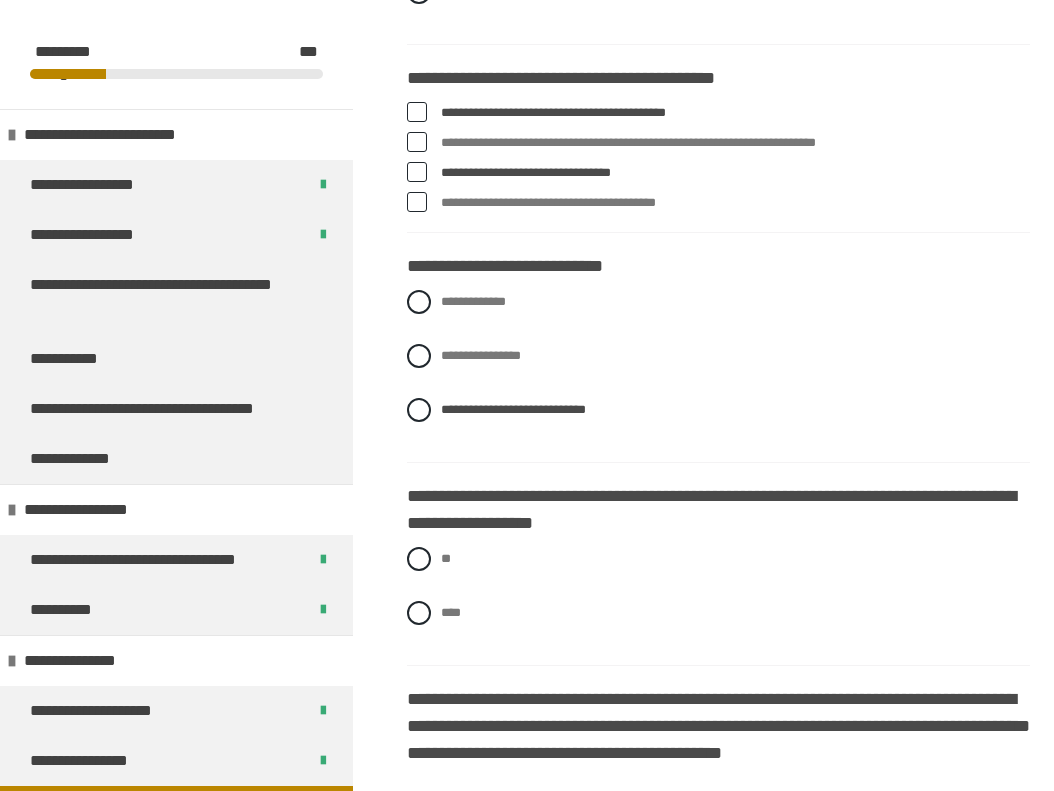 scroll, scrollTop: 611, scrollLeft: 0, axis: vertical 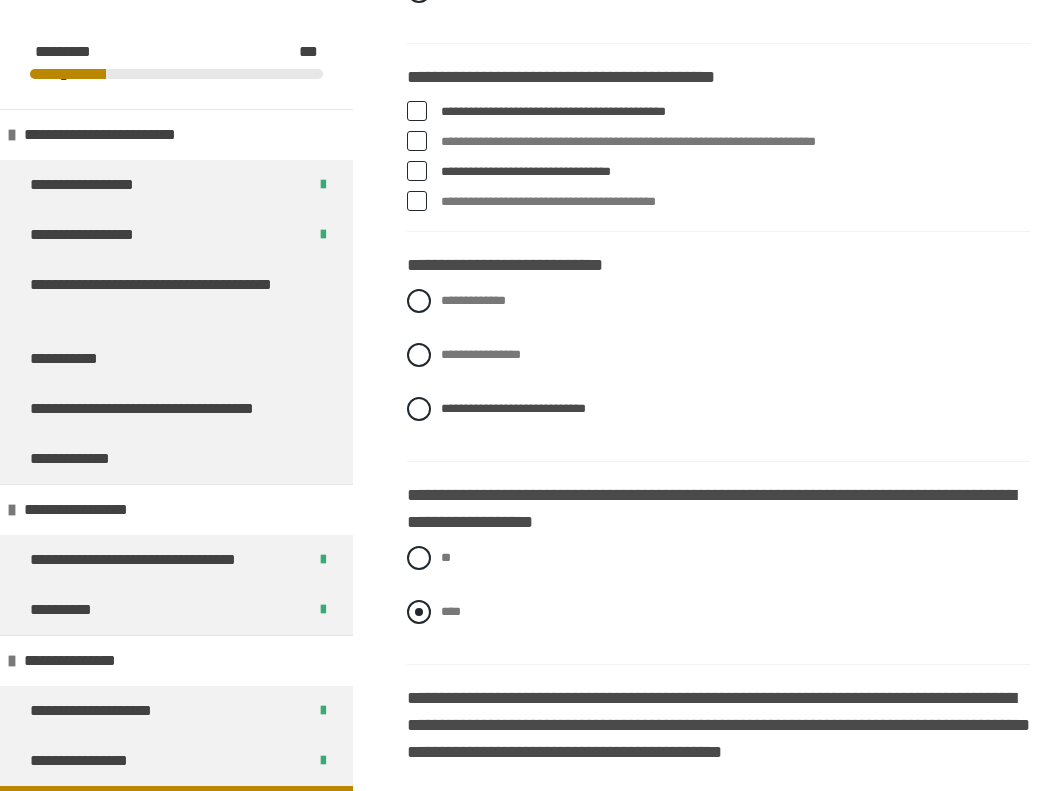click on "****" at bounding box center (718, 612) 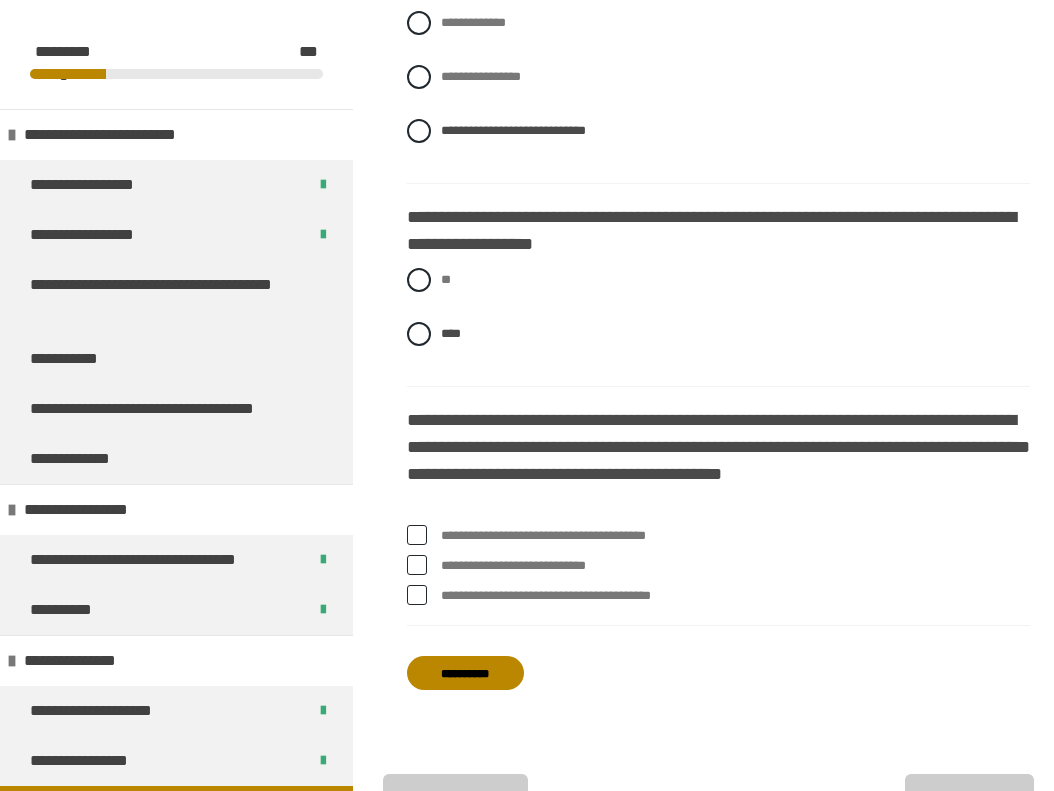 scroll, scrollTop: 891, scrollLeft: 0, axis: vertical 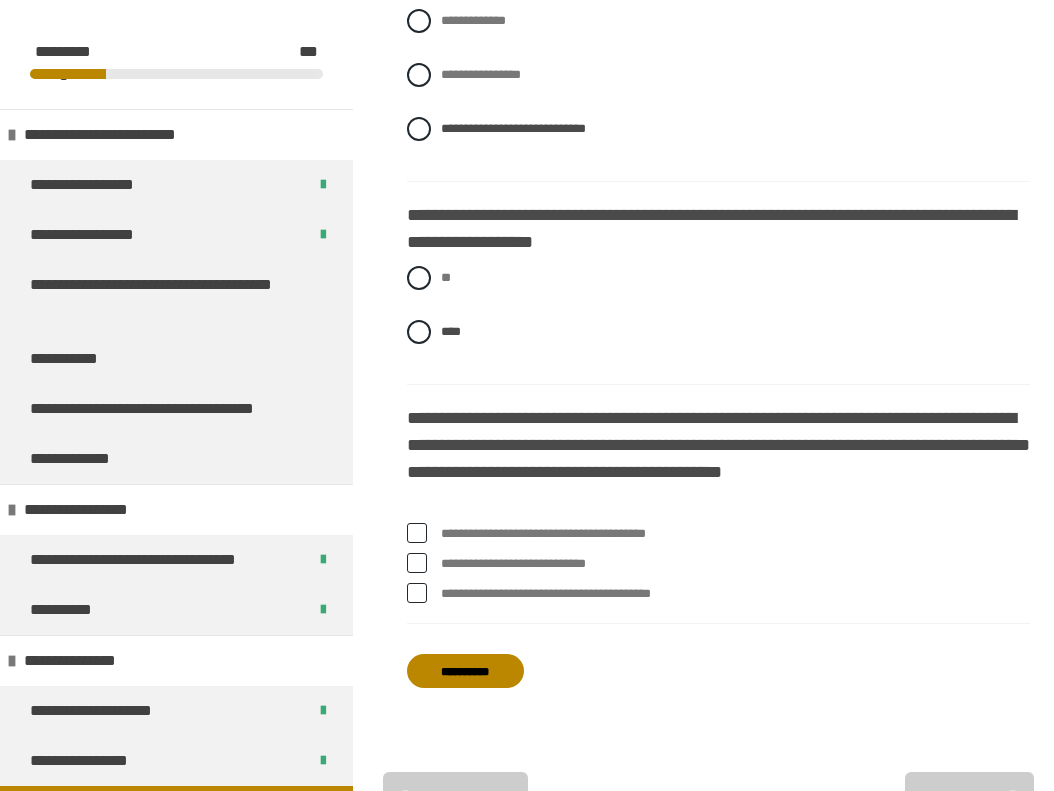 click on "**********" at bounding box center [735, 564] 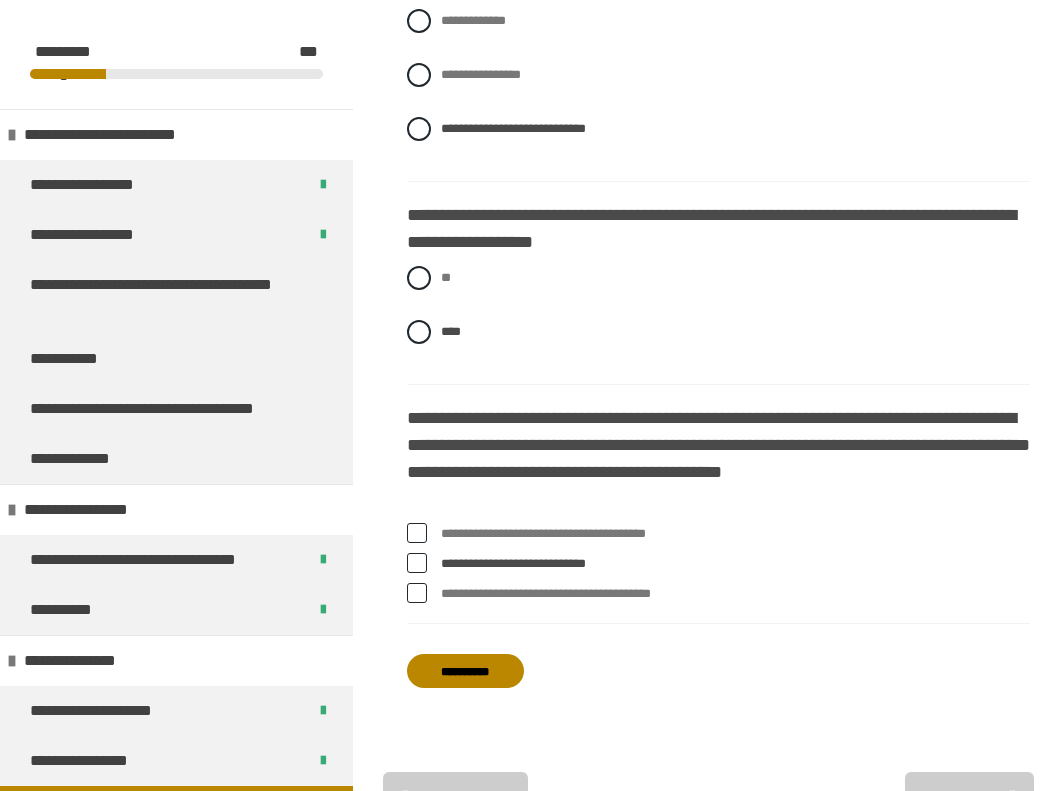 click on "**********" at bounding box center [735, 594] 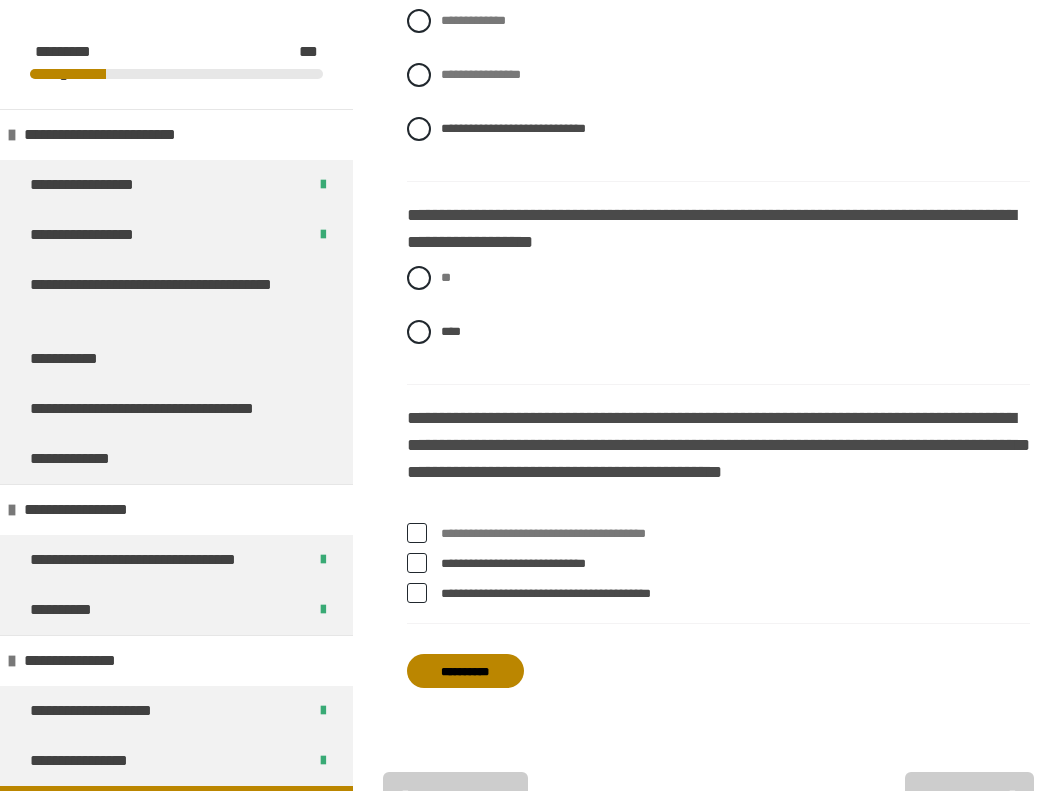 click on "**********" at bounding box center [735, 534] 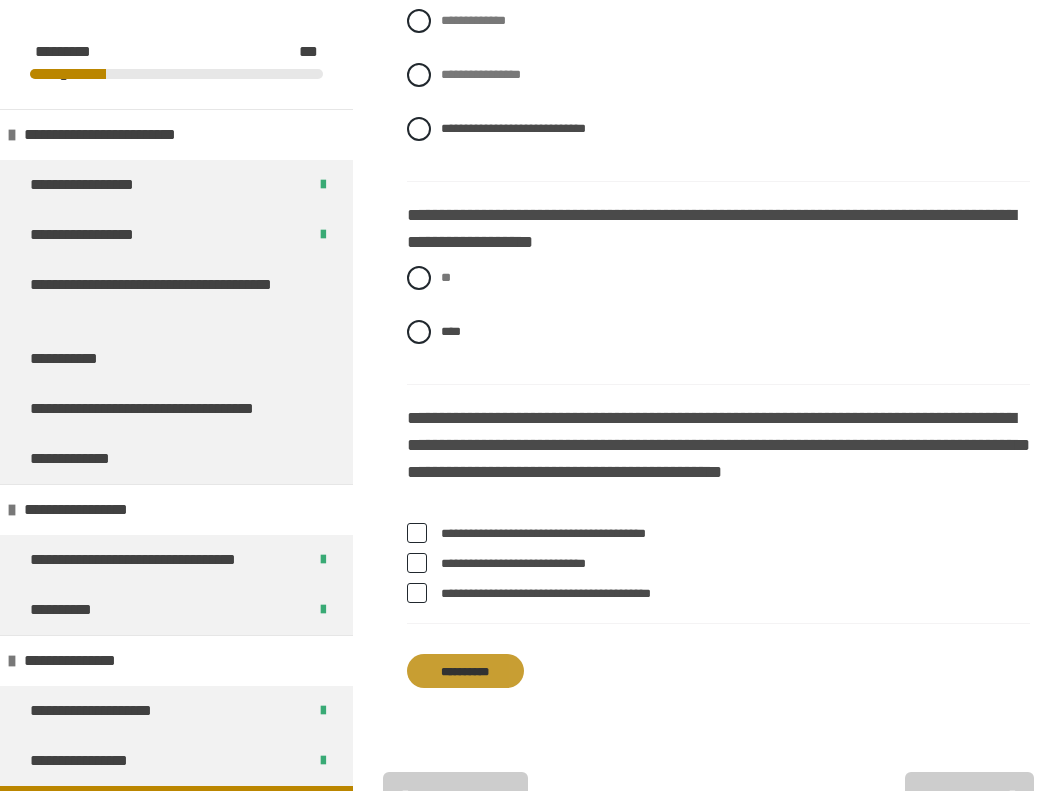 click on "**********" at bounding box center [465, 671] 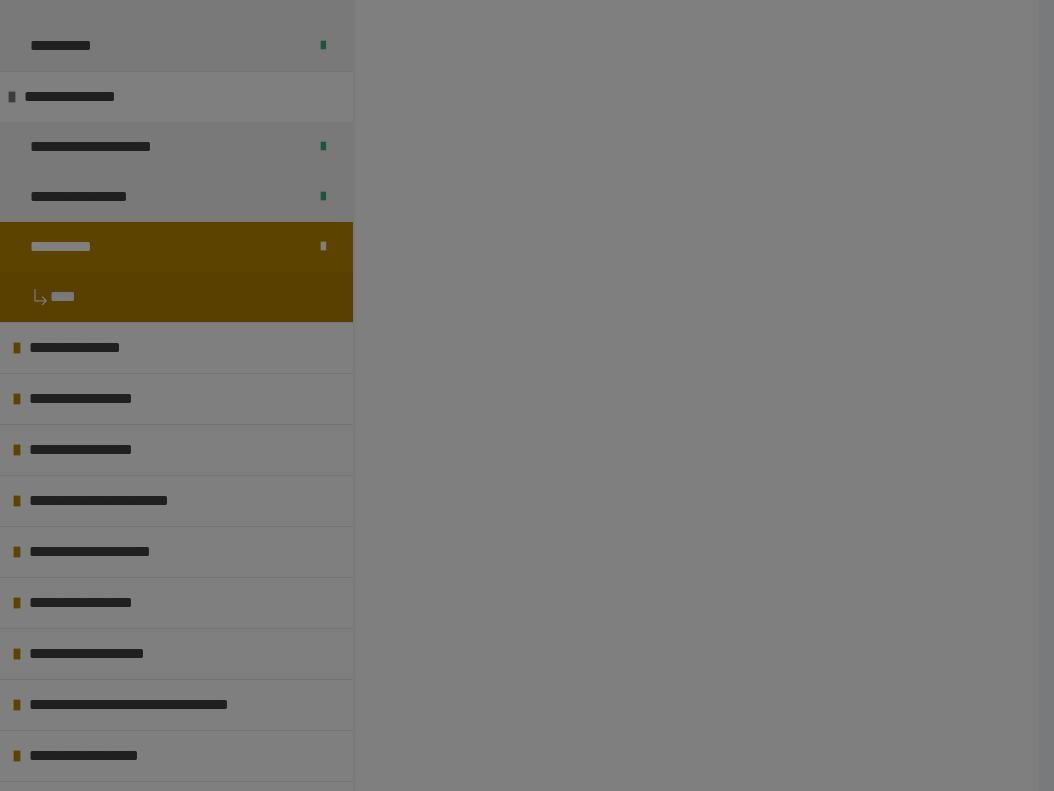 scroll, scrollTop: 0, scrollLeft: 0, axis: both 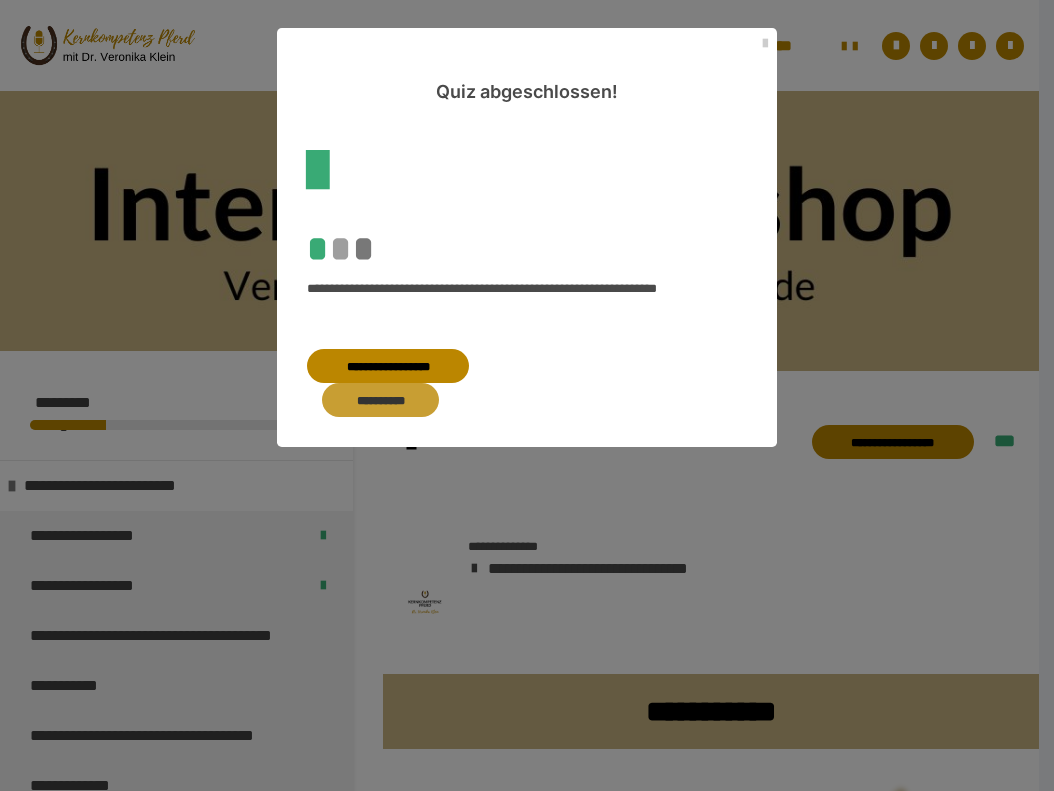click on "**********" at bounding box center (380, 400) 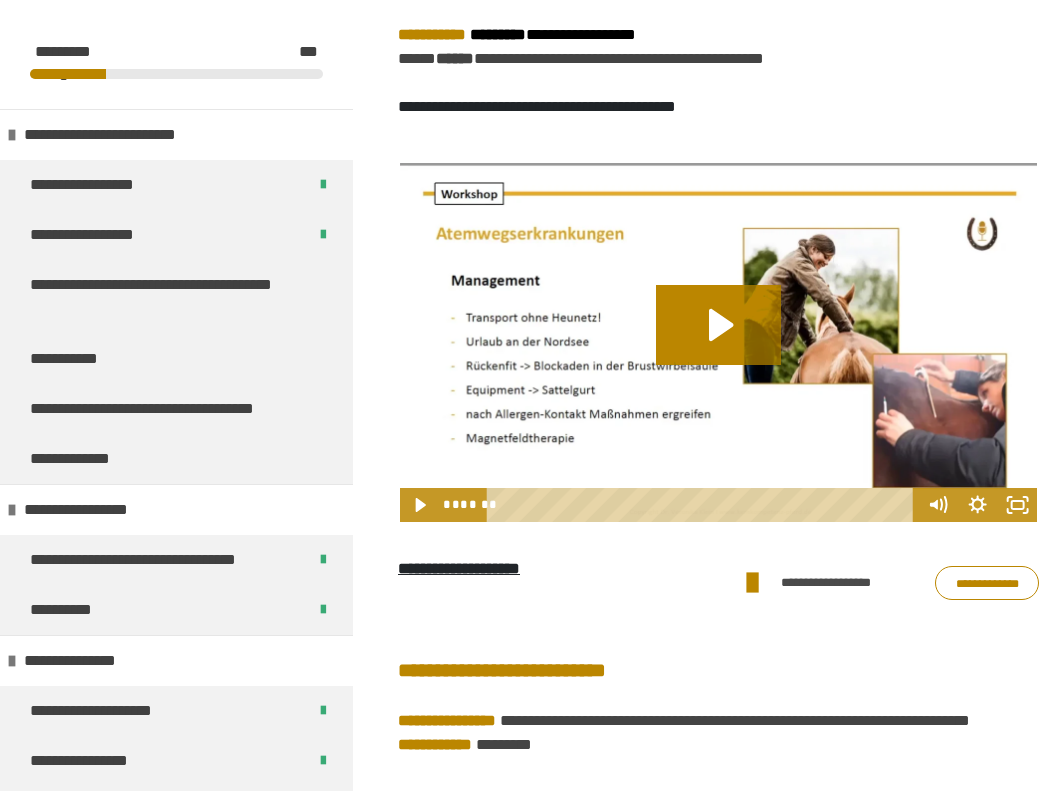 scroll, scrollTop: 910, scrollLeft: 0, axis: vertical 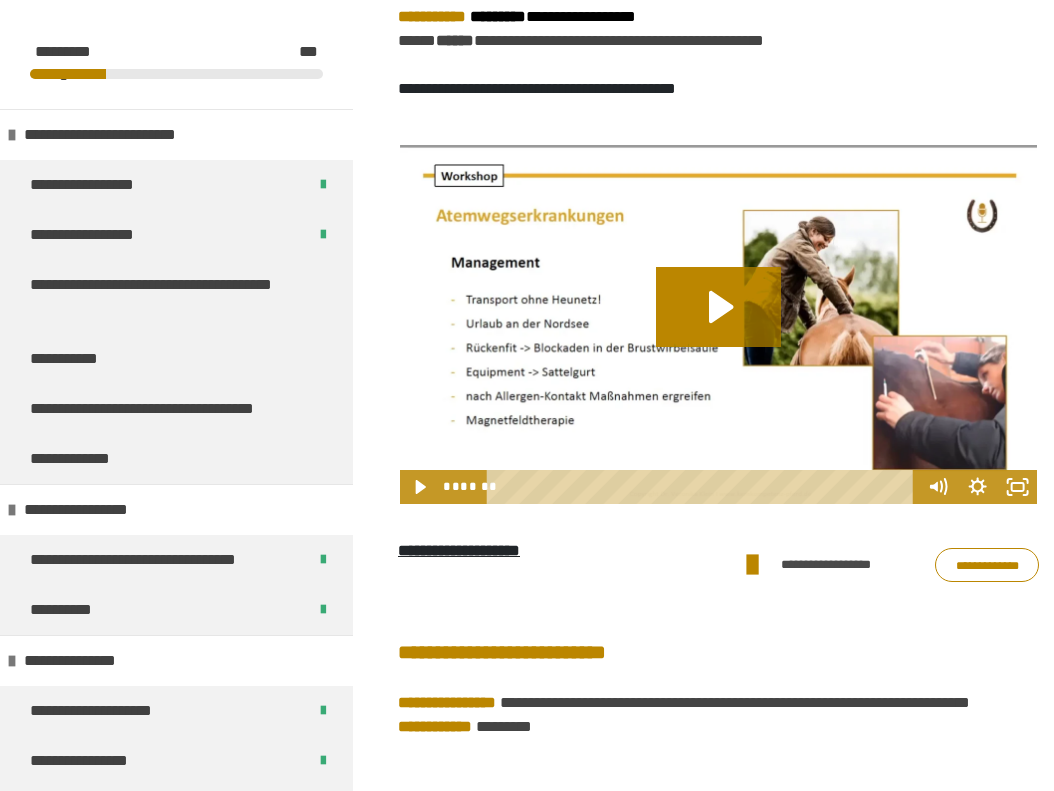 click on "**********" at bounding box center (718, 699) 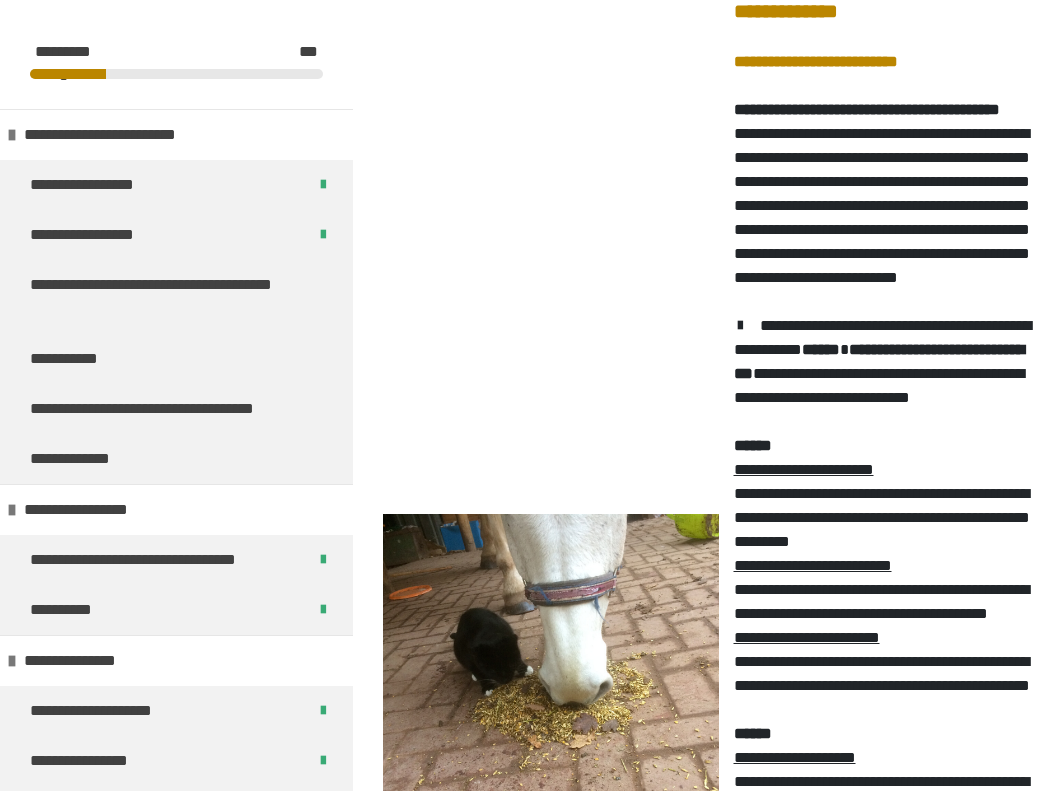 scroll, scrollTop: 3202, scrollLeft: 0, axis: vertical 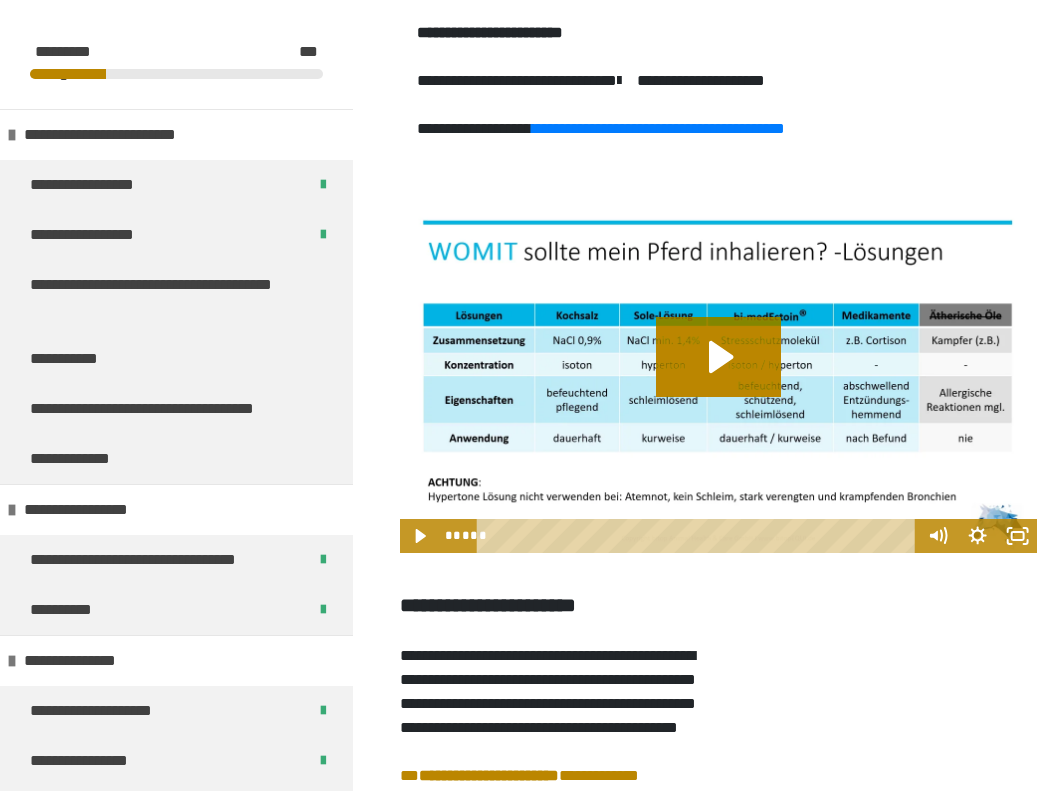 drag, startPoint x: 737, startPoint y: 421, endPoint x: 1008, endPoint y: 331, distance: 285.55383 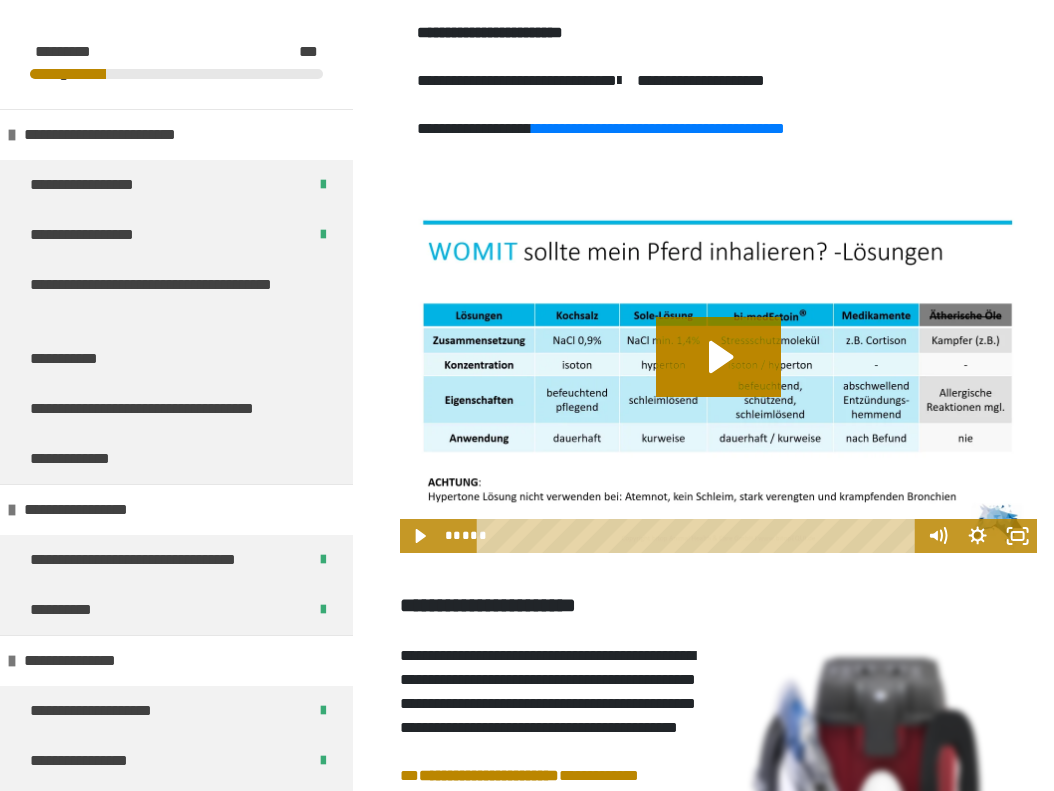 click on "**********" at bounding box center [887, -863] 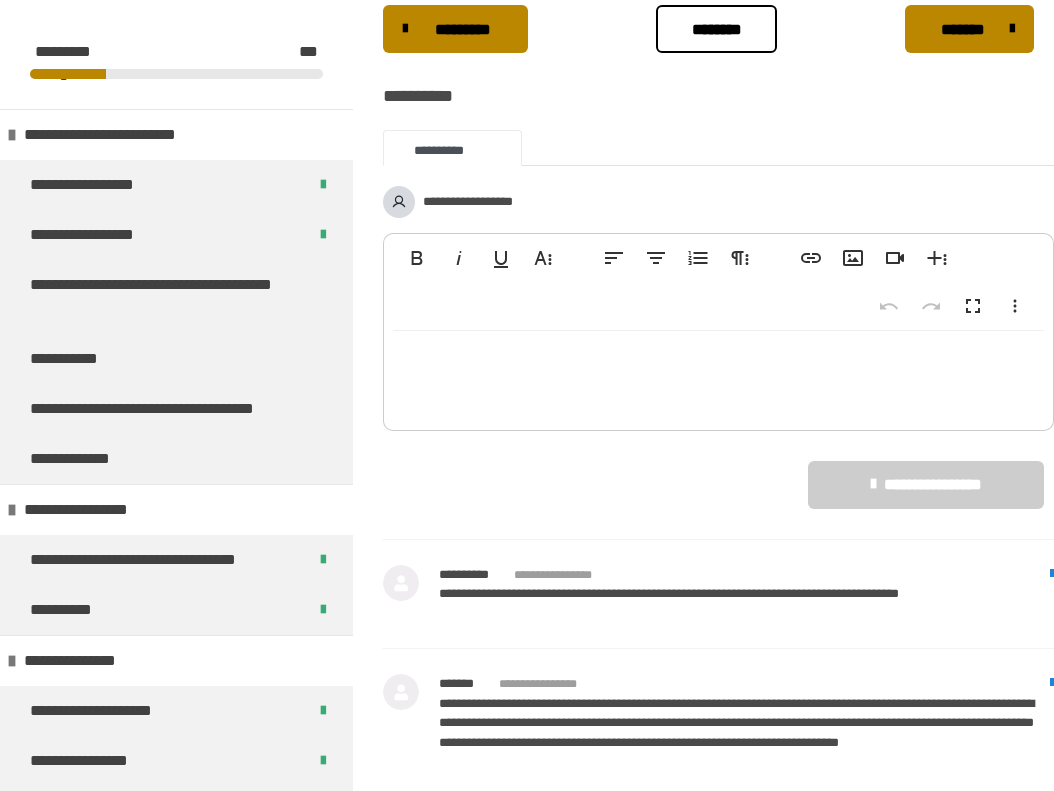 scroll, scrollTop: 6178, scrollLeft: 0, axis: vertical 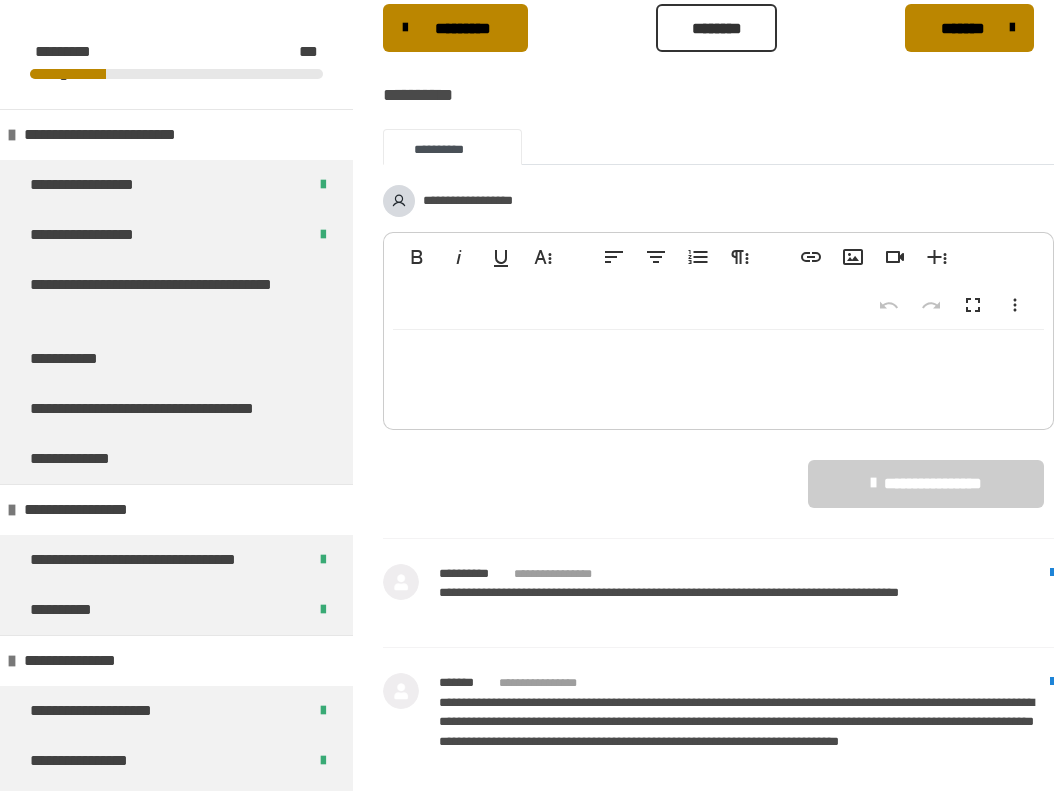 click on "********" at bounding box center [716, 28] 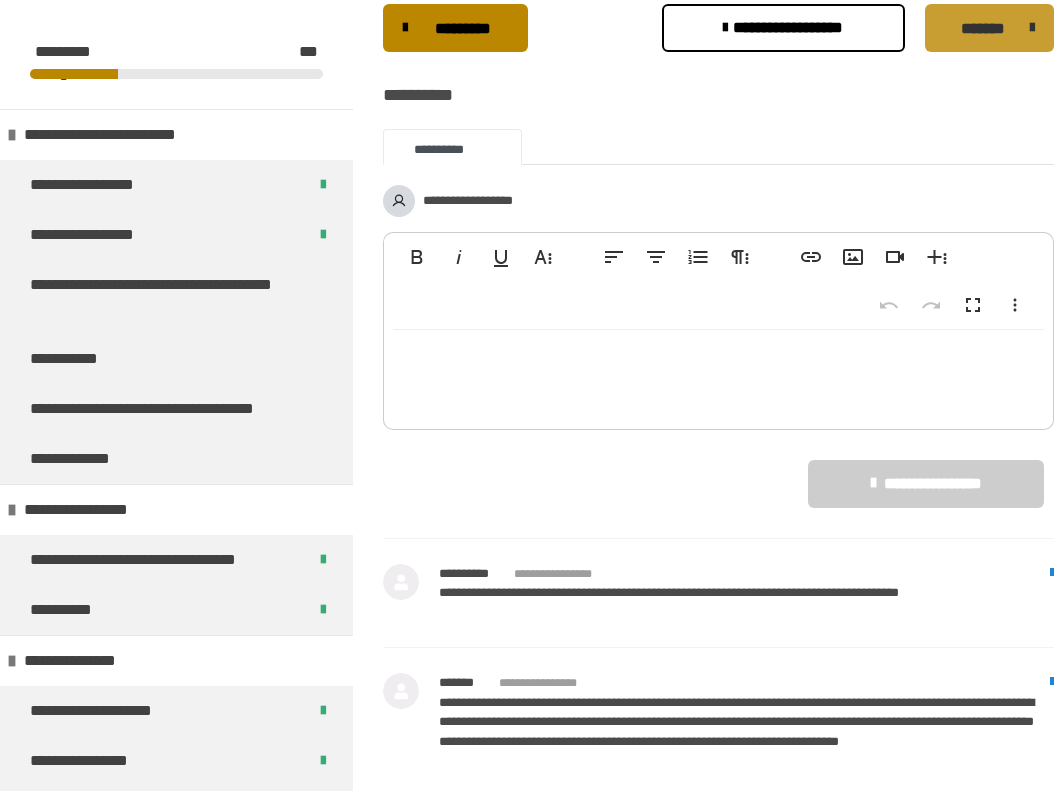 click on "*******" at bounding box center [982, 29] 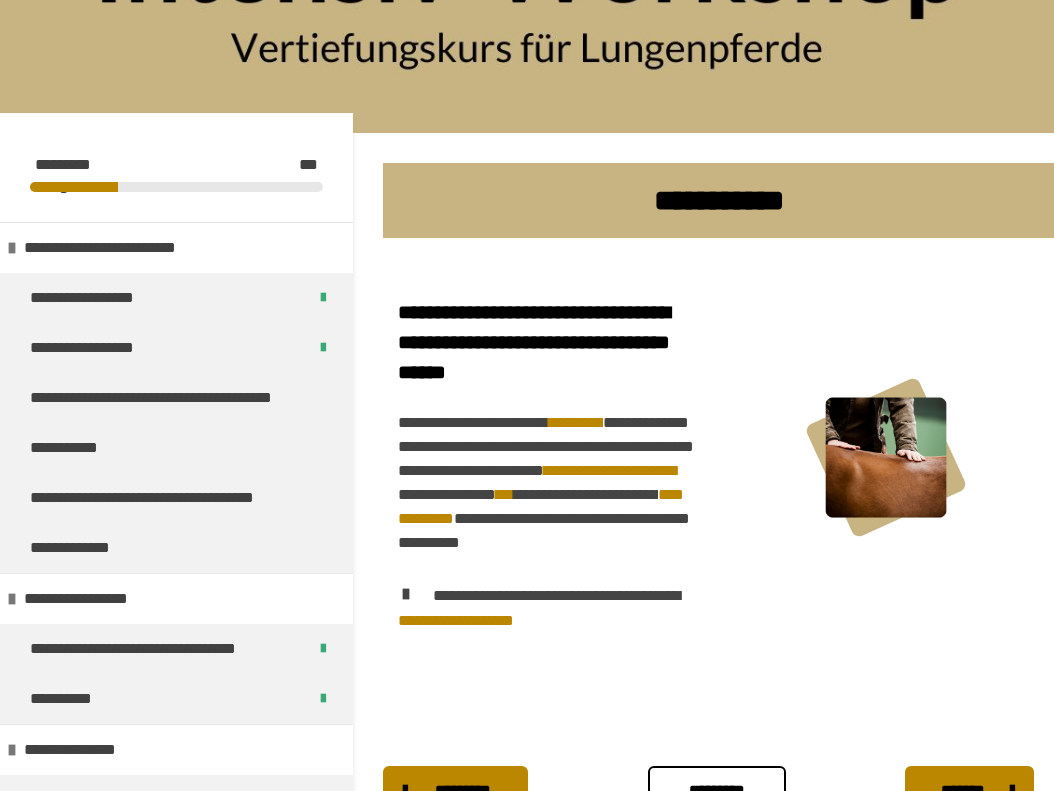 scroll, scrollTop: 312, scrollLeft: 0, axis: vertical 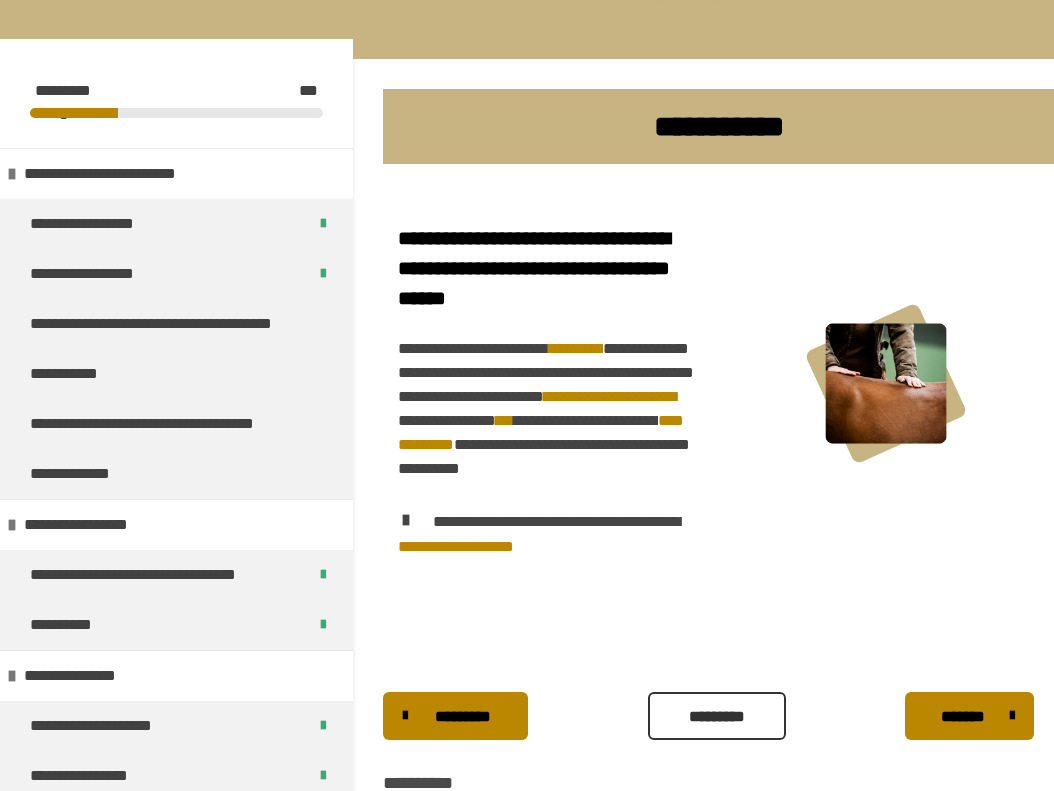 click on "*********" at bounding box center (717, 717) 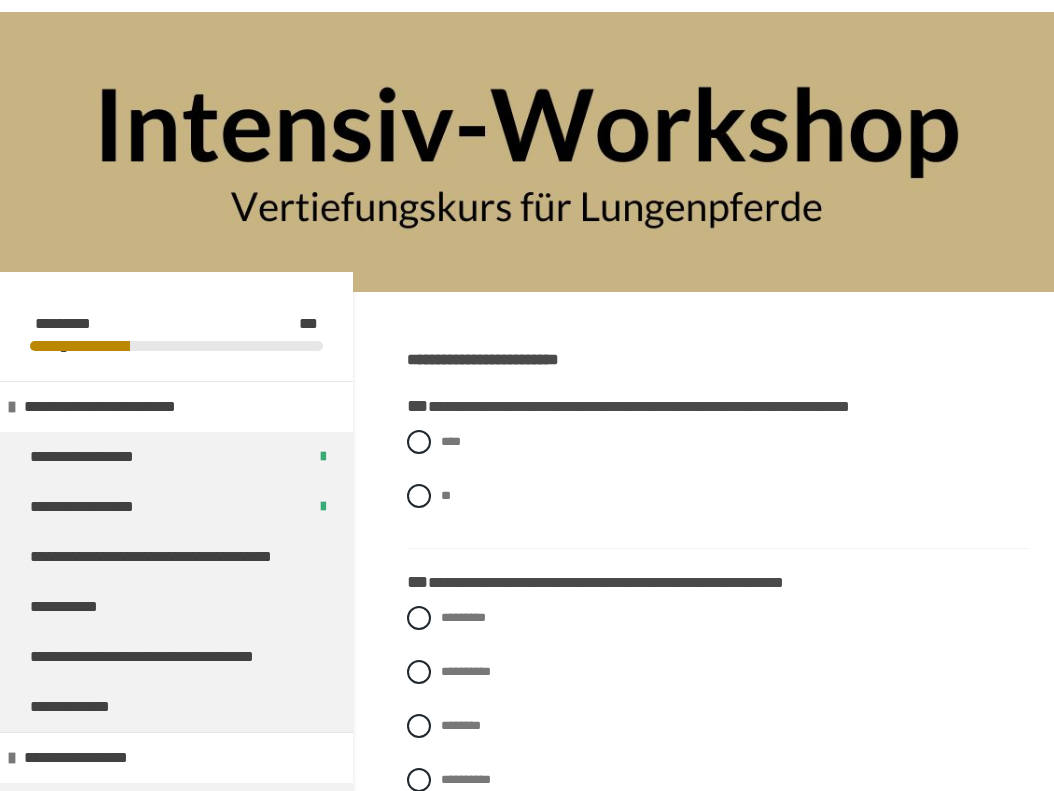 scroll, scrollTop: 86, scrollLeft: 0, axis: vertical 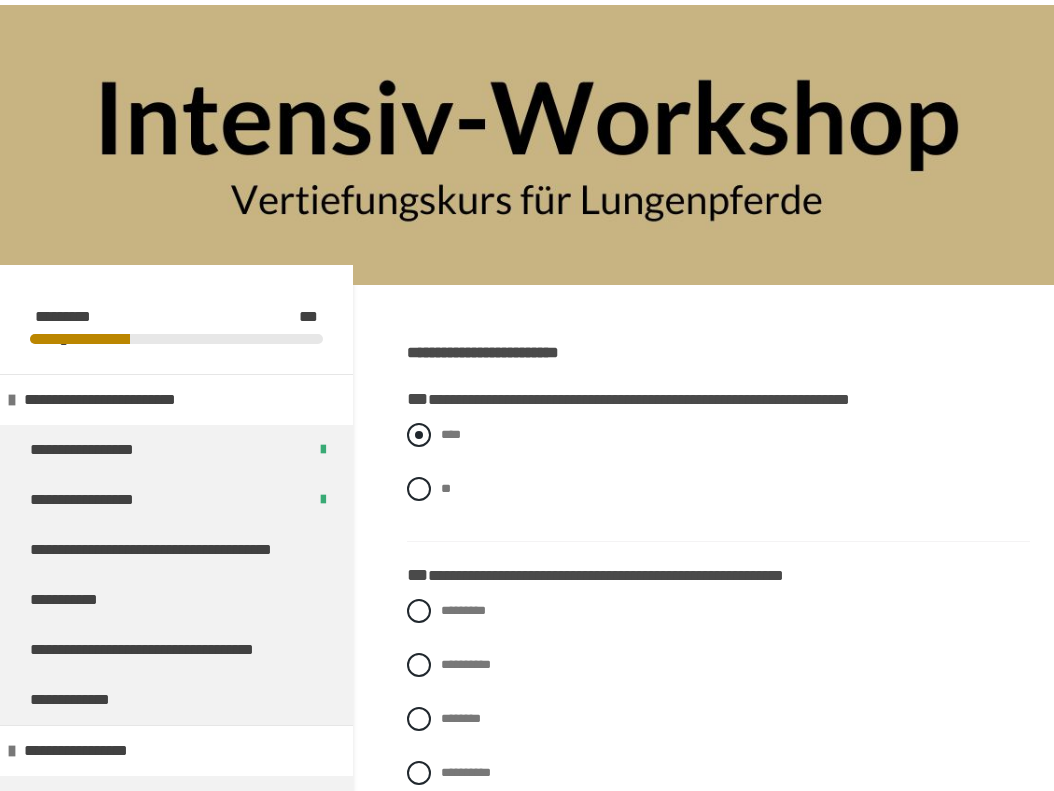 click on "****" at bounding box center (718, 435) 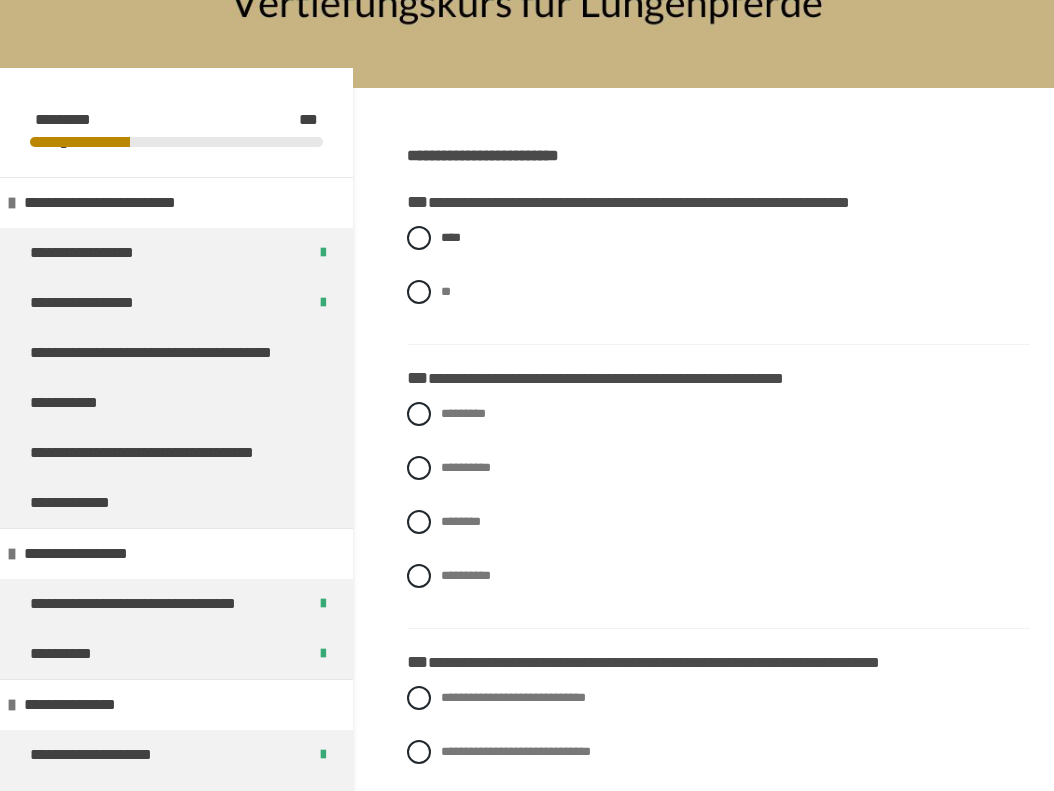 scroll, scrollTop: 290, scrollLeft: 0, axis: vertical 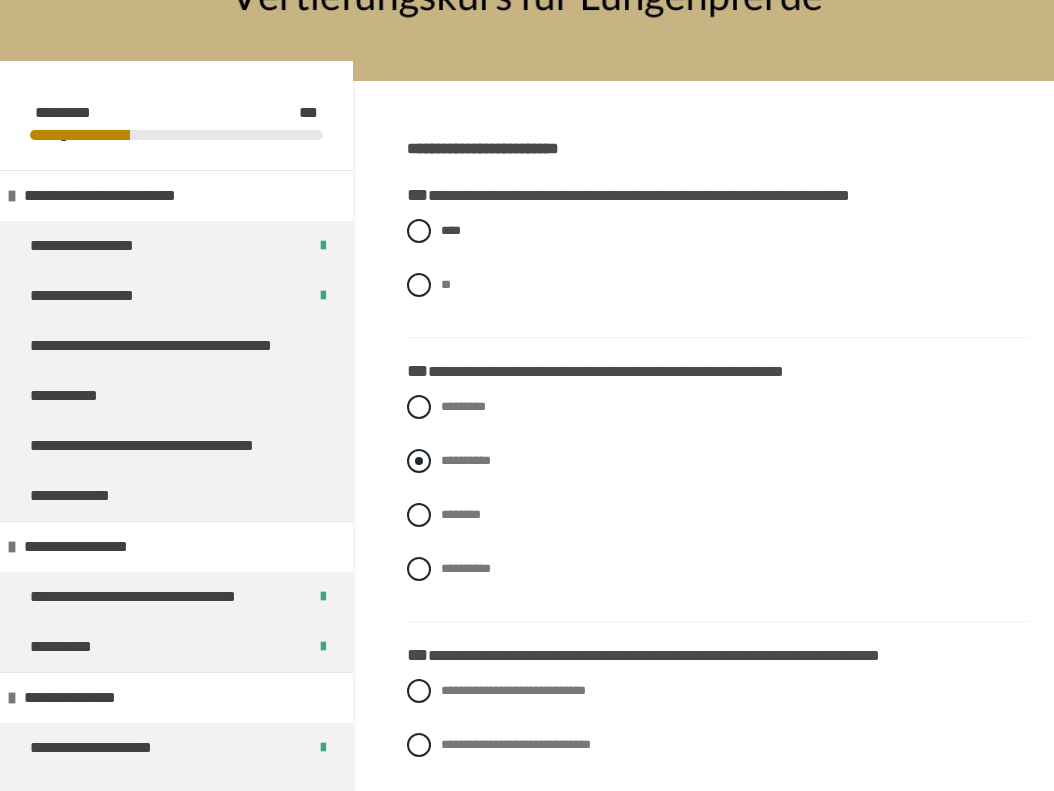click on "**********" at bounding box center (718, 461) 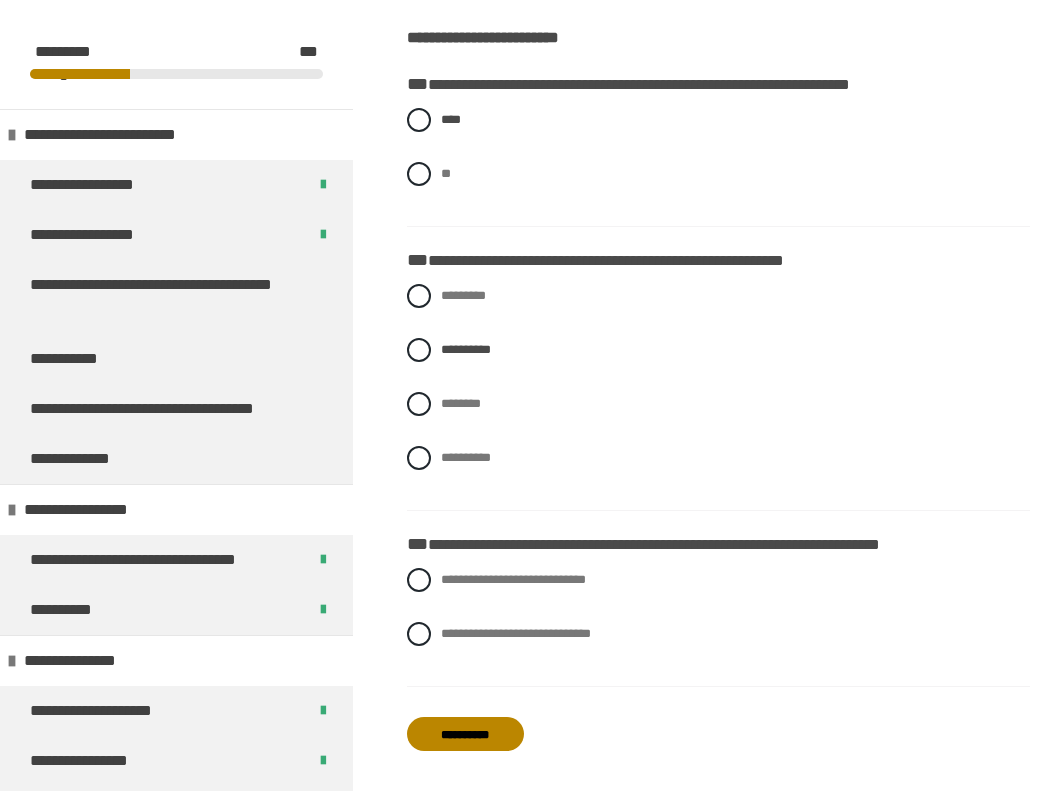 scroll, scrollTop: 442, scrollLeft: 0, axis: vertical 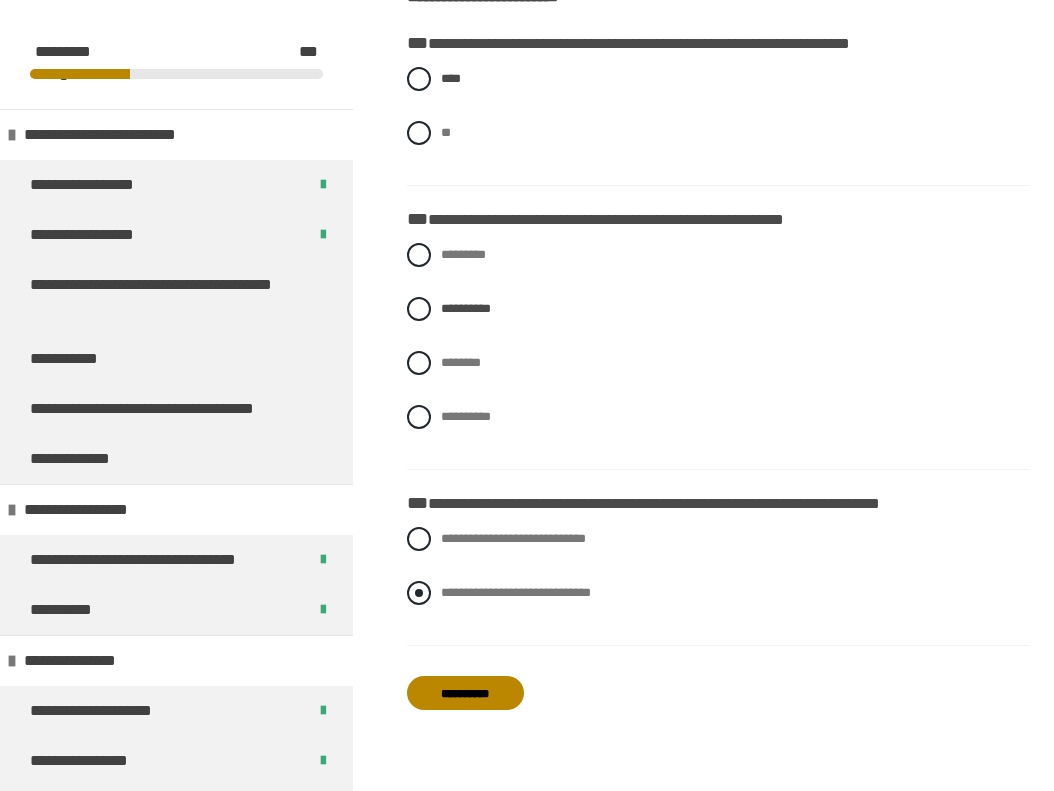 click on "**********" at bounding box center (516, 592) 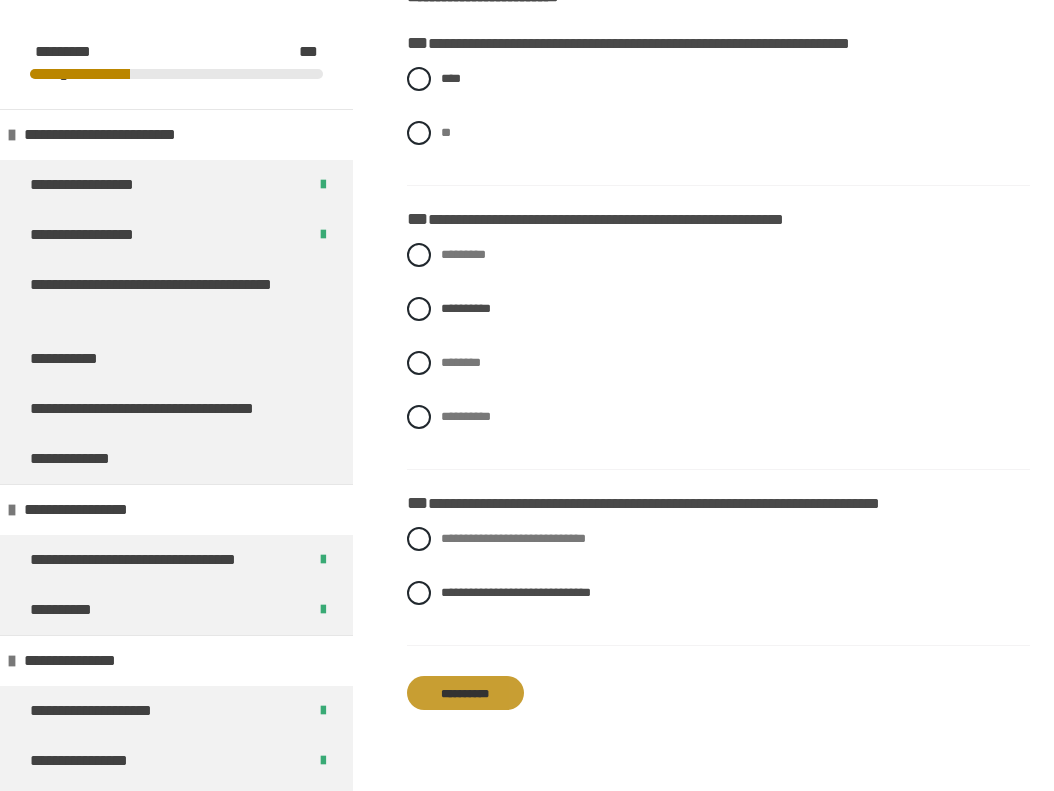 click on "**********" at bounding box center (465, 693) 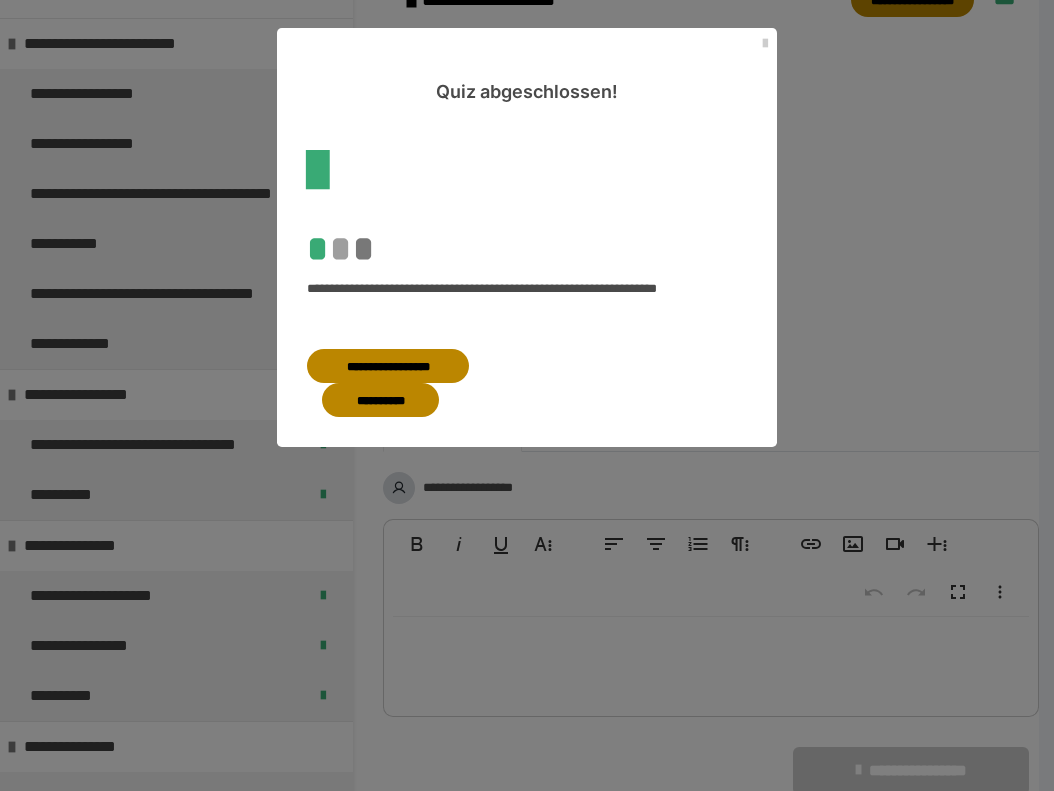 scroll, scrollTop: 0, scrollLeft: 0, axis: both 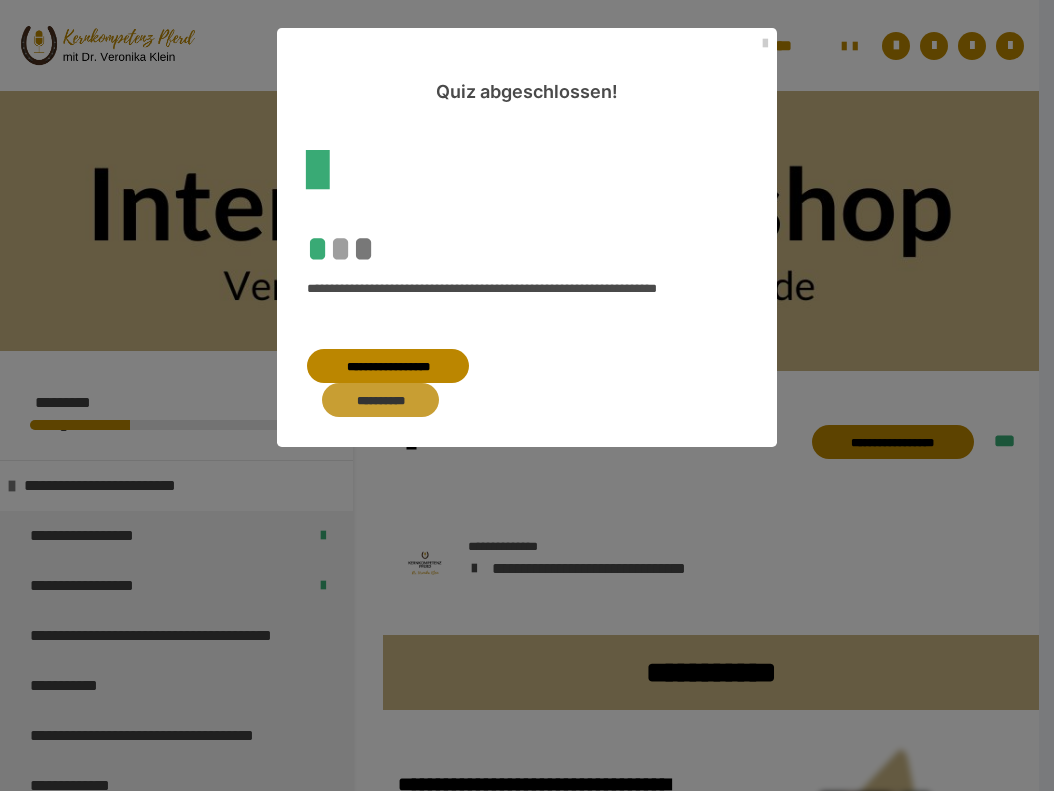 click on "**********" at bounding box center (380, 400) 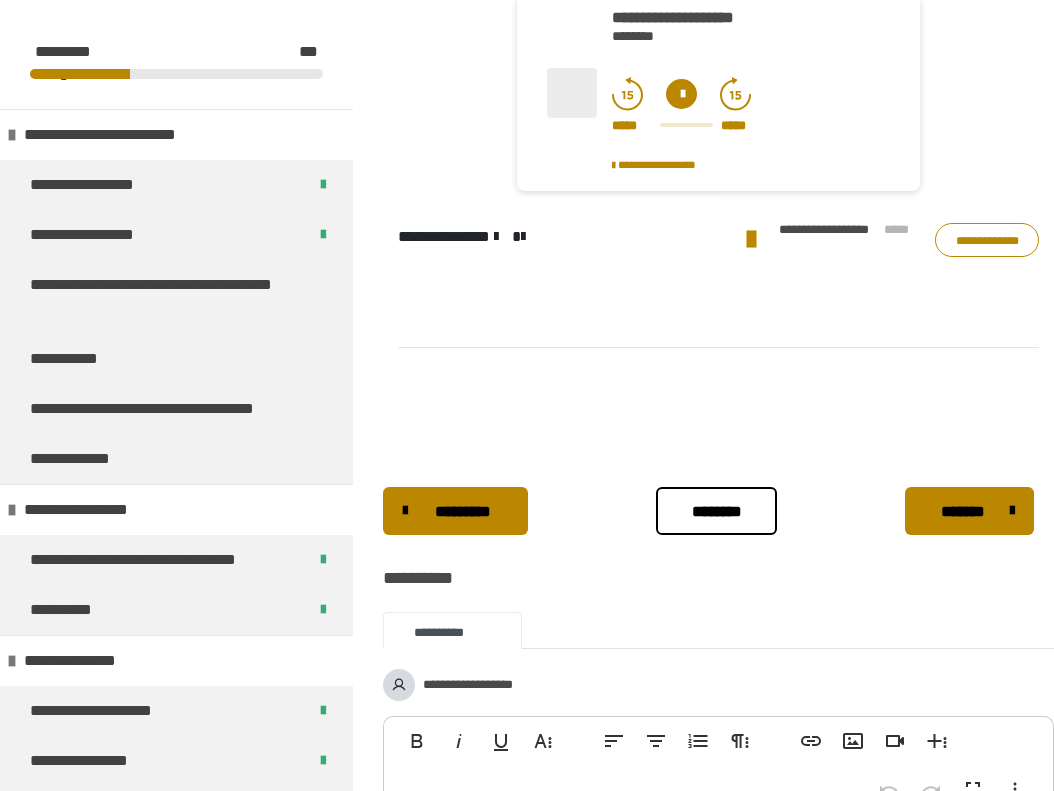 scroll, scrollTop: 930, scrollLeft: 0, axis: vertical 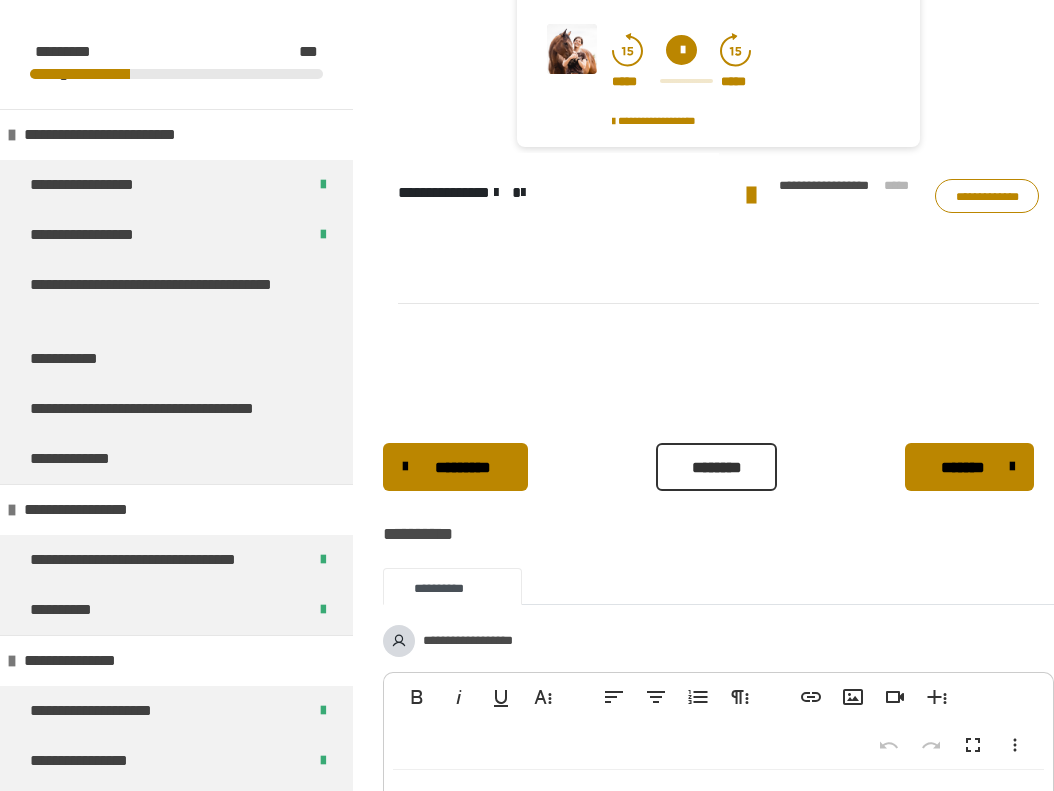 click on "********" at bounding box center (716, 467) 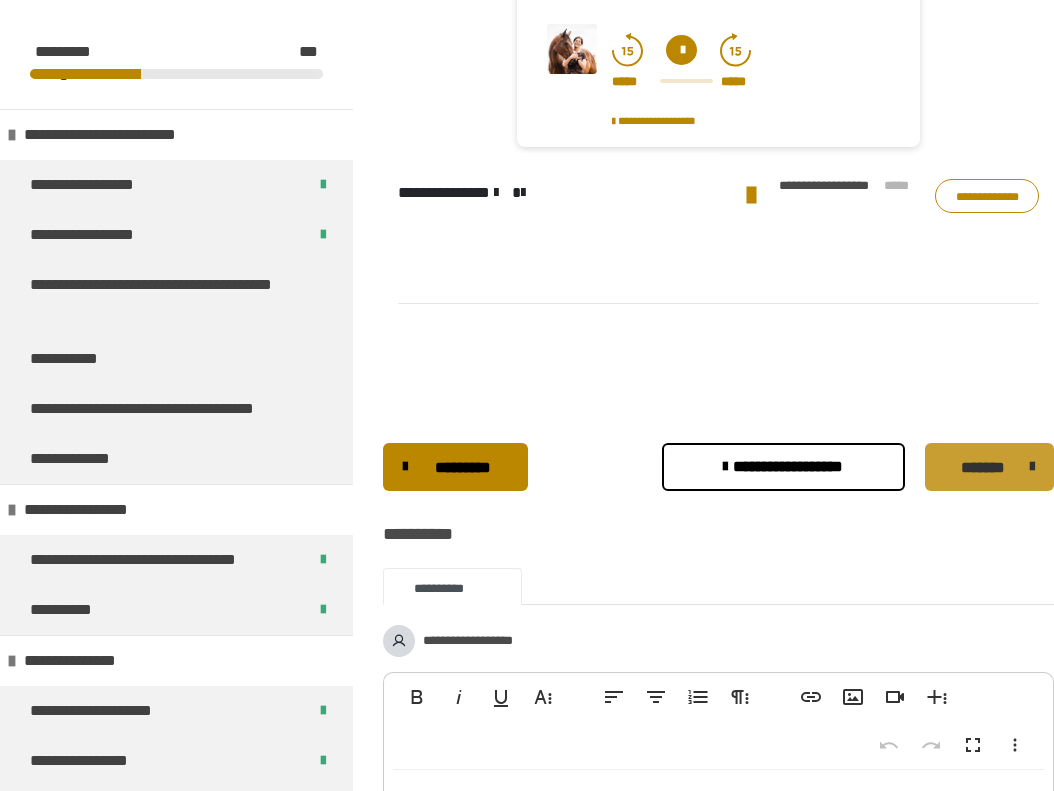 click on "*******" at bounding box center (982, 468) 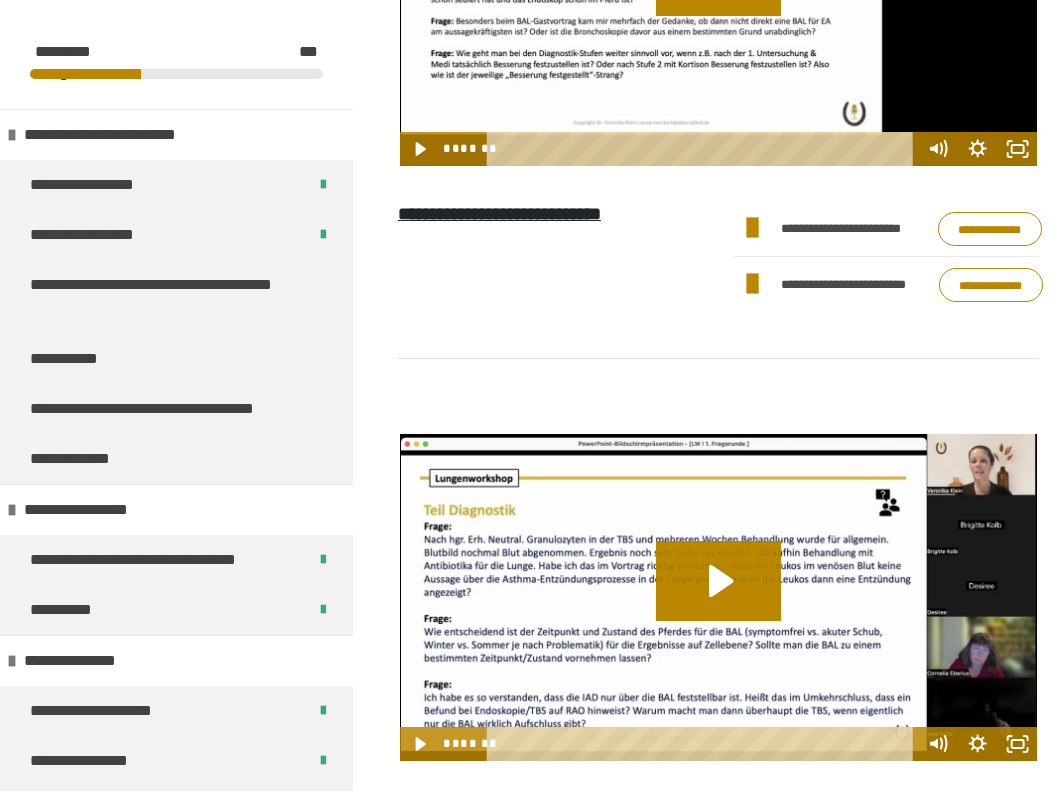 scroll, scrollTop: 1093, scrollLeft: 0, axis: vertical 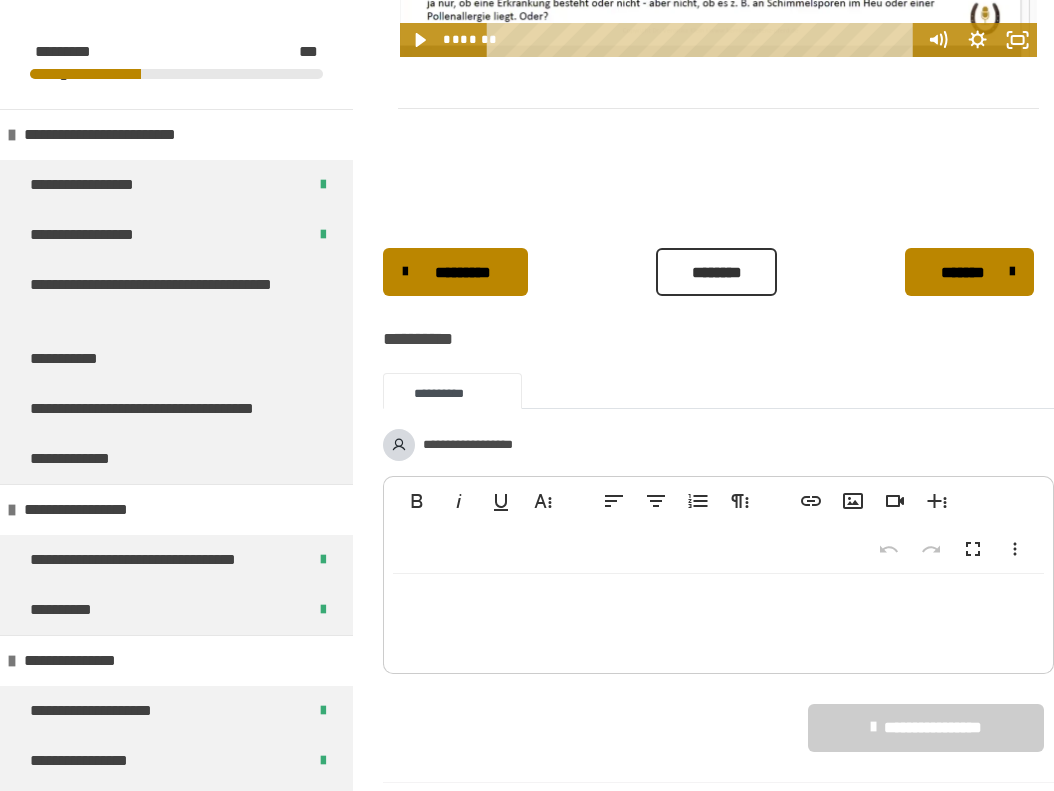 click on "********" at bounding box center (716, 273) 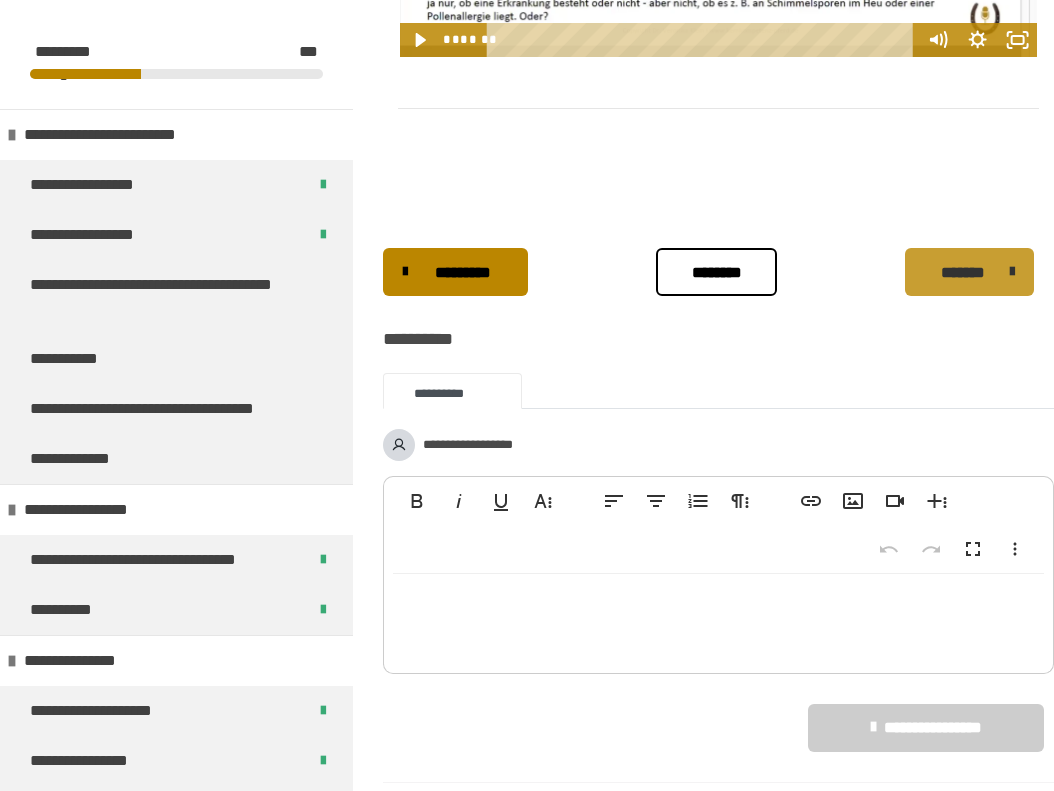 click on "*******" at bounding box center [962, 273] 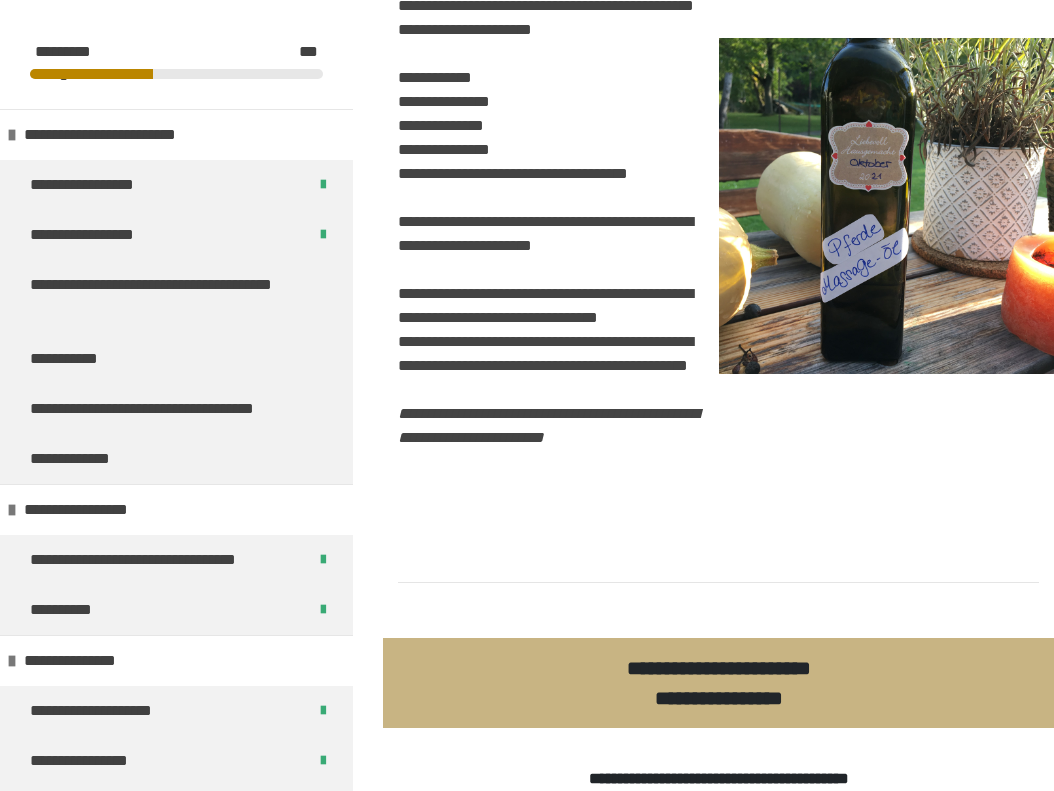 click at bounding box center [887, 206] 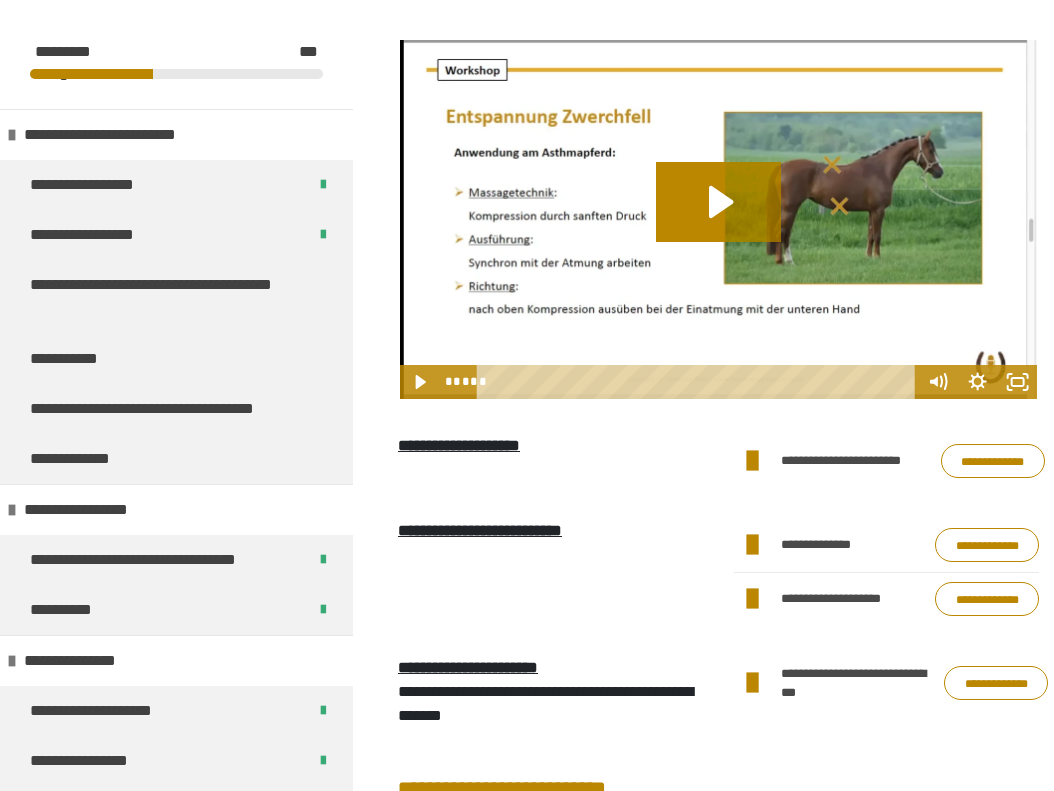 scroll, scrollTop: 1228, scrollLeft: 0, axis: vertical 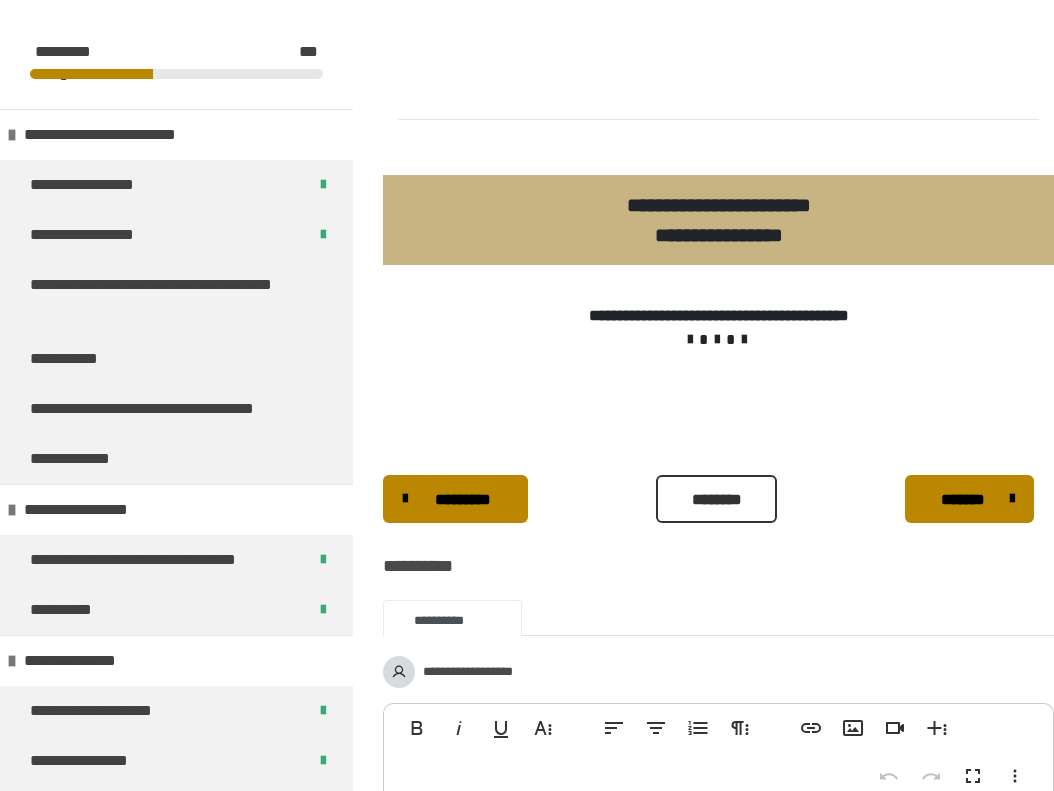 click on "********" at bounding box center (716, 499) 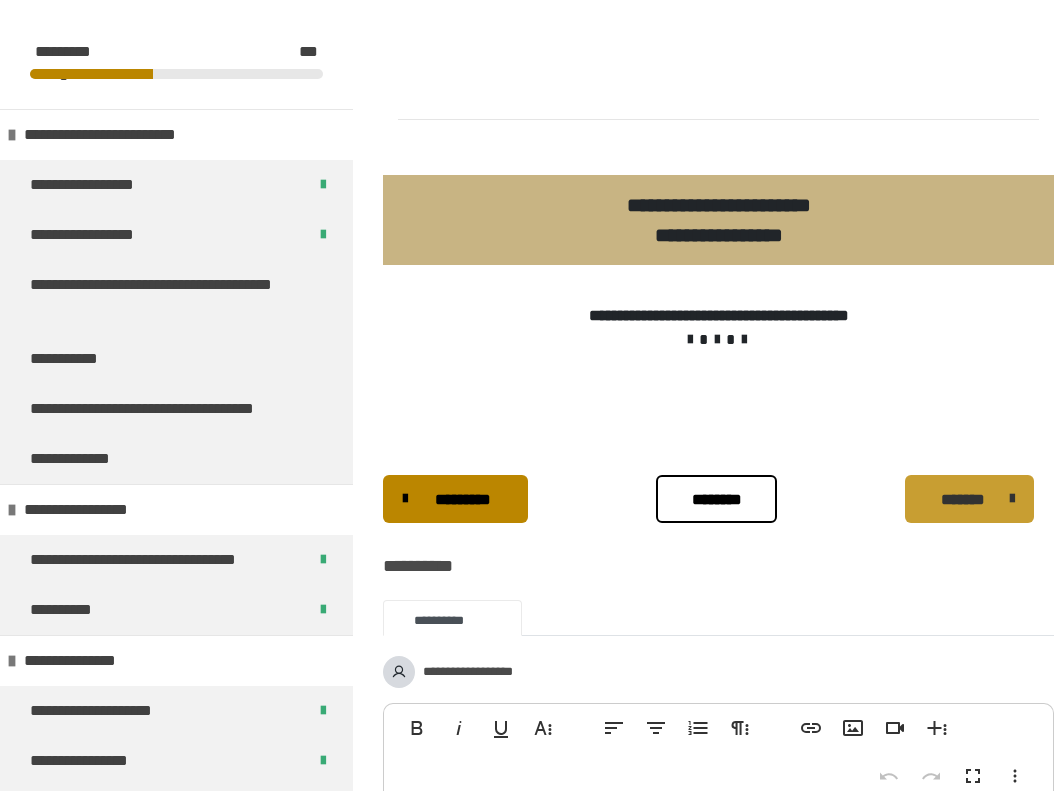 click on "*******" at bounding box center [962, 500] 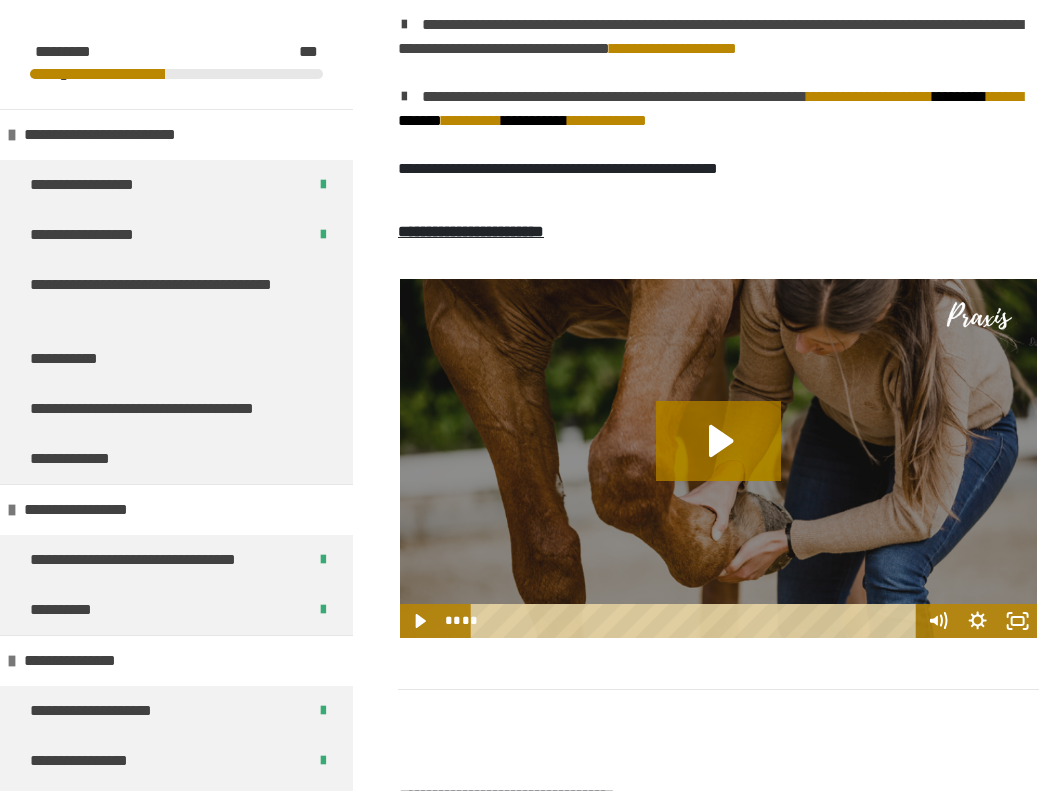 scroll, scrollTop: 790, scrollLeft: 0, axis: vertical 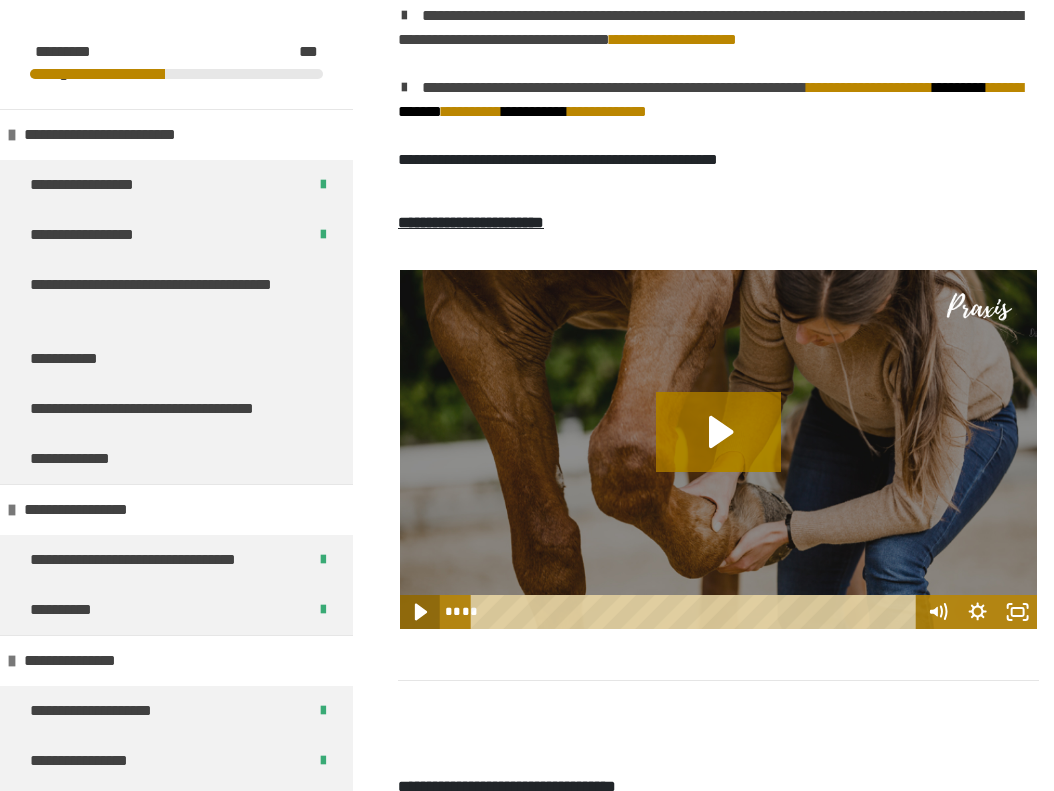 click 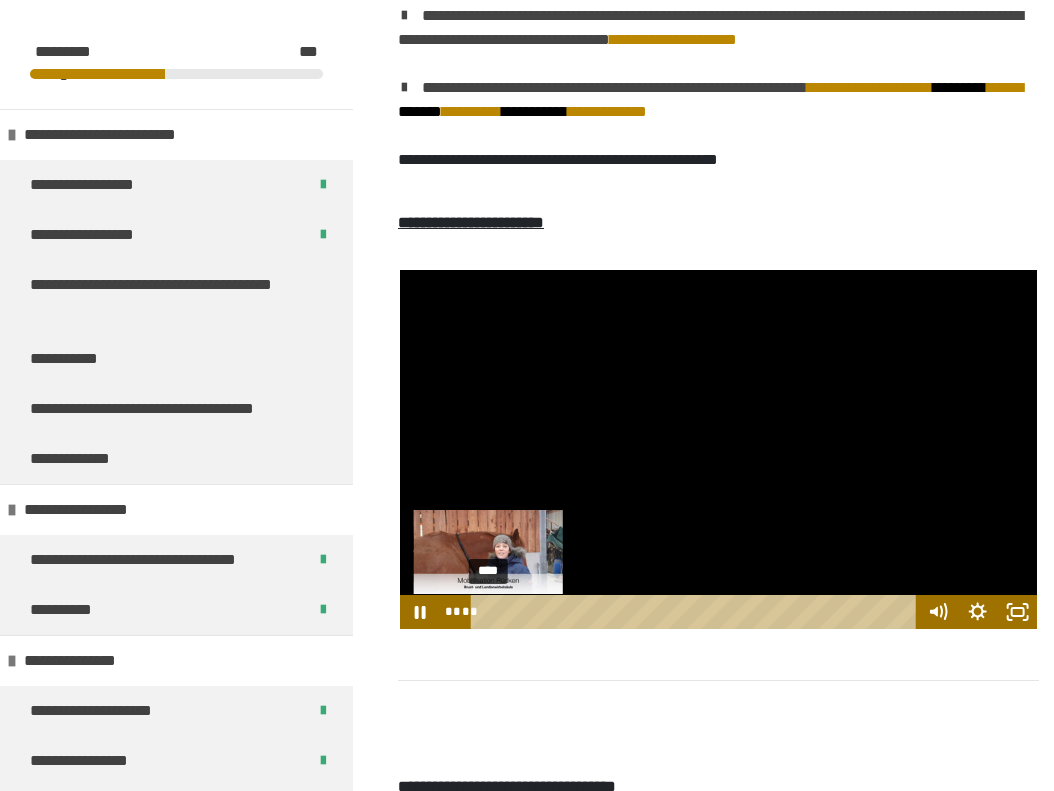 click 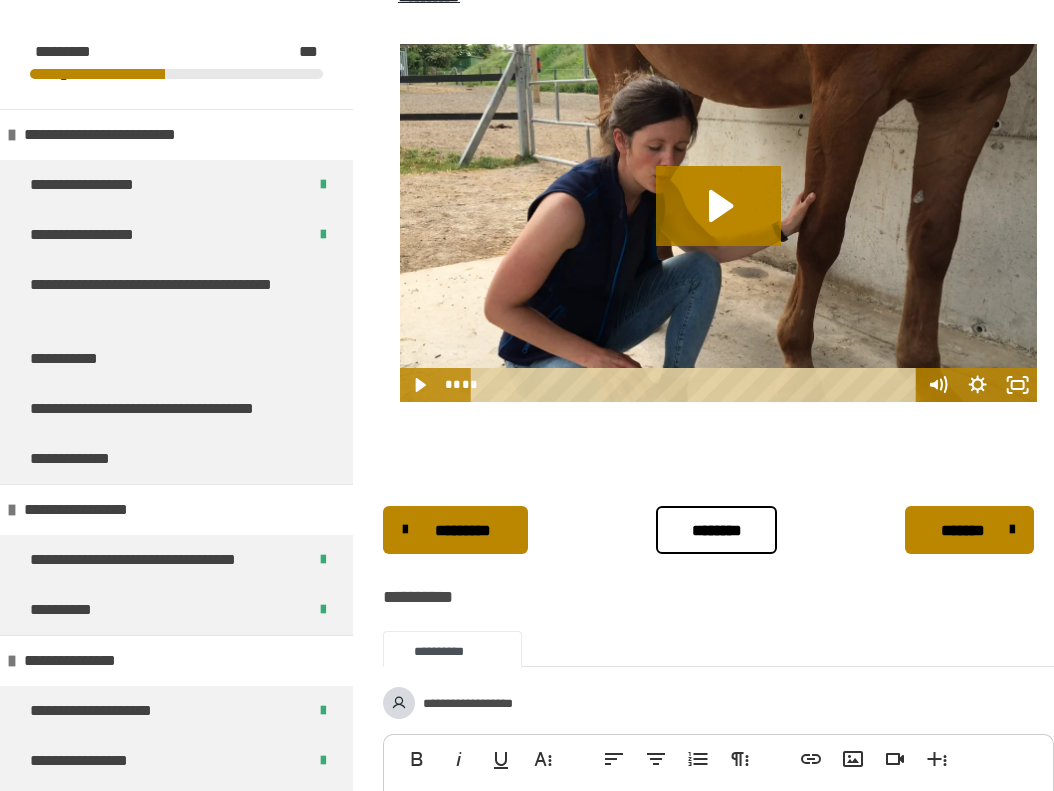 scroll, scrollTop: 2759, scrollLeft: 0, axis: vertical 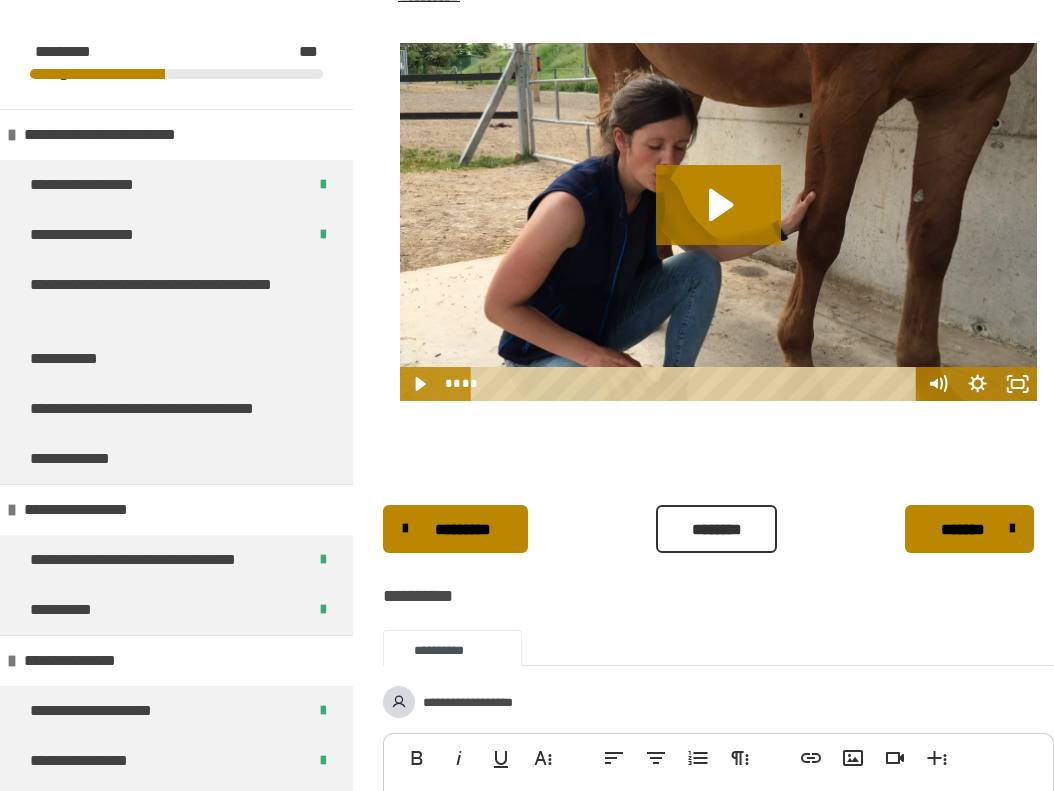 click on "********" at bounding box center (716, 530) 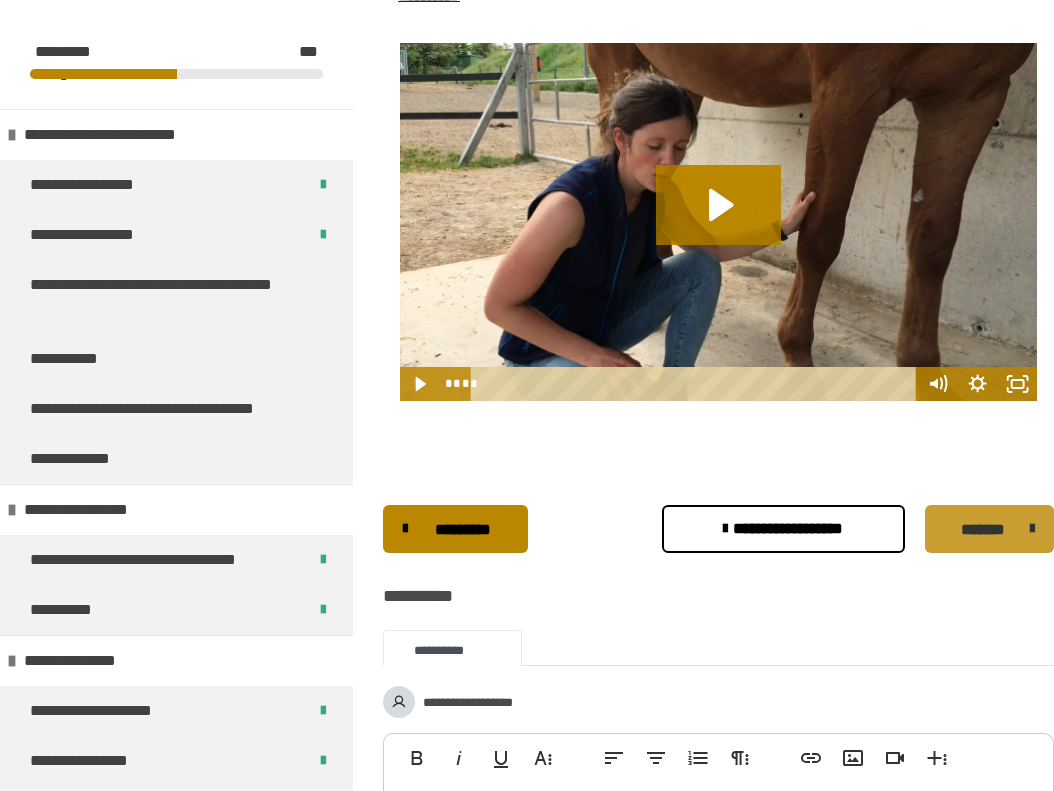 click on "*******" at bounding box center (989, 529) 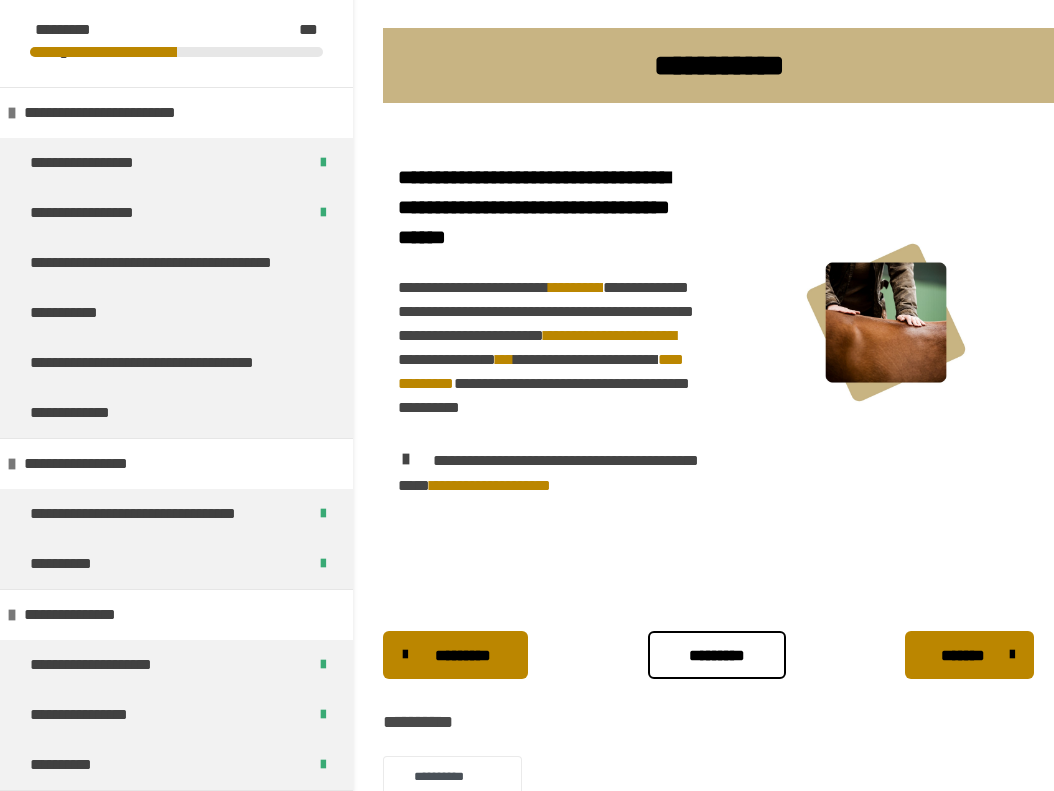 scroll, scrollTop: 376, scrollLeft: 0, axis: vertical 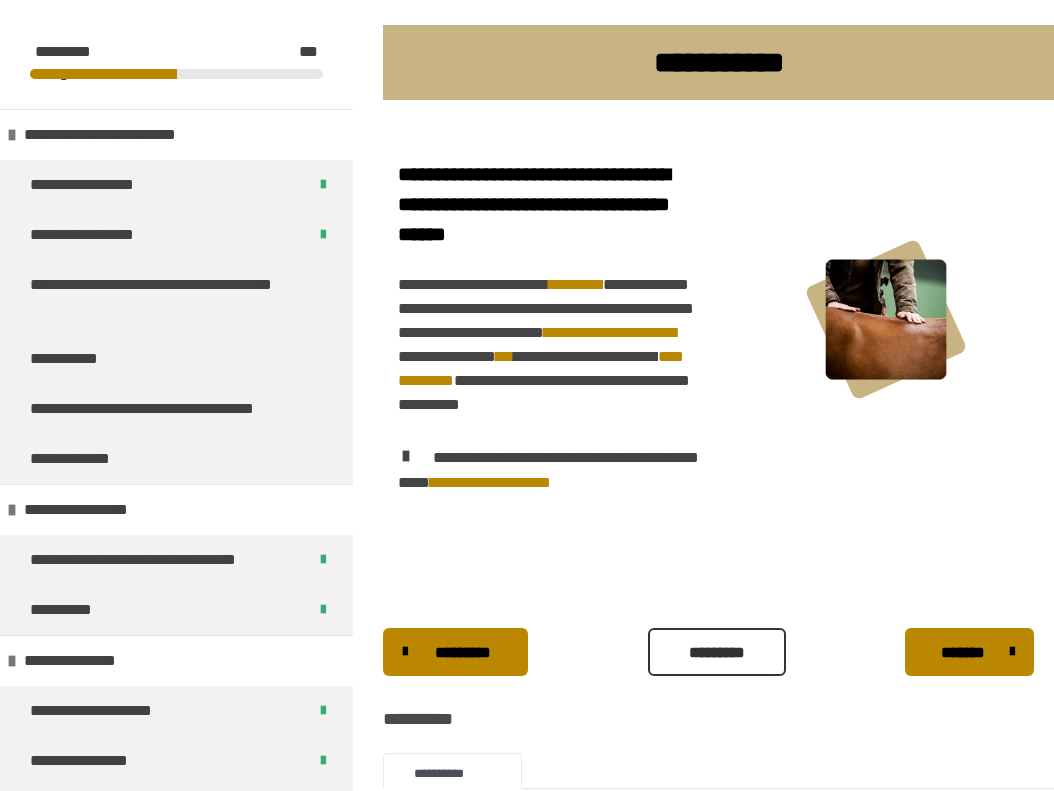 click on "*********" at bounding box center (717, 653) 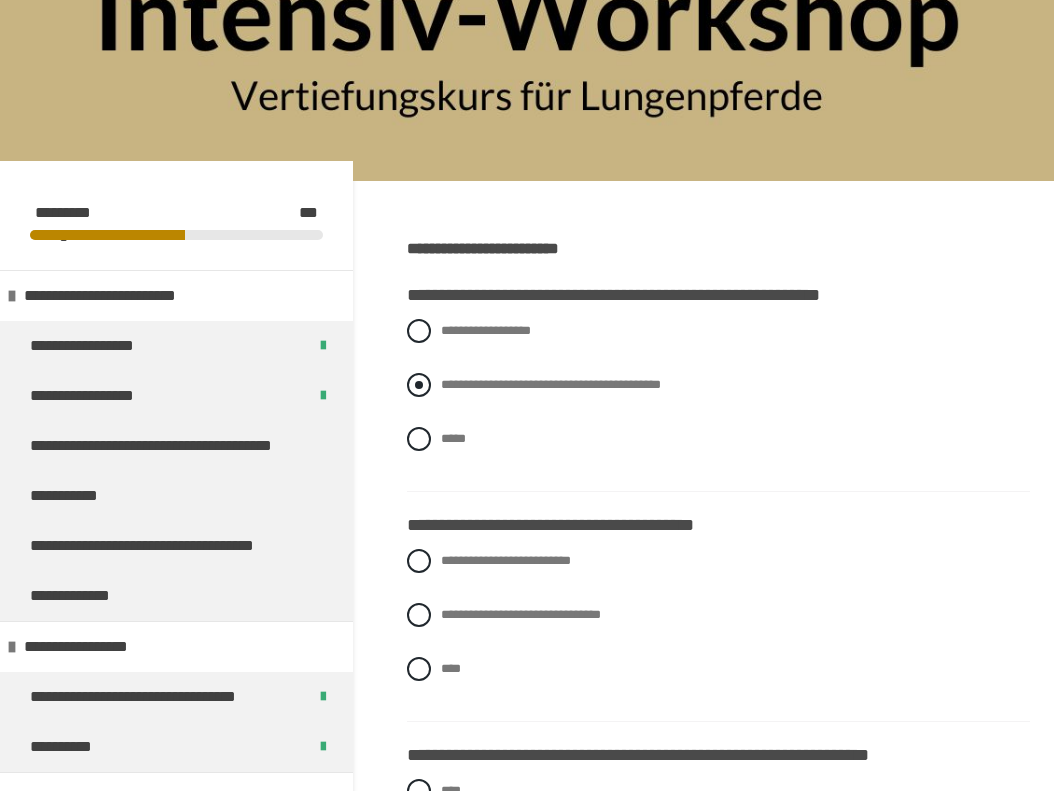 scroll, scrollTop: 268, scrollLeft: 0, axis: vertical 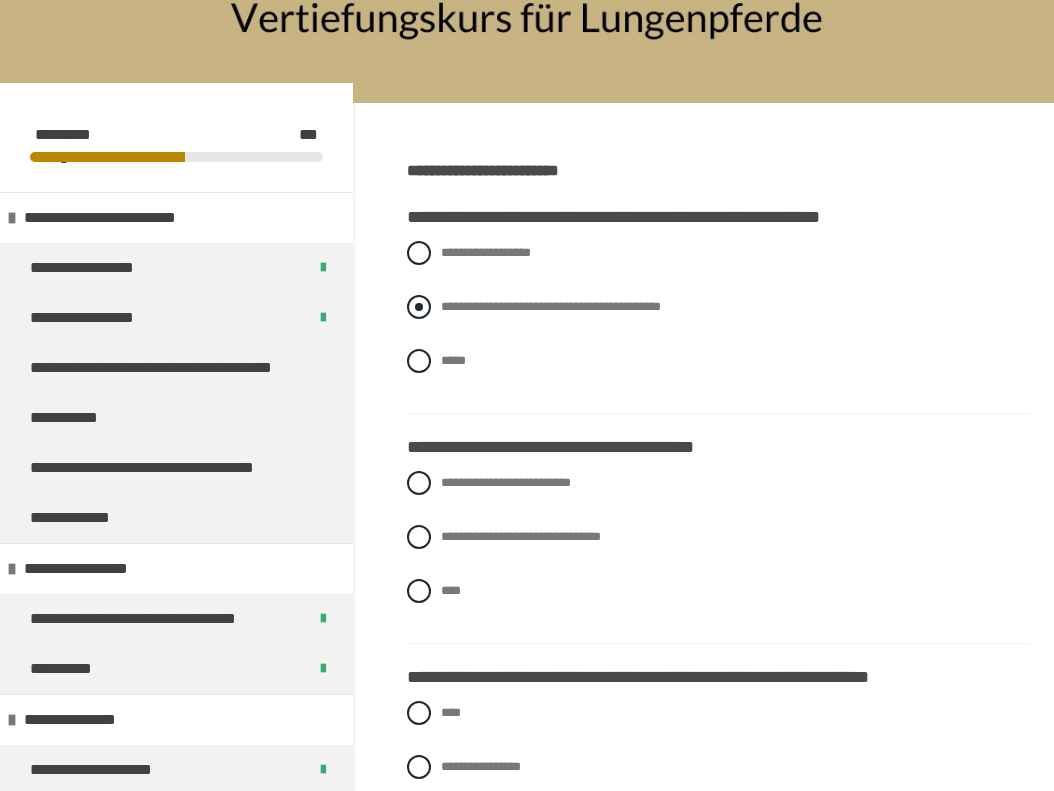 click on "**********" at bounding box center (551, 306) 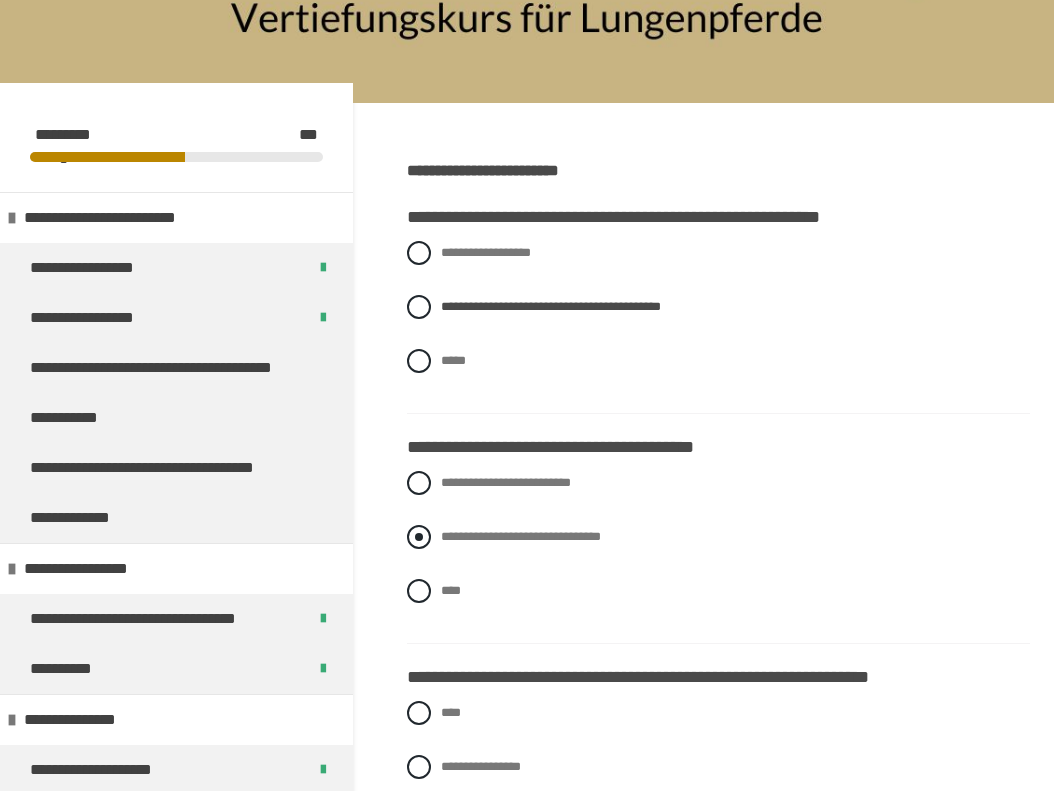 click on "**********" at bounding box center (521, 536) 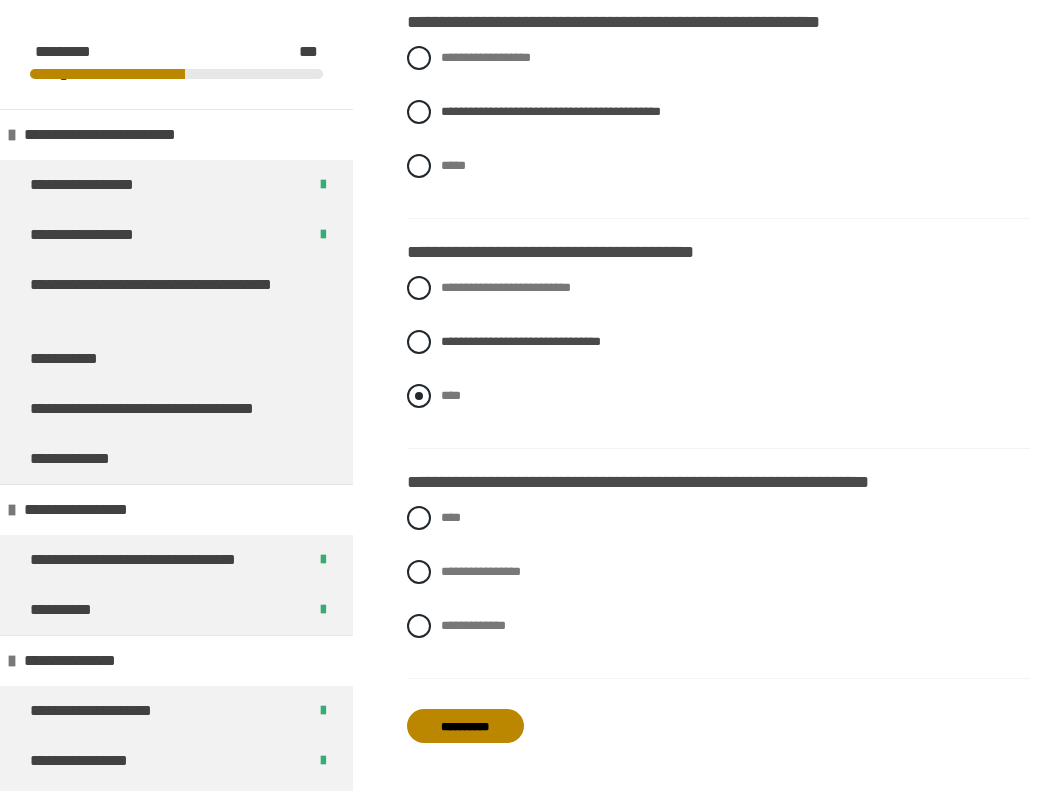 scroll, scrollTop: 466, scrollLeft: 0, axis: vertical 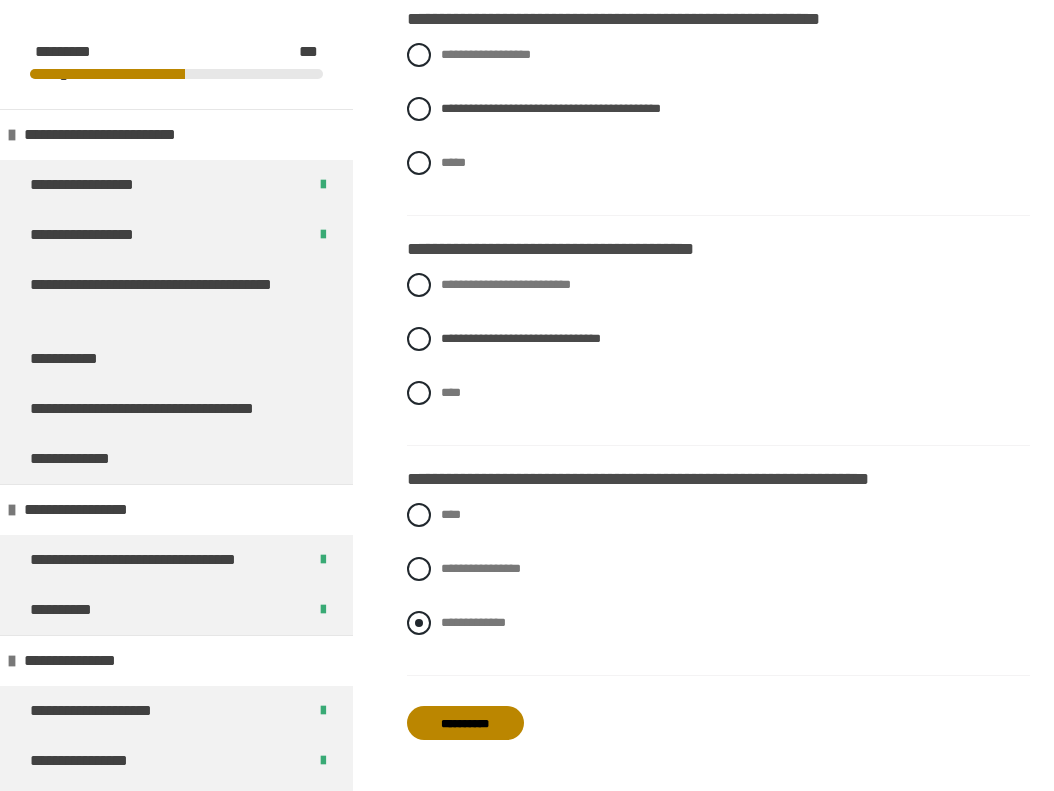click on "**********" at bounding box center (473, 622) 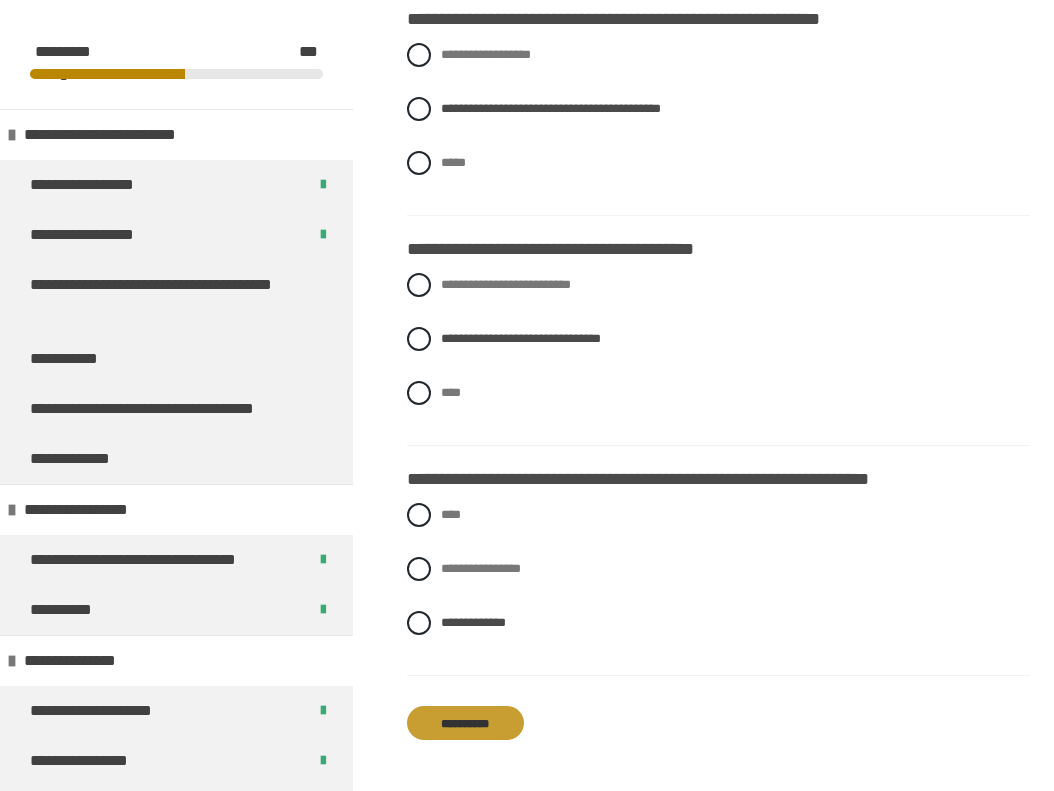 click on "**********" at bounding box center [465, 723] 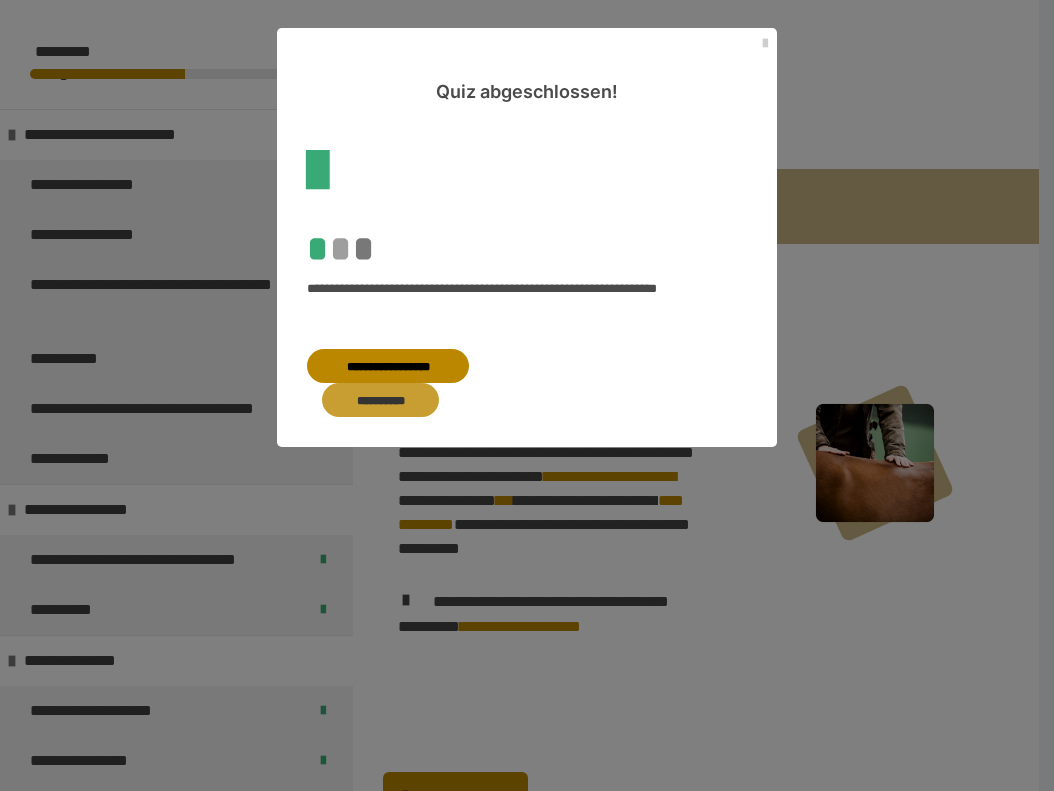 click on "**********" at bounding box center (380, 400) 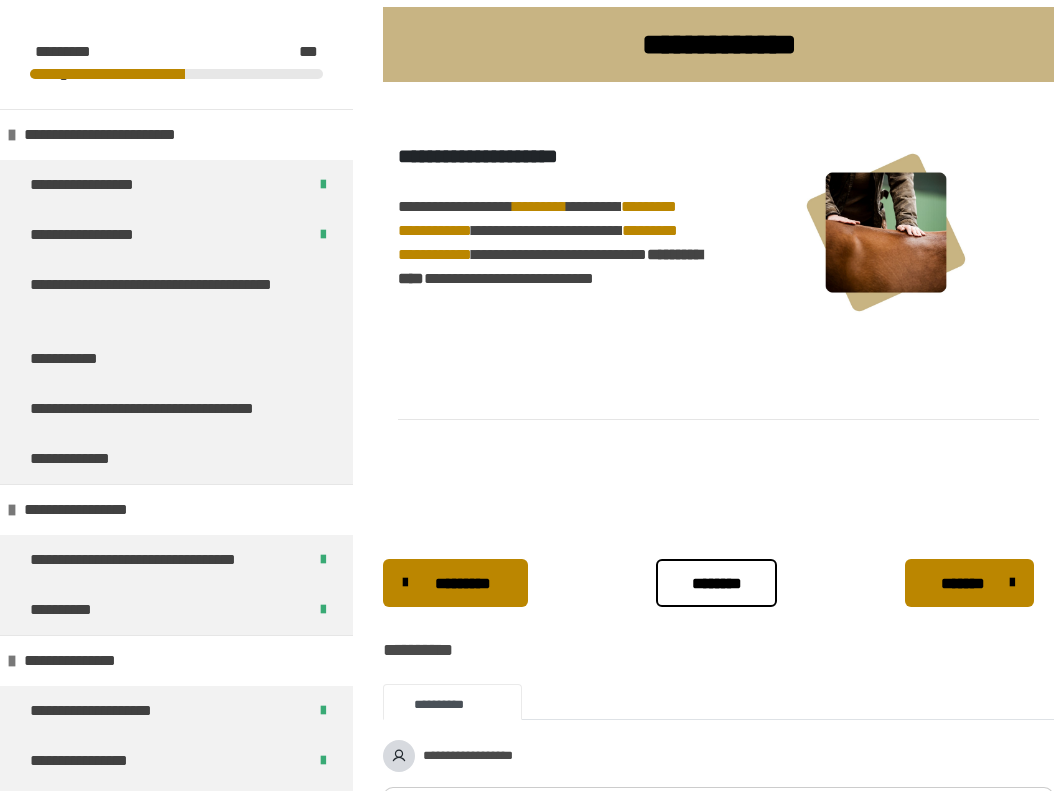 scroll, scrollTop: 402, scrollLeft: 0, axis: vertical 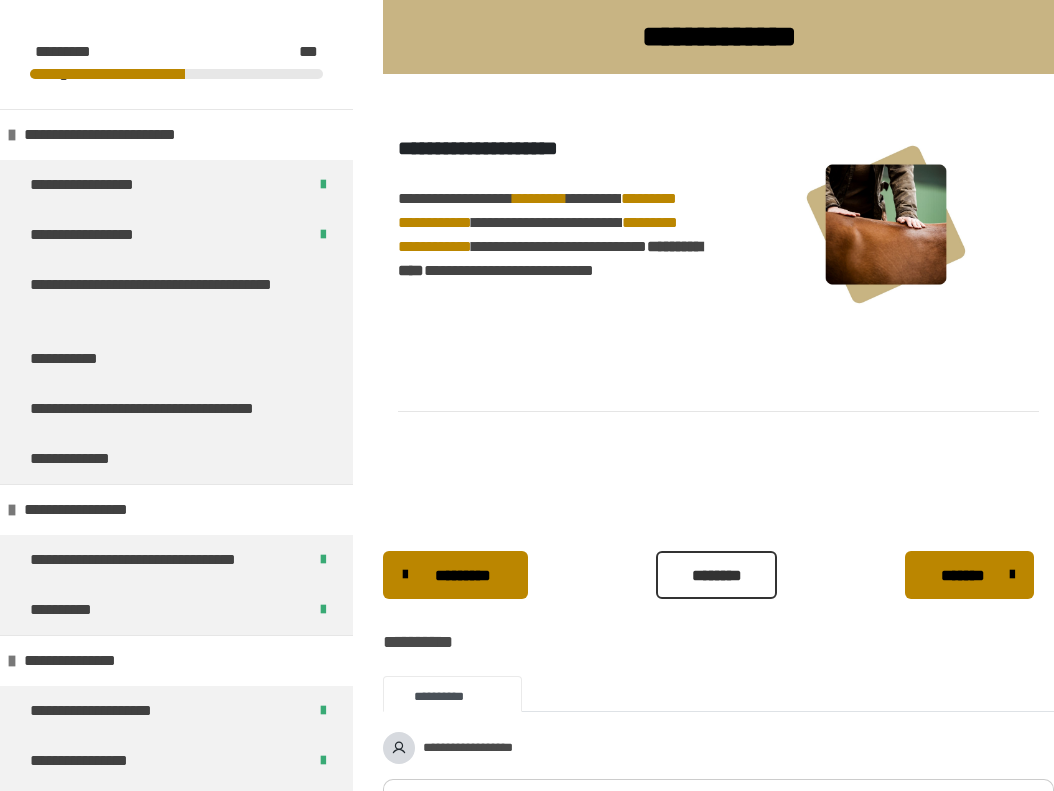 click on "********" at bounding box center (716, 575) 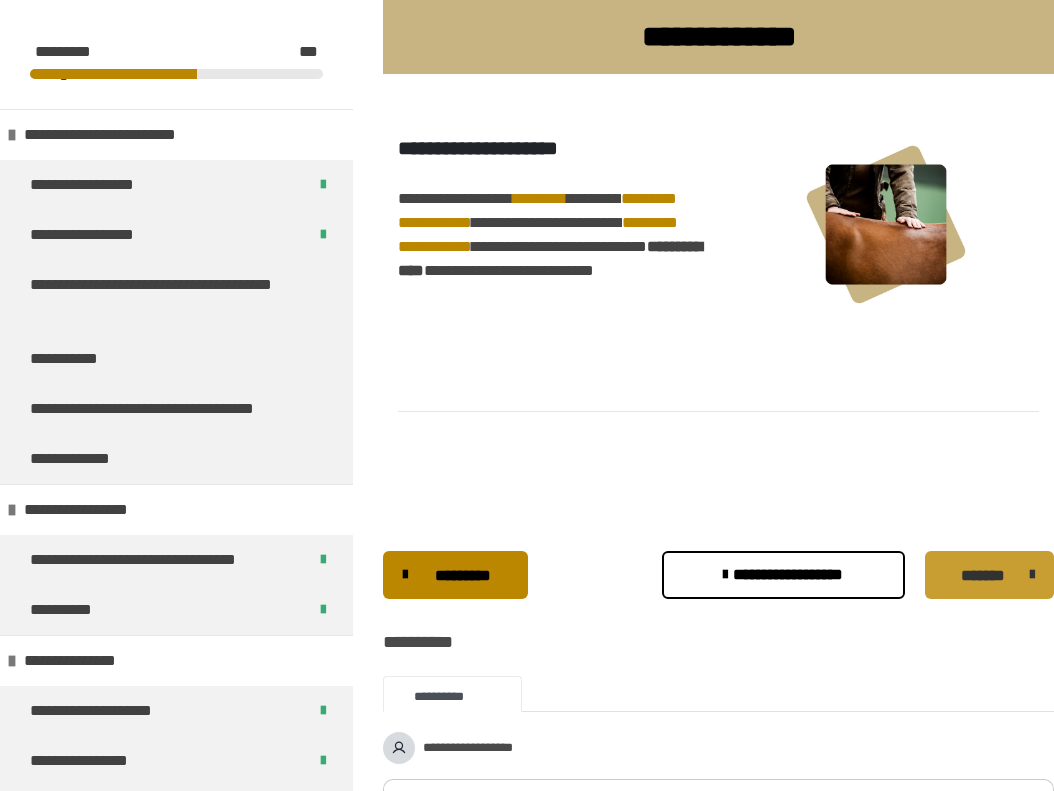click on "*******" at bounding box center [982, 576] 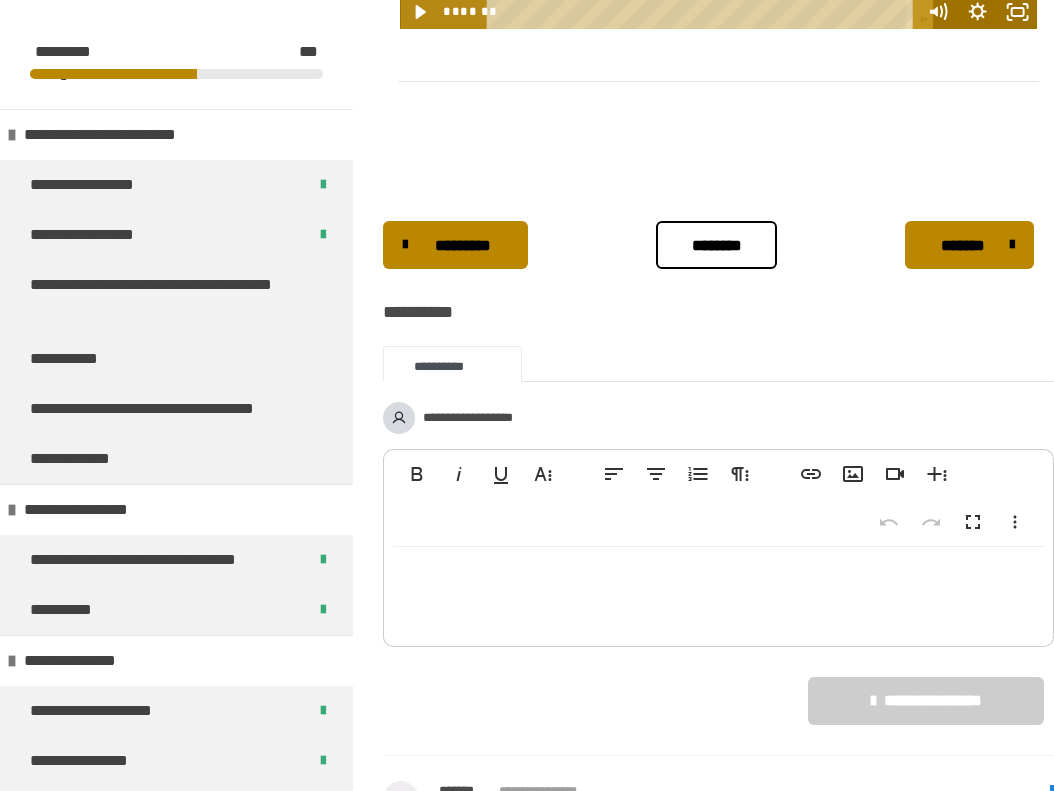scroll, scrollTop: 2298, scrollLeft: 0, axis: vertical 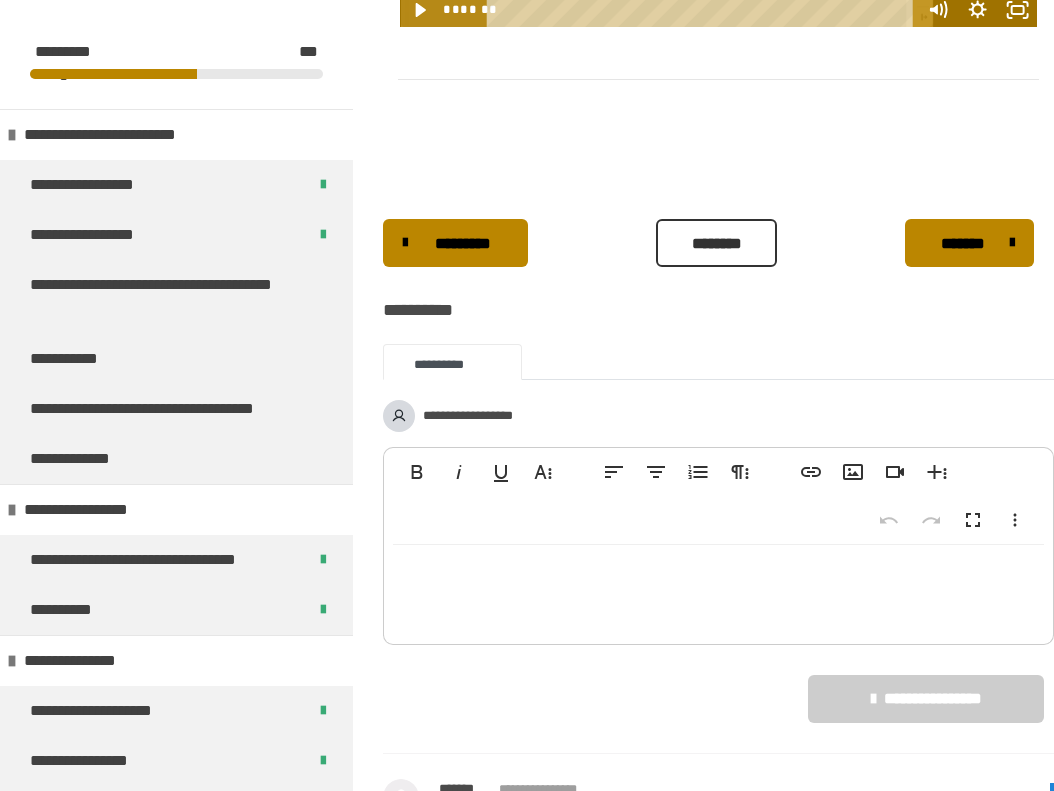 click on "********" at bounding box center [716, 244] 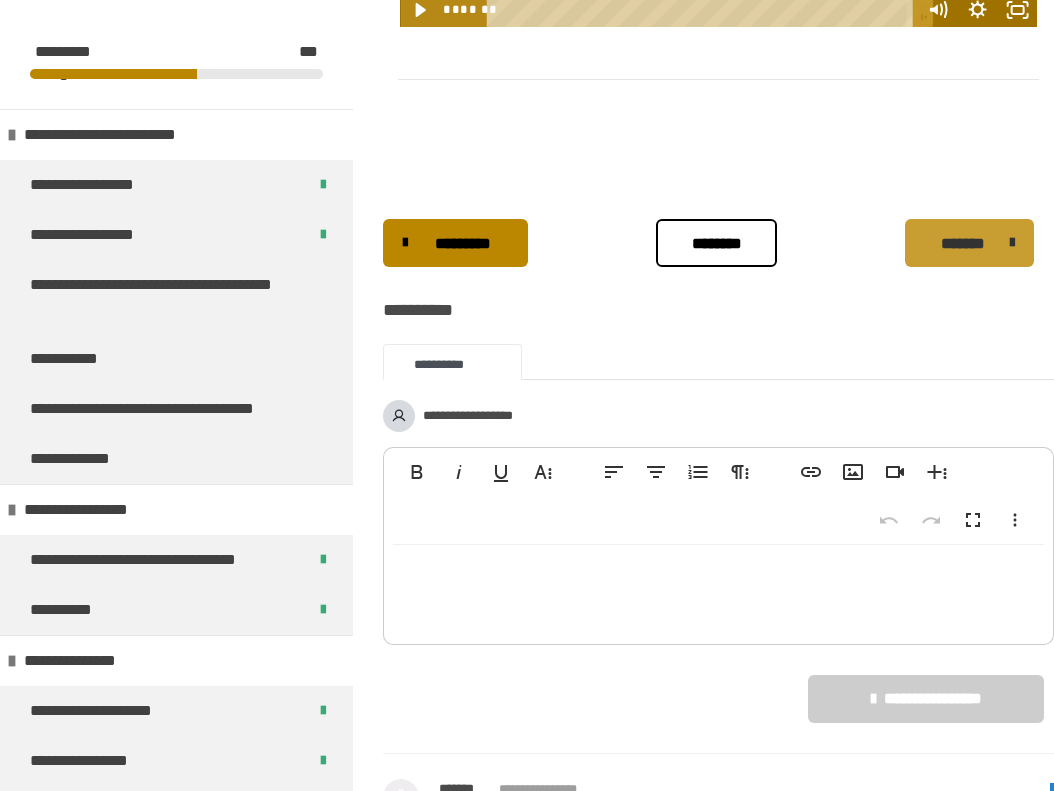 click on "*******" at bounding box center [962, 244] 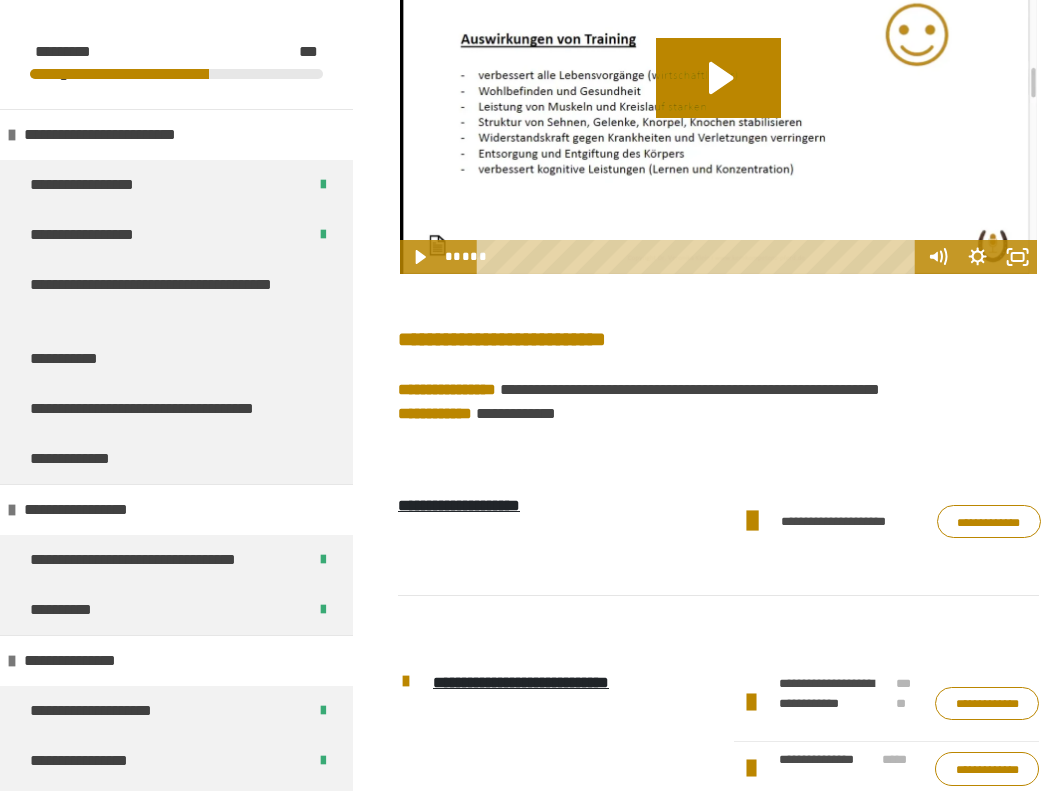 scroll, scrollTop: 1832, scrollLeft: 0, axis: vertical 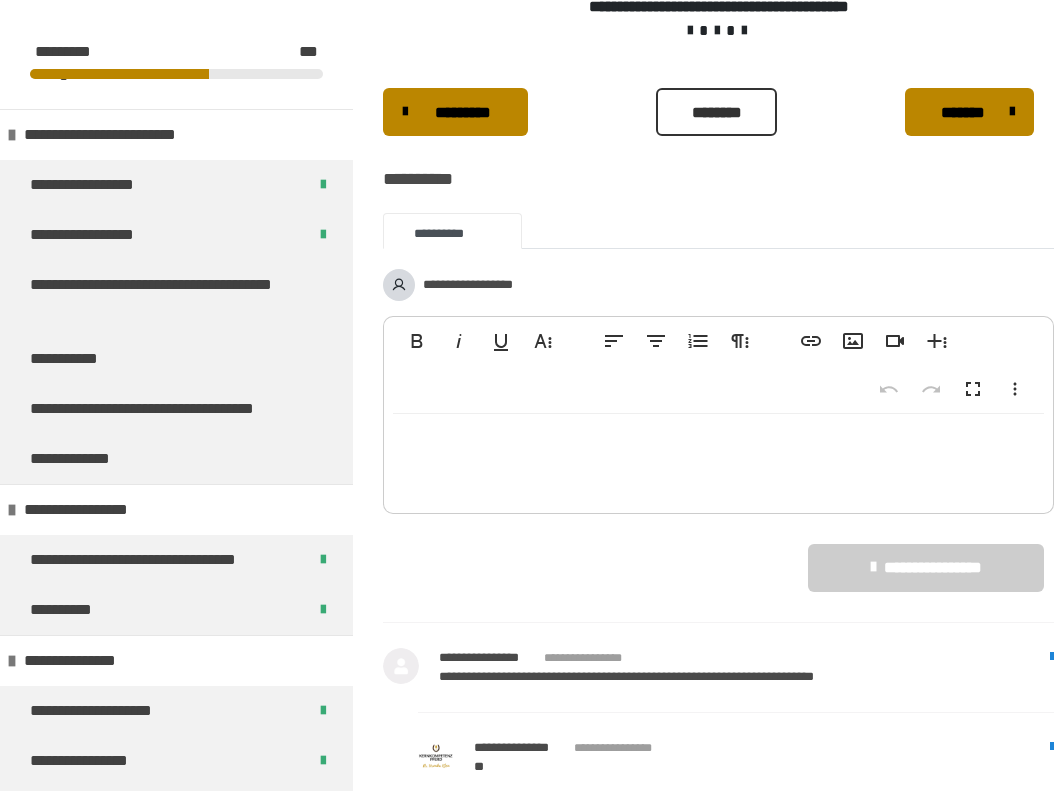 click on "********" at bounding box center (716, 113) 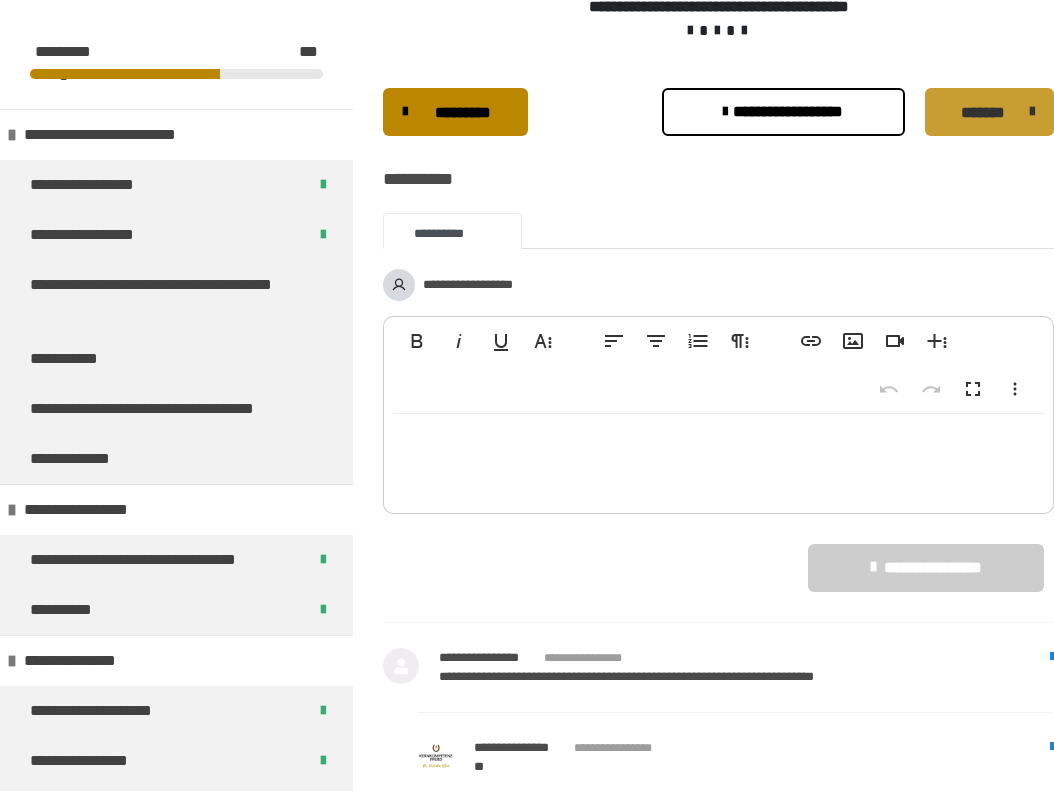 click on "*******" at bounding box center [982, 113] 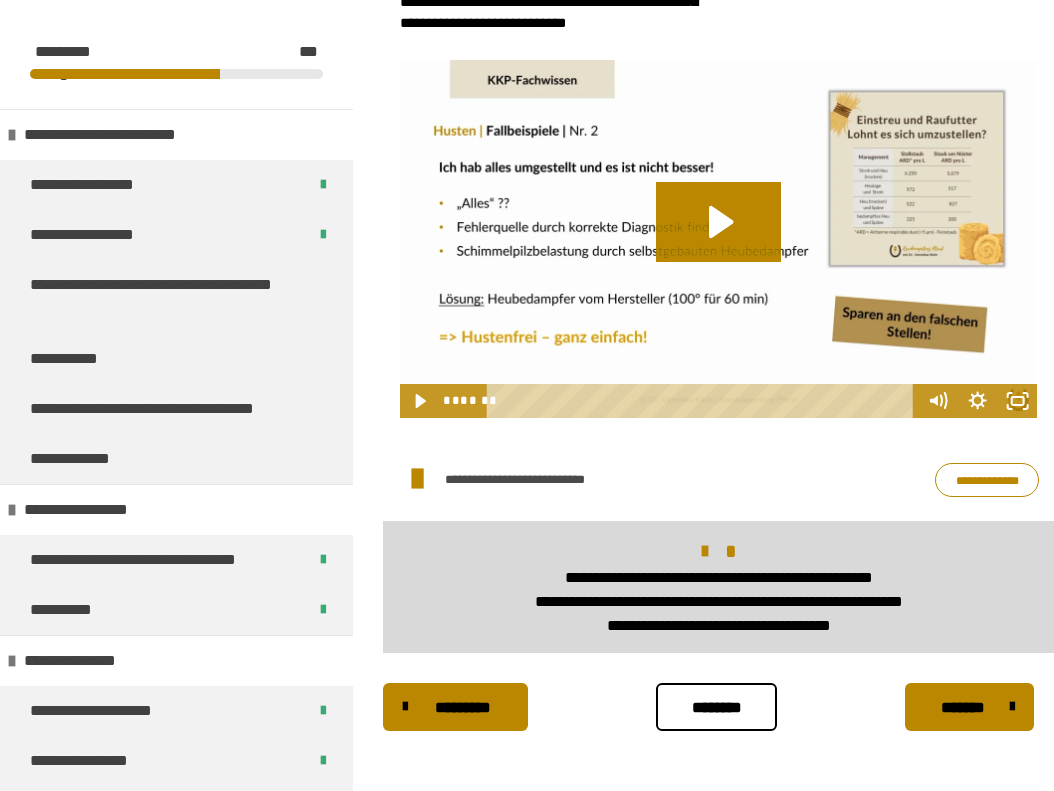 scroll, scrollTop: 1092, scrollLeft: 0, axis: vertical 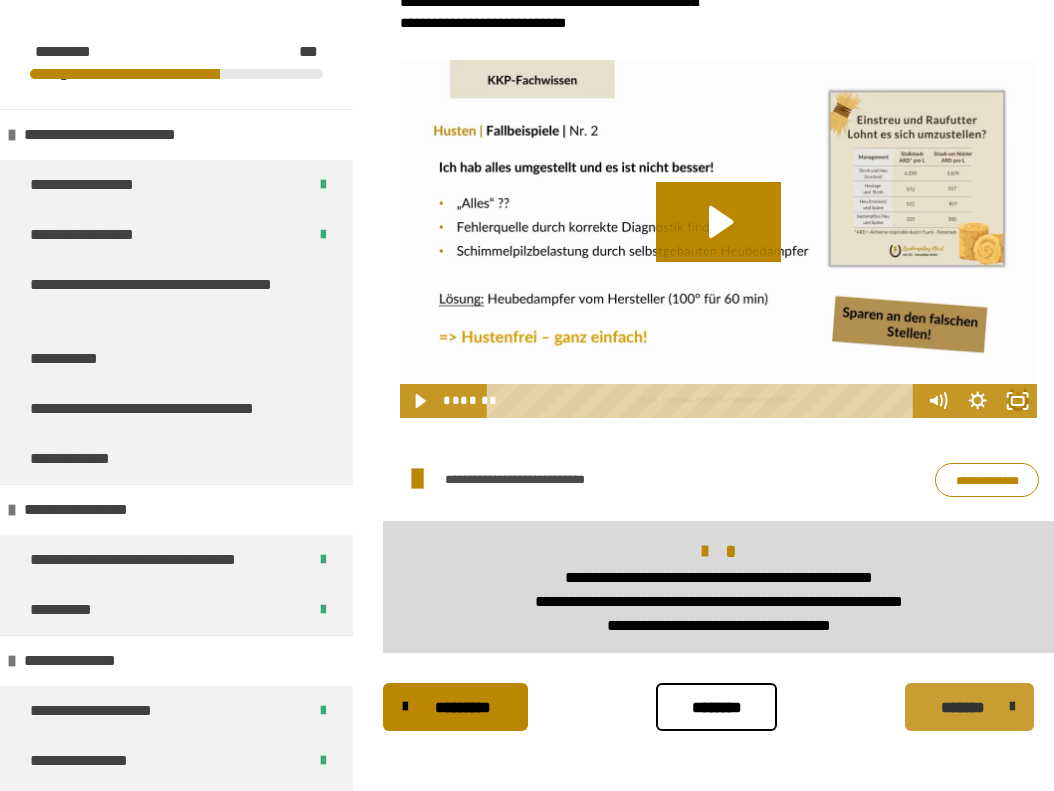 click on "*******" at bounding box center [962, 708] 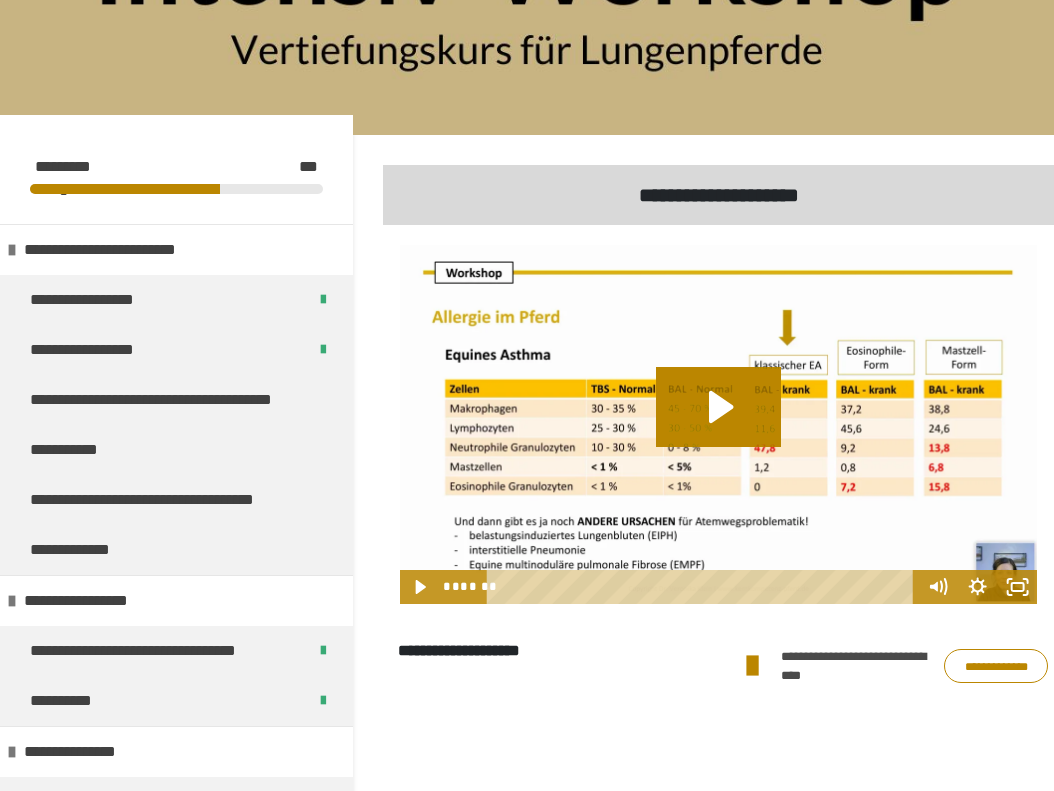 scroll, scrollTop: 234, scrollLeft: 0, axis: vertical 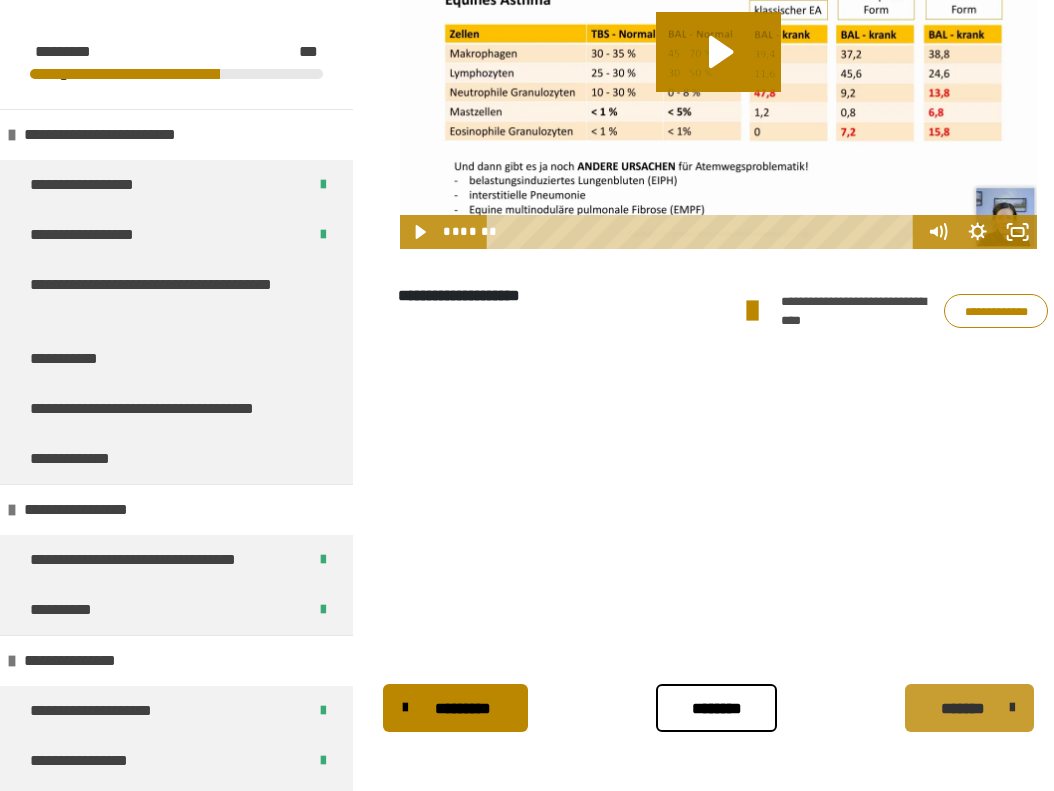 click on "*******" at bounding box center [962, 709] 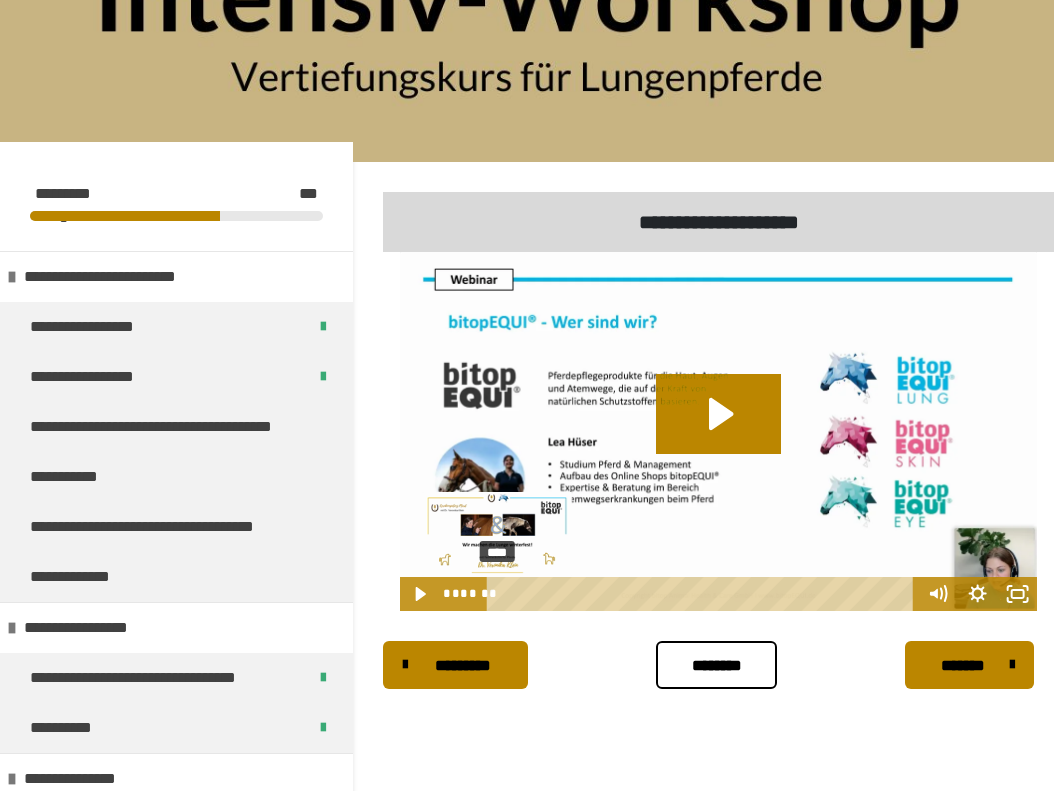 scroll, scrollTop: 208, scrollLeft: 0, axis: vertical 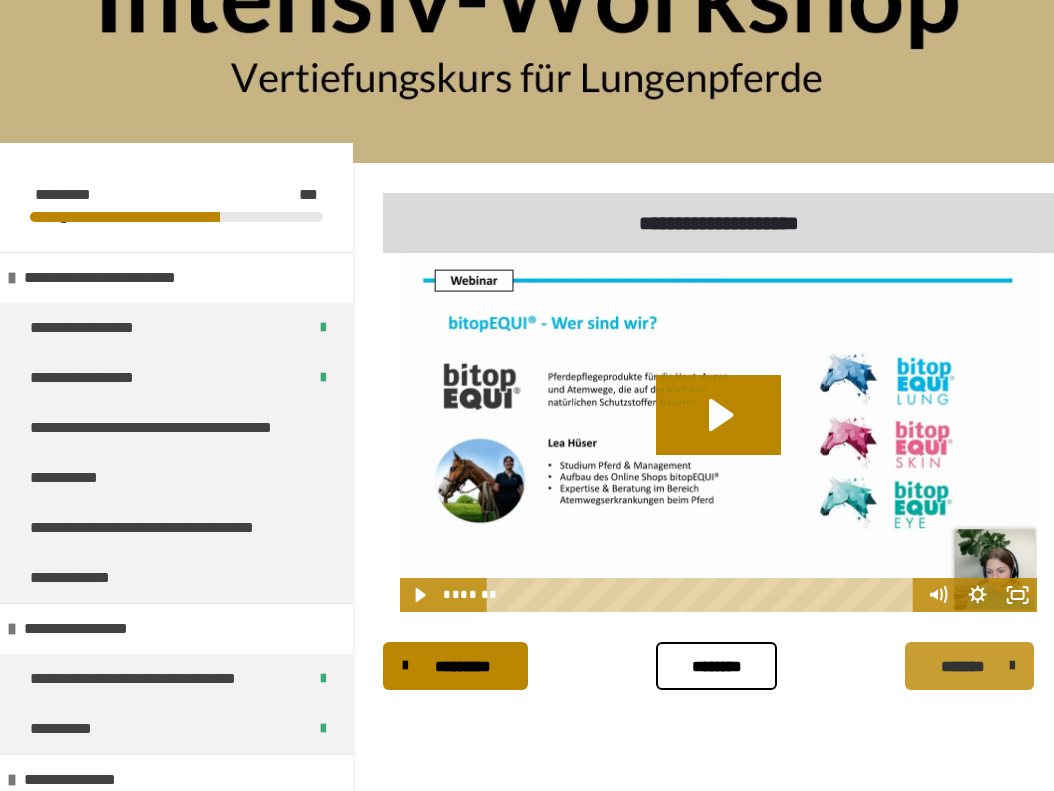 click on "*******" at bounding box center [962, 667] 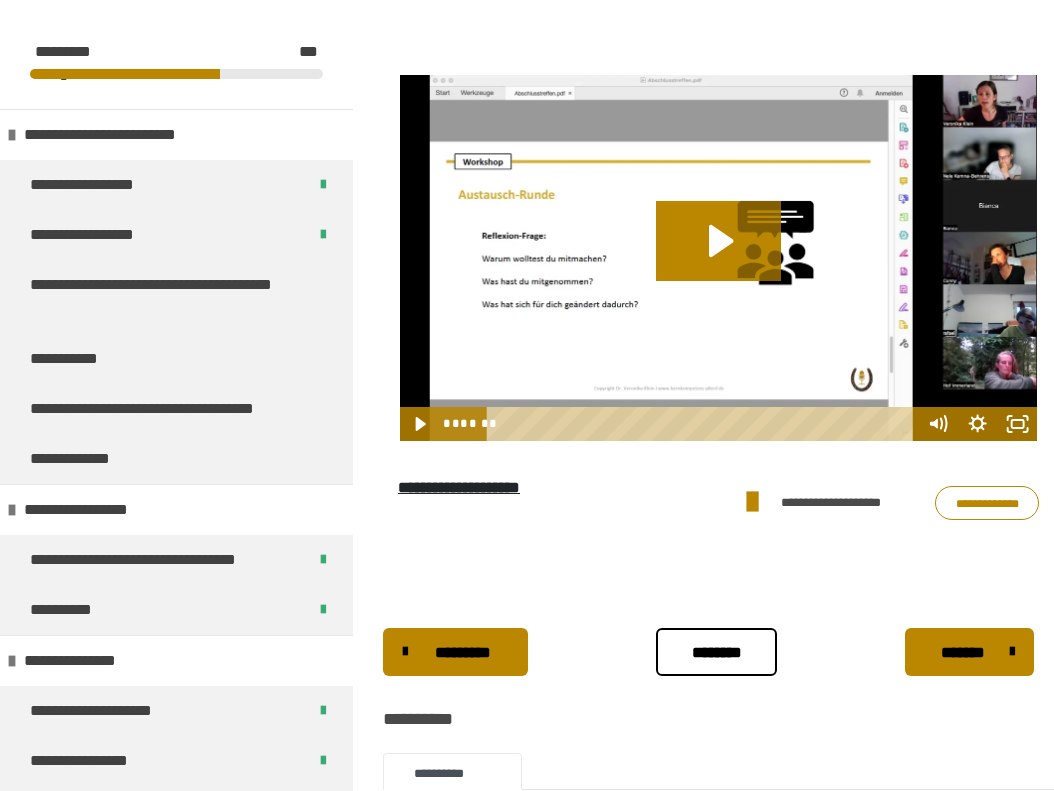 scroll, scrollTop: 1786, scrollLeft: 0, axis: vertical 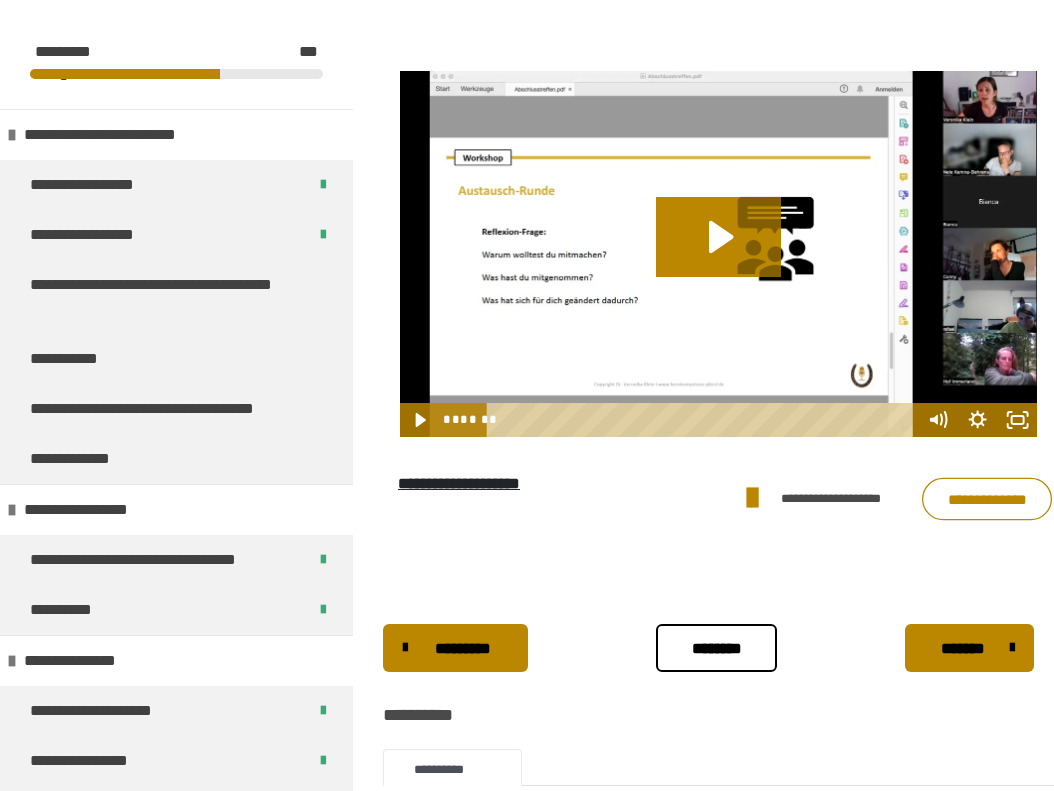 click on "**********" at bounding box center [987, 499] 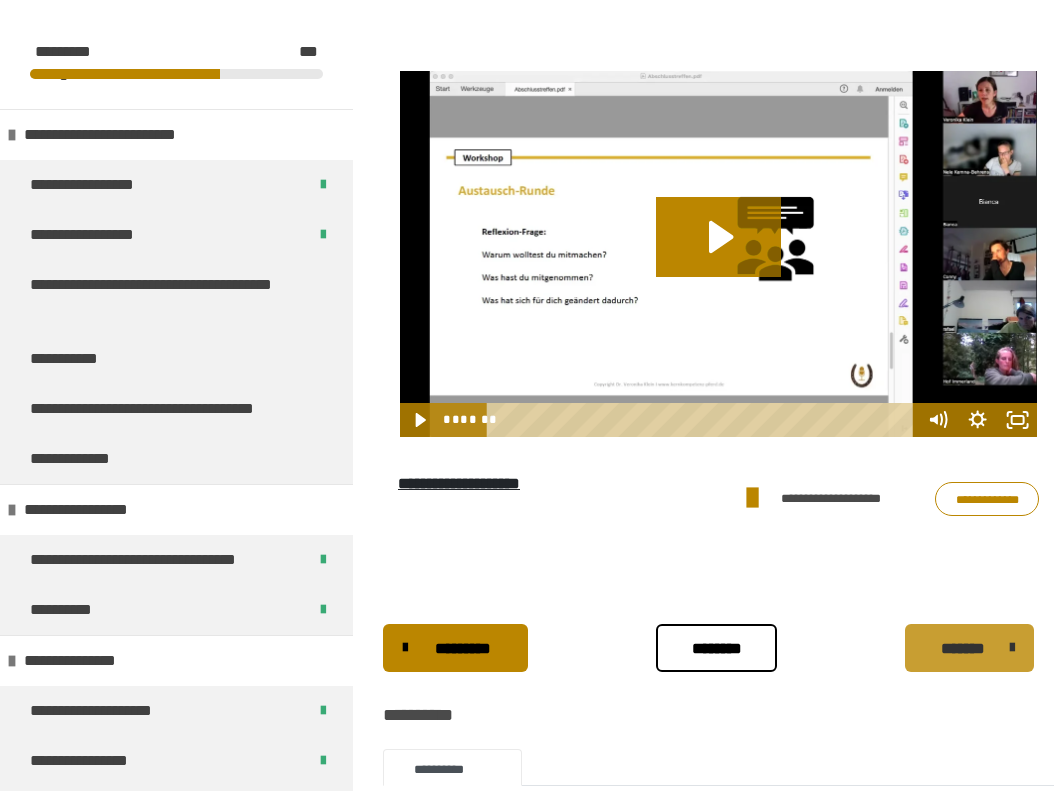 click on "*******" at bounding box center [969, 648] 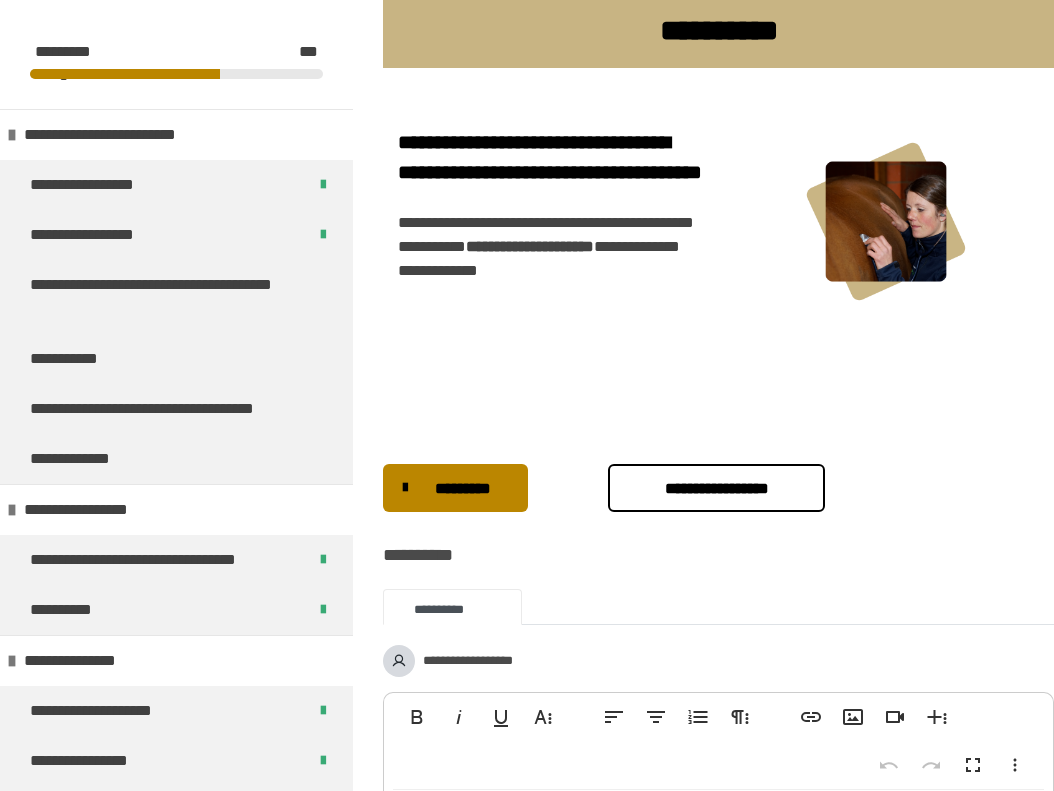scroll, scrollTop: 407, scrollLeft: 0, axis: vertical 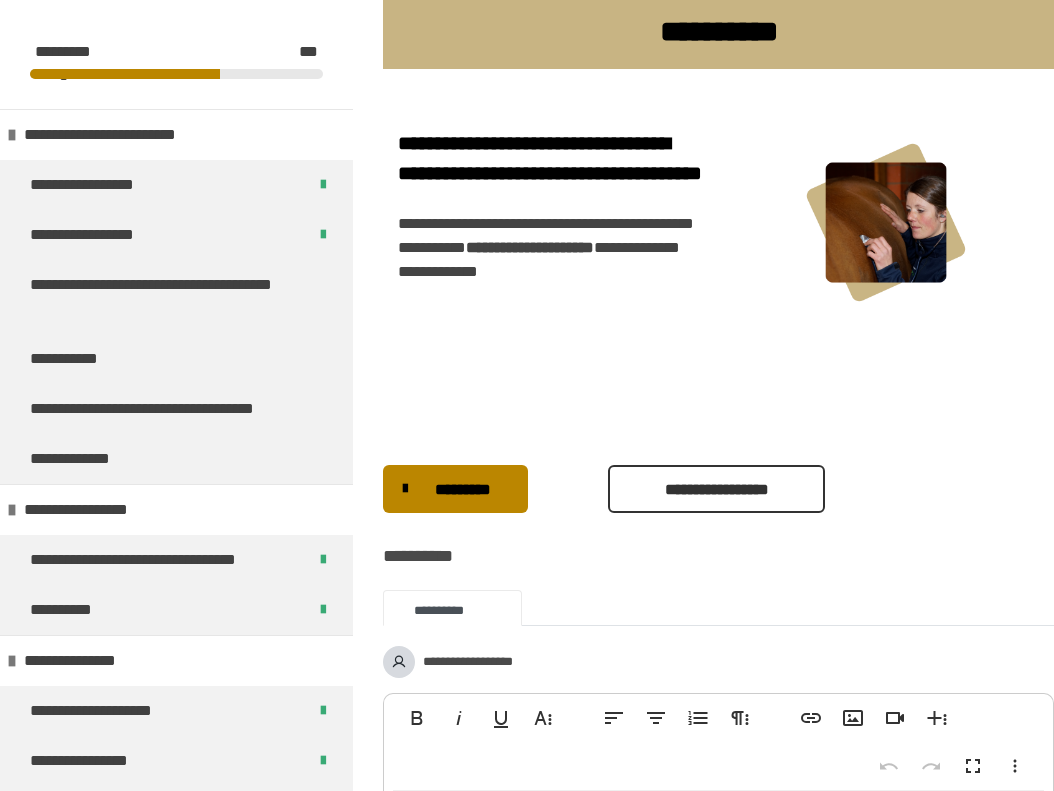 click on "**********" at bounding box center [716, 489] 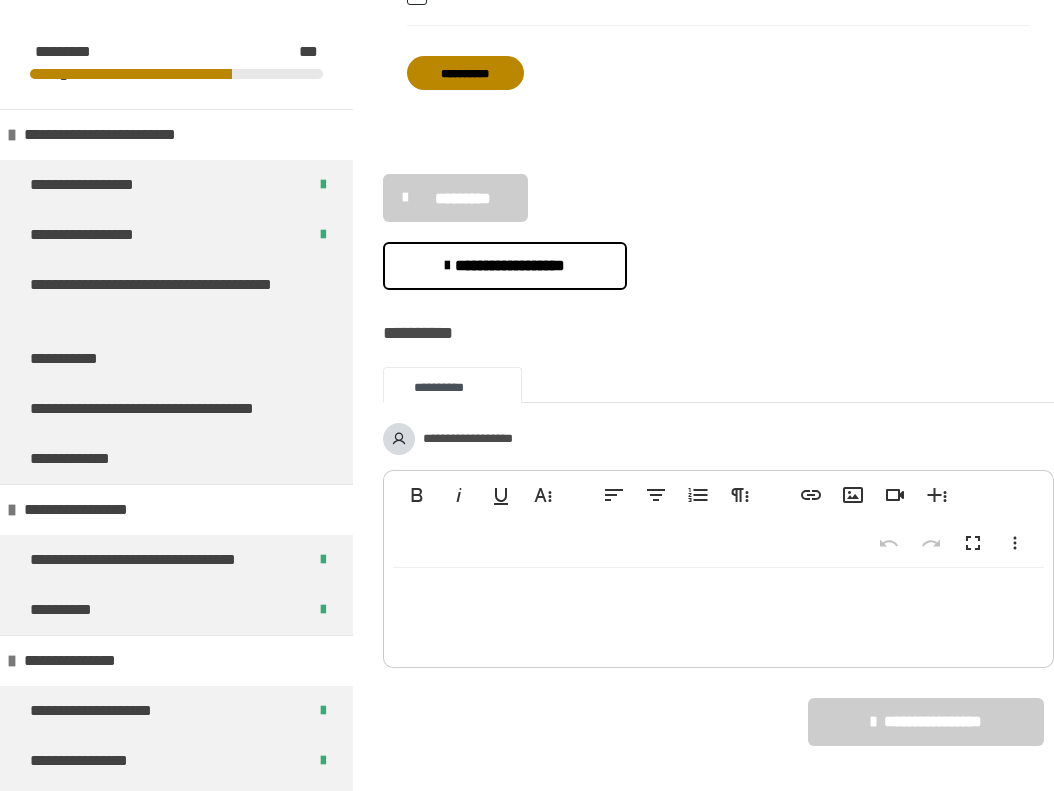 scroll, scrollTop: 1992, scrollLeft: 0, axis: vertical 